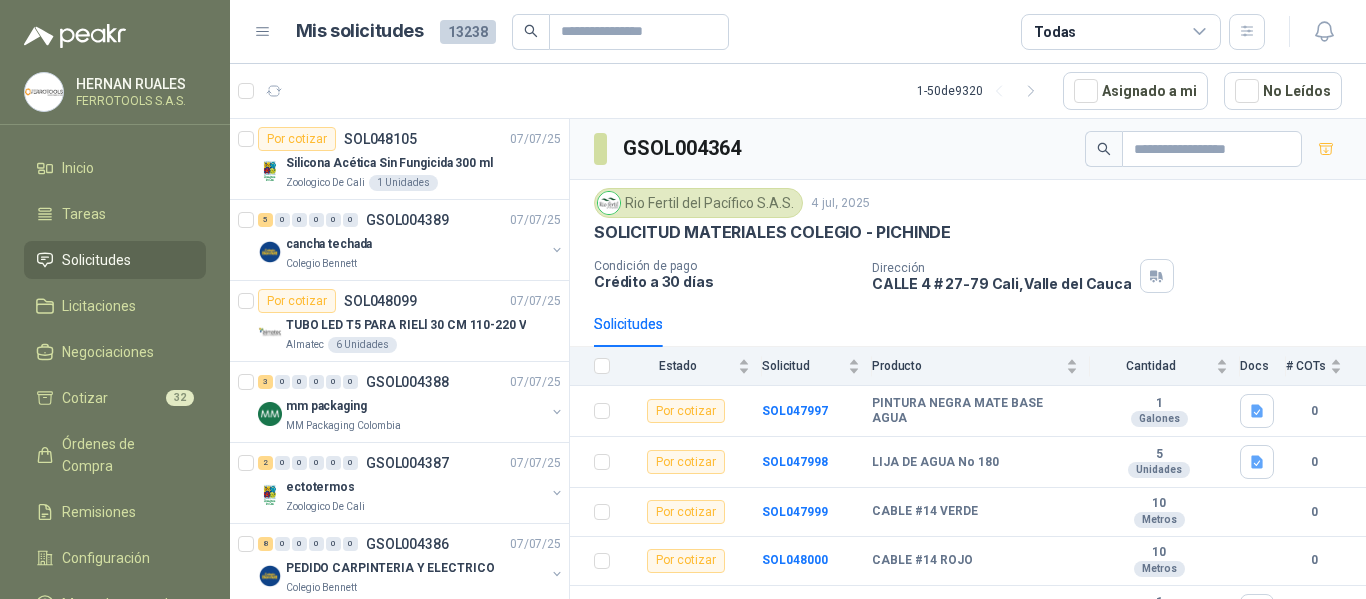 scroll, scrollTop: 0, scrollLeft: 0, axis: both 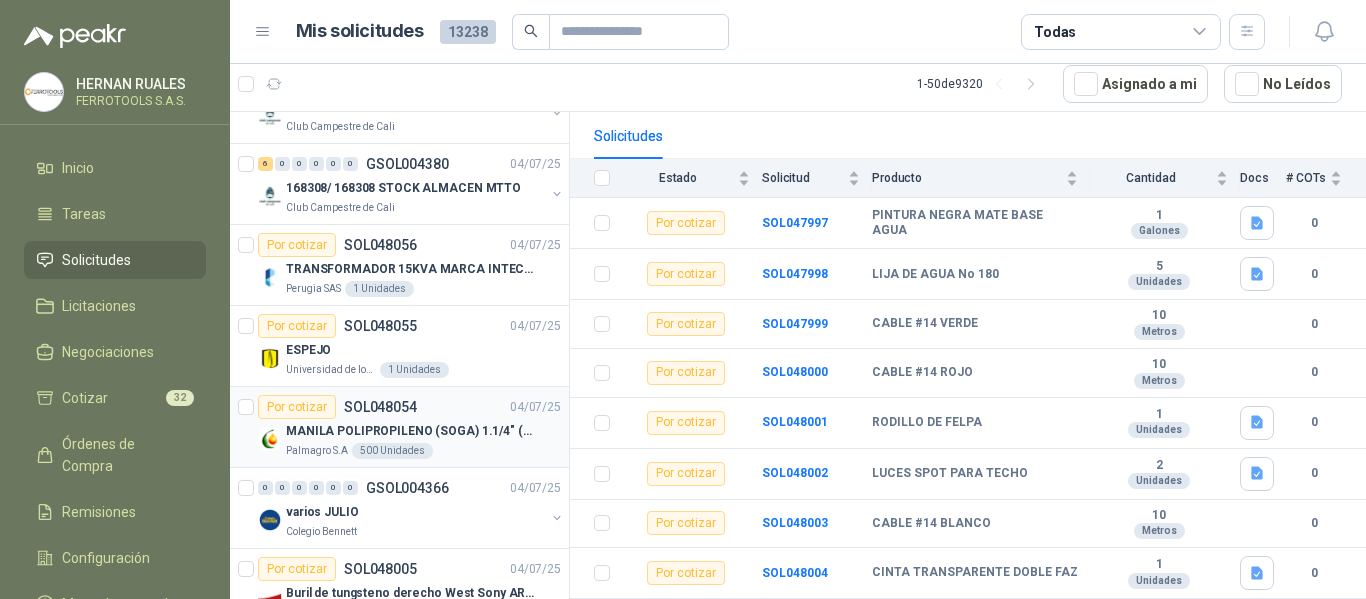 click on "MANILA POLIPROPILENO (SOGA) 1.1/4" (32MM) marca tesicol" at bounding box center (410, 431) 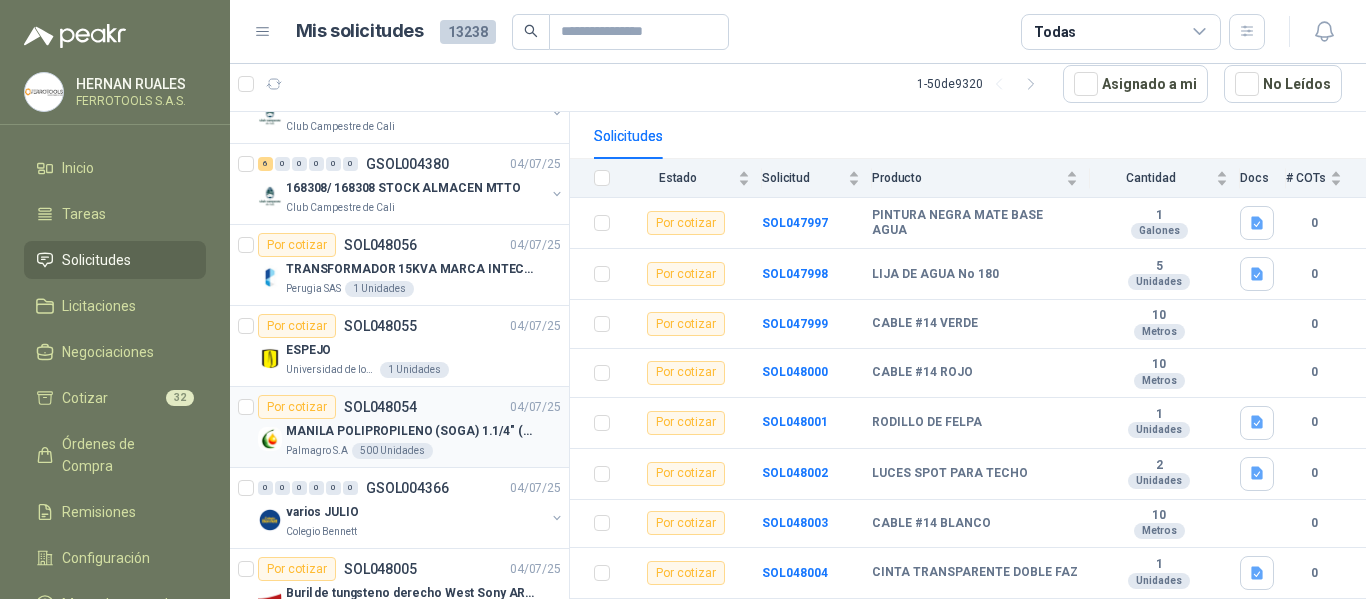click on "MANILA POLIPROPILENO (SOGA) 1.1/4" (32MM) marca tesicol" at bounding box center (410, 431) 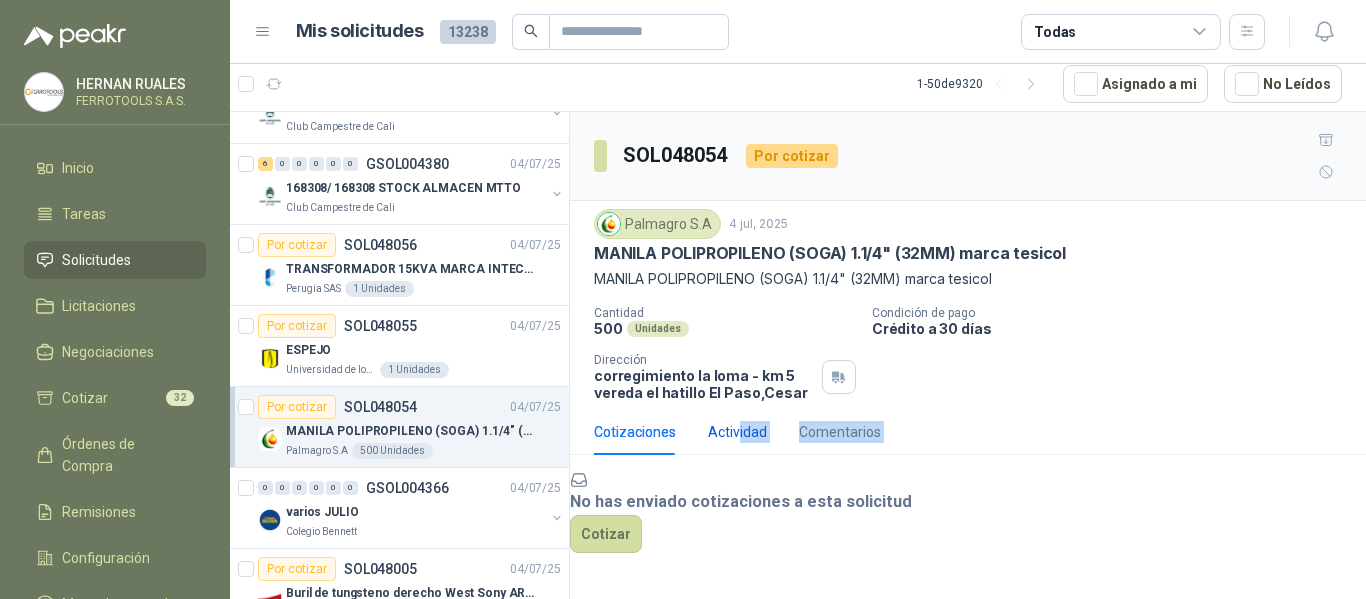 drag, startPoint x: 739, startPoint y: 403, endPoint x: 698, endPoint y: 514, distance: 118.33005 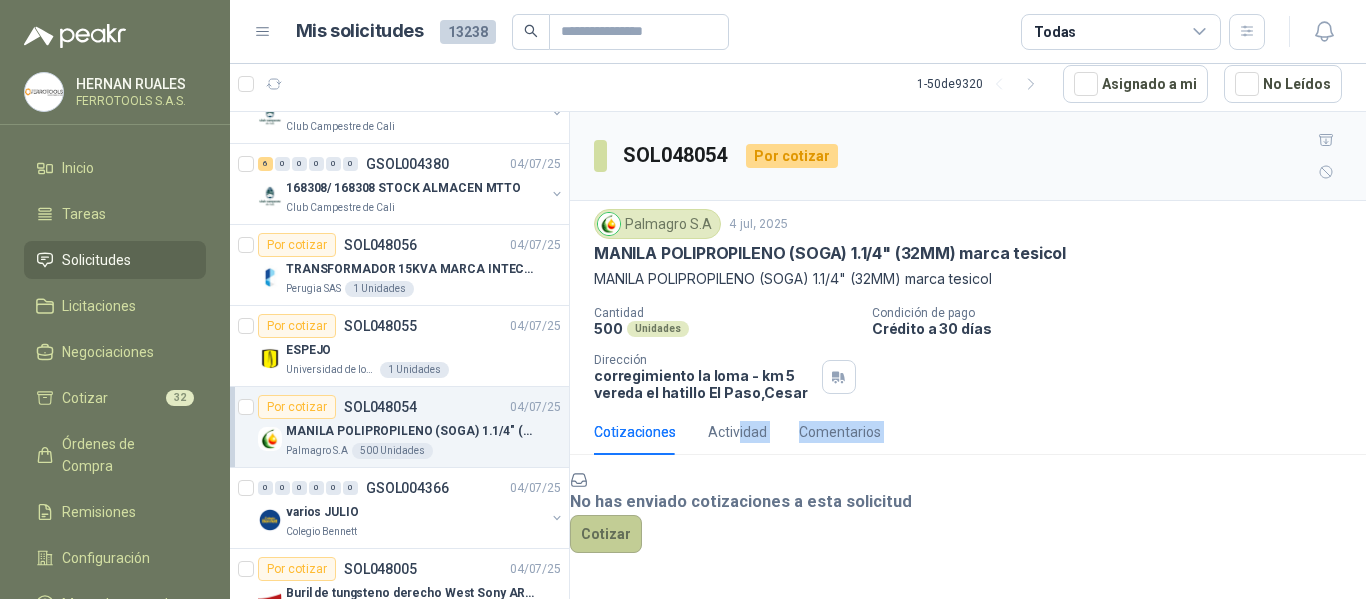 click on "Cotizar" at bounding box center (606, 534) 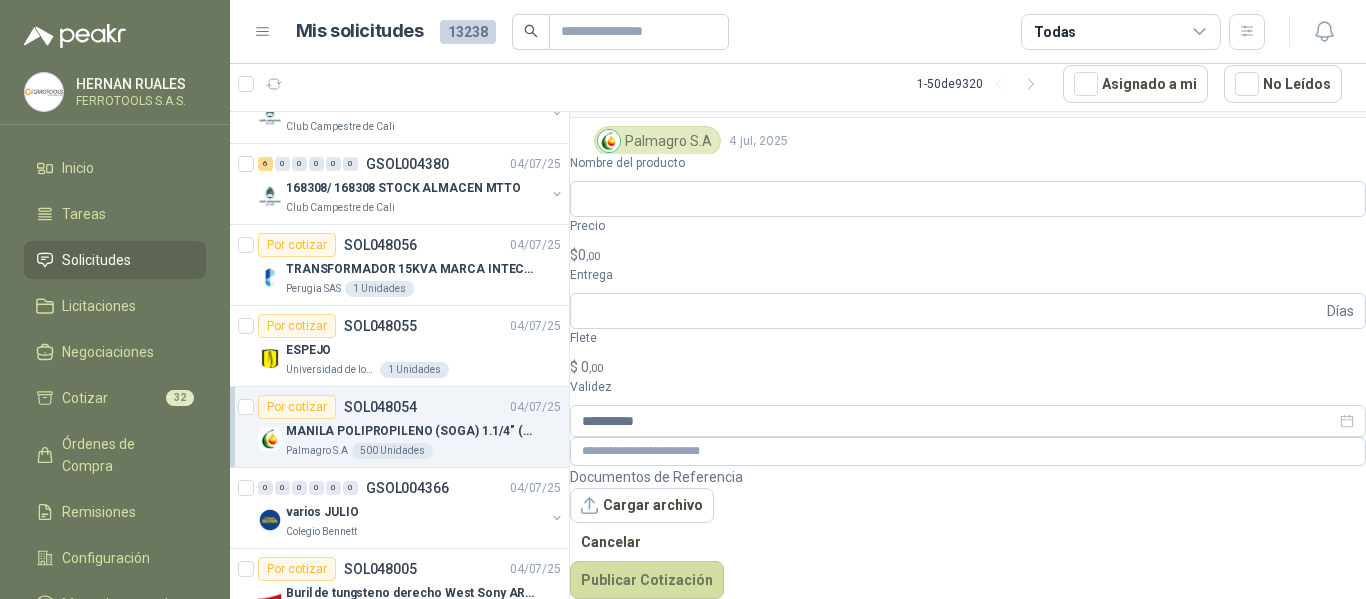 scroll, scrollTop: 82, scrollLeft: 0, axis: vertical 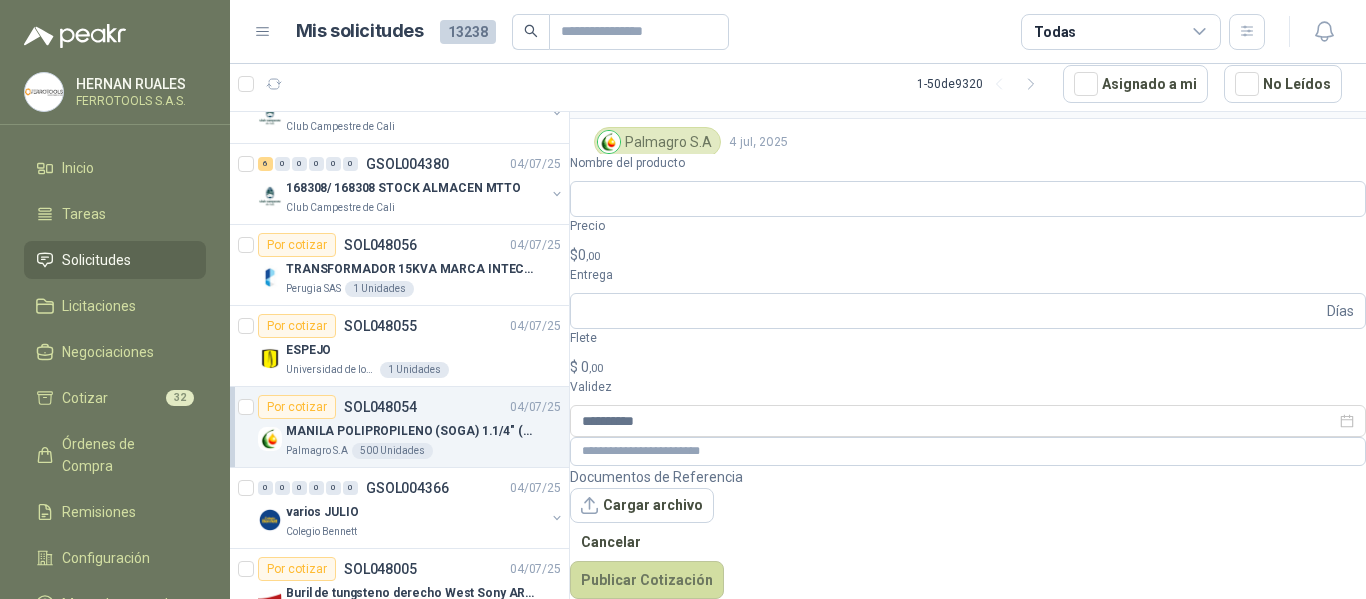 drag, startPoint x: 596, startPoint y: 170, endPoint x: 891, endPoint y: 173, distance: 295.01526 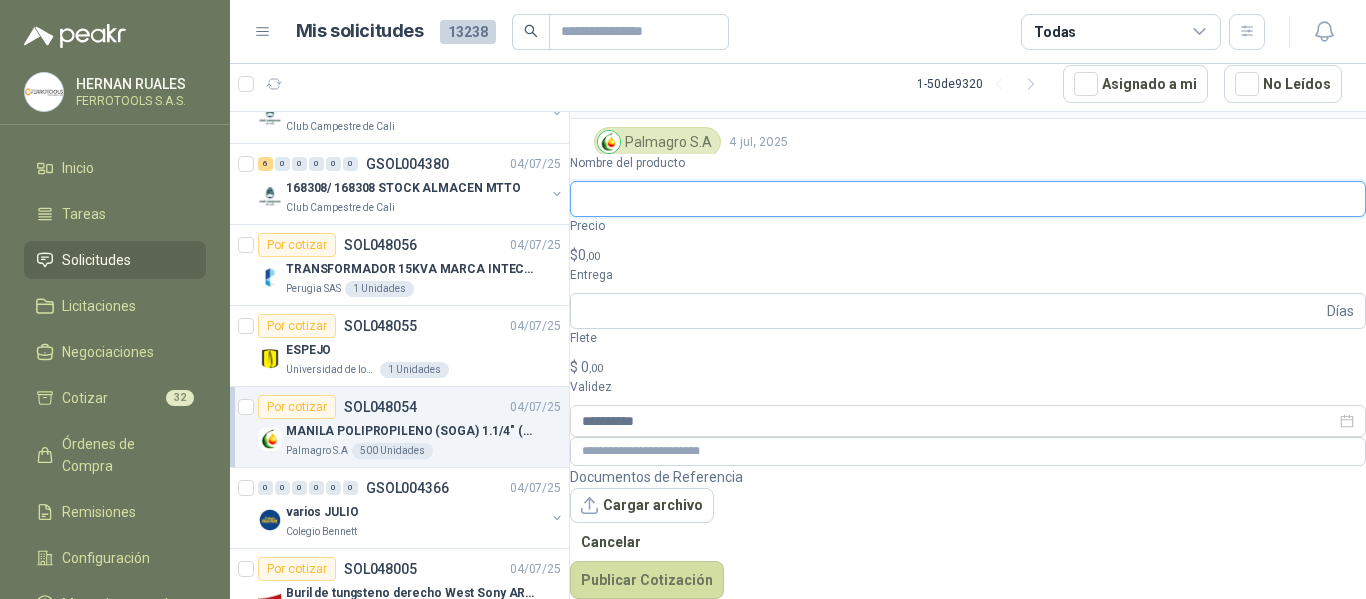 click on "Nombre del producto" at bounding box center [968, 199] 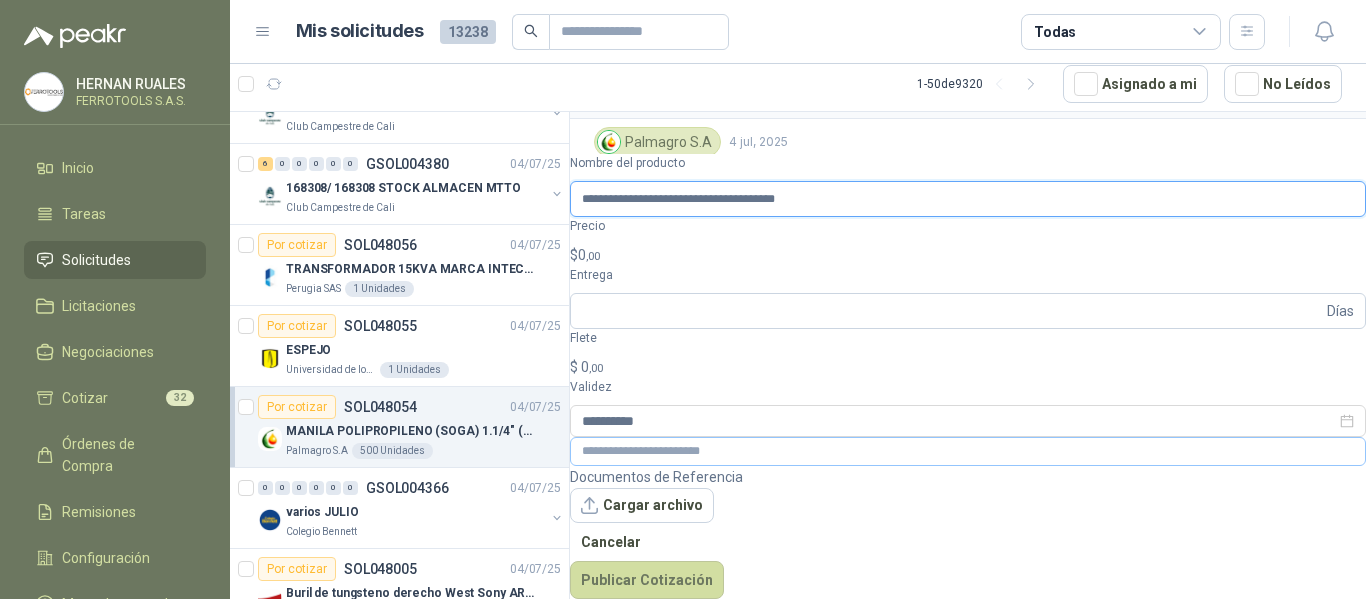type on "**********" 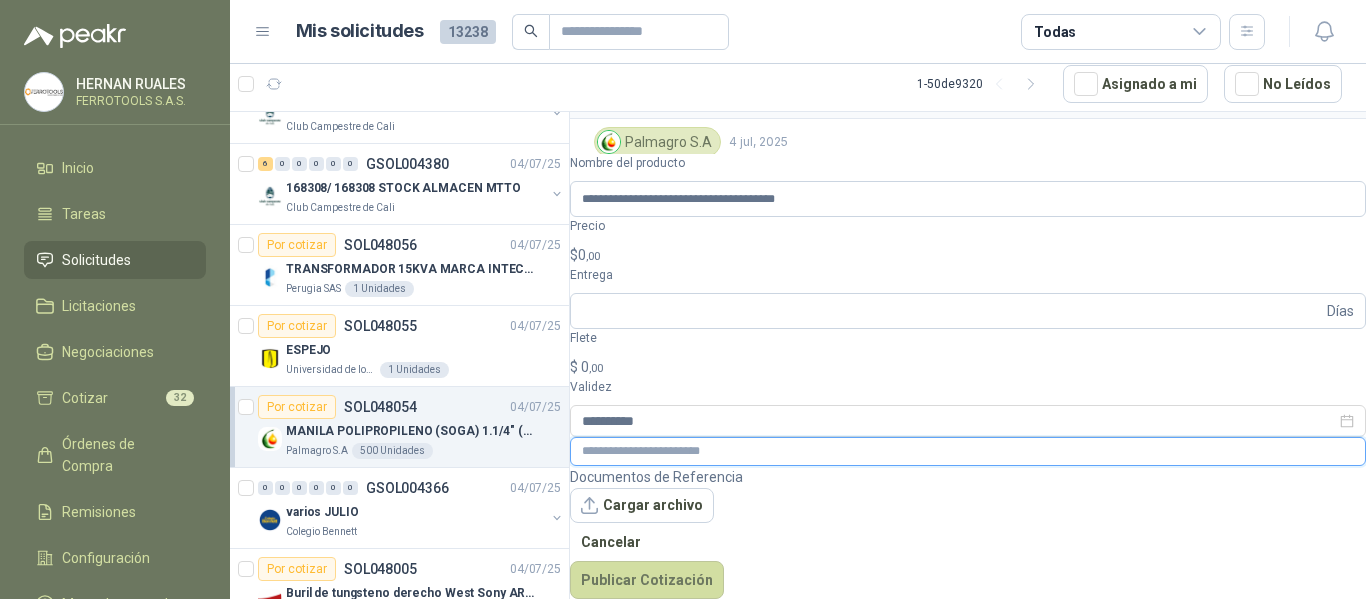 click at bounding box center [968, 451] 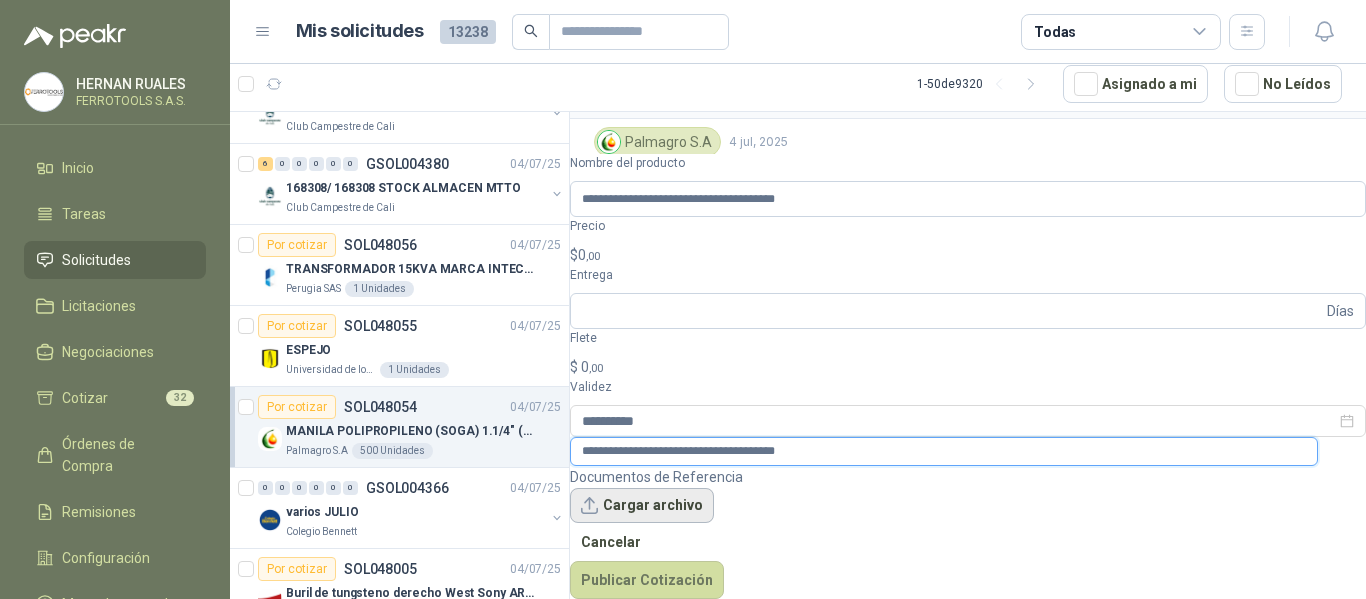 type on "**********" 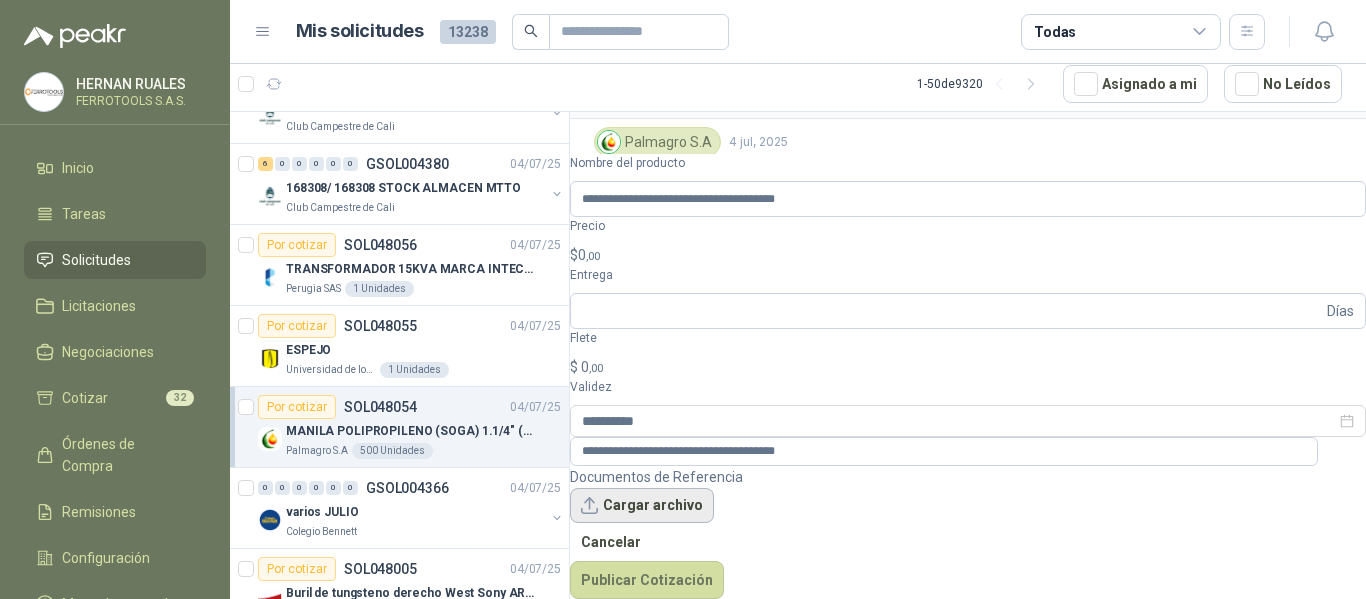 click on "Cargar archivo" at bounding box center [642, 506] 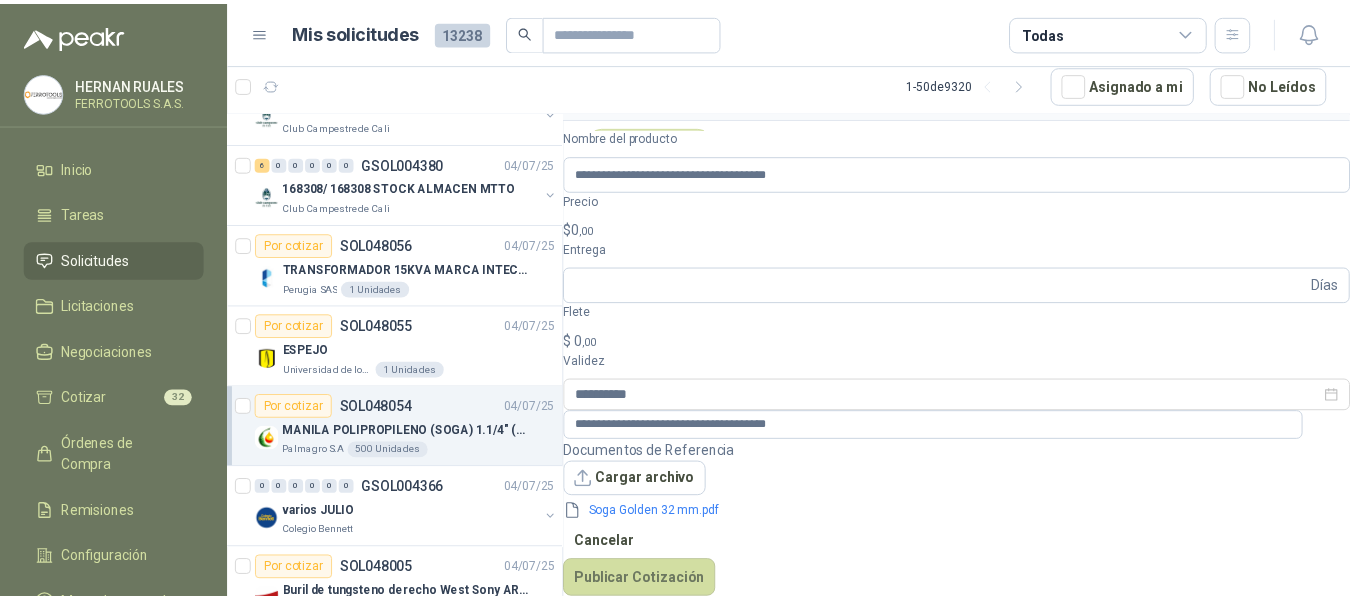scroll, scrollTop: 96, scrollLeft: 0, axis: vertical 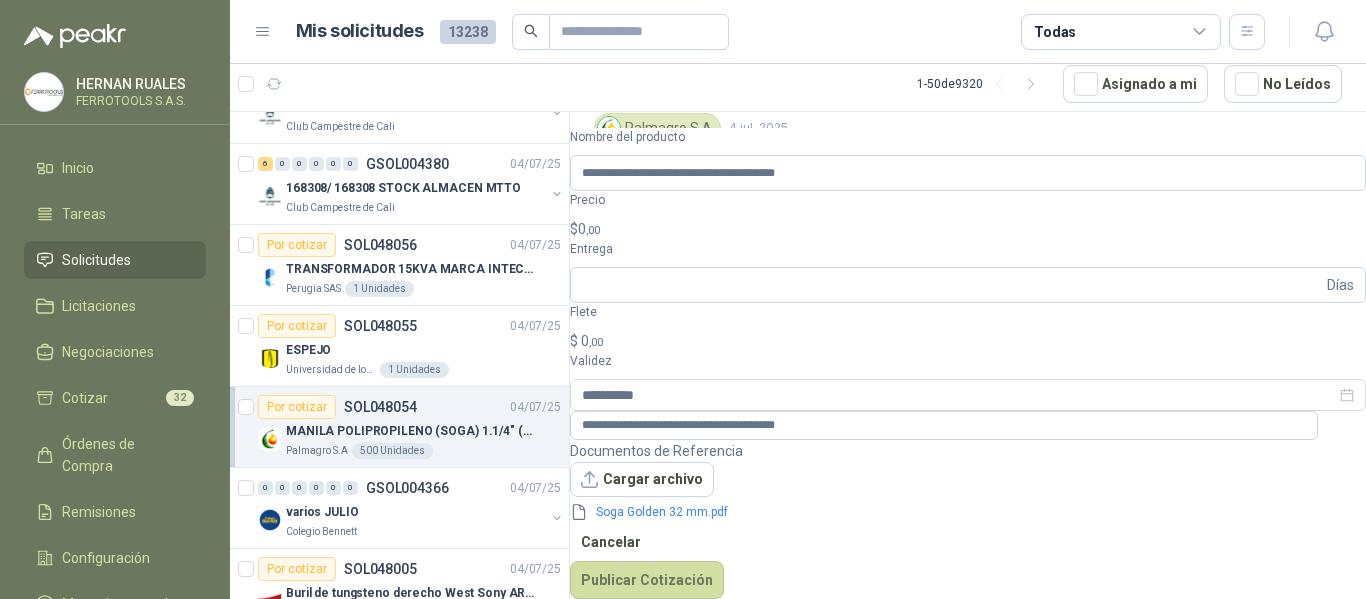 click on "HERNAN   RUALES FERROTOOLS S.A.S.   Inicio   Tareas   Solicitudes   Licitaciones   Negociaciones   Cotizar 32   Órdenes de Compra   Remisiones   Configuración   Manuales y ayuda Mis solicitudes 13238 Todas 1 - 50  de  9320 Asignado a mi No Leídos Por cotizar SOL048105 07/07/25   Silicona Acética Sin Fungicida 300 ml Zoologico De Cali  1   Unidades 5   0   0   0   0   0   GSOL004389 07/07/25   cancha techada Colegio Bennett   Por cotizar SOL048099 07/07/25   TUBO LED T5 PARA RIELl 30 CM 110-220 V Almatec 6   Unidades 3   0   0   0   0   0   GSOL004388 07/07/25   mm packaging MM Packaging Colombia   2   0   0   0   0   0   GSOL004387 07/07/25   ectotermos Zoologico De Cali    8   0   0   0   0   0   GSOL004386 07/07/25   PEDIDO CARPINTERIA Y ELECTRICO  Colegio Bennett   0   1   0   0   0   0   GSOL004385 07/07/25   01-RQU-2130 Santa Anita Napoles   1   0   0   0   0   0   GSOL004384 07/07/25   01-RQP-9135 Santa Anita Napoles   1   0   0   0   0   0   GSOL004383 07/07/25   01-RQL-2893 Santa Anita Napoles   1" at bounding box center (683, 299) 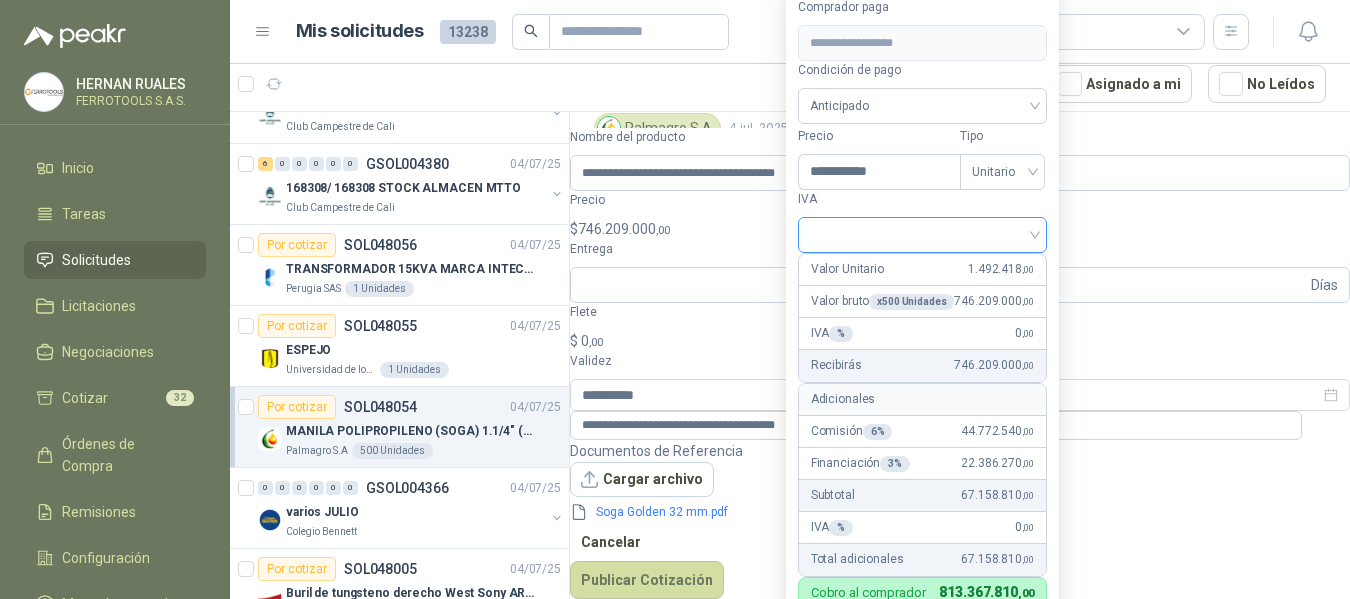 type on "**********" 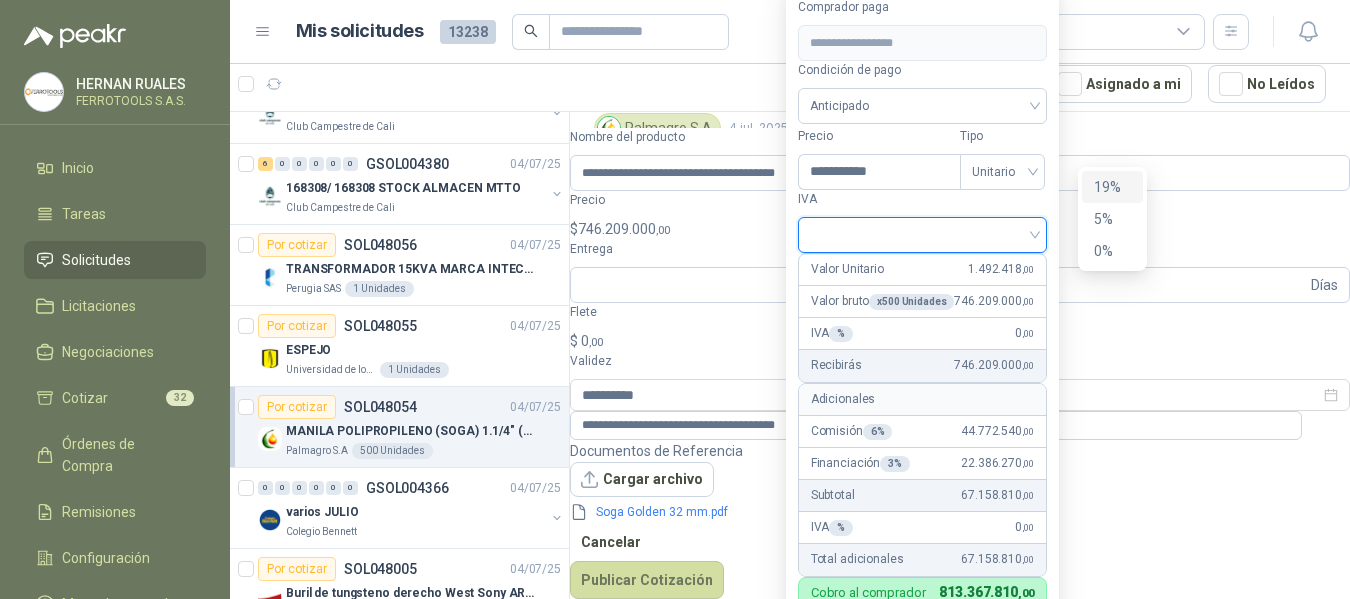 click on "19%" at bounding box center [1112, 187] 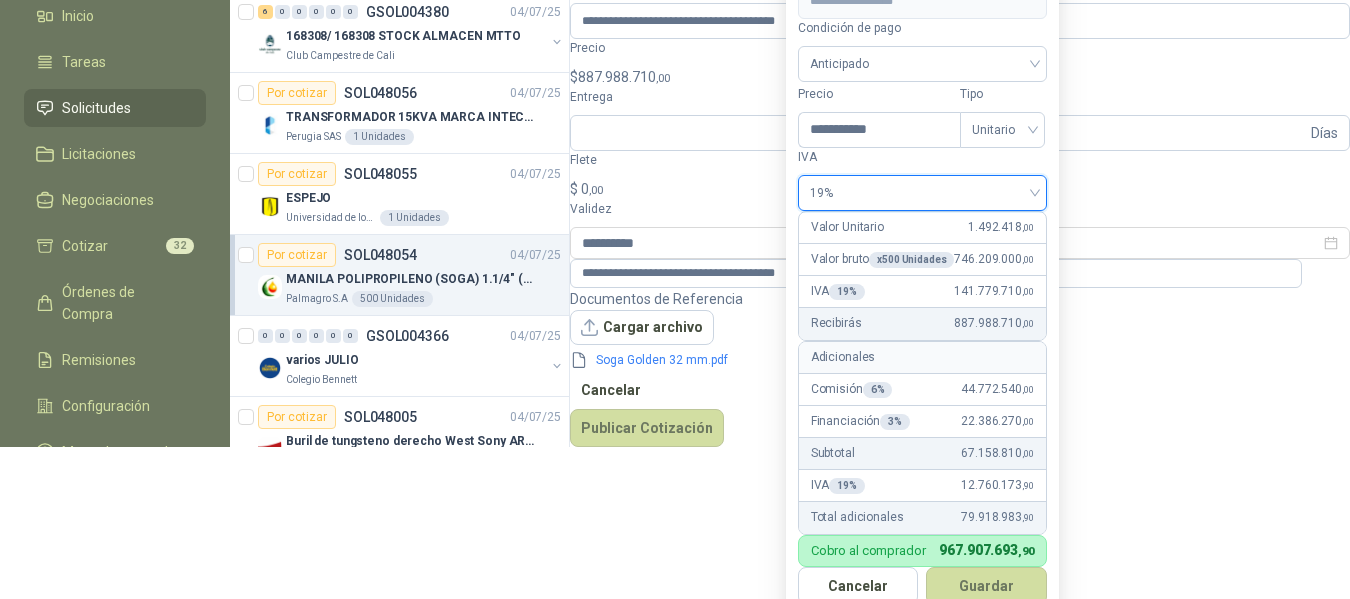 scroll, scrollTop: 205, scrollLeft: 0, axis: vertical 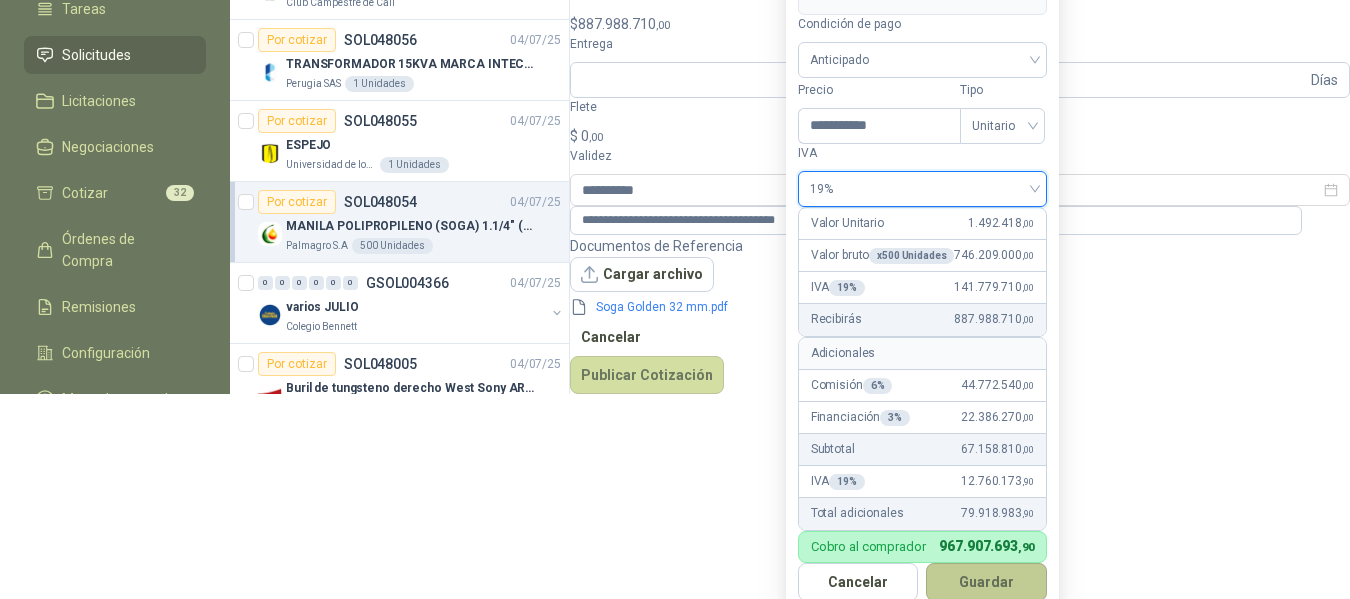 click on "Guardar" at bounding box center [986, 582] 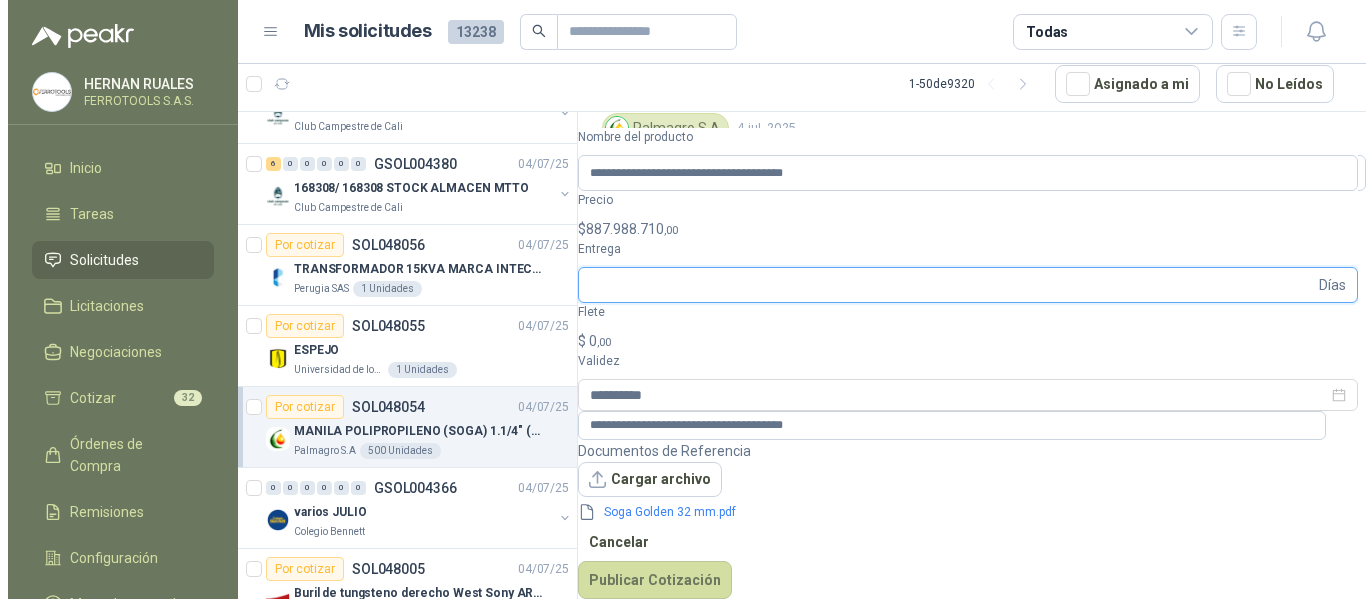scroll, scrollTop: 0, scrollLeft: 0, axis: both 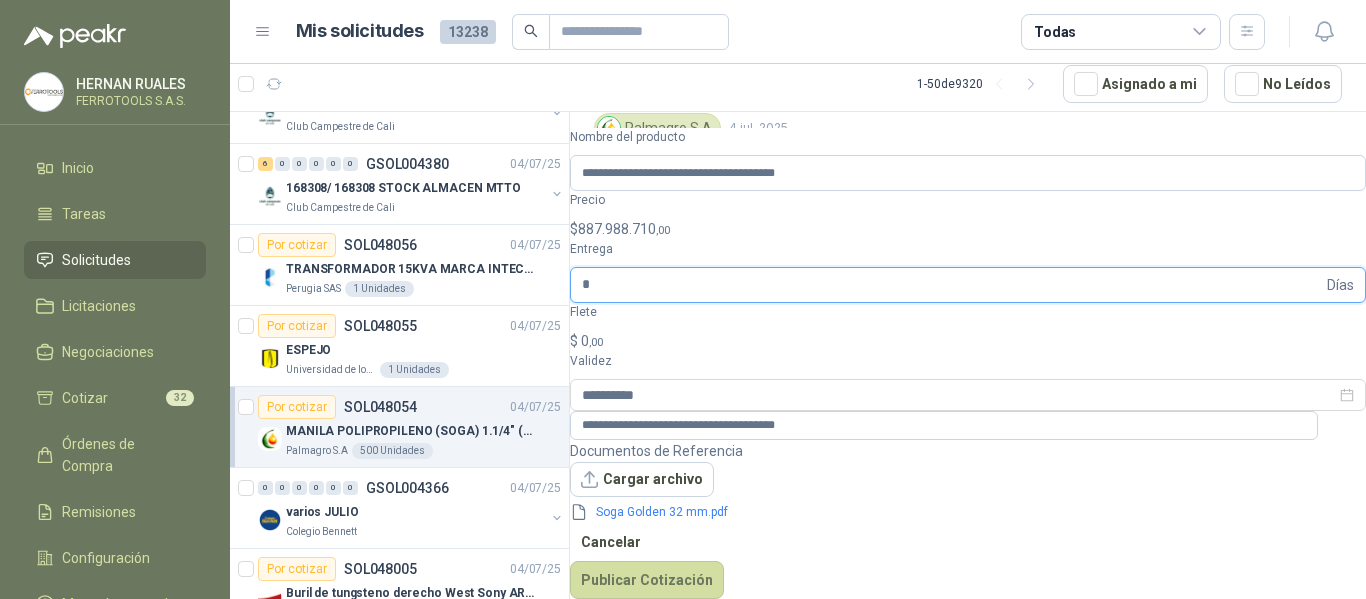 type on "*" 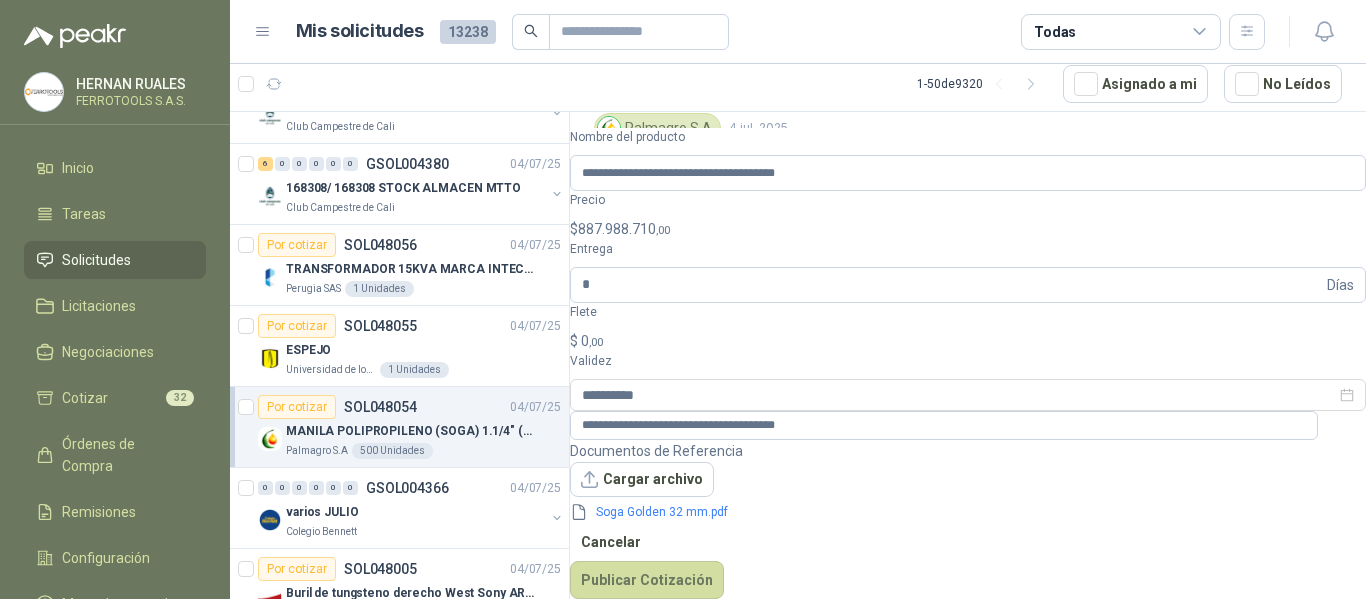 click on "Cantidad 500   Unidades Condición de pago Crédito a 30 días Dirección corregimiento la loma - km 5 vereda el hatillo    El Paso ,  Cesar" at bounding box center [968, 257] 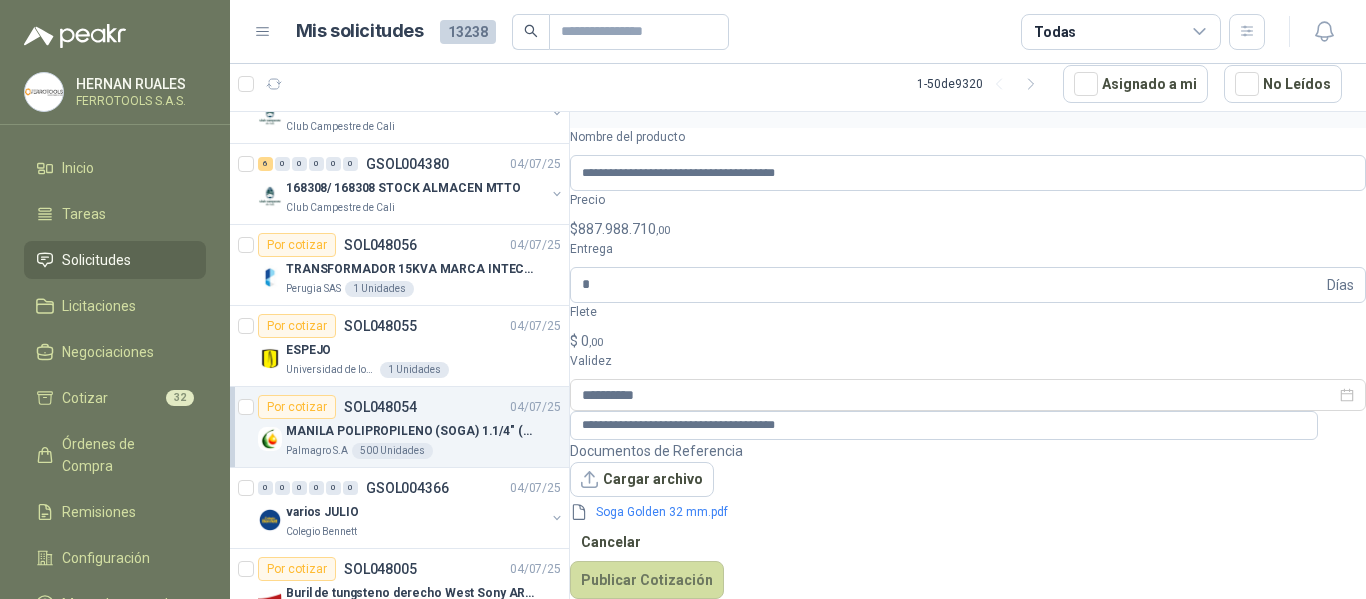 scroll, scrollTop: 108, scrollLeft: 0, axis: vertical 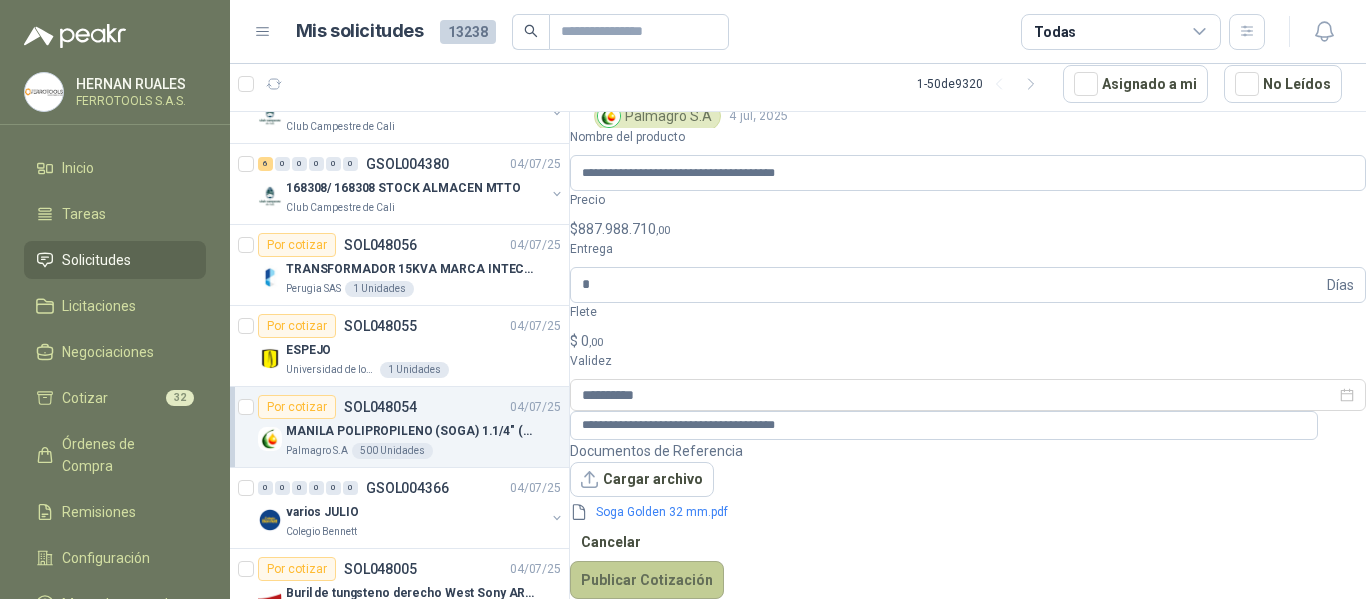 click on "Publicar Cotización" at bounding box center (647, 580) 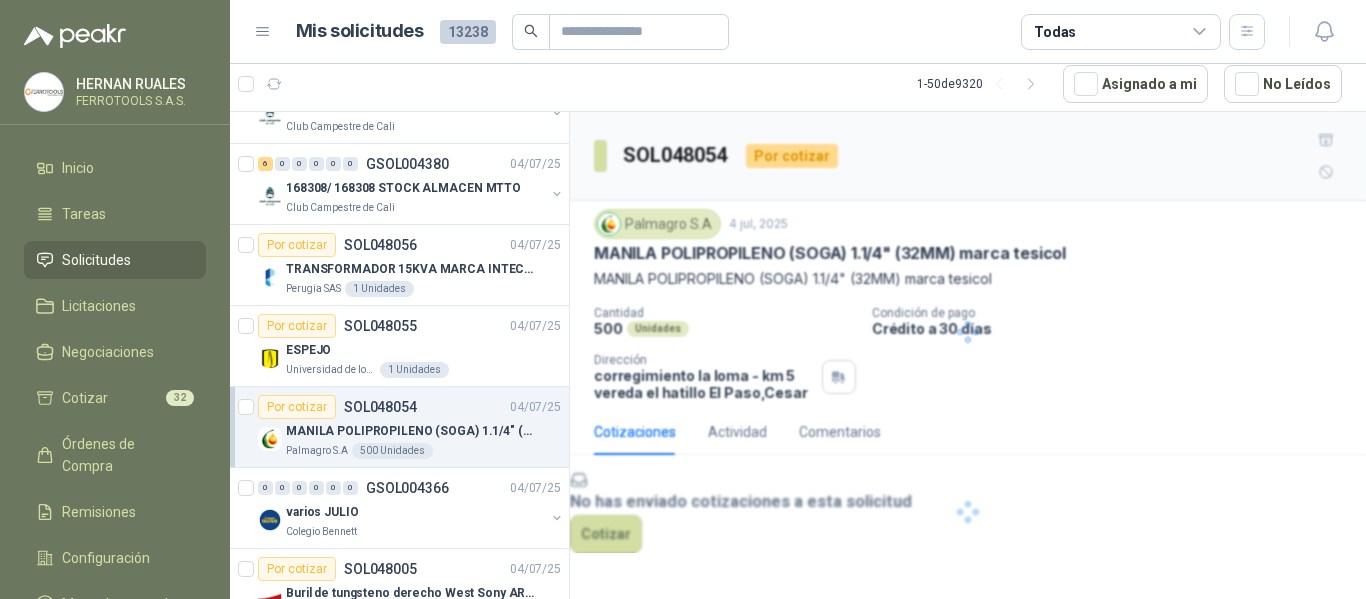 scroll, scrollTop: 0, scrollLeft: 0, axis: both 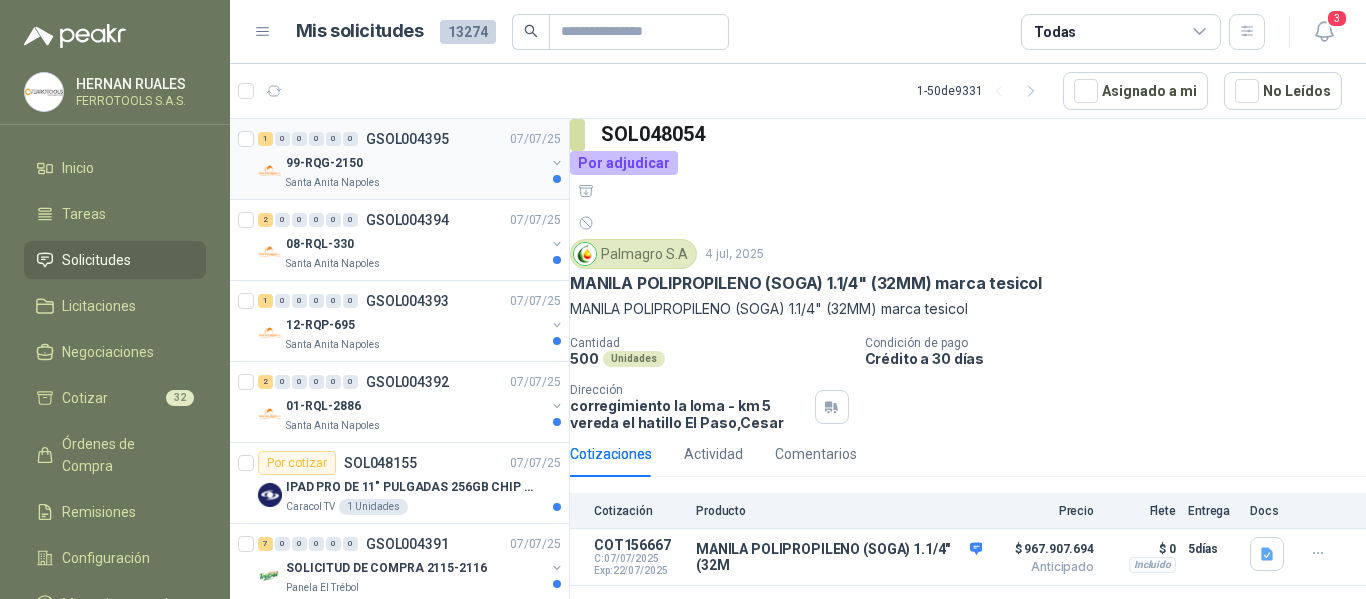 click on "99-RQG-2150" at bounding box center (415, 163) 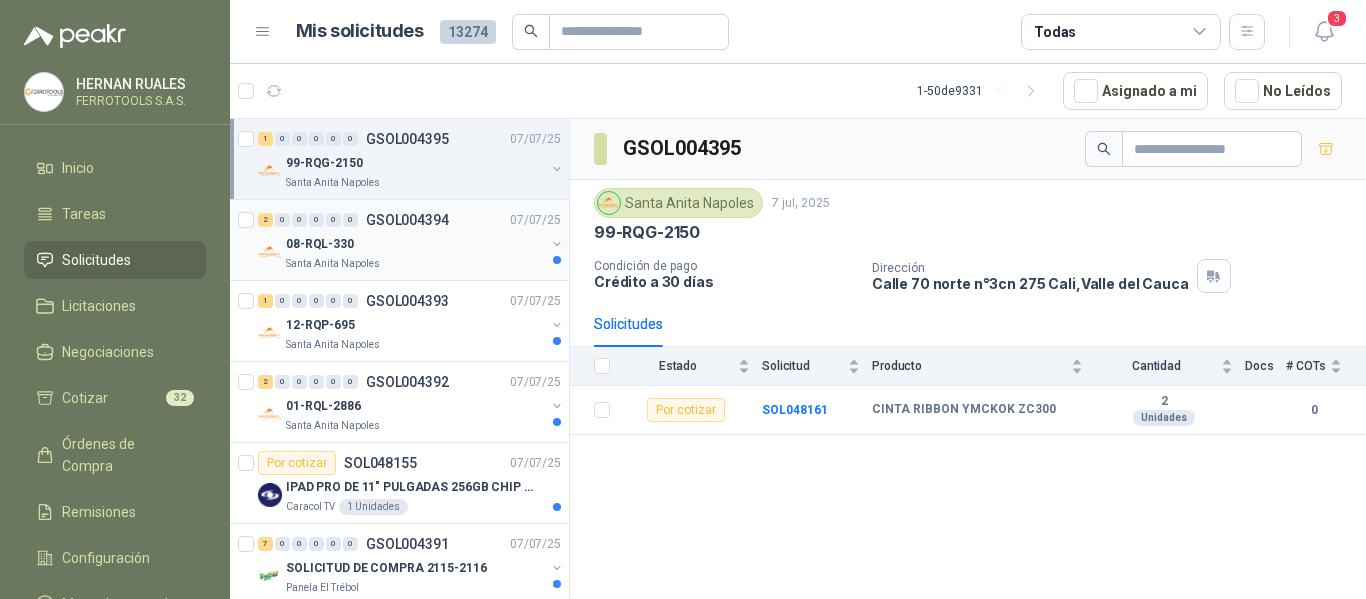 click on "08-RQL-330" at bounding box center [415, 244] 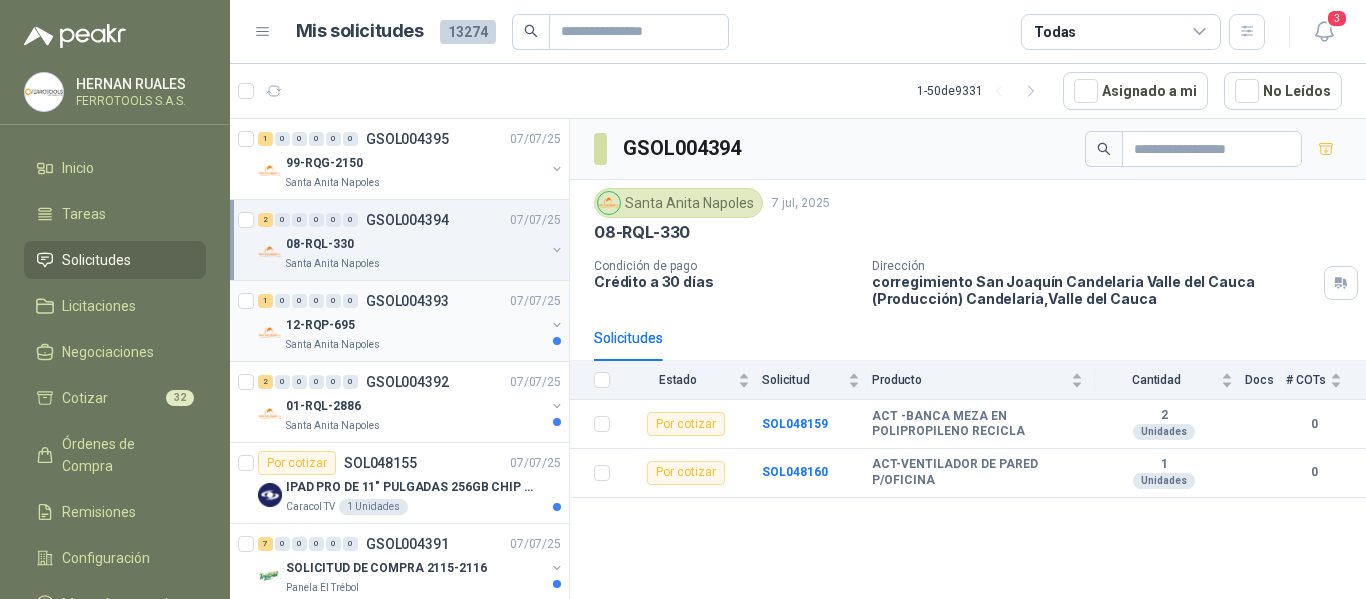 click on "1   0   0   0   0   0   GSOL004393 07/07/25" at bounding box center [411, 301] 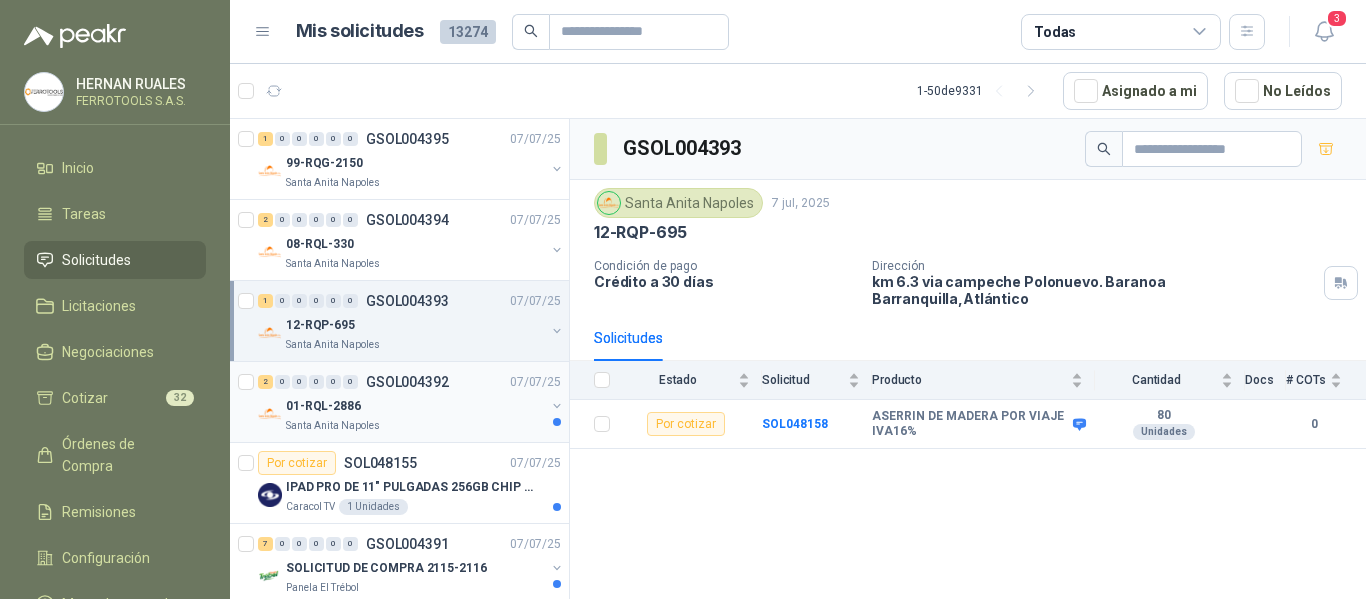 click on "01-RQL-2886" at bounding box center [415, 406] 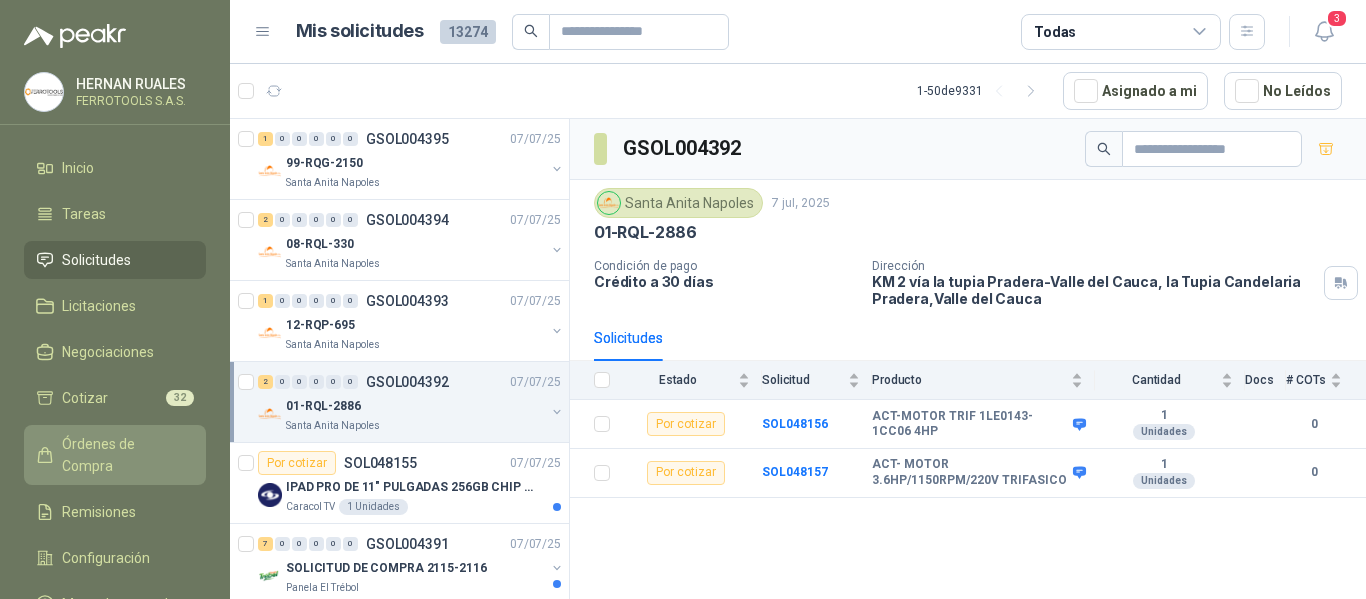 click on "Órdenes de Compra" at bounding box center (124, 455) 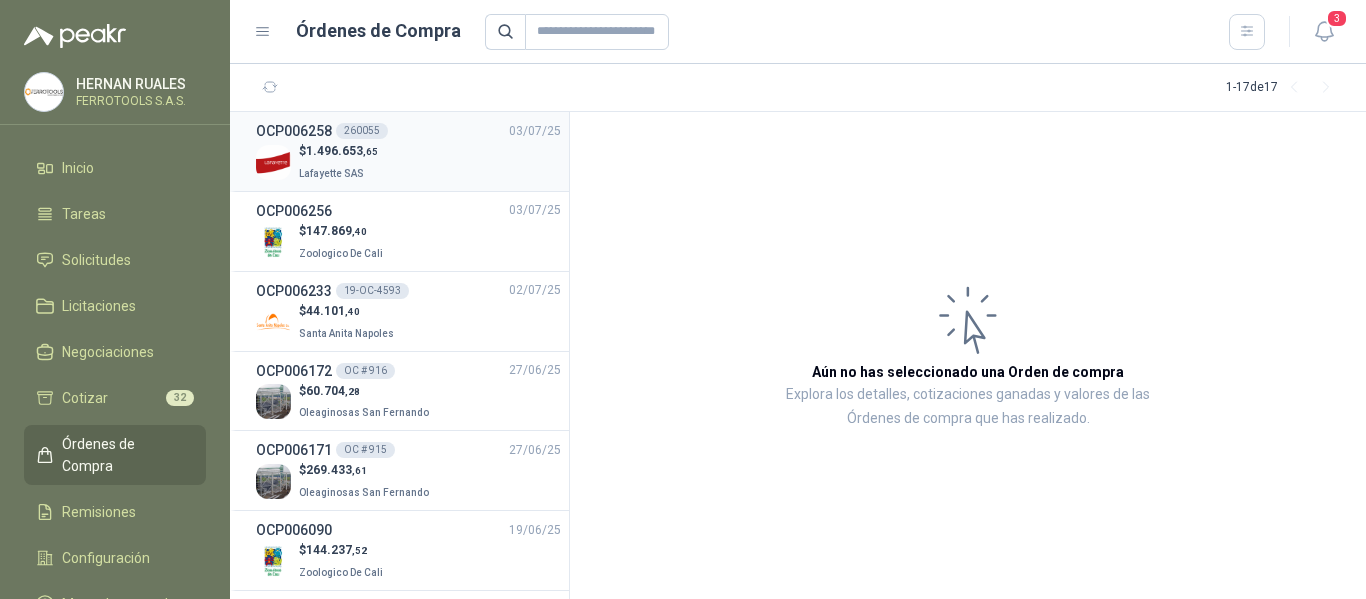 click on "260055" at bounding box center [362, 131] 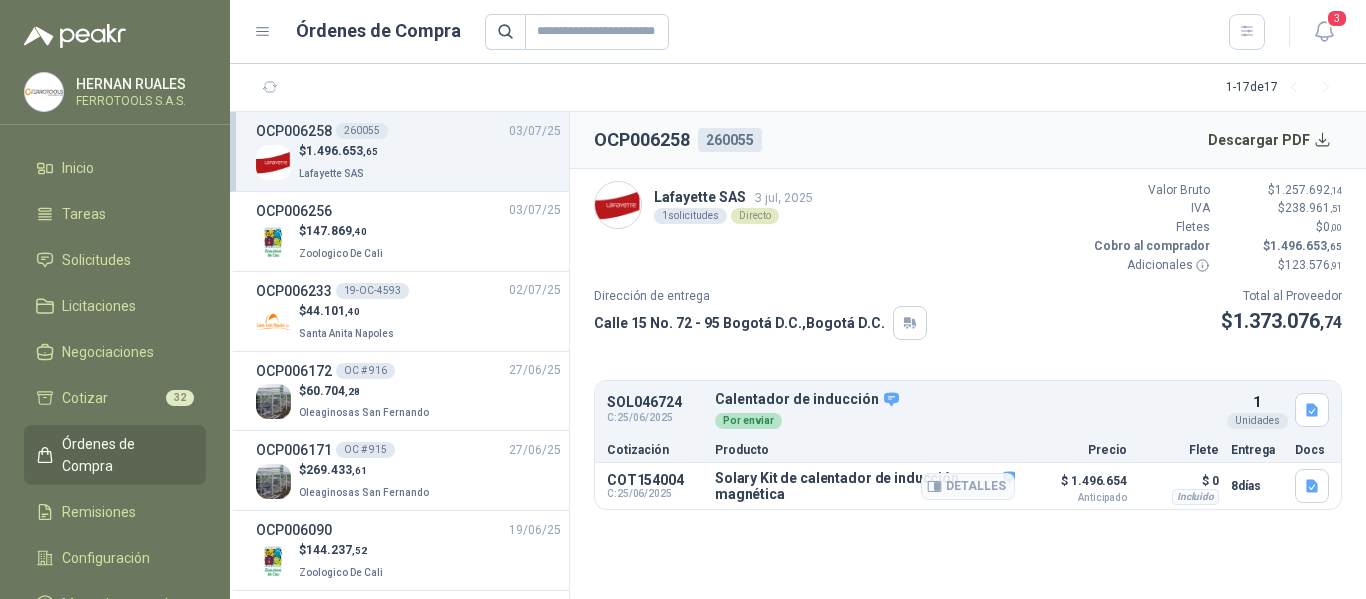 click on "Solary Kit de calentador de inducción magnética" at bounding box center (865, 486) 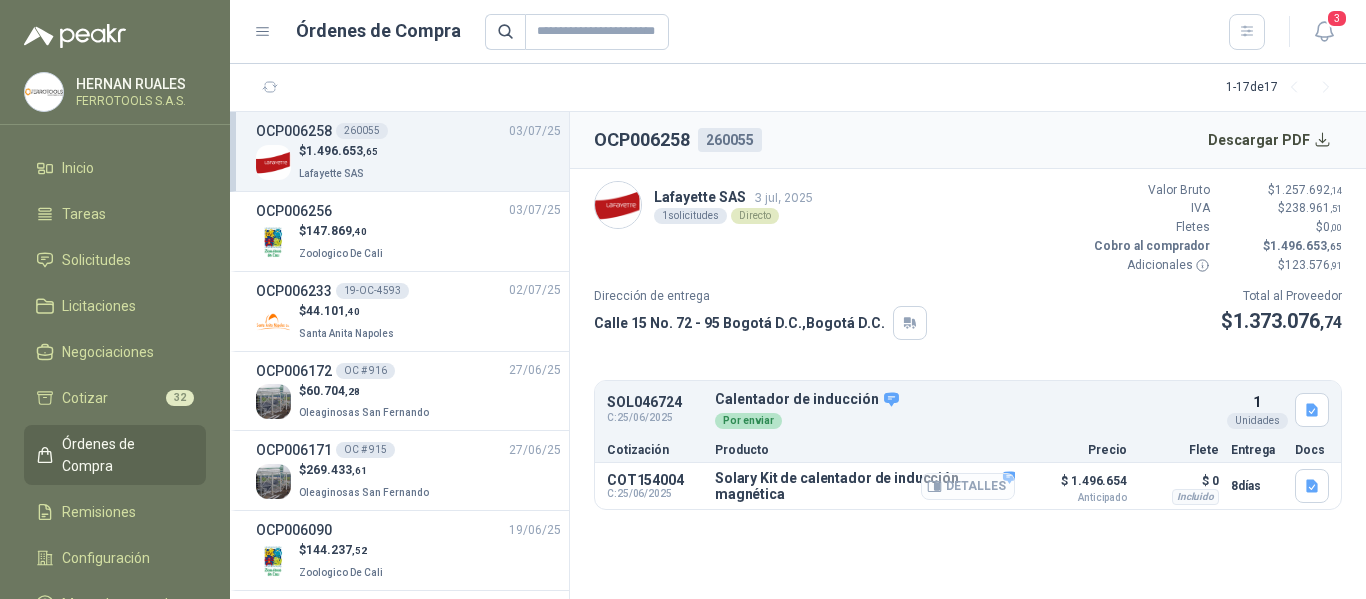 click on "Detalles" at bounding box center [968, 486] 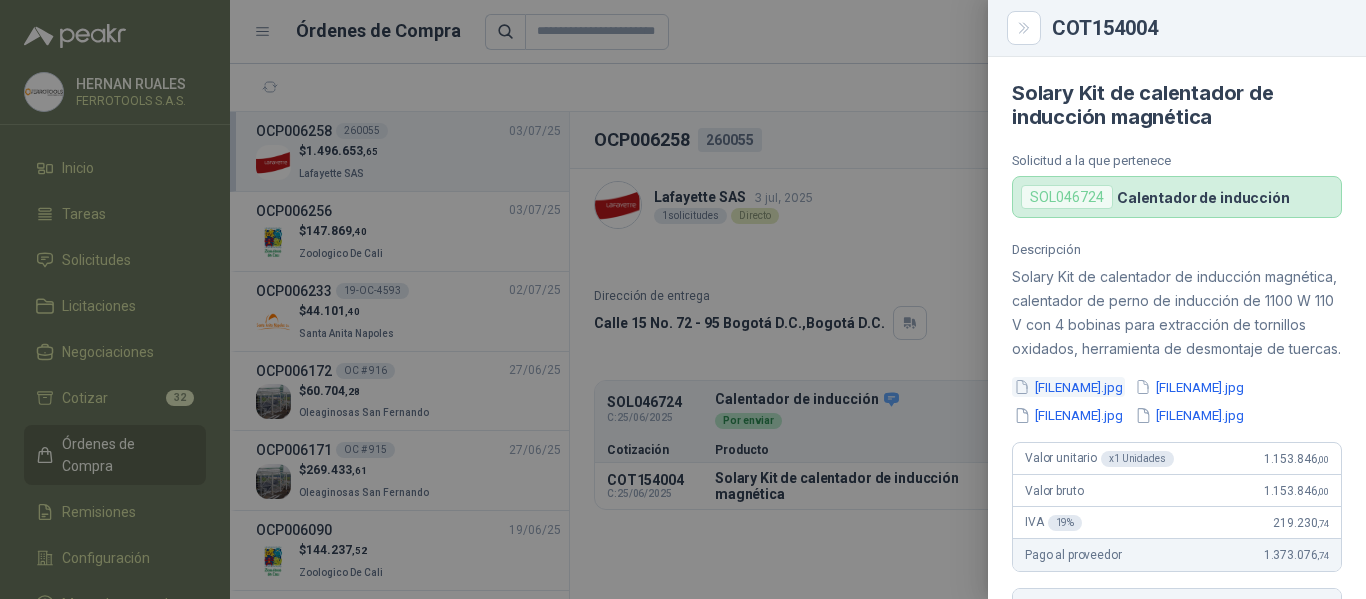click on "[FILENAME].jpg" at bounding box center (1068, 387) 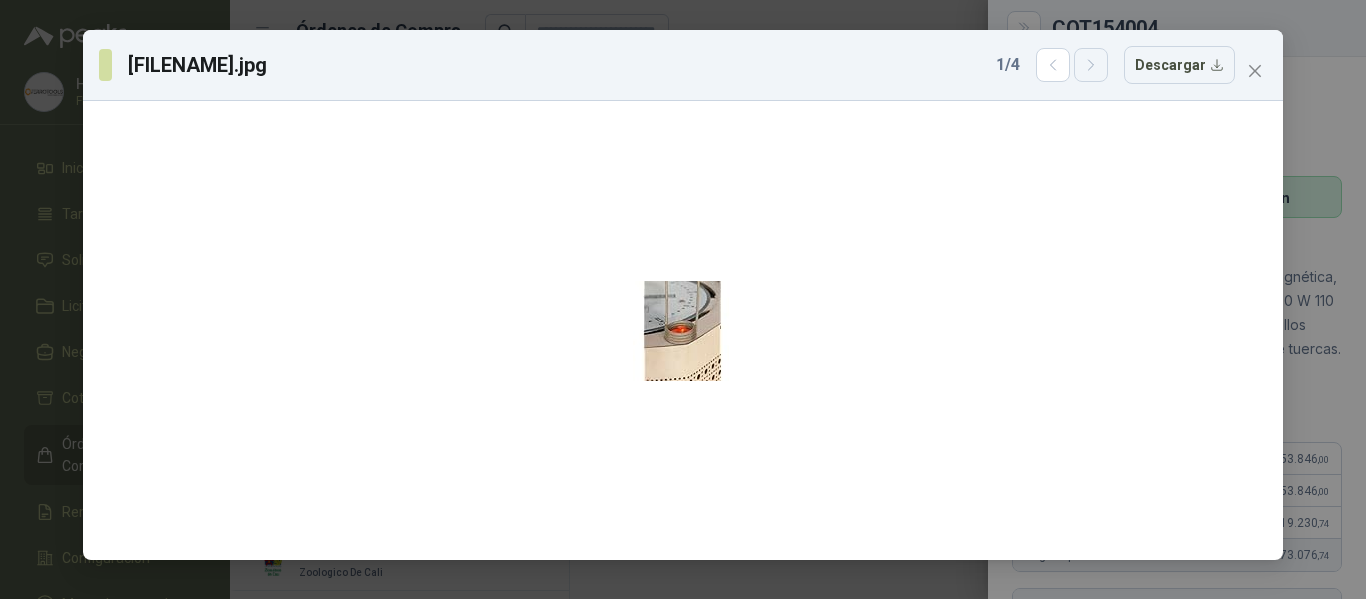 click at bounding box center (1091, 65) 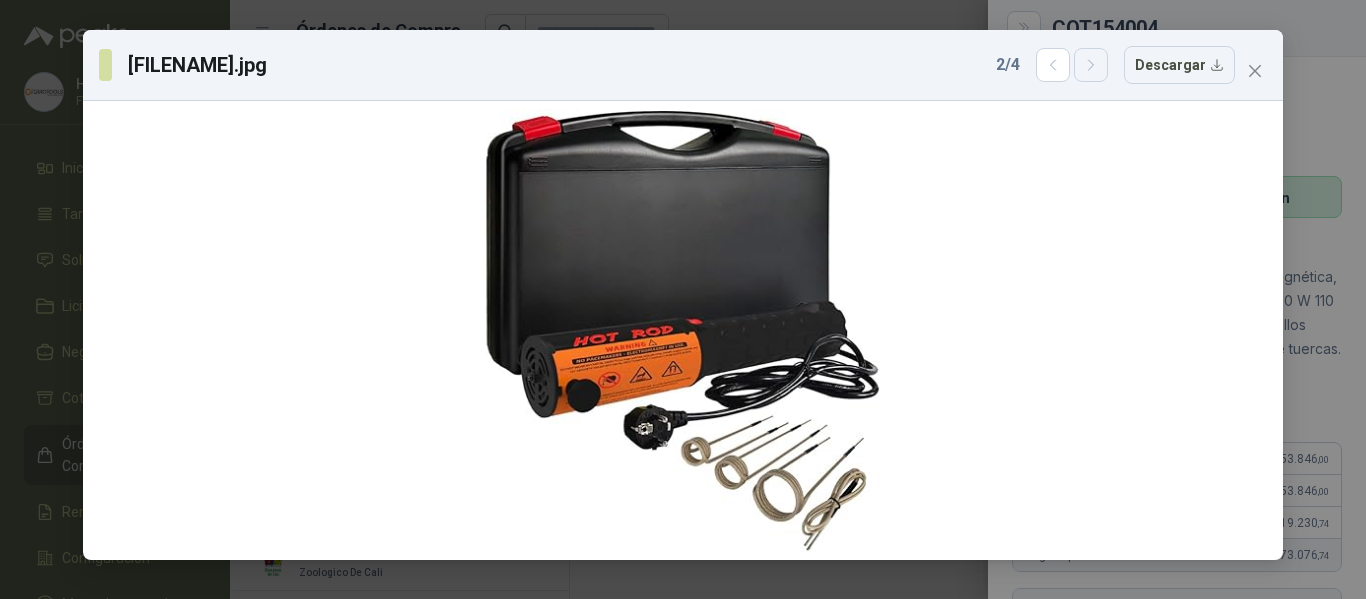 click at bounding box center (1053, 65) 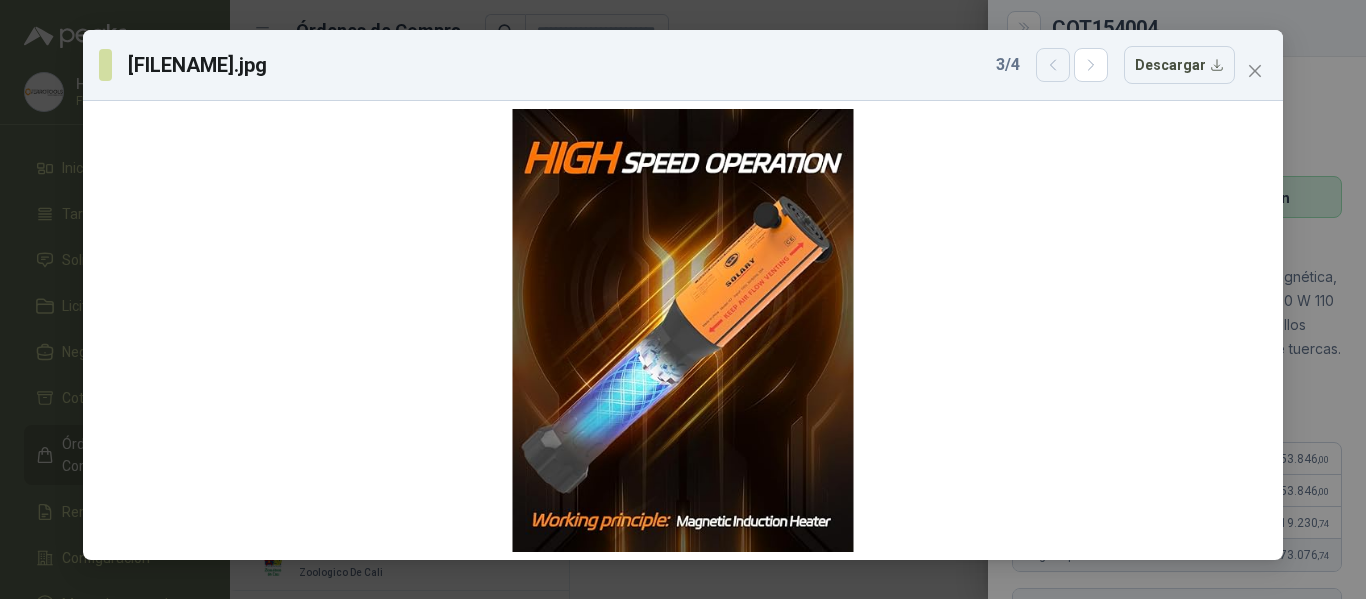 click at bounding box center (1053, 65) 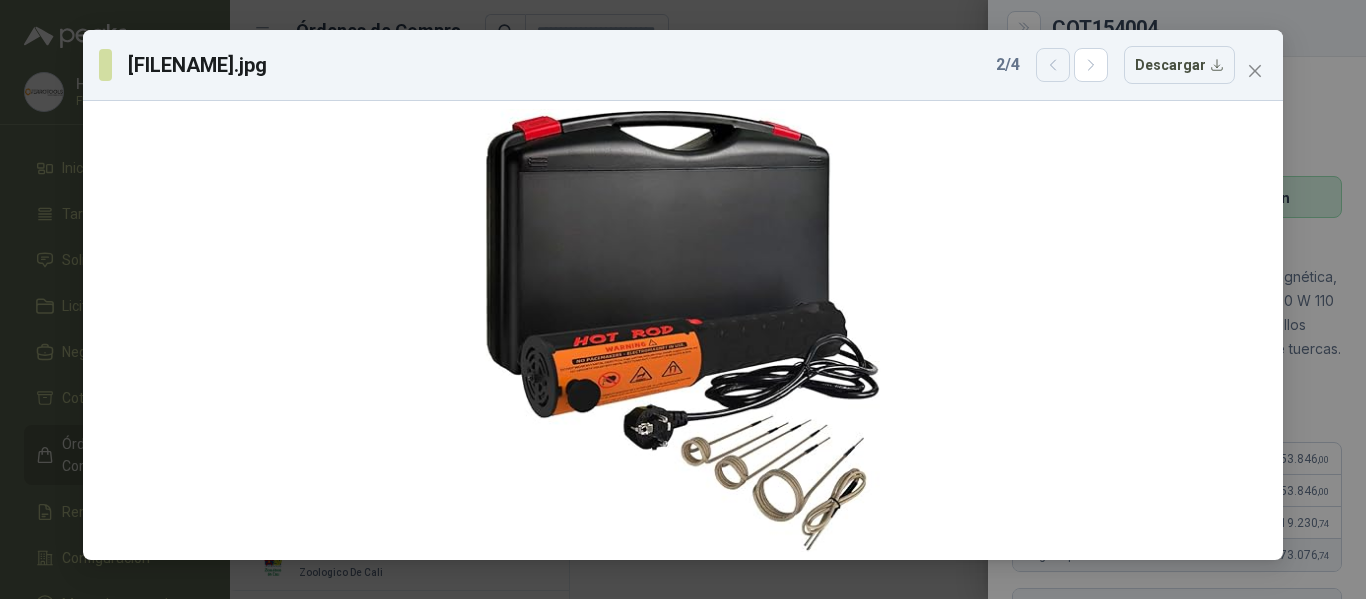 click at bounding box center [1053, 65] 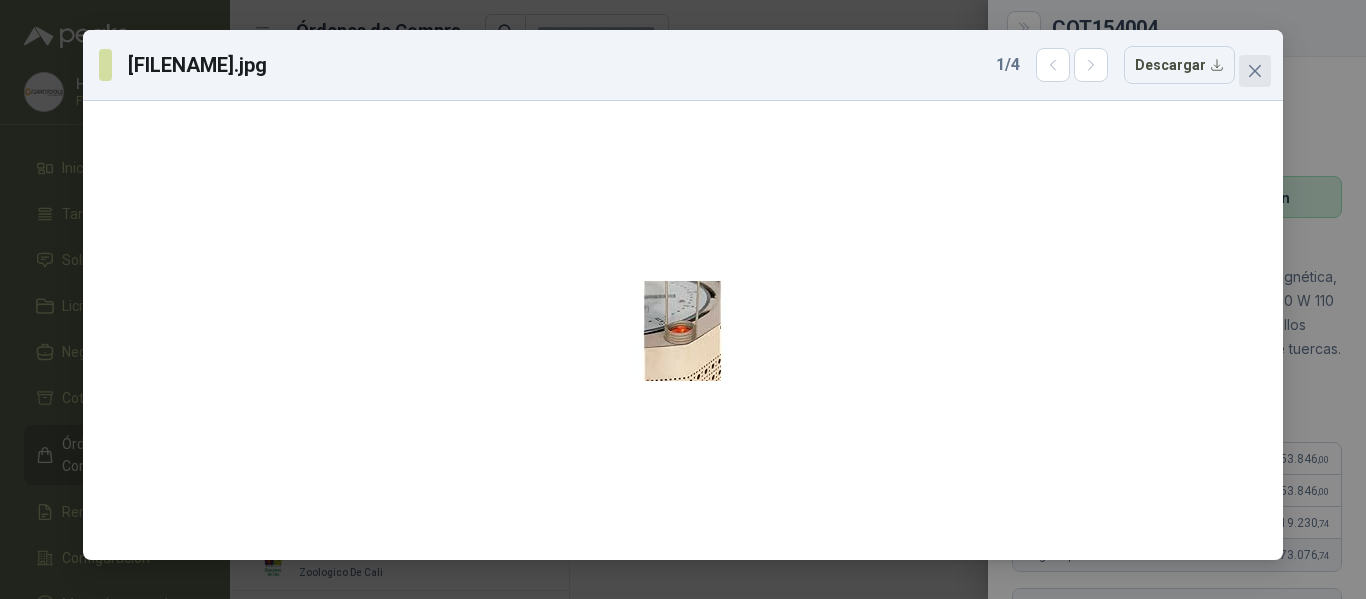click at bounding box center (1255, 71) 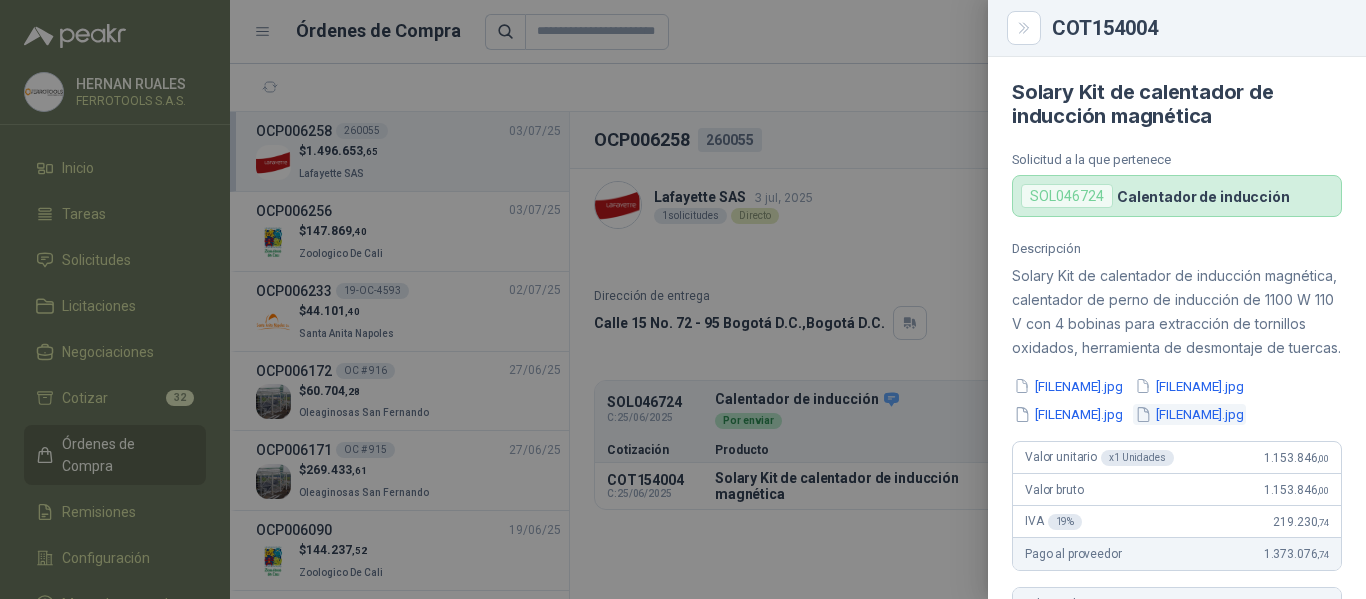 scroll, scrollTop: 0, scrollLeft: 0, axis: both 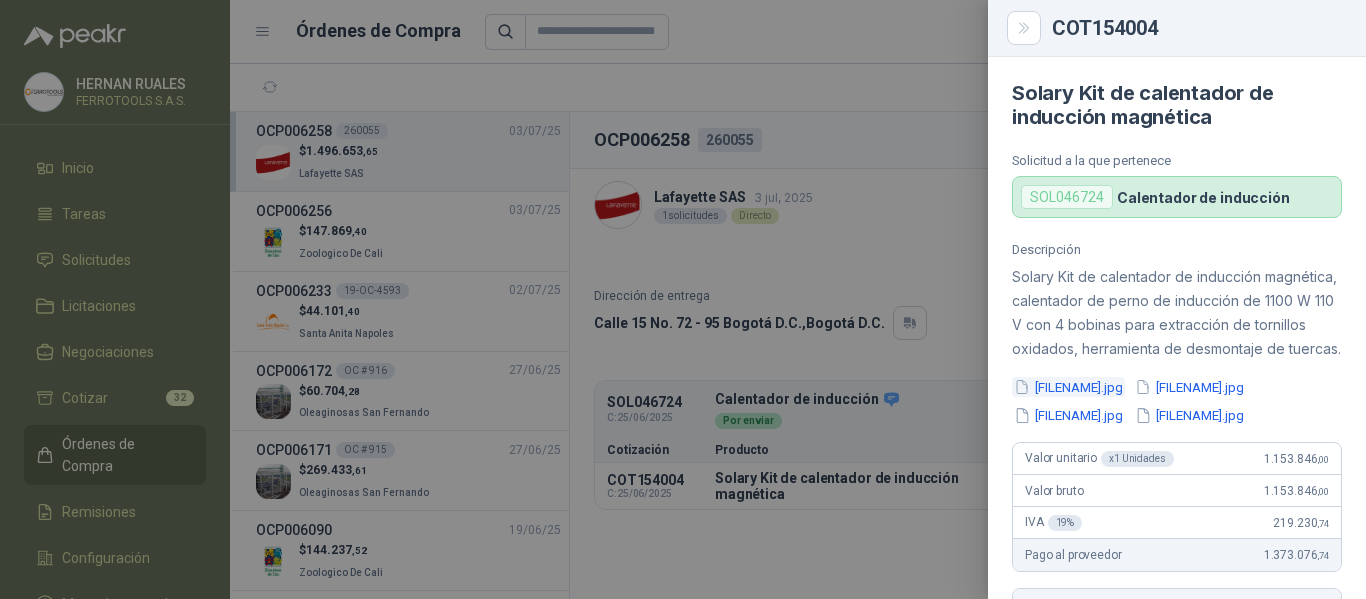 click on "[FILENAME].jpg" at bounding box center (1068, 387) 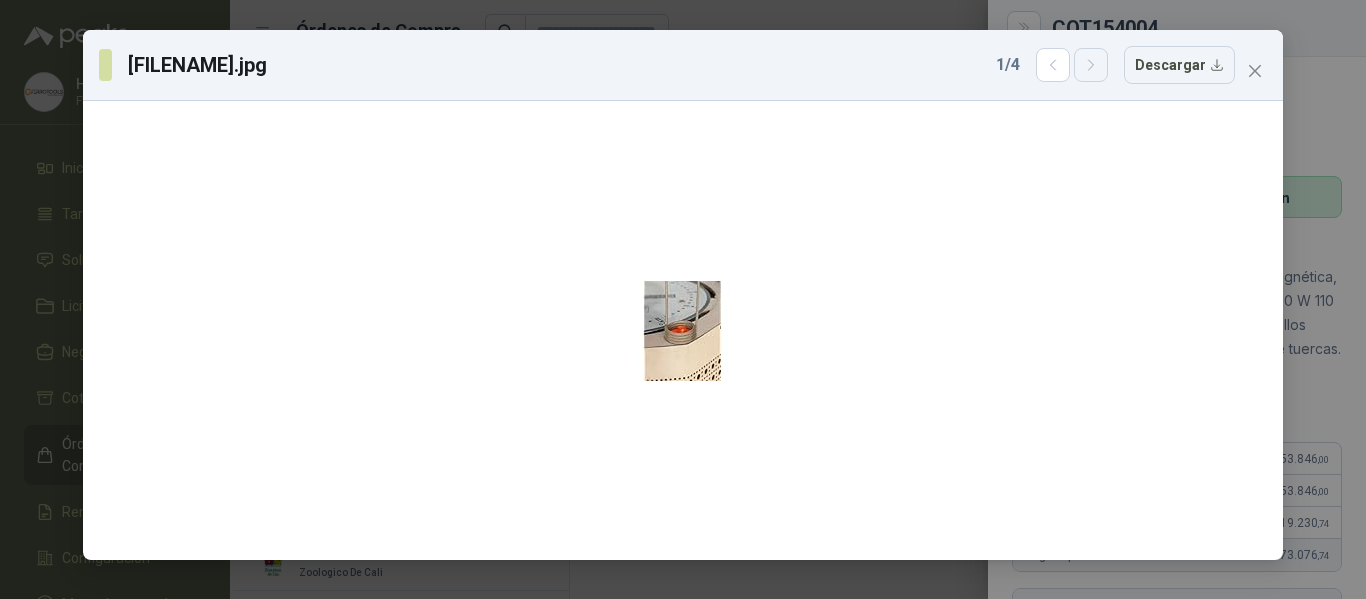 click at bounding box center [1091, 65] 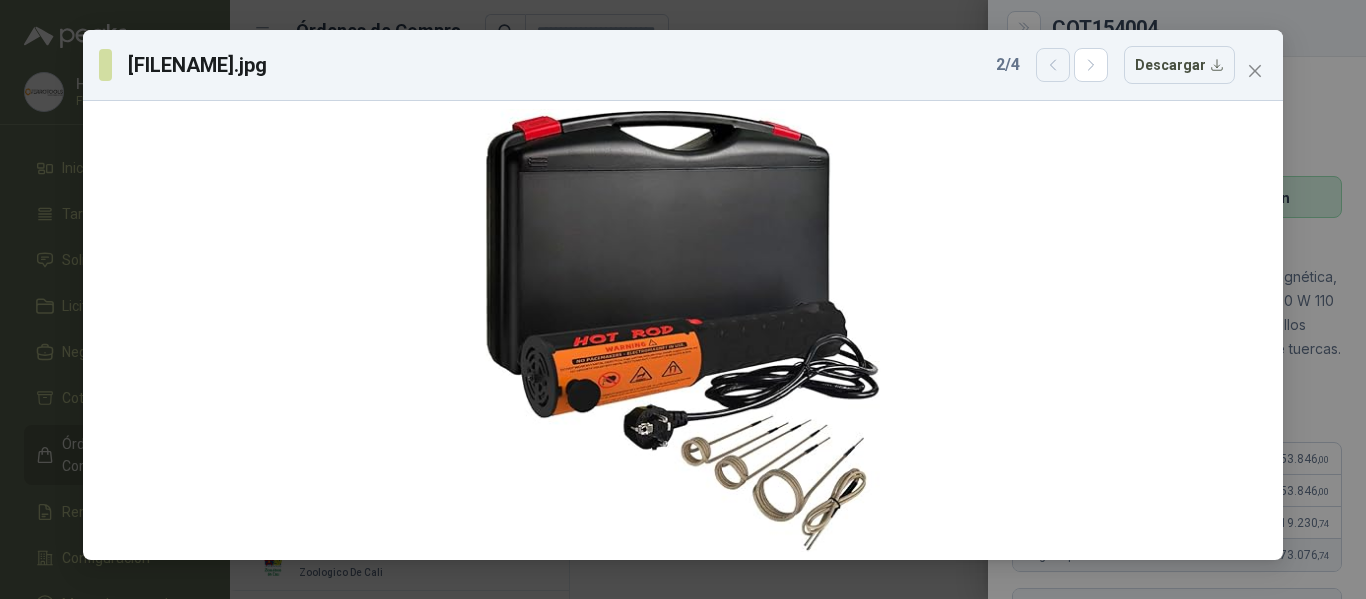click at bounding box center [1053, 65] 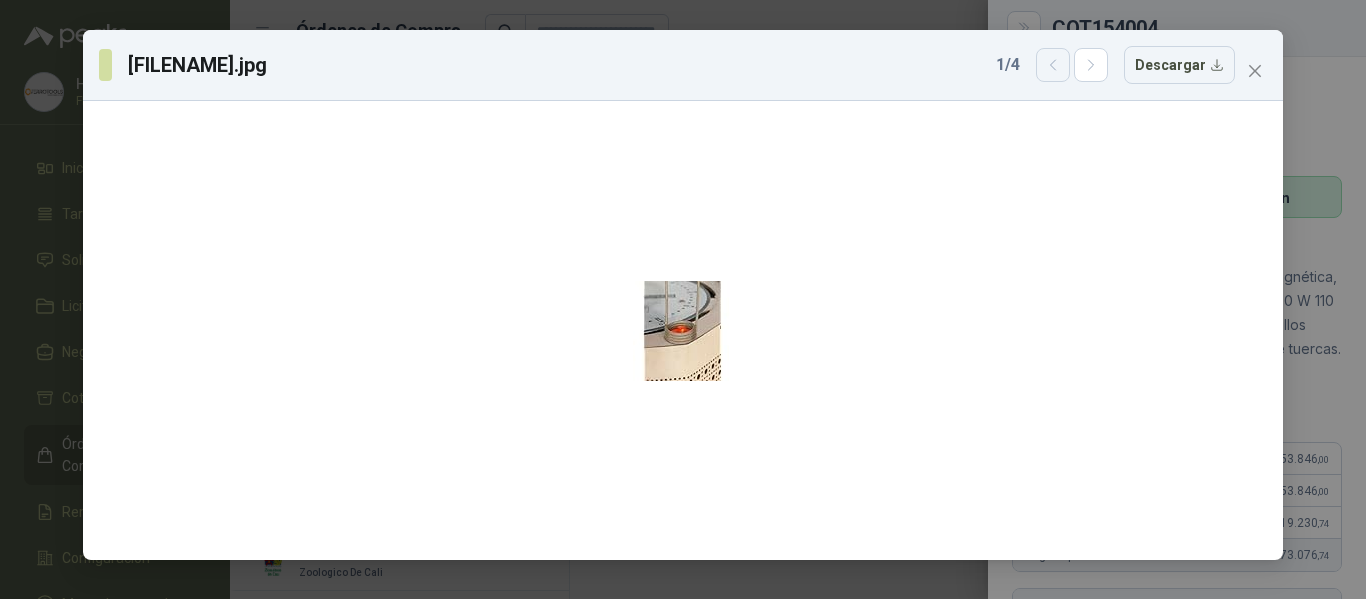 click at bounding box center [1053, 65] 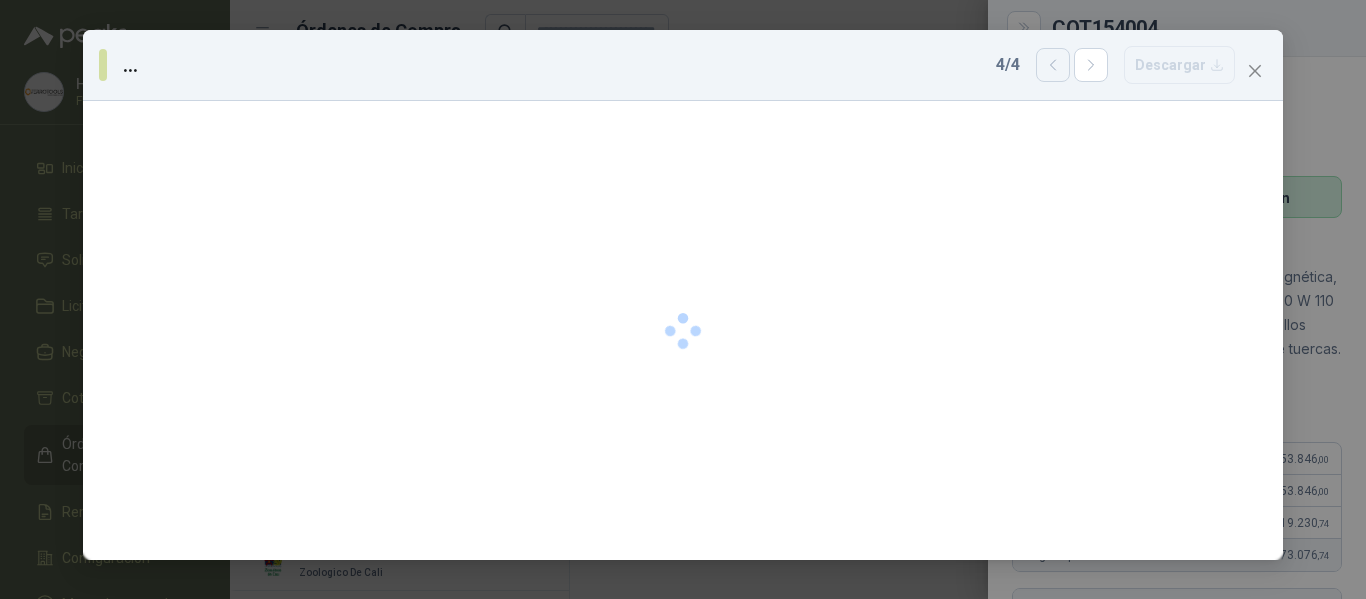 click at bounding box center (1053, 65) 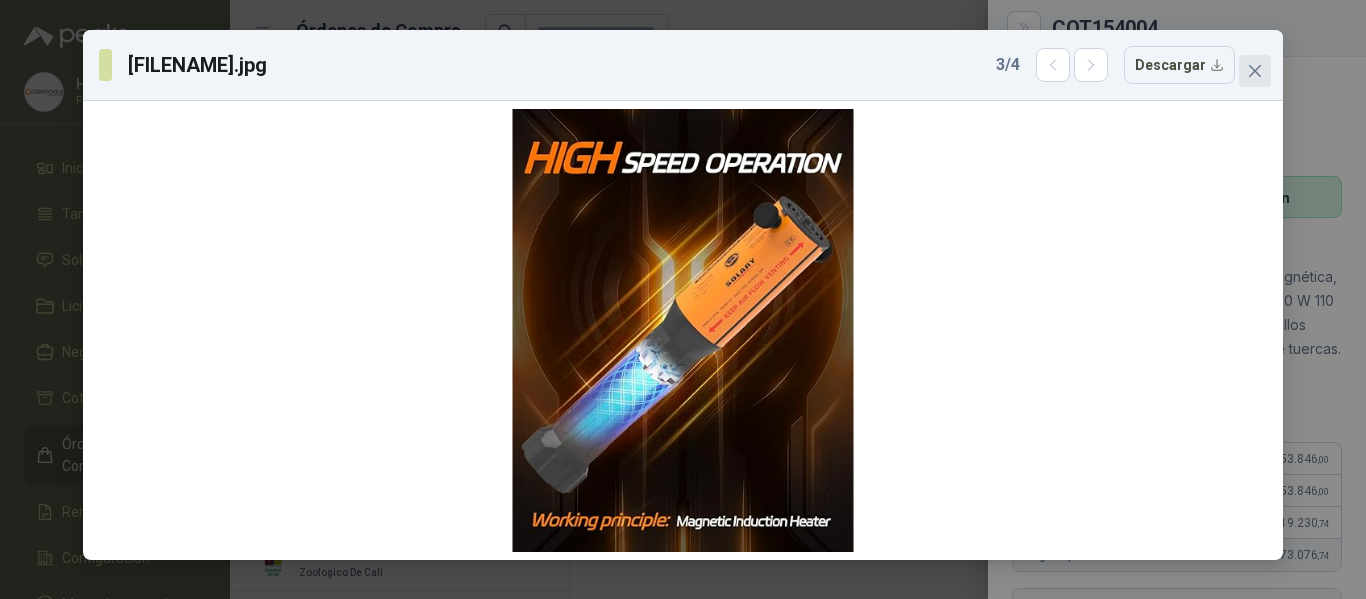 click at bounding box center (1255, 71) 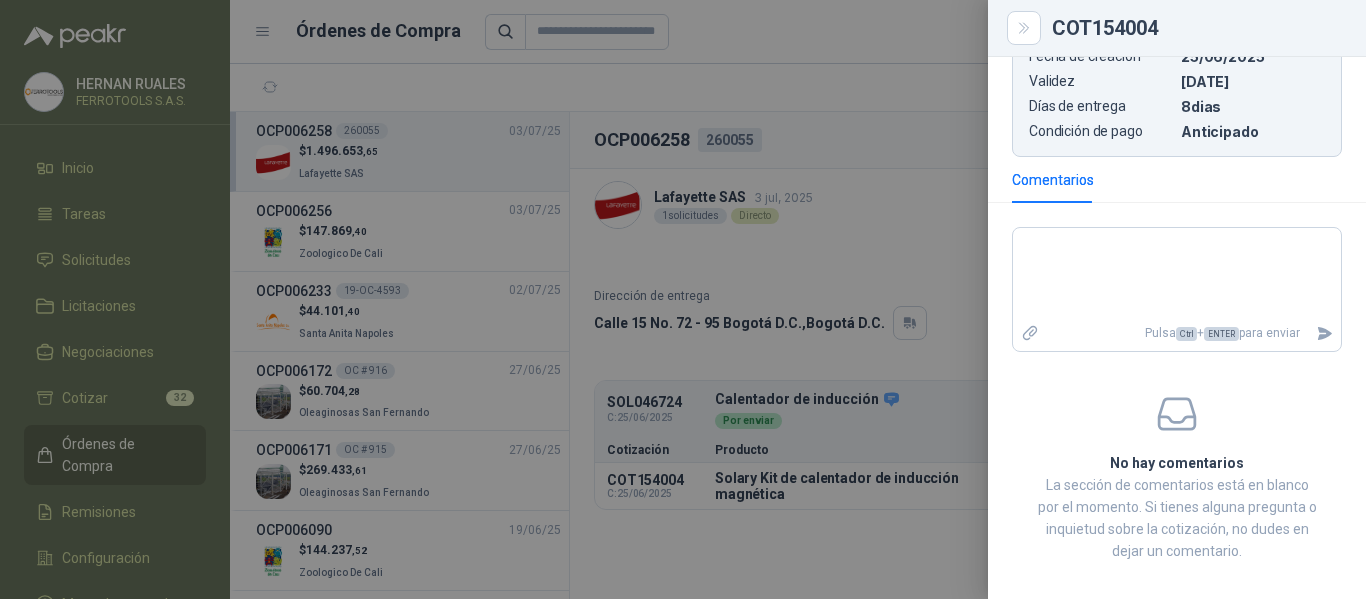 scroll, scrollTop: 1078, scrollLeft: 0, axis: vertical 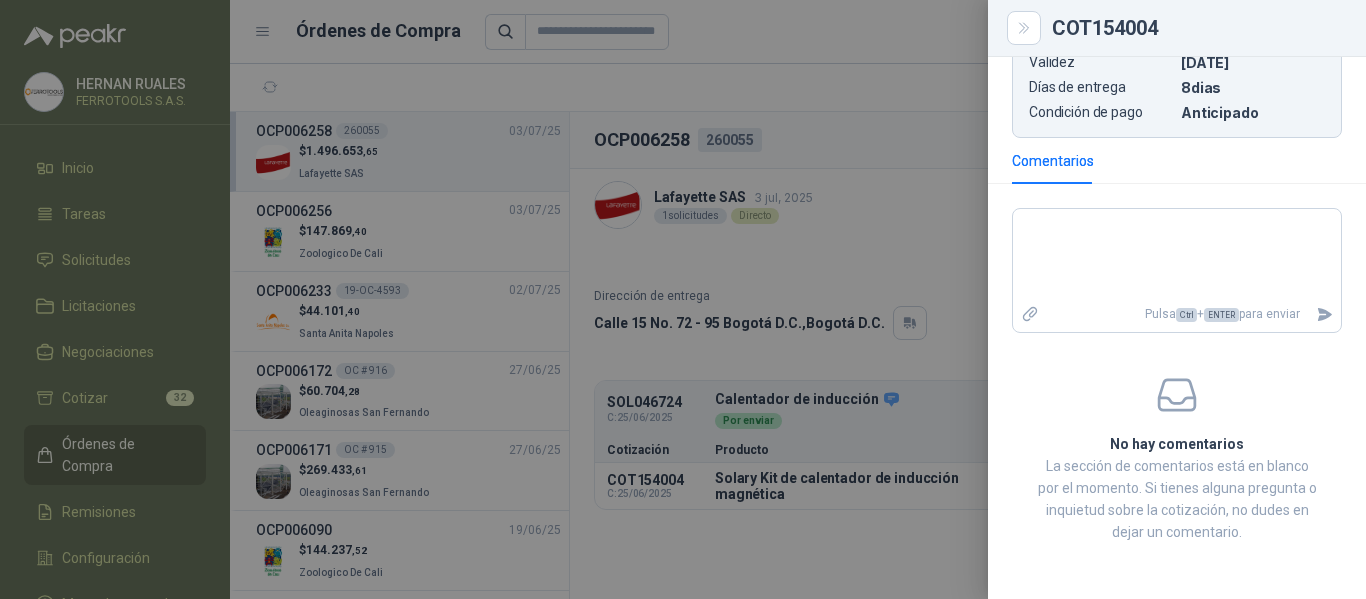 click at bounding box center (683, 299) 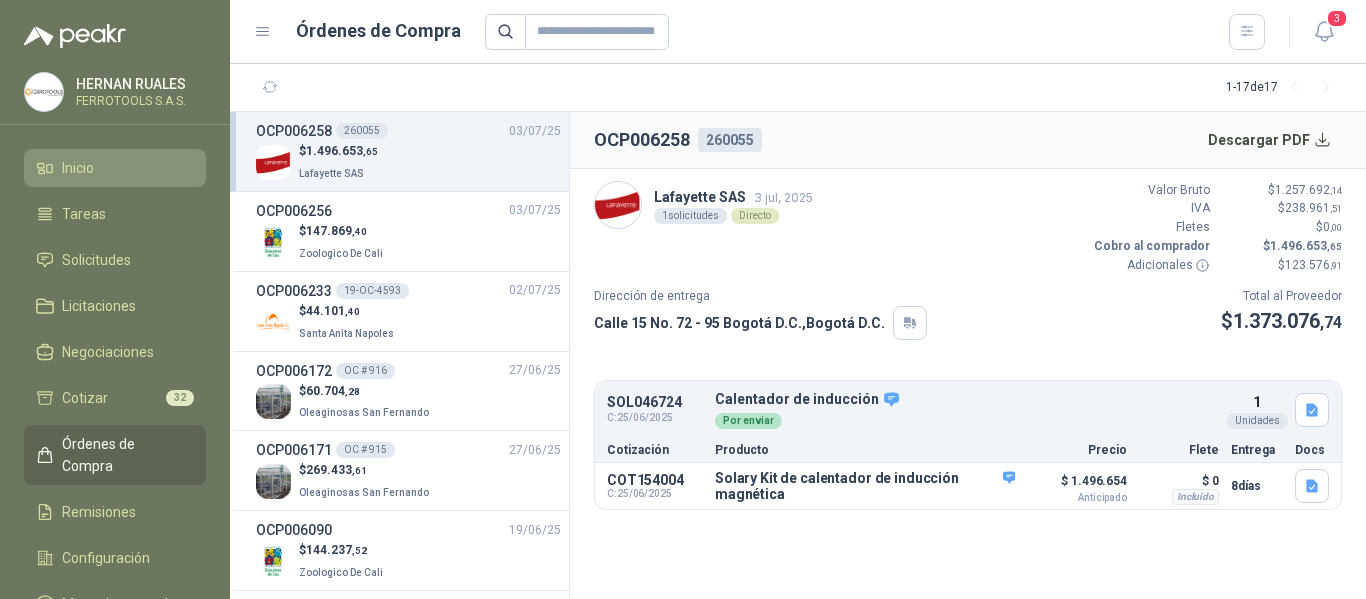 click on "Inicio" at bounding box center (78, 168) 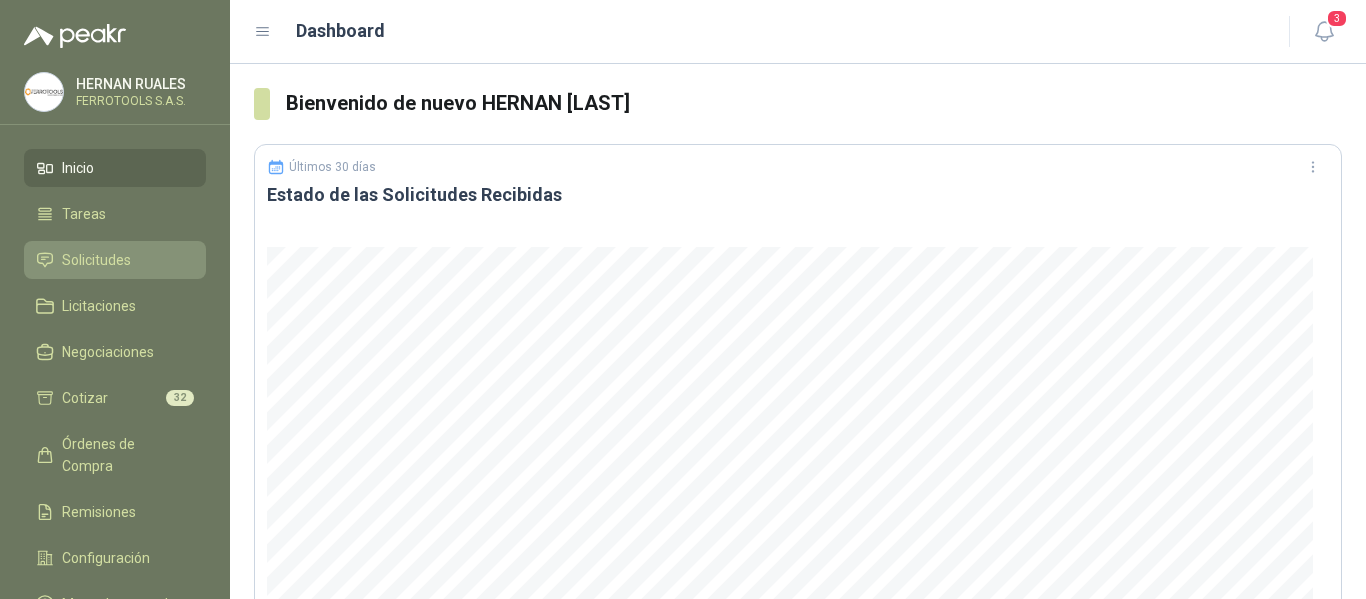 click on "Solicitudes" at bounding box center [115, 260] 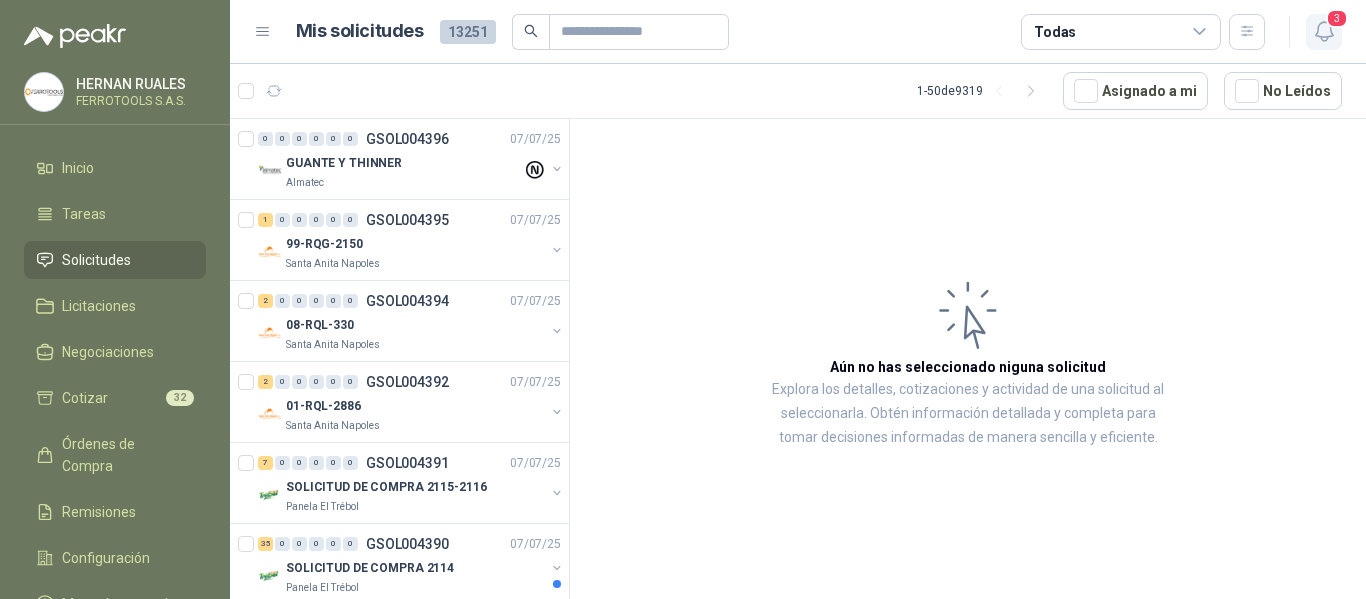 click at bounding box center [1324, 31] 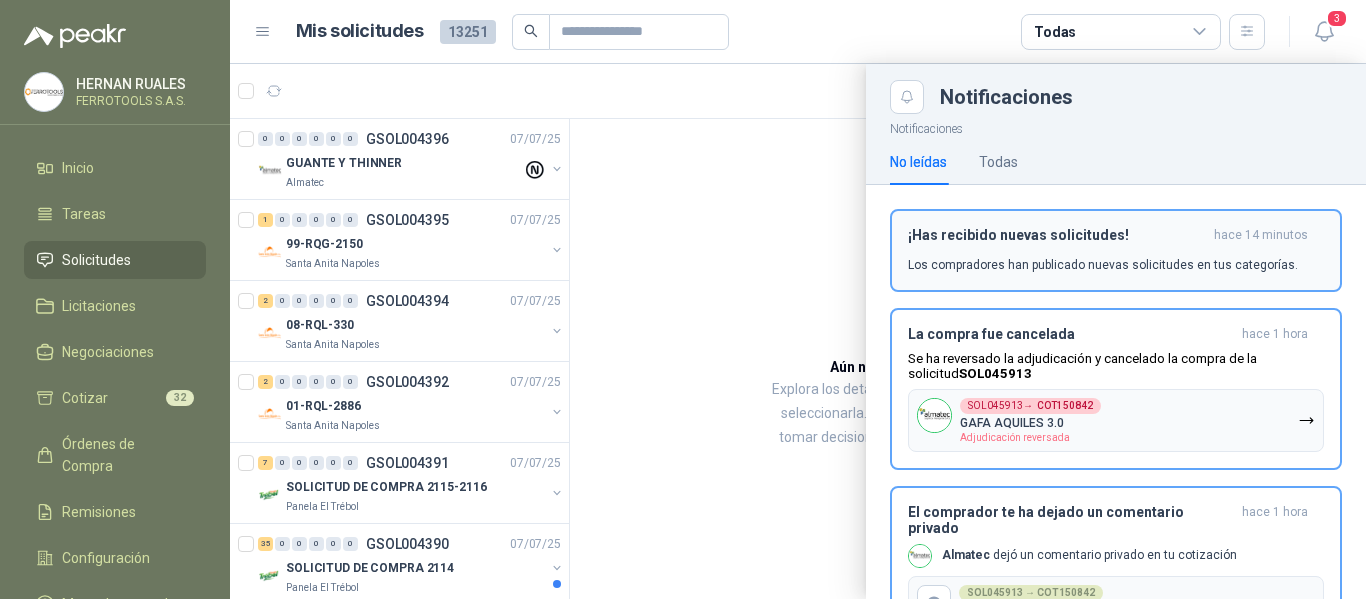 click on "Los compradores han publicado nuevas solicitudes en tus categorías." at bounding box center (1103, 265) 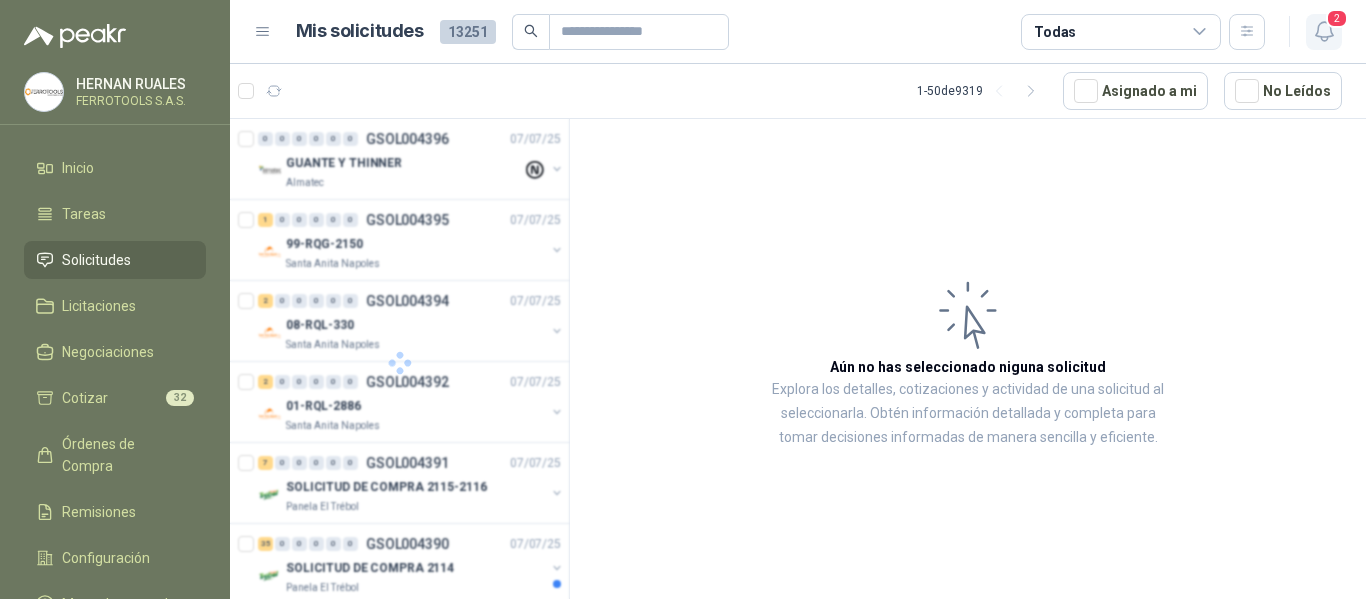 click at bounding box center (1324, 31) 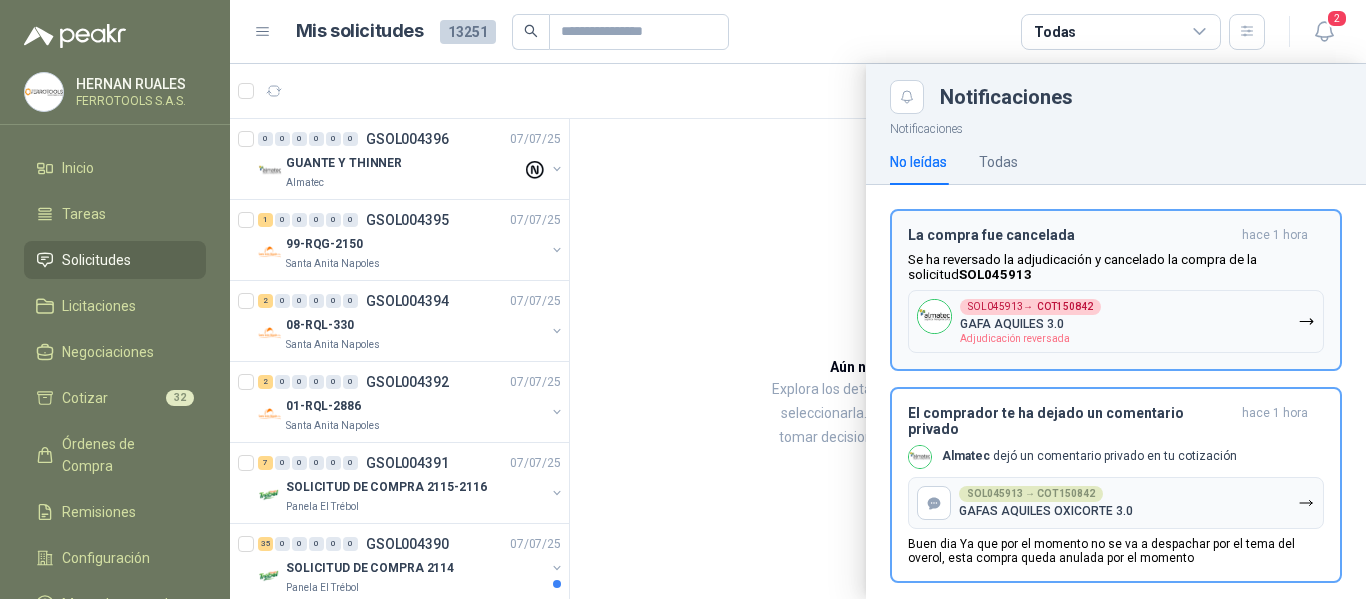 click on "Se ha reversado la adjudicación y cancelado la compra de la solicitud  SOL045913" at bounding box center [1116, 267] 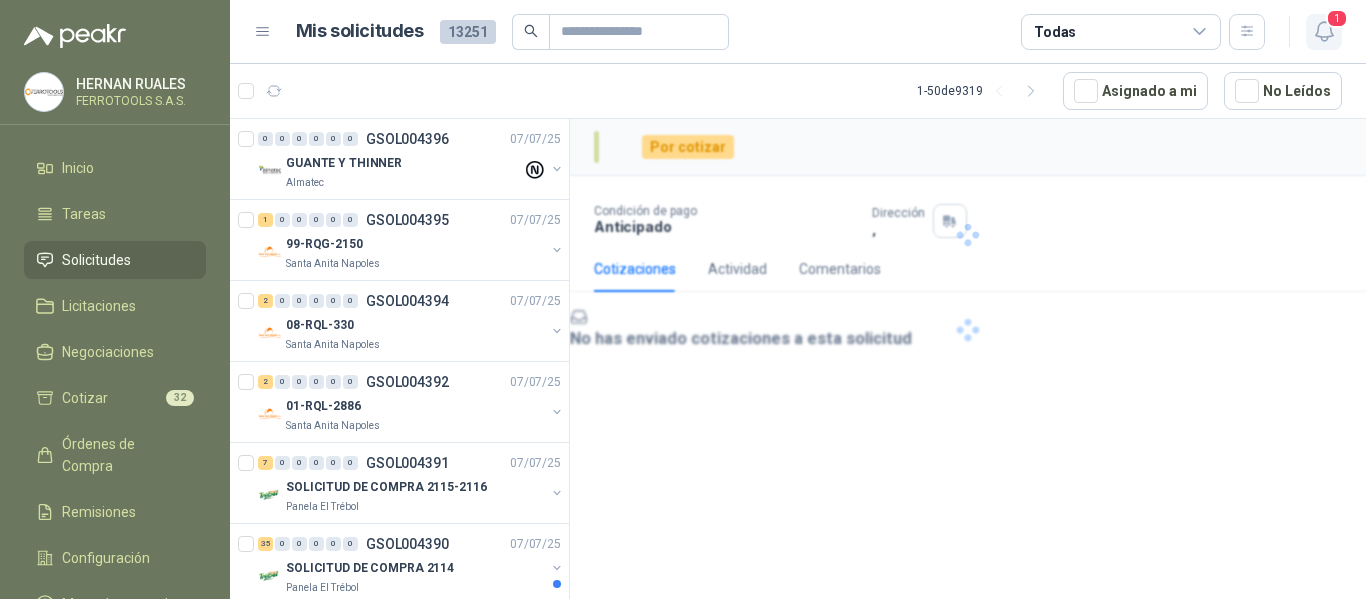 click at bounding box center (1323, 31) 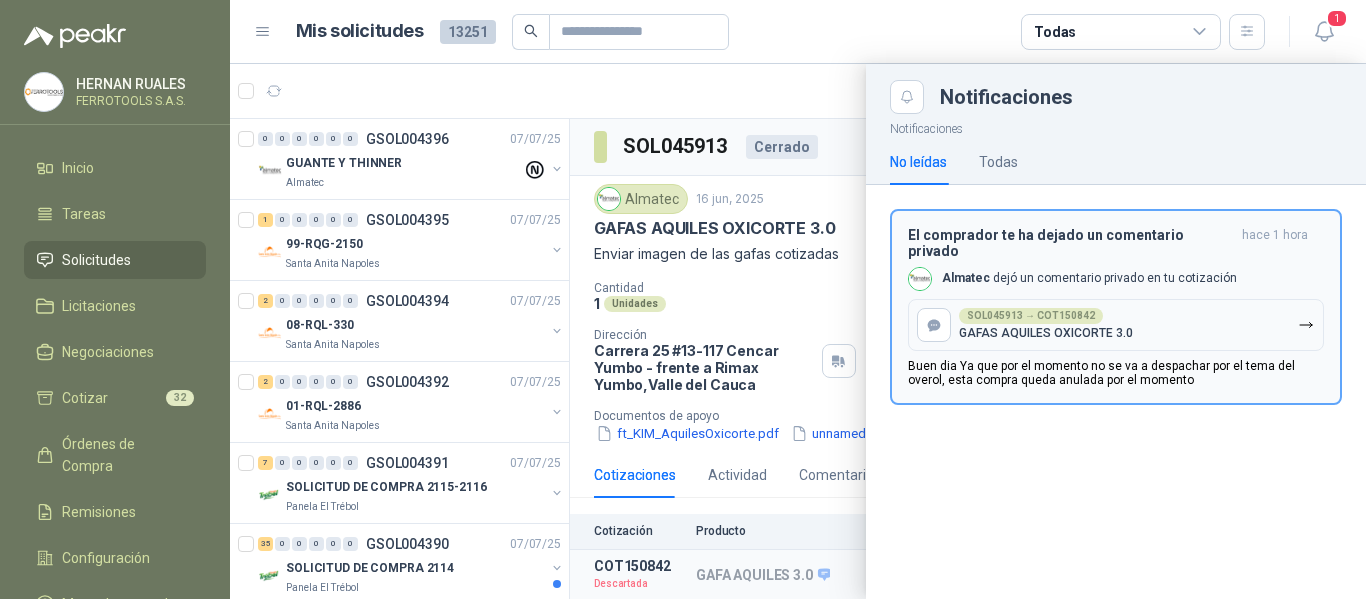 click at bounding box center (934, 325) 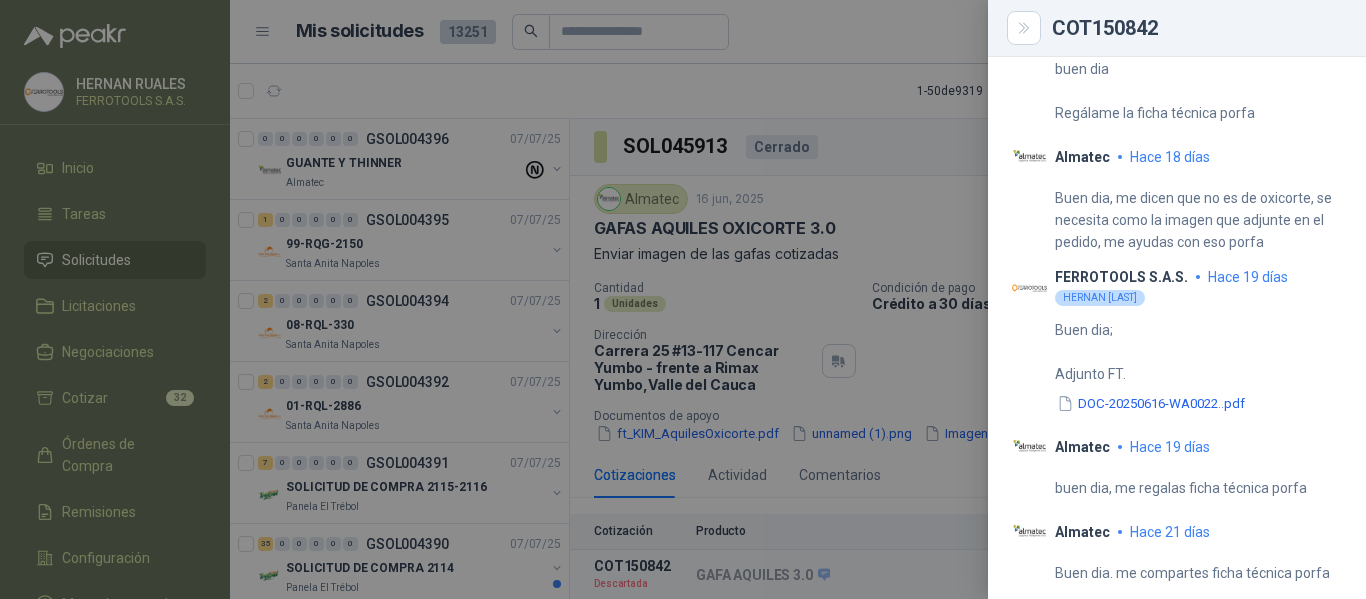 scroll, scrollTop: 1224, scrollLeft: 0, axis: vertical 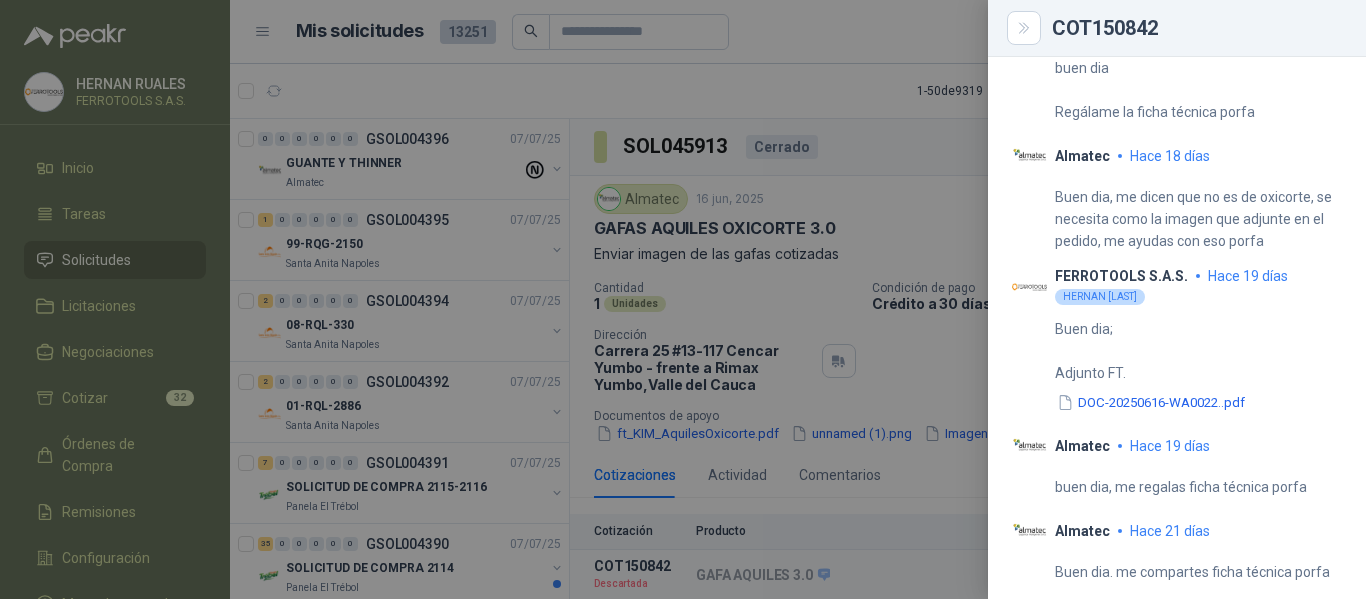 click at bounding box center [683, 299] 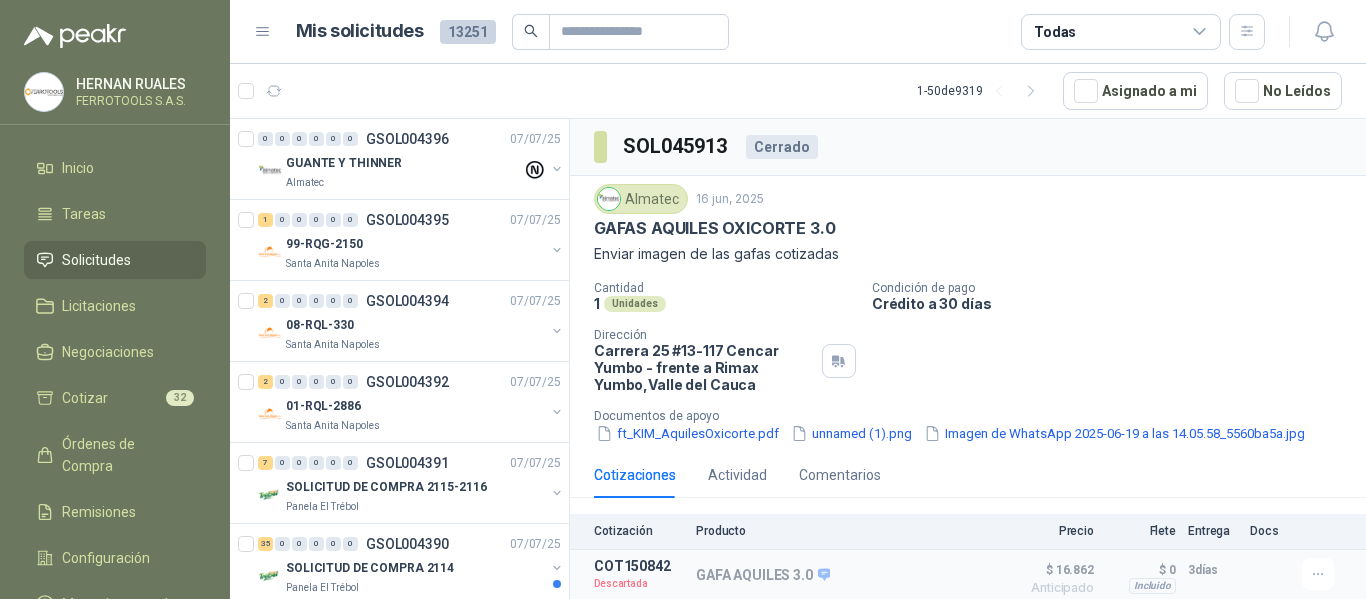 click on "Solicitudes" at bounding box center [96, 260] 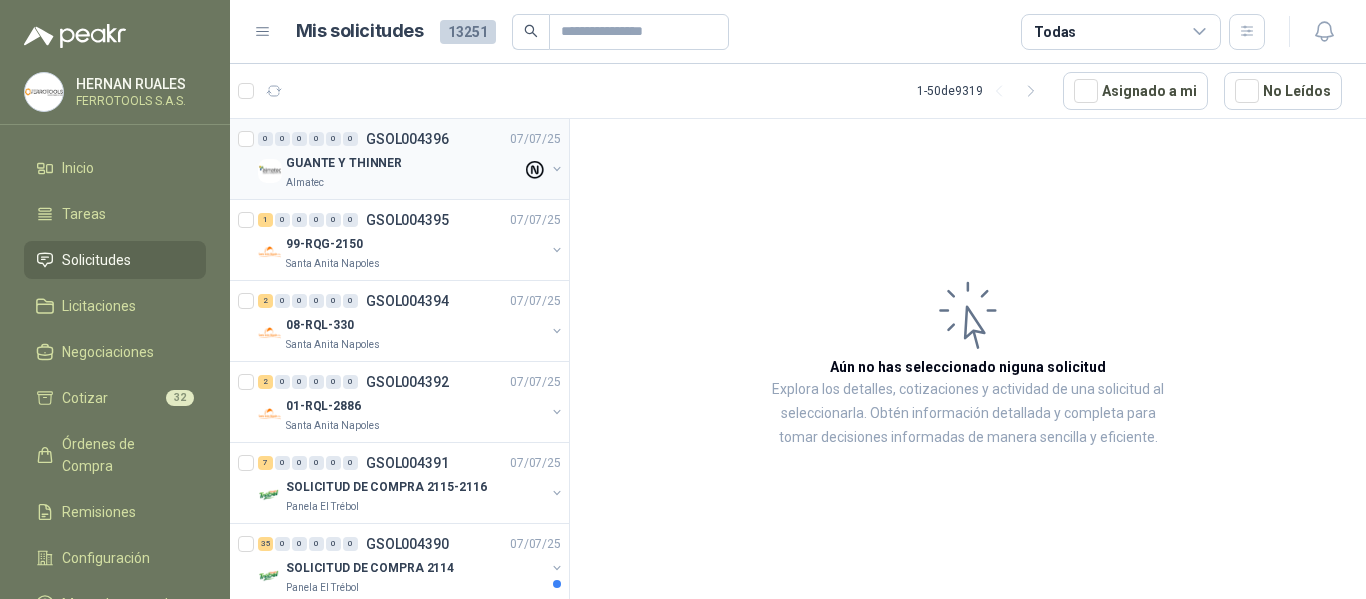 click on "GUANTE Y THINNER" at bounding box center [404, 163] 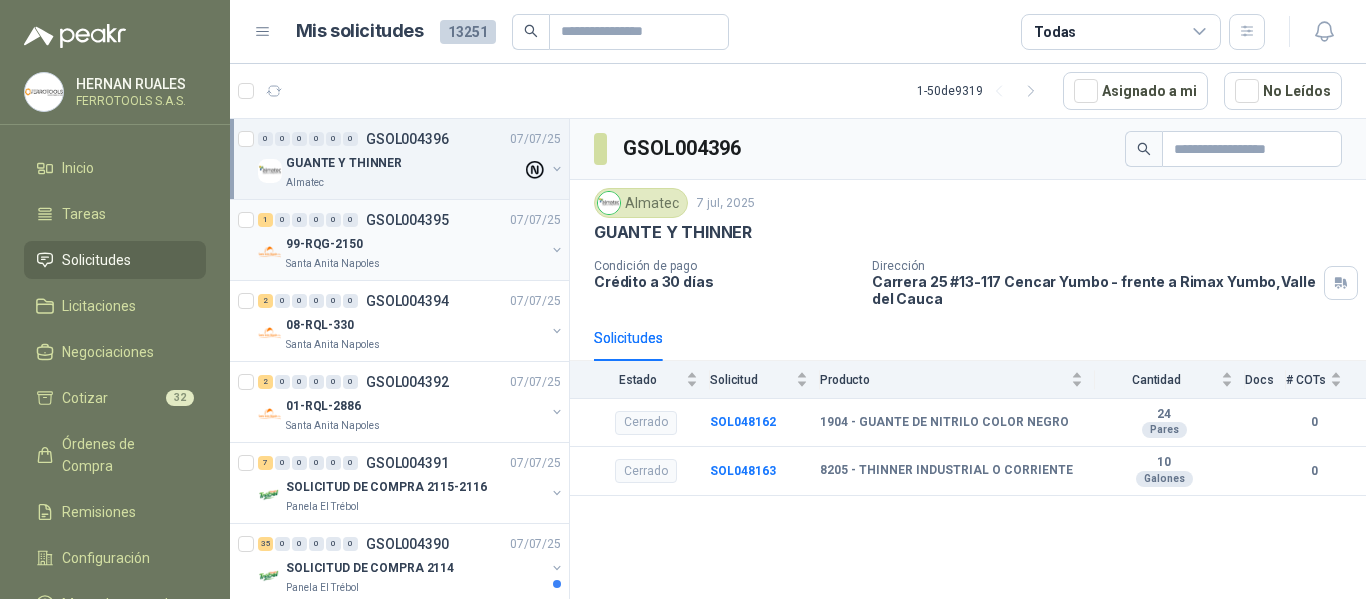 click on "99-RQG-2150" at bounding box center [415, 244] 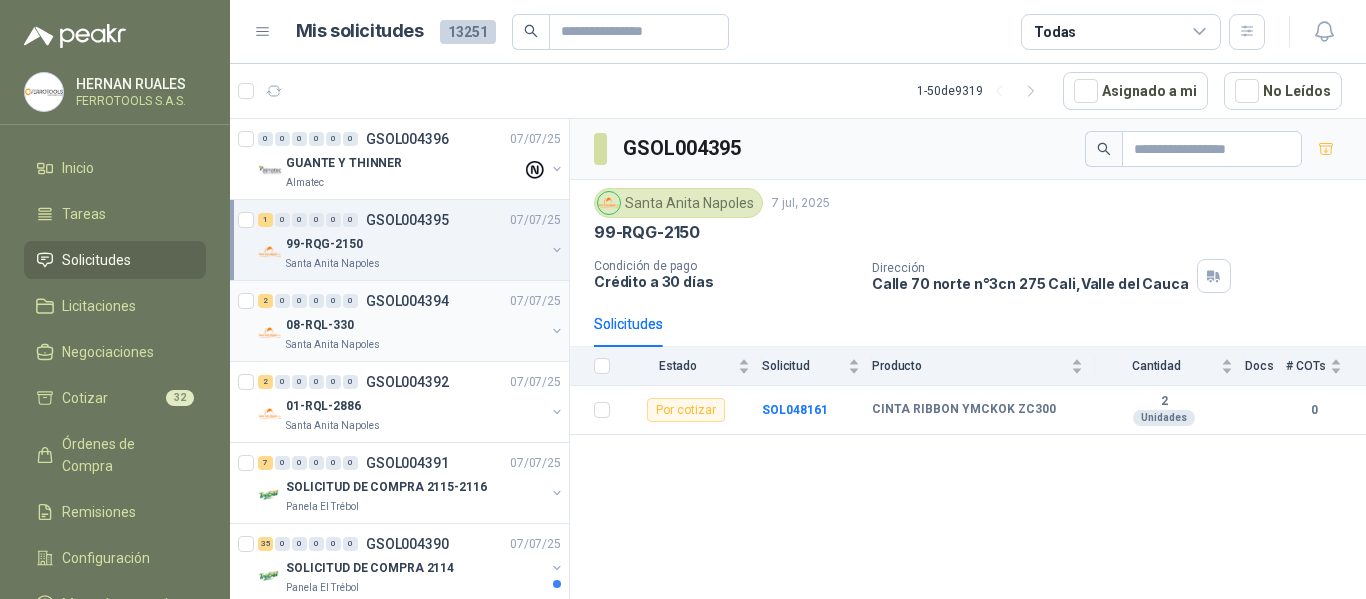 click on "Santa Anita Napoles" at bounding box center (415, 345) 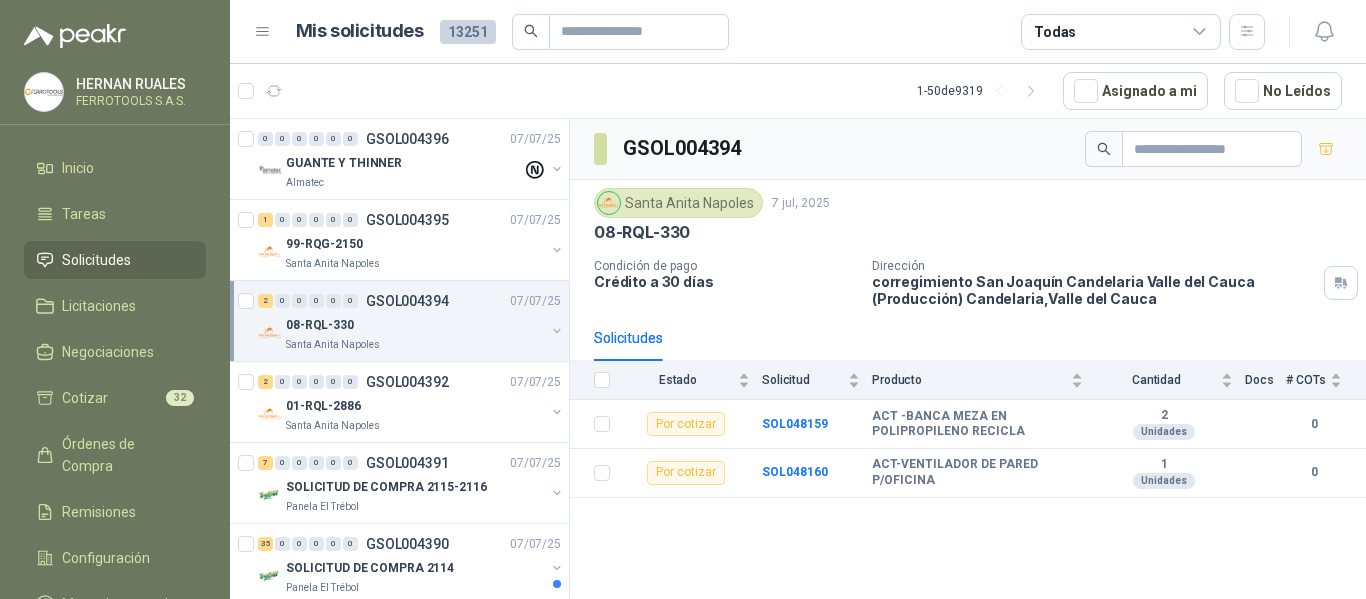 scroll, scrollTop: 100, scrollLeft: 0, axis: vertical 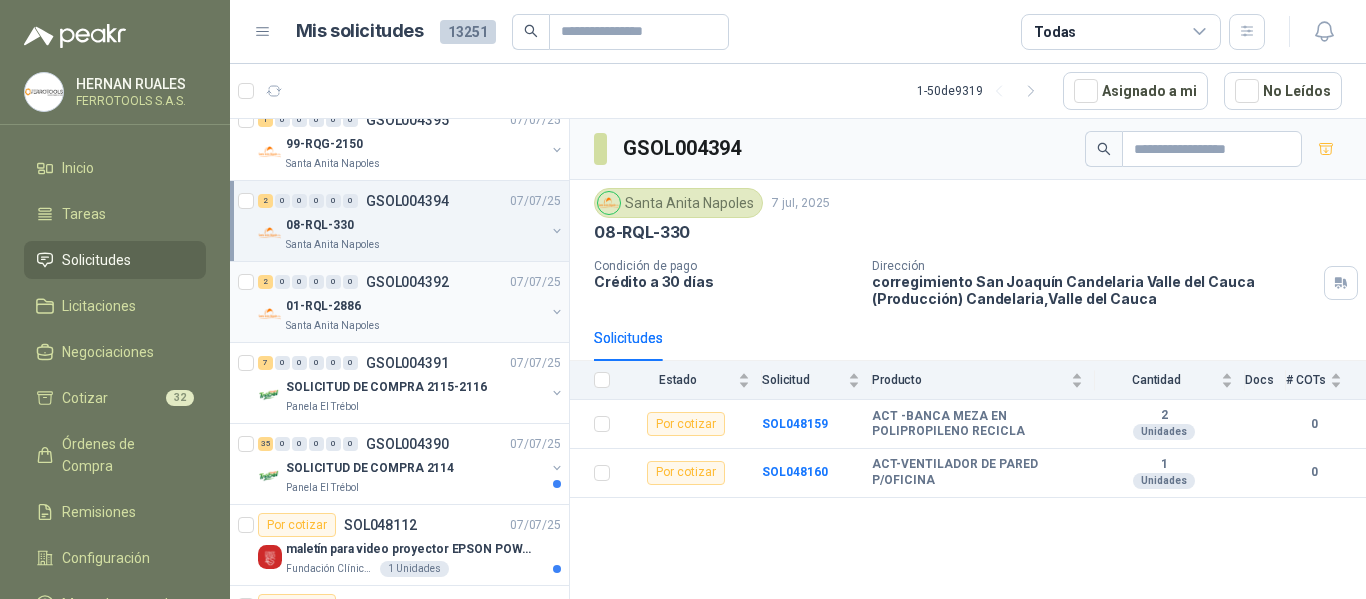 click on "Santa Anita Napoles" at bounding box center [415, 326] 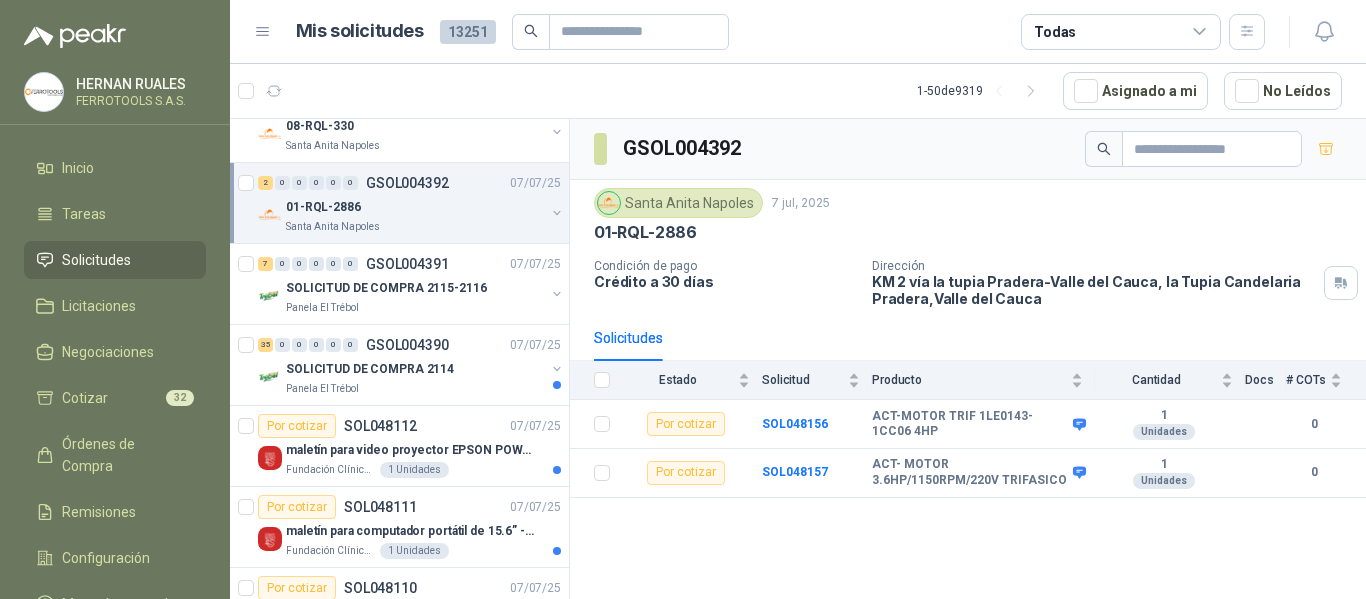 scroll, scrollTop: 200, scrollLeft: 0, axis: vertical 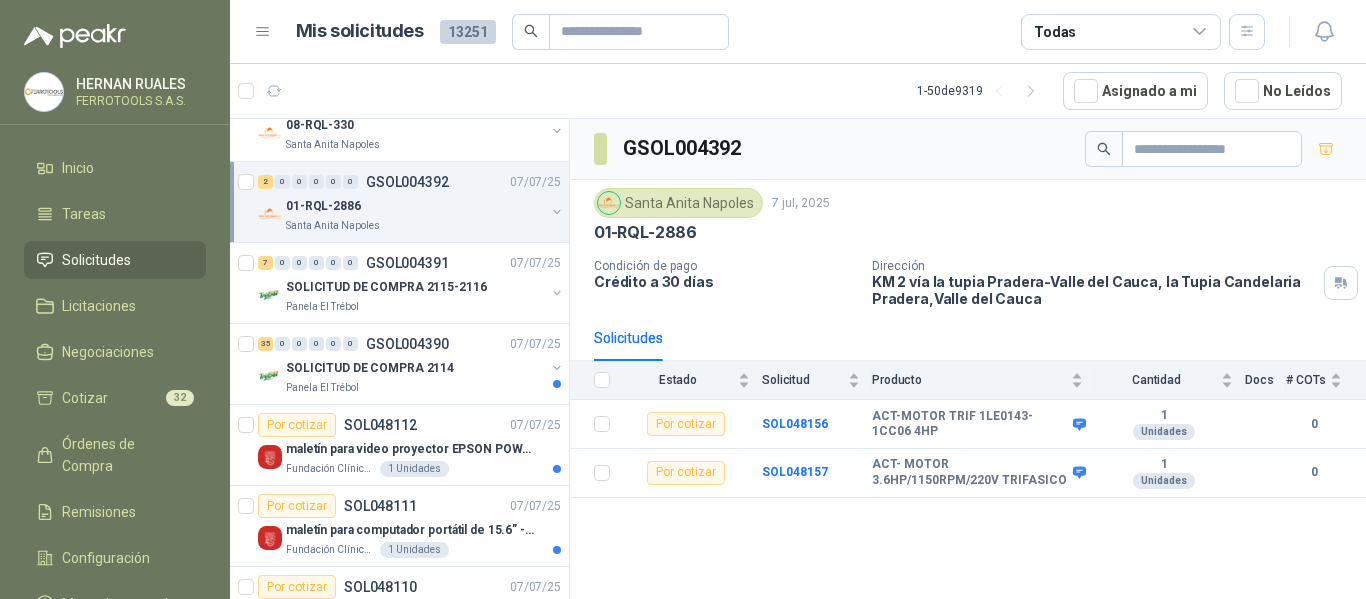 click on "[DATE]   SOLICITUD DE COMPRA [NUMBER] Panela El Trébol" at bounding box center [399, -41] 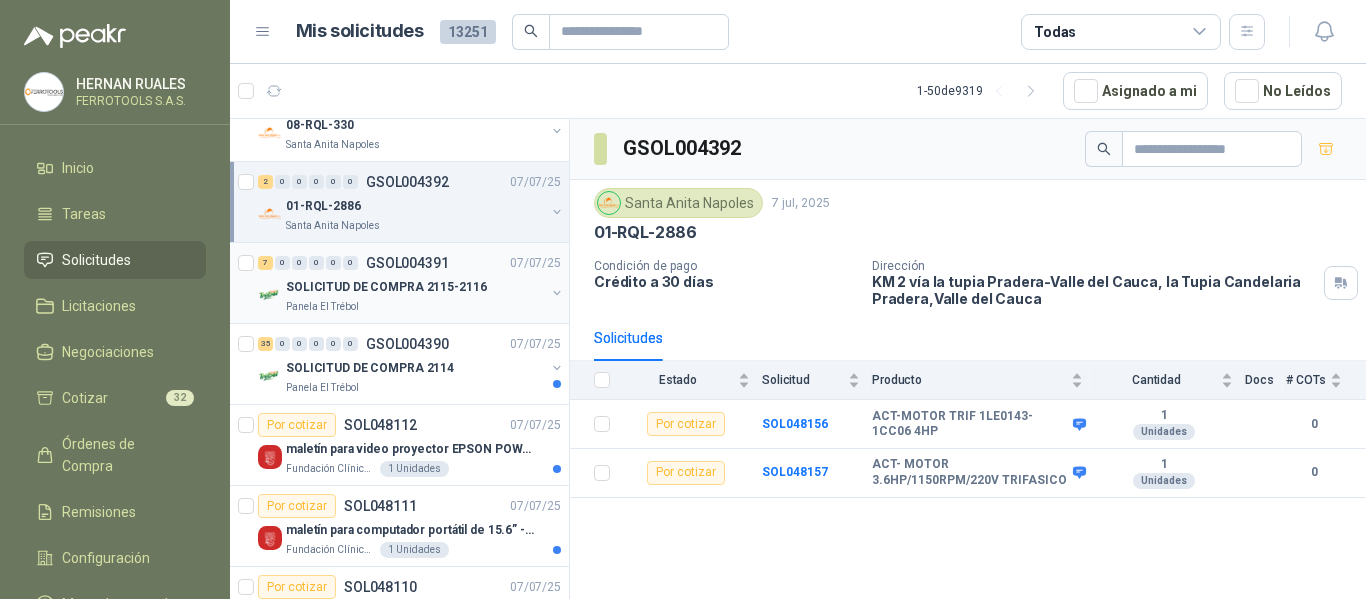 click on "Panela El Trébol" at bounding box center [415, 307] 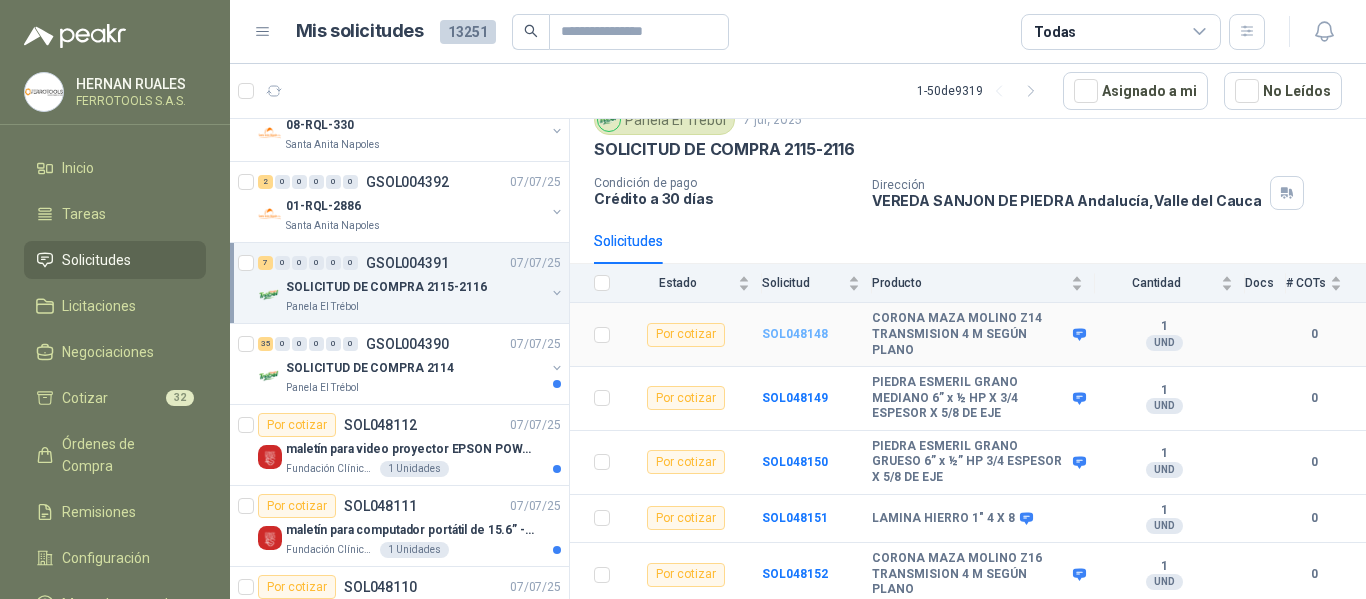 scroll, scrollTop: 196, scrollLeft: 0, axis: vertical 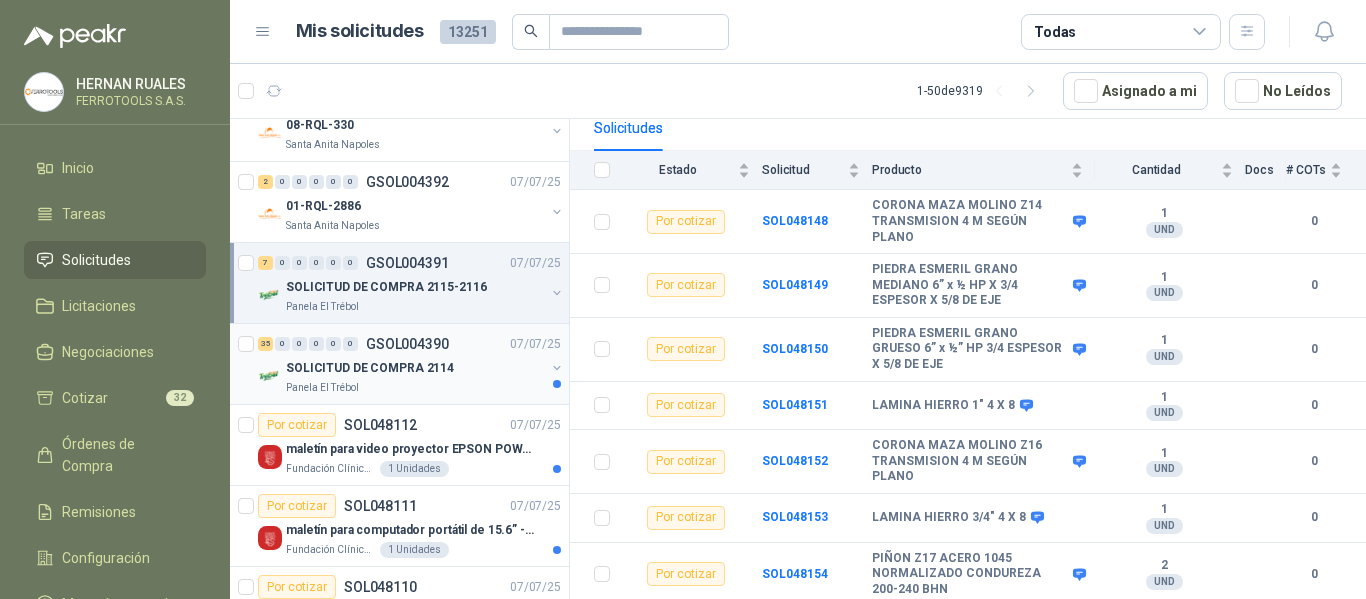 click on "SOLICITUD DE COMPRA 2114" at bounding box center (370, 368) 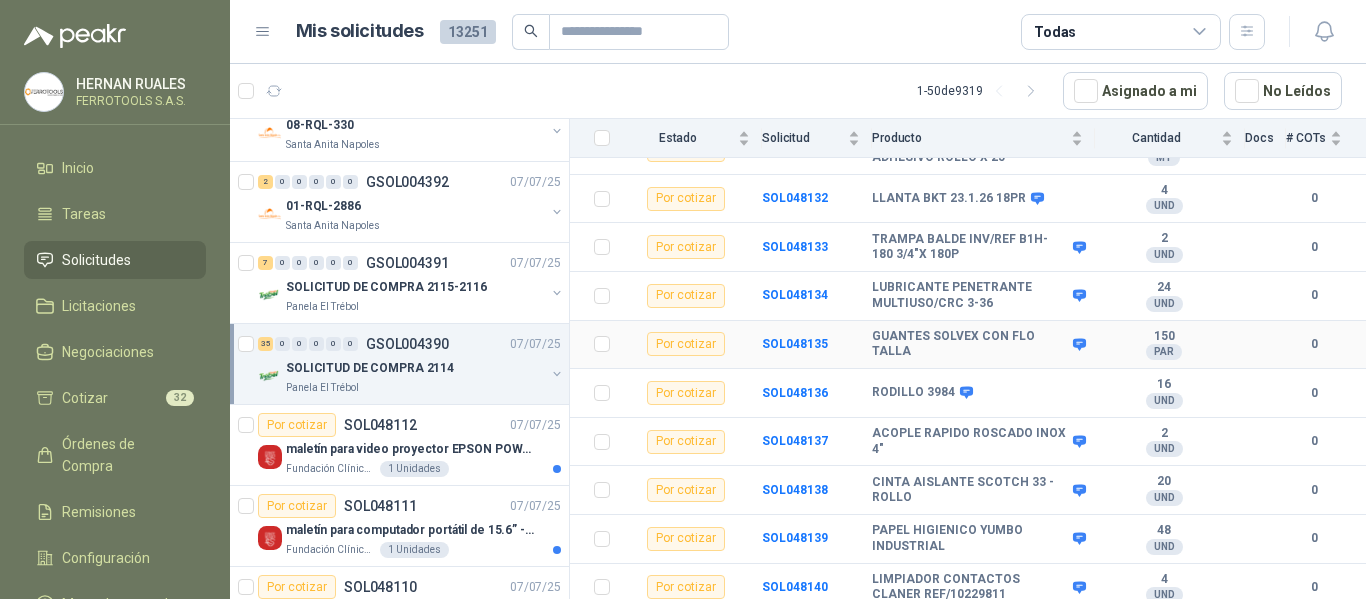 scroll, scrollTop: 1496, scrollLeft: 0, axis: vertical 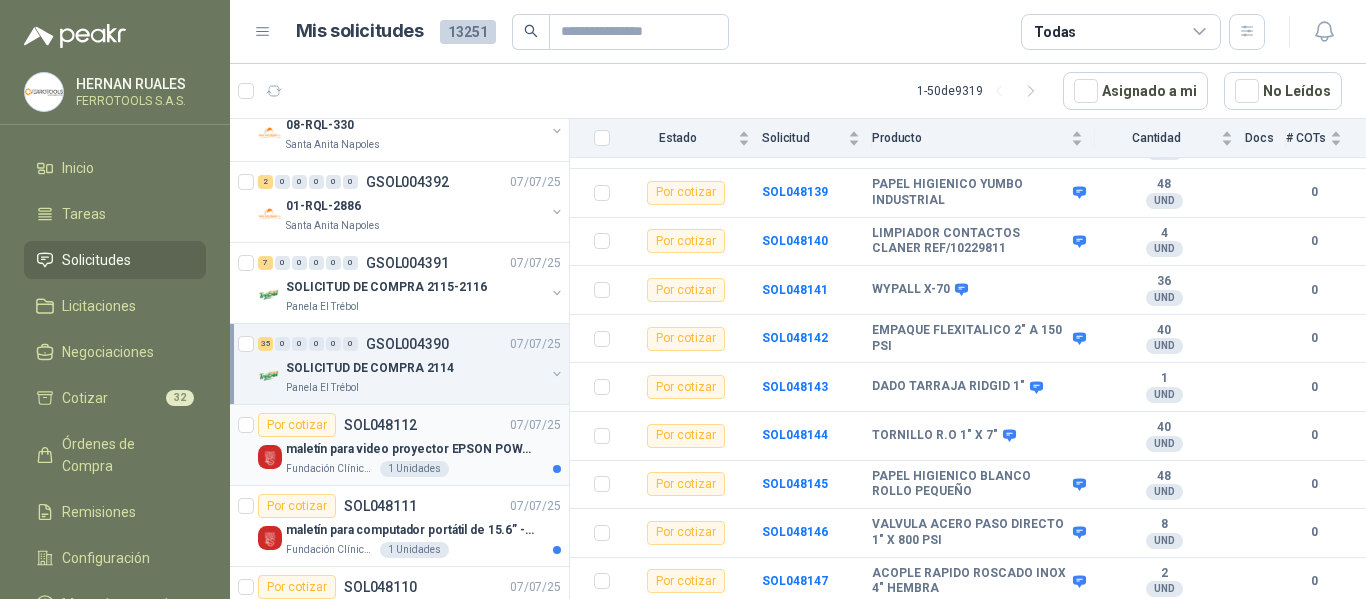 click on "maletín para video proyector  EPSON POWER LITE E20 (30 cm x 24.cm x 9.1 cm ) y peso (2.7 km)" at bounding box center (410, 449) 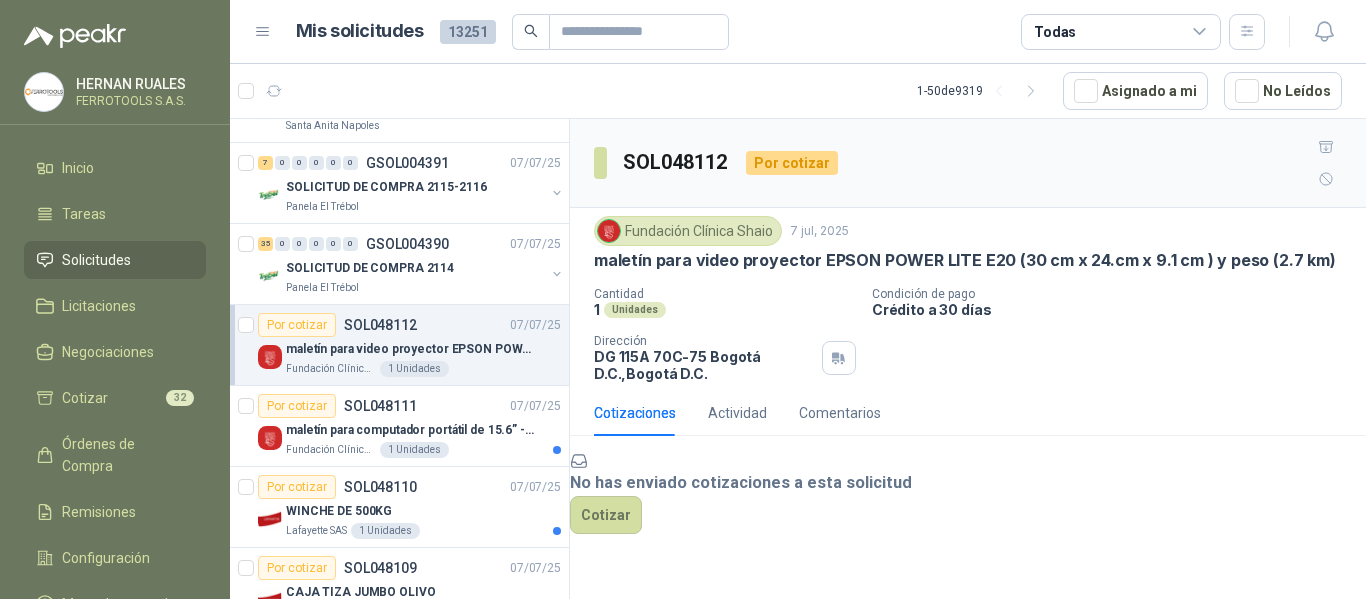 scroll, scrollTop: 400, scrollLeft: 0, axis: vertical 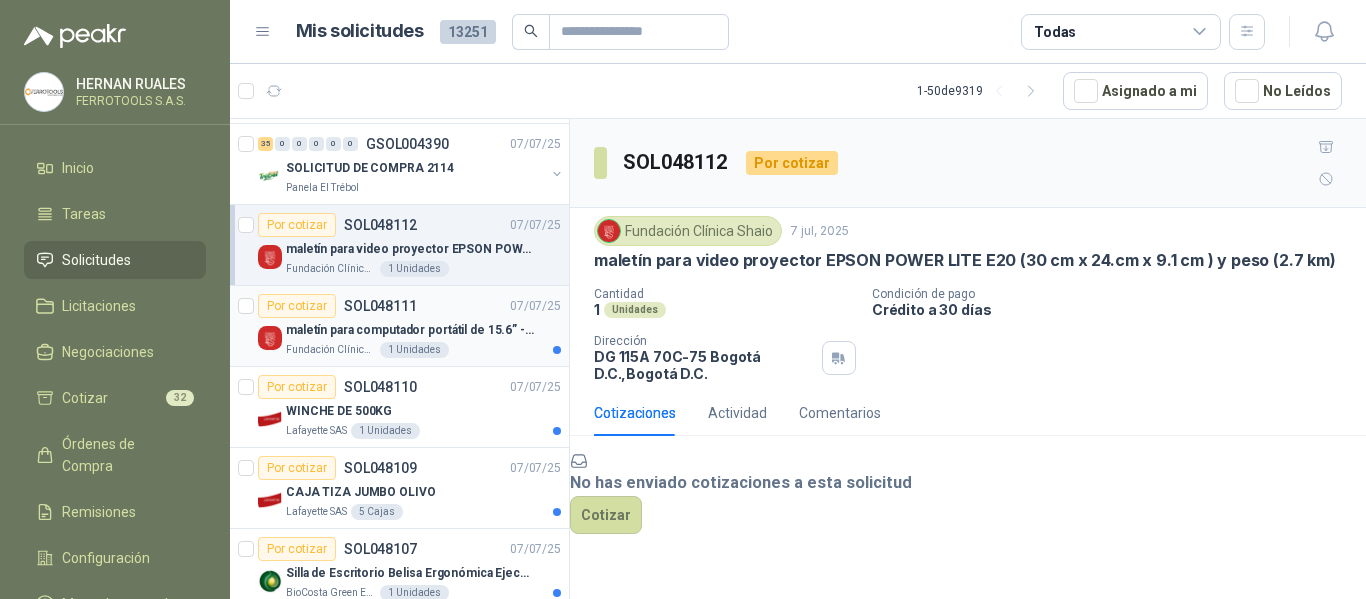 click on "Fundación Clínica Shaio 1   Unidades" at bounding box center [423, 350] 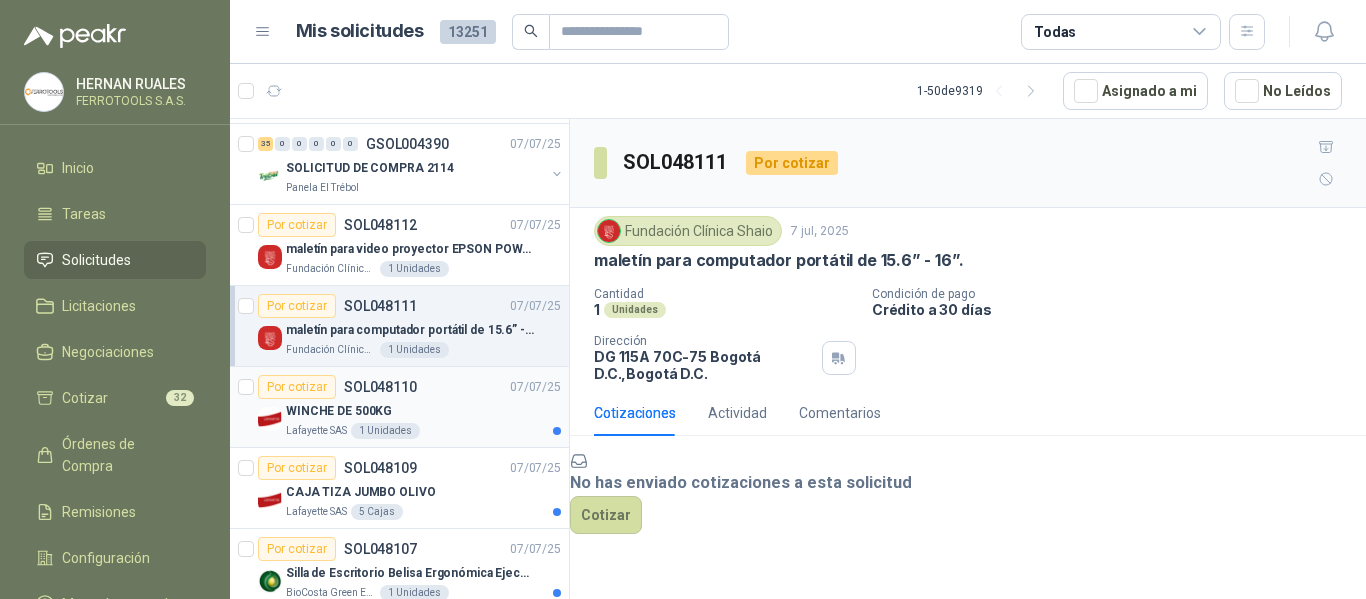 click on "WINCHE DE 500KG" at bounding box center [423, 411] 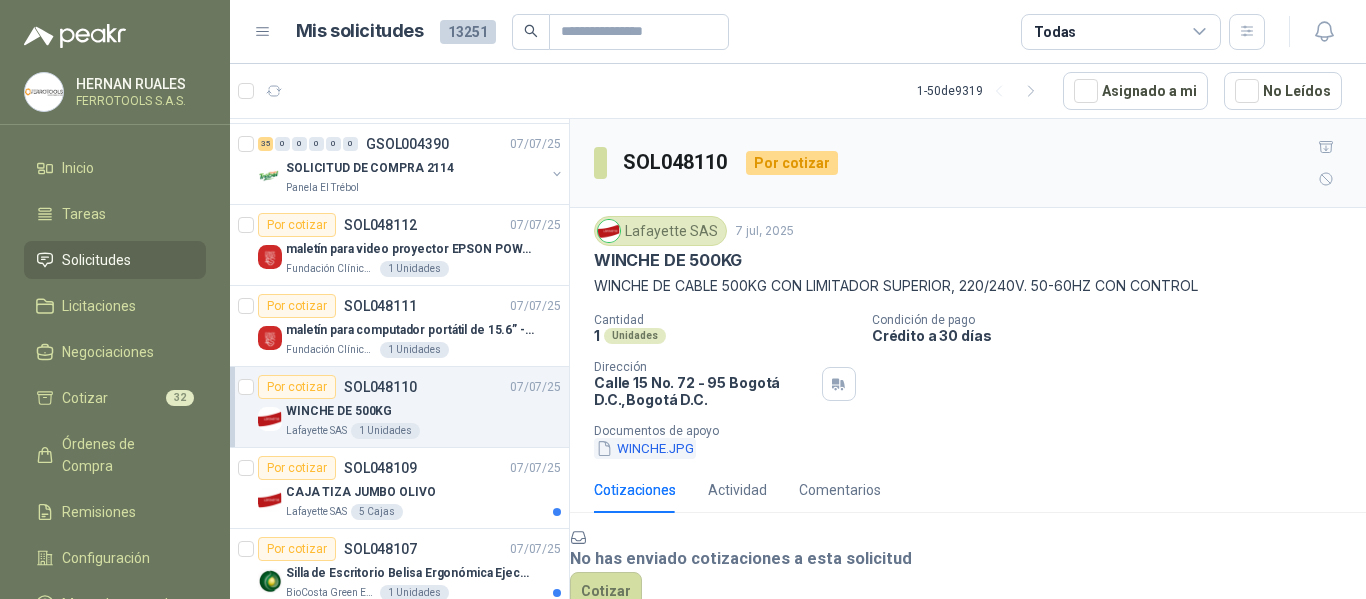 click on "WINCHE.JPG" at bounding box center [645, 448] 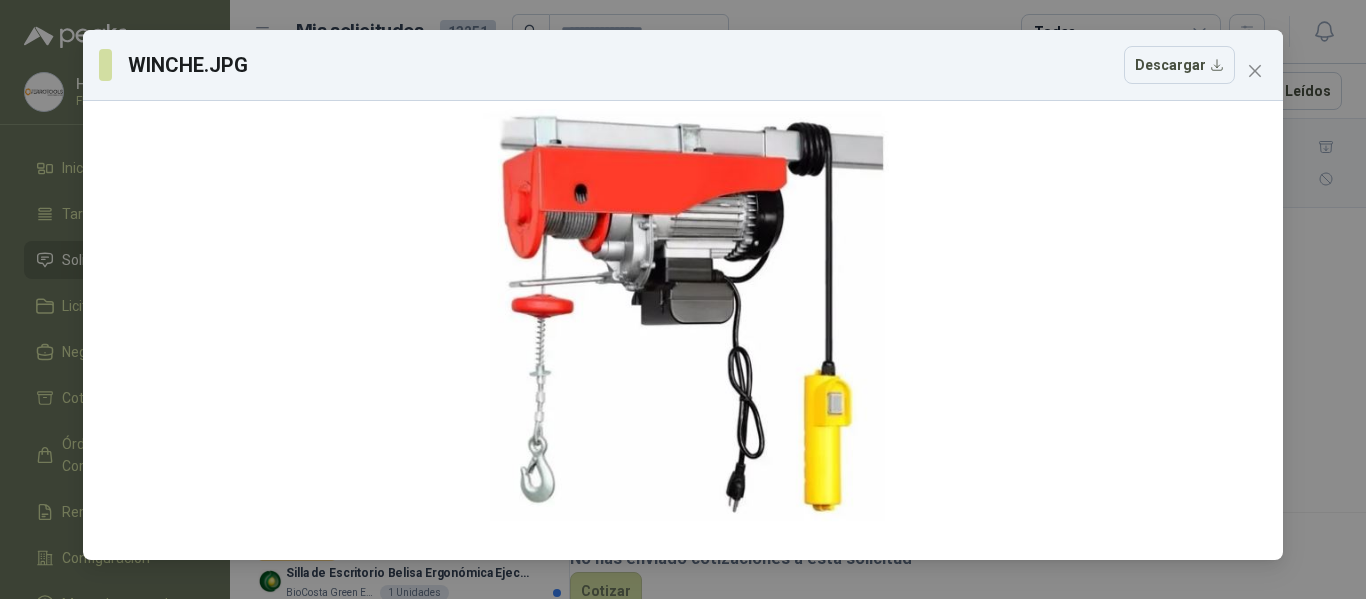 click at bounding box center [1255, 71] 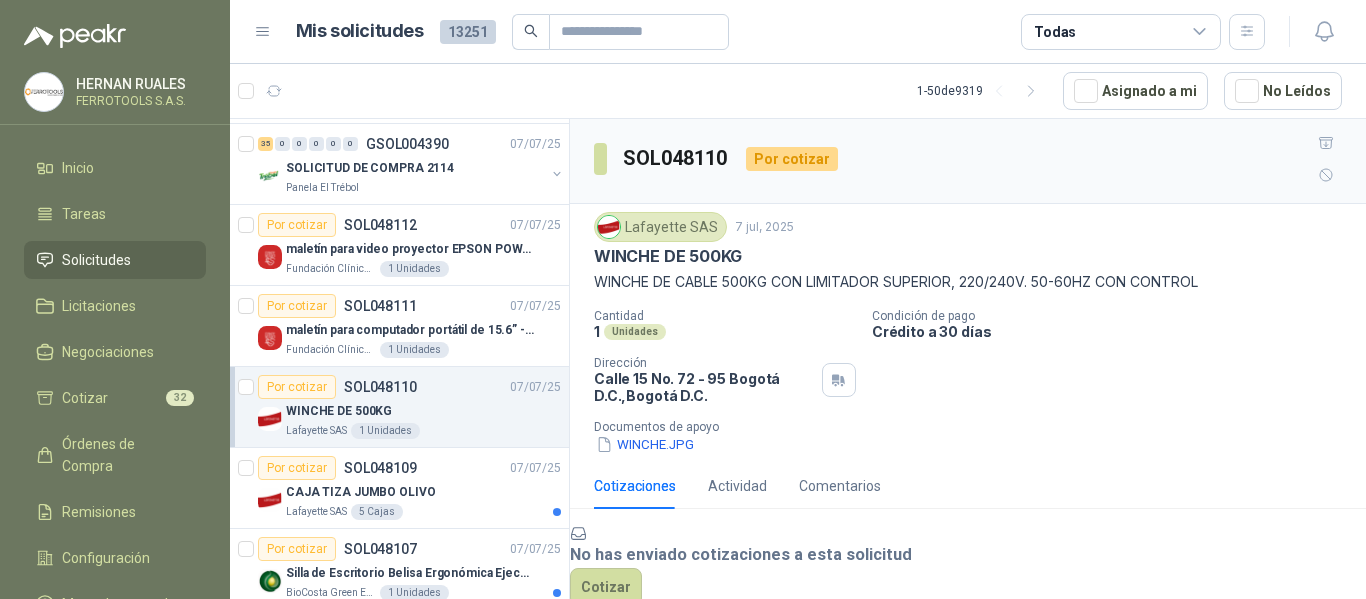 scroll, scrollTop: 146, scrollLeft: 0, axis: vertical 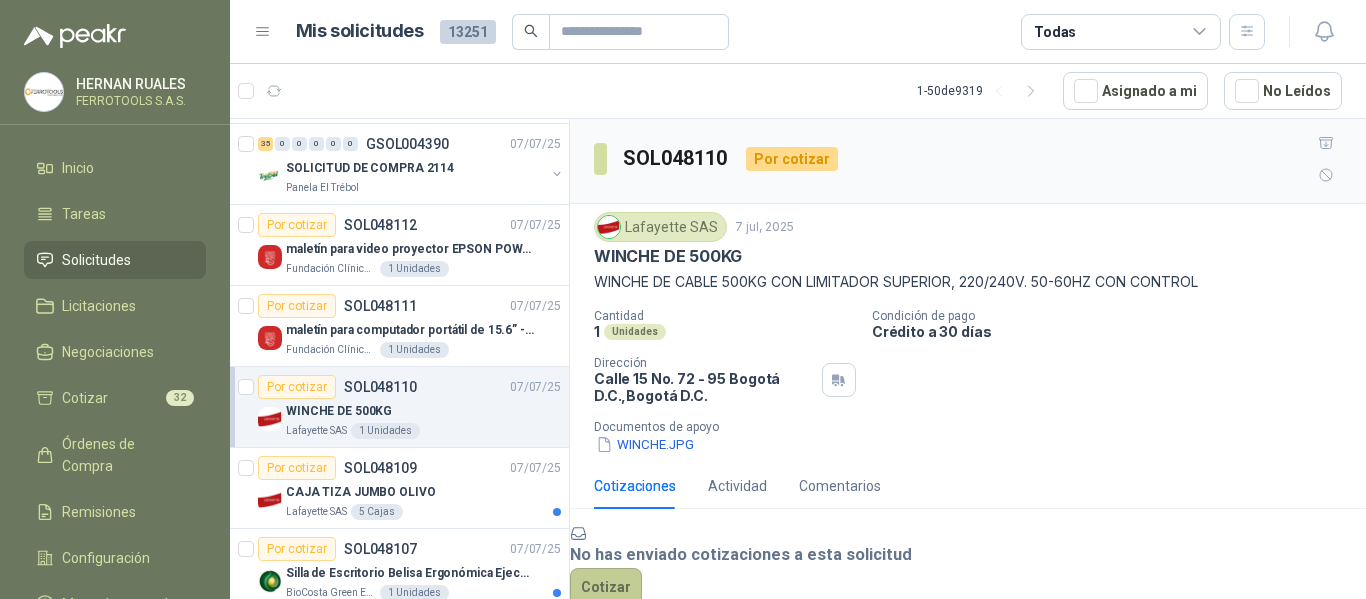 click on "Cotizar" at bounding box center (606, 587) 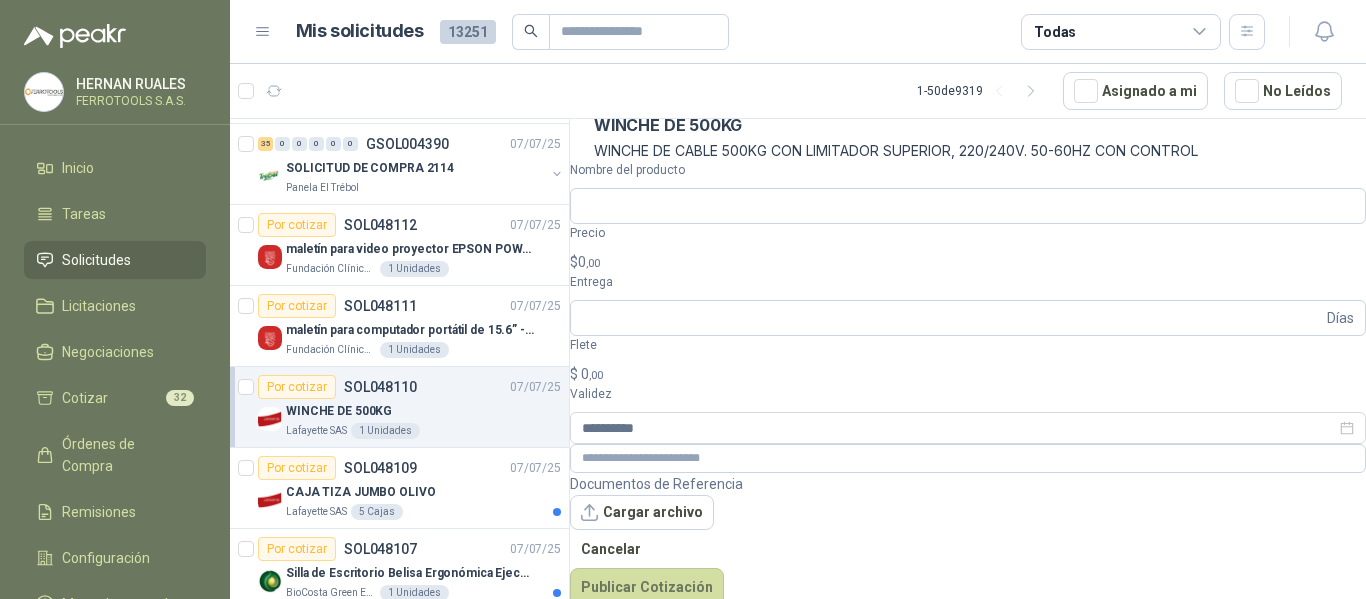 scroll, scrollTop: 133, scrollLeft: 0, axis: vertical 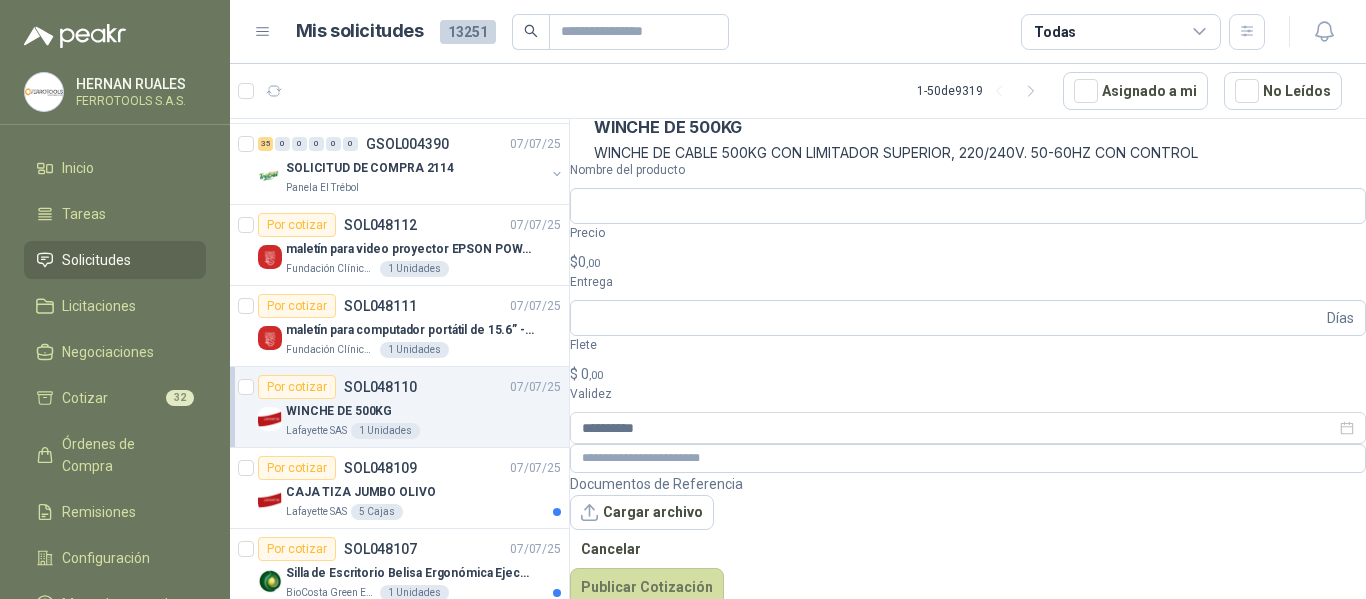 click on "WINCHE.JPG" at bounding box center (645, 315) 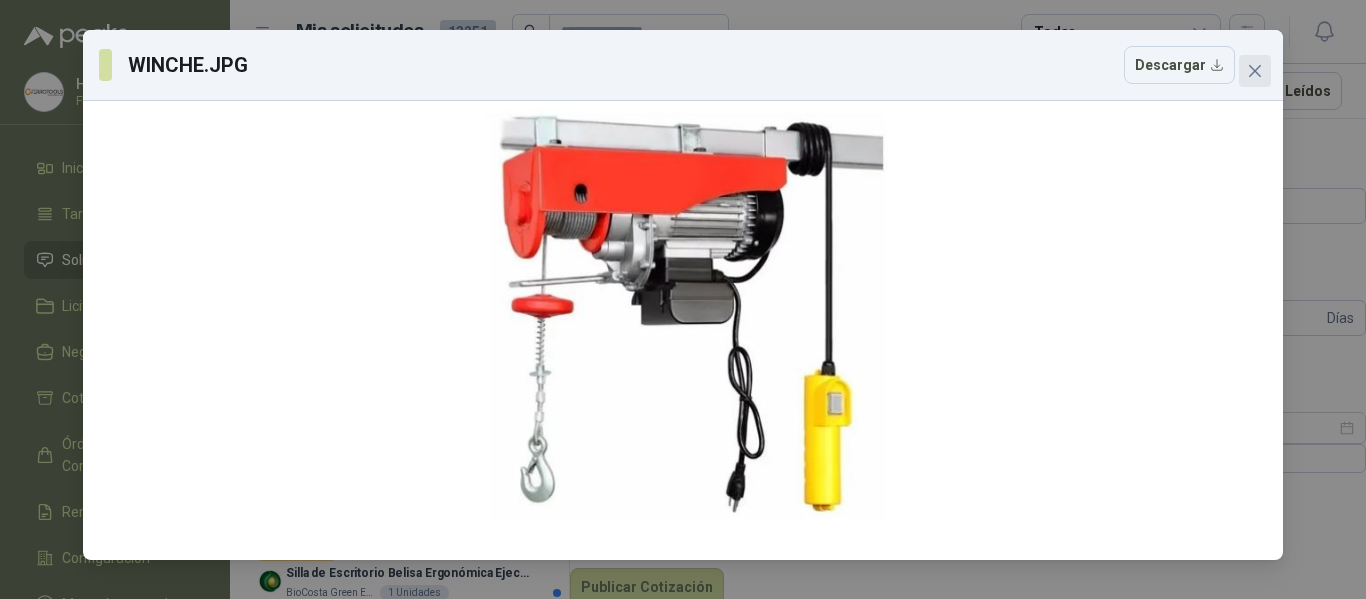 click at bounding box center [1255, 71] 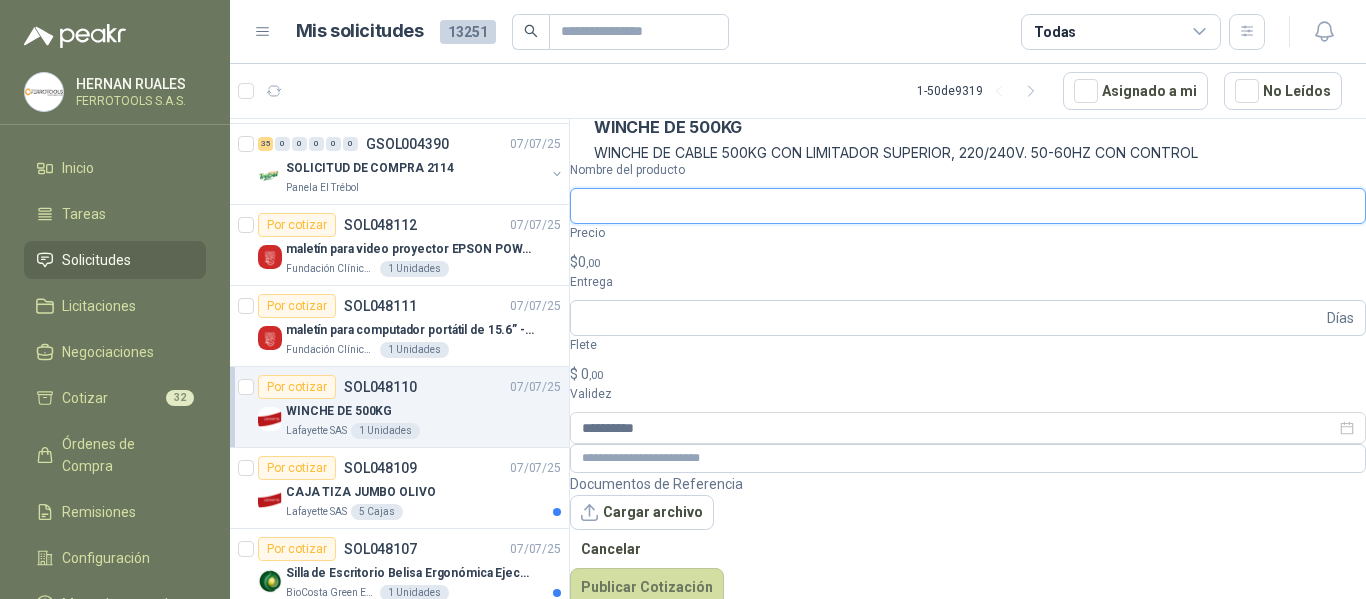 click on "Nombre del producto" at bounding box center (968, 206) 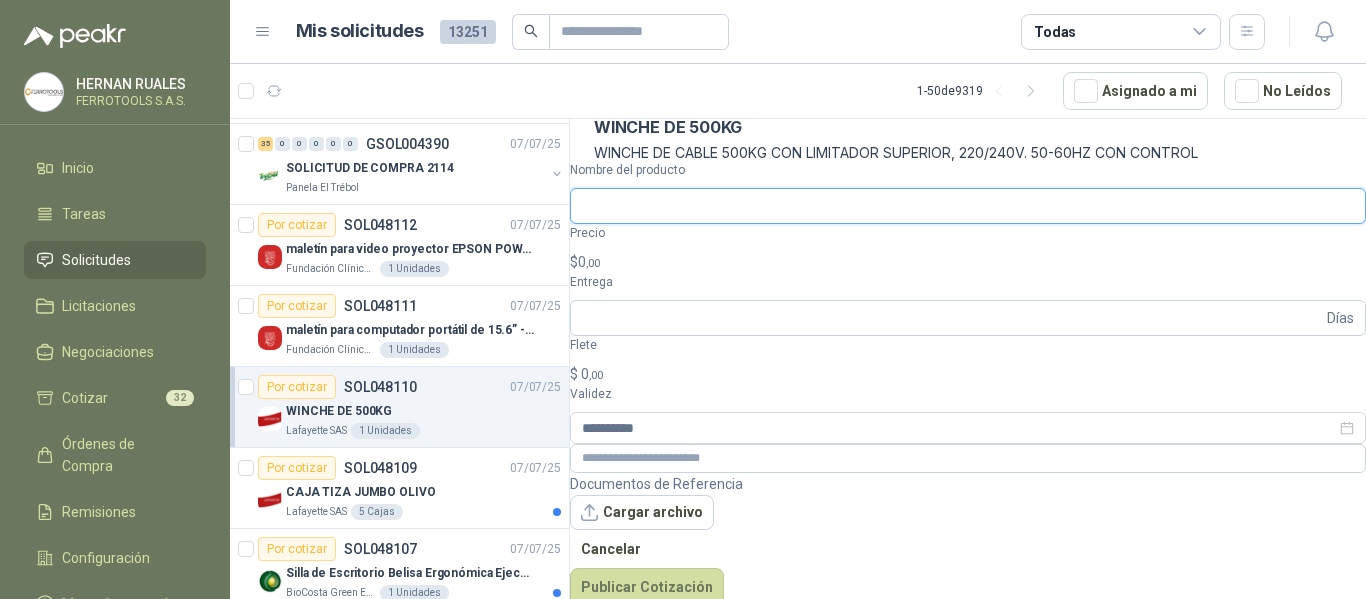click on "Nombre del producto" at bounding box center [968, 206] 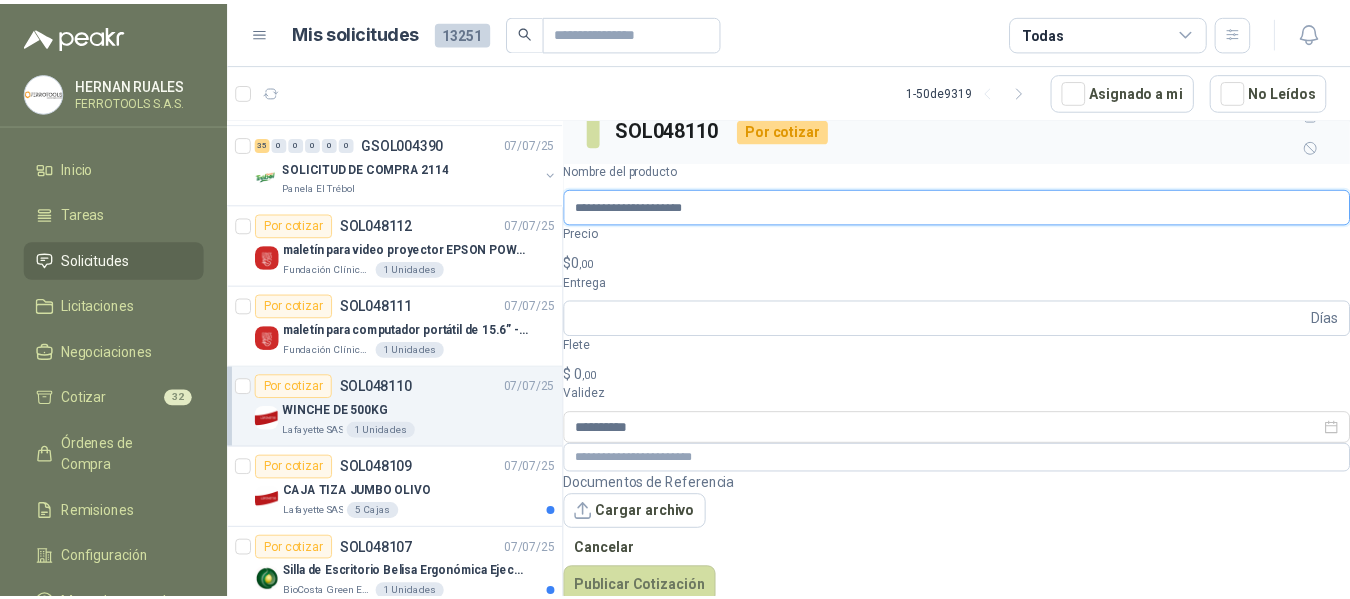 scroll, scrollTop: 0, scrollLeft: 0, axis: both 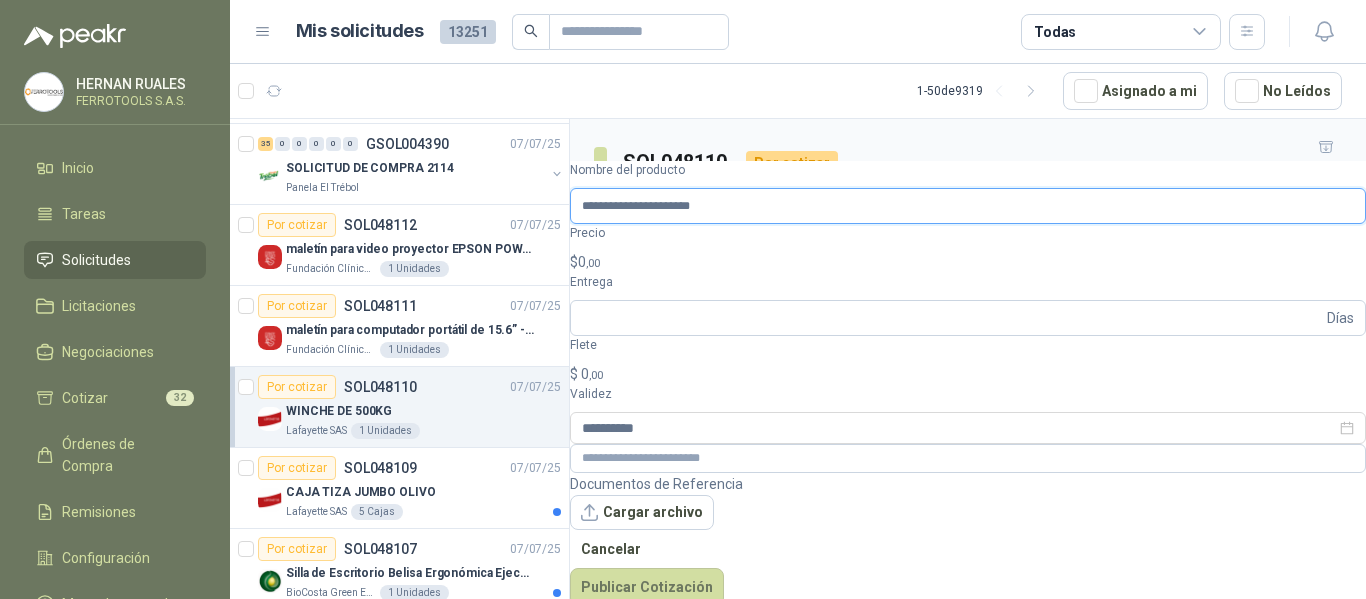 drag, startPoint x: 775, startPoint y: 429, endPoint x: 322, endPoint y: 392, distance: 454.5085 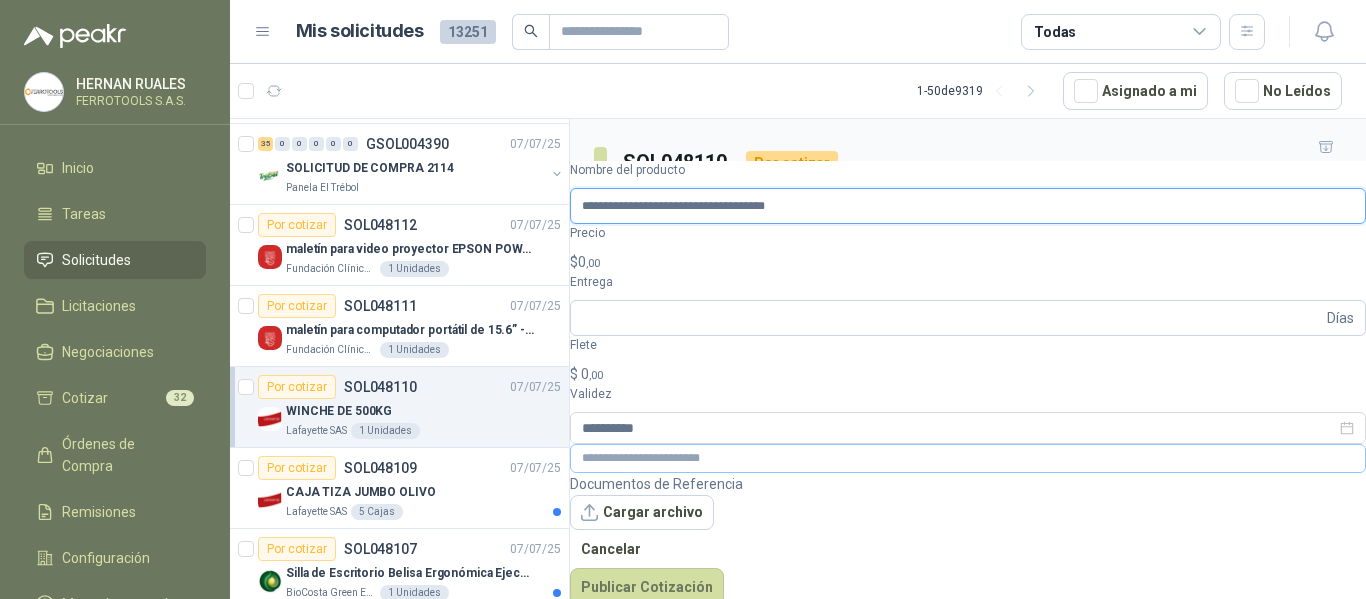 type on "**********" 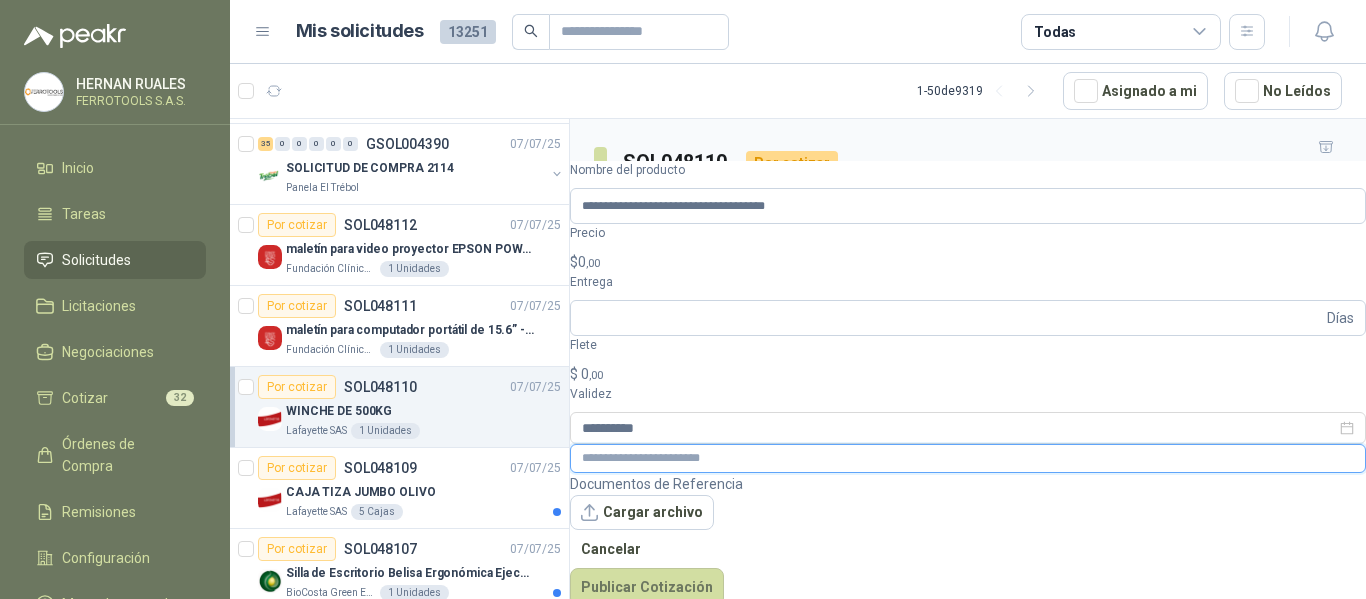 click at bounding box center (968, 458) 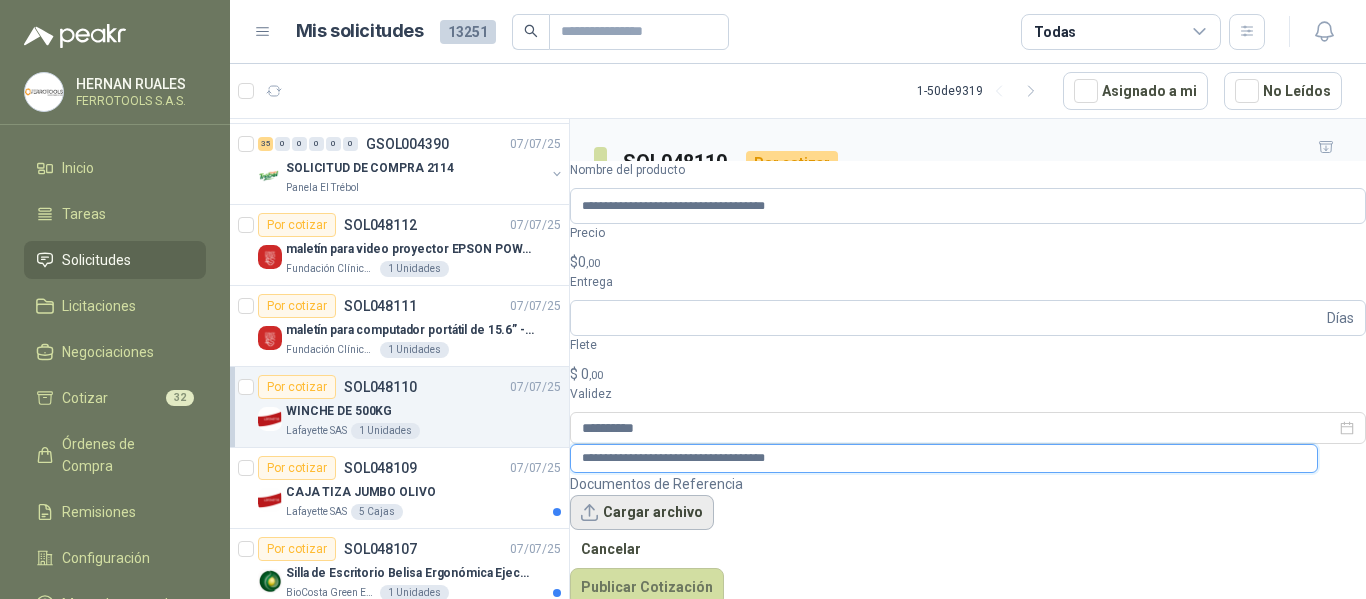 type on "**********" 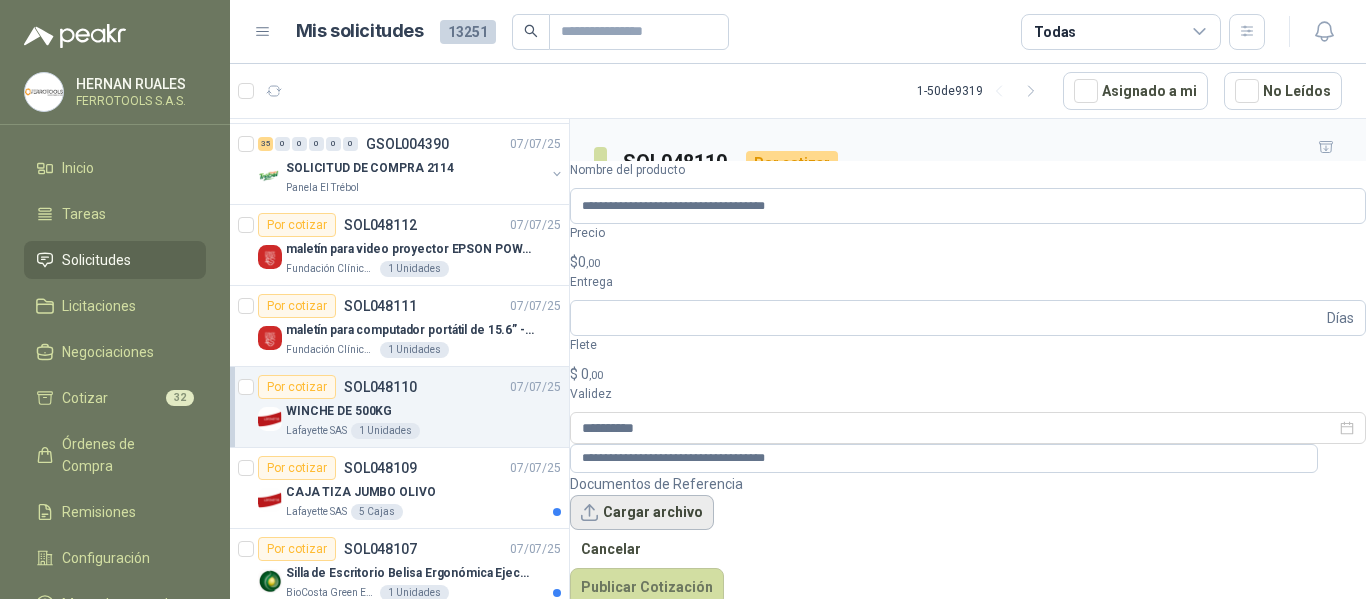 click on "Cargar archivo" at bounding box center [642, 513] 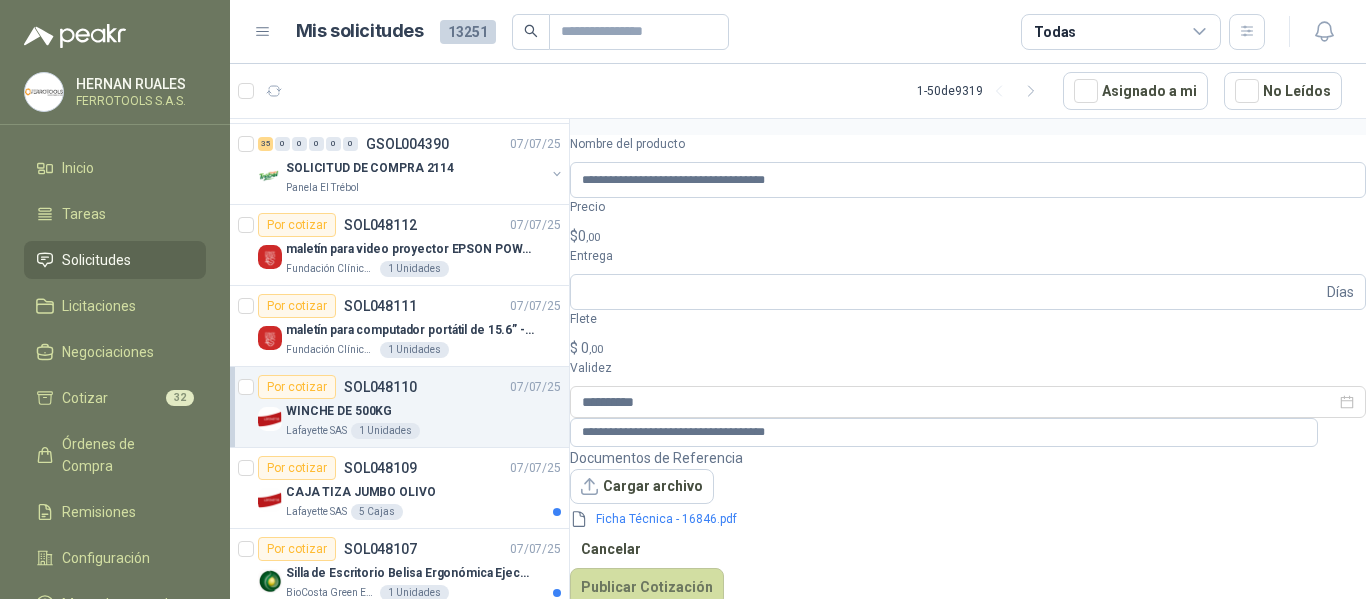 click on "$  0 ,00" at bounding box center [968, 236] 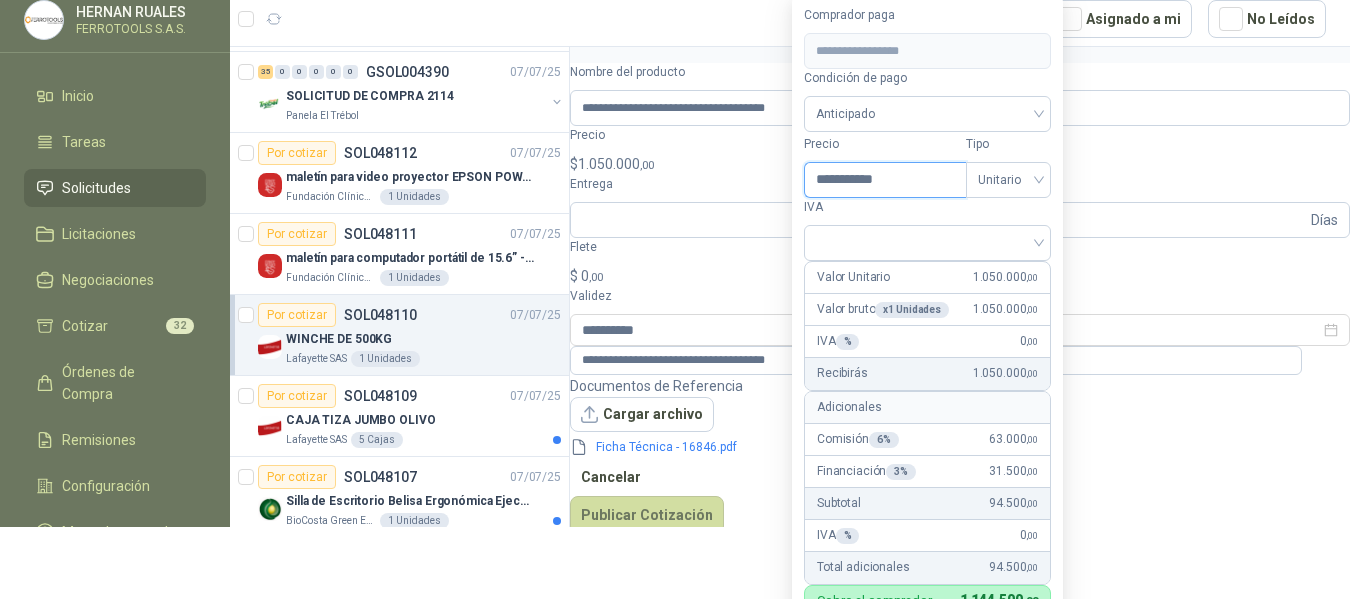 scroll, scrollTop: 87, scrollLeft: 0, axis: vertical 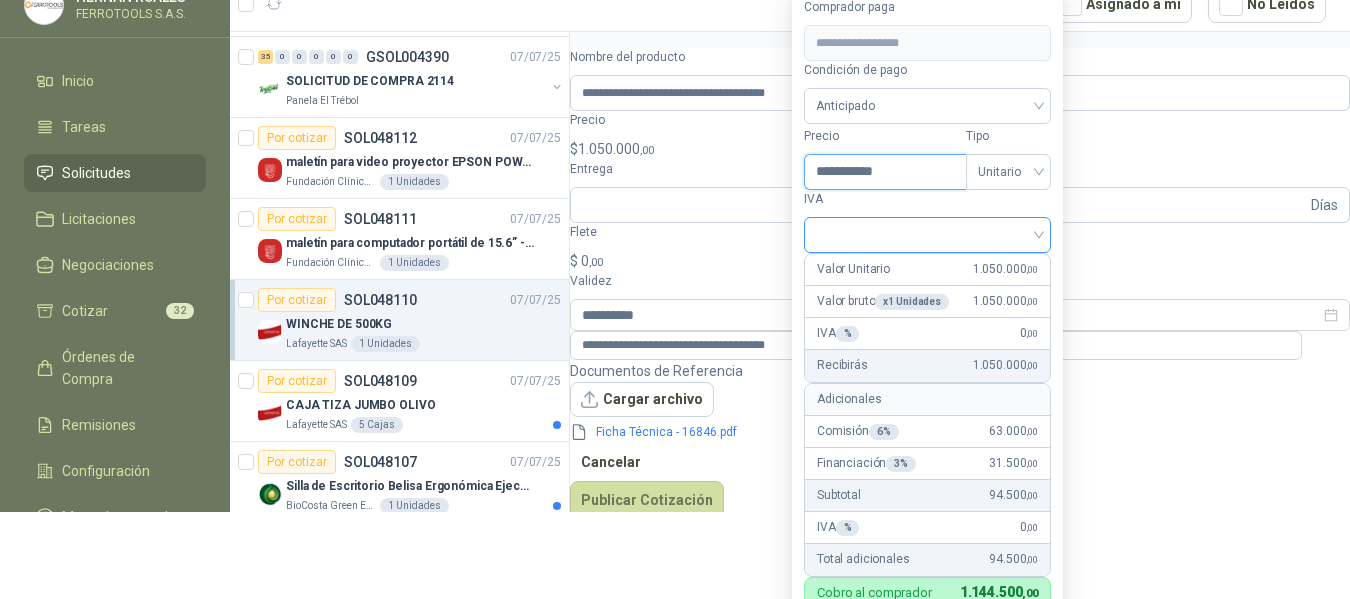 click at bounding box center [927, 235] 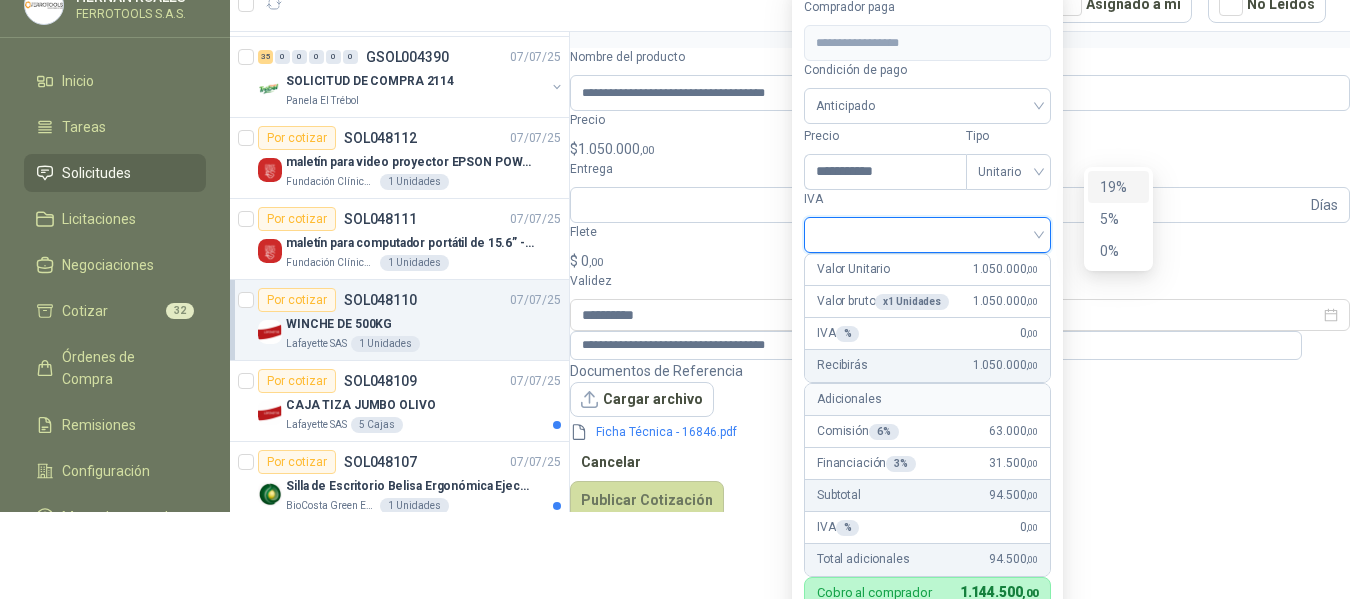 click on "19%" at bounding box center [1118, 187] 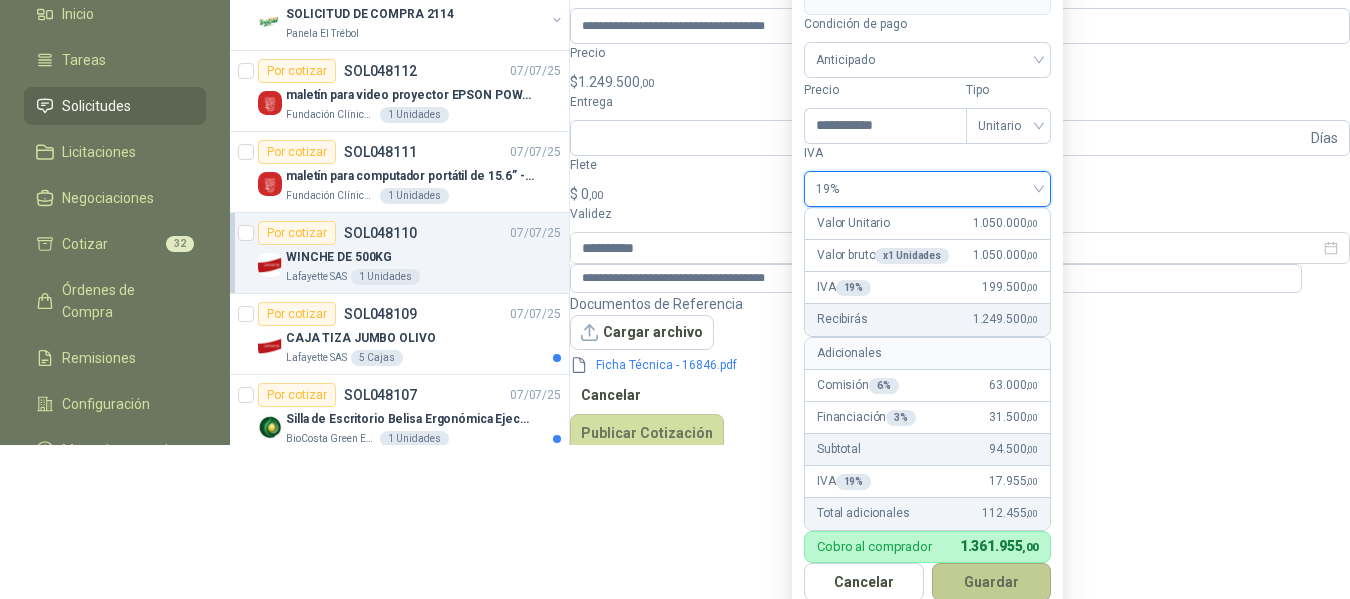 click on "Guardar" at bounding box center (992, 582) 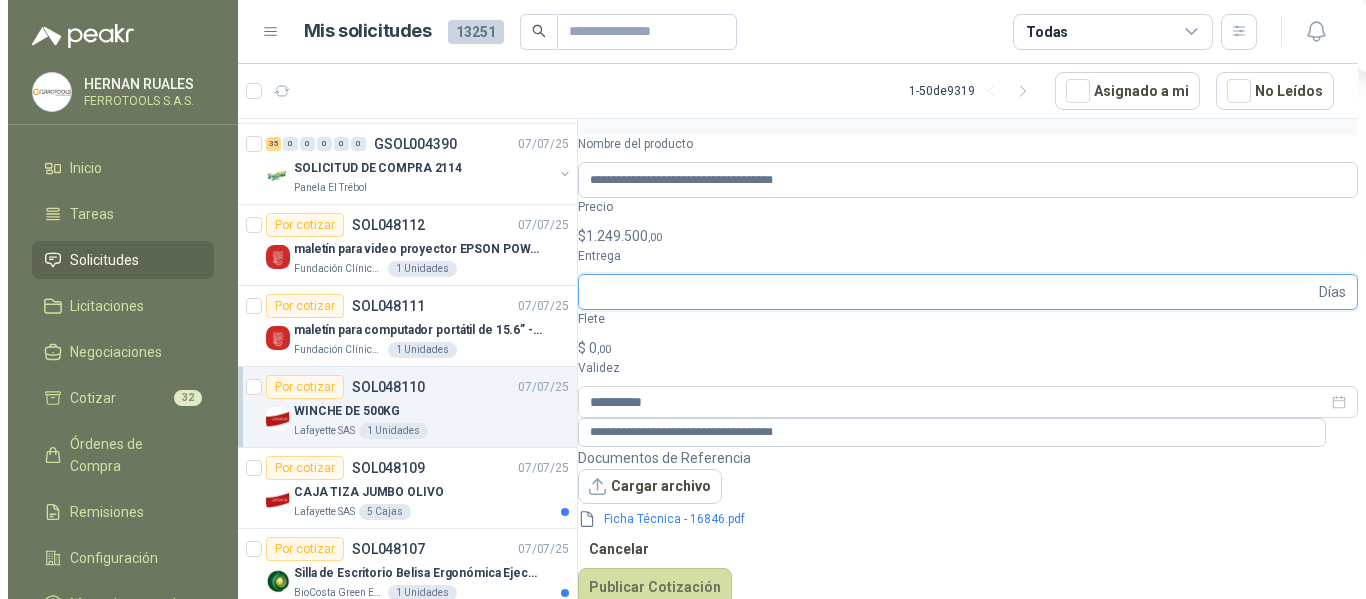 scroll, scrollTop: 0, scrollLeft: 0, axis: both 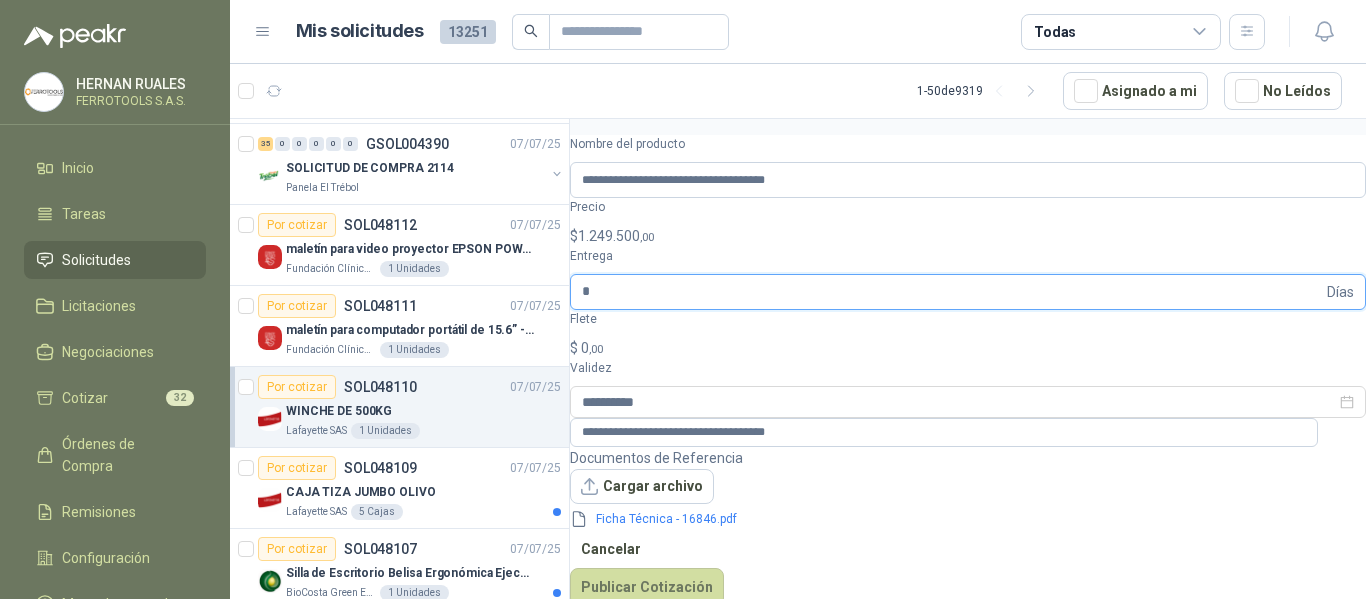 type on "*" 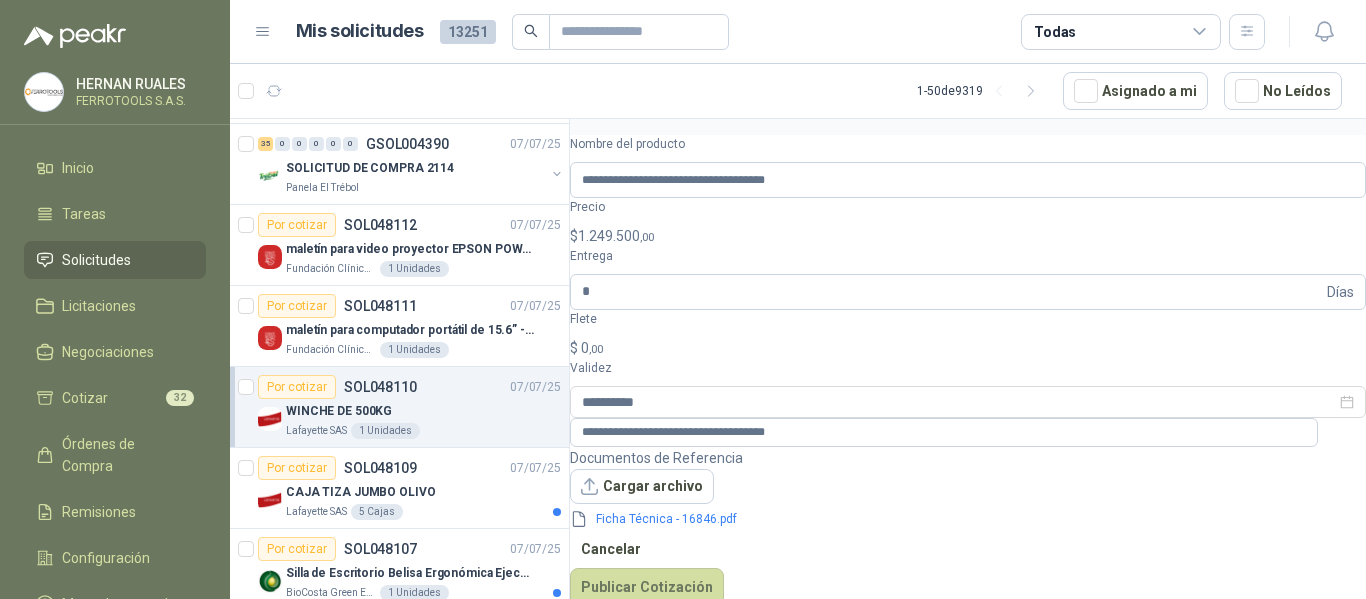 click on "Documentos de Referencia Cargar archivo Ficha Técnica - [NUMBER].pdf Cancelar Publicar Cotización" at bounding box center (968, 527) 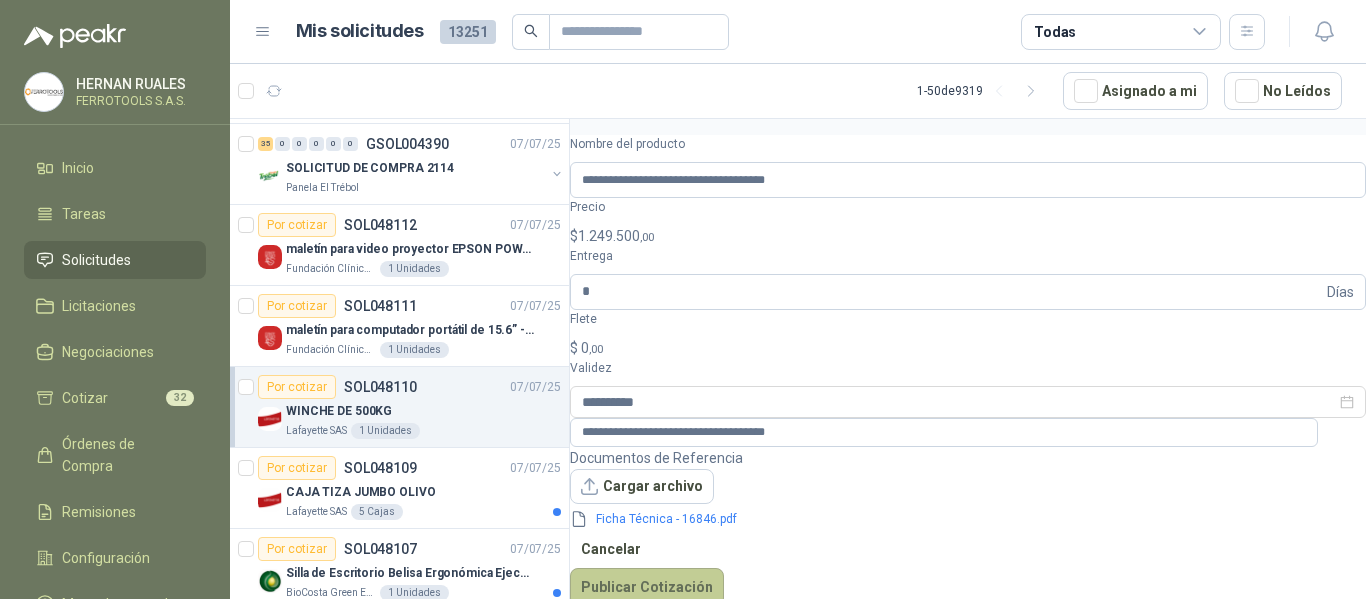 click on "Publicar Cotización" at bounding box center [647, 587] 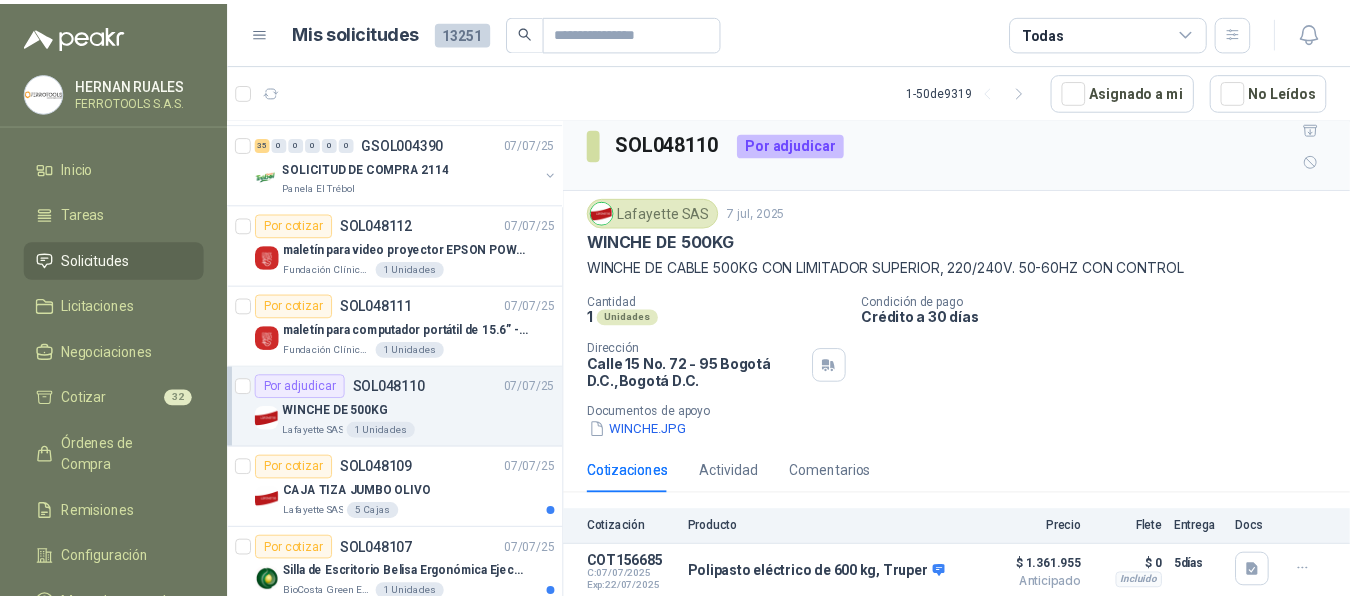 scroll, scrollTop: 24, scrollLeft: 0, axis: vertical 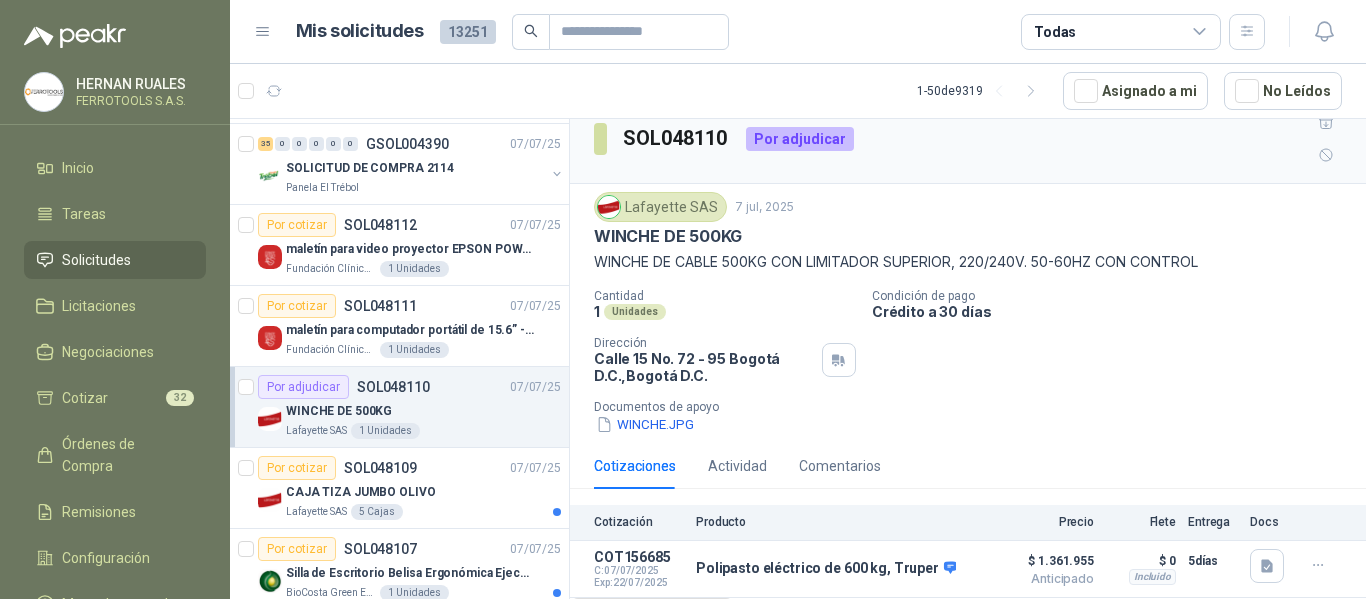 click on "Añadir Cotización" at bounding box center [652, 618] 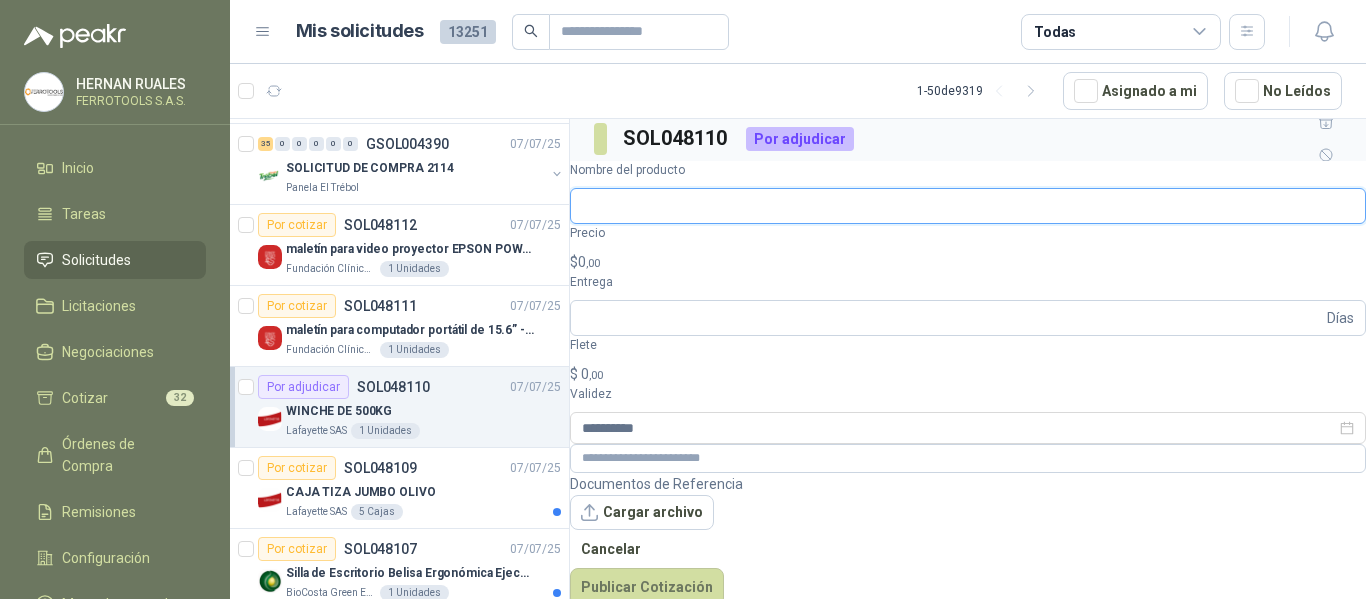 click on "Nombre del producto" at bounding box center [968, 206] 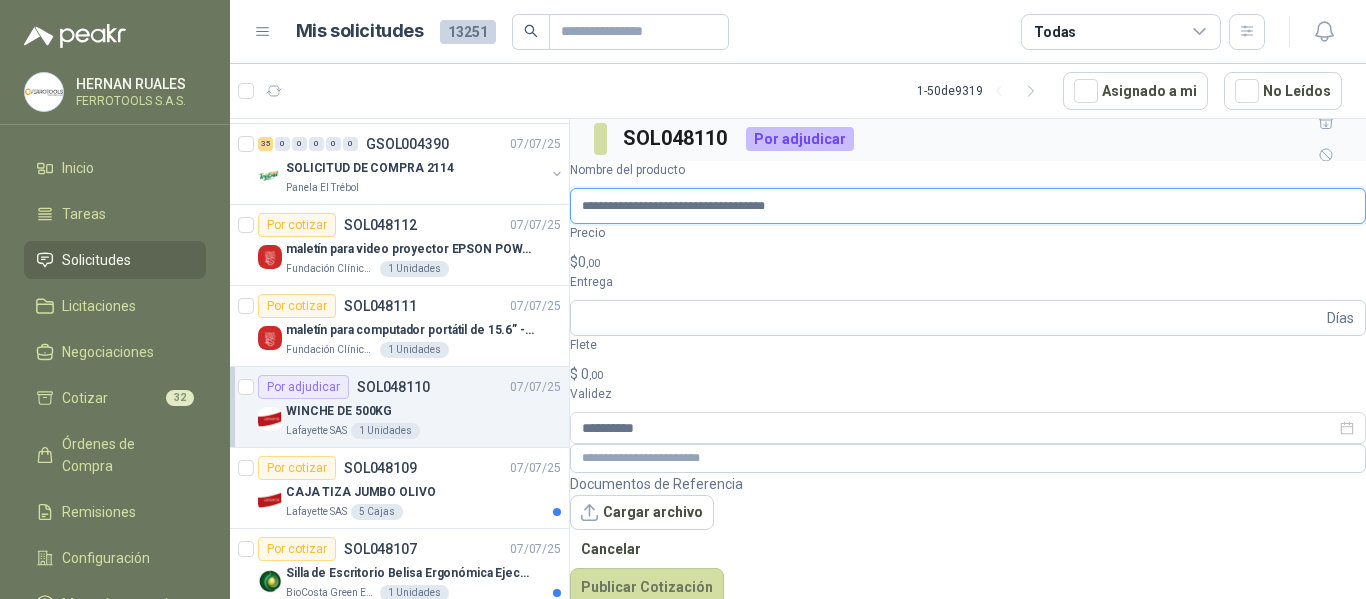 click on "**********" at bounding box center (968, 206) 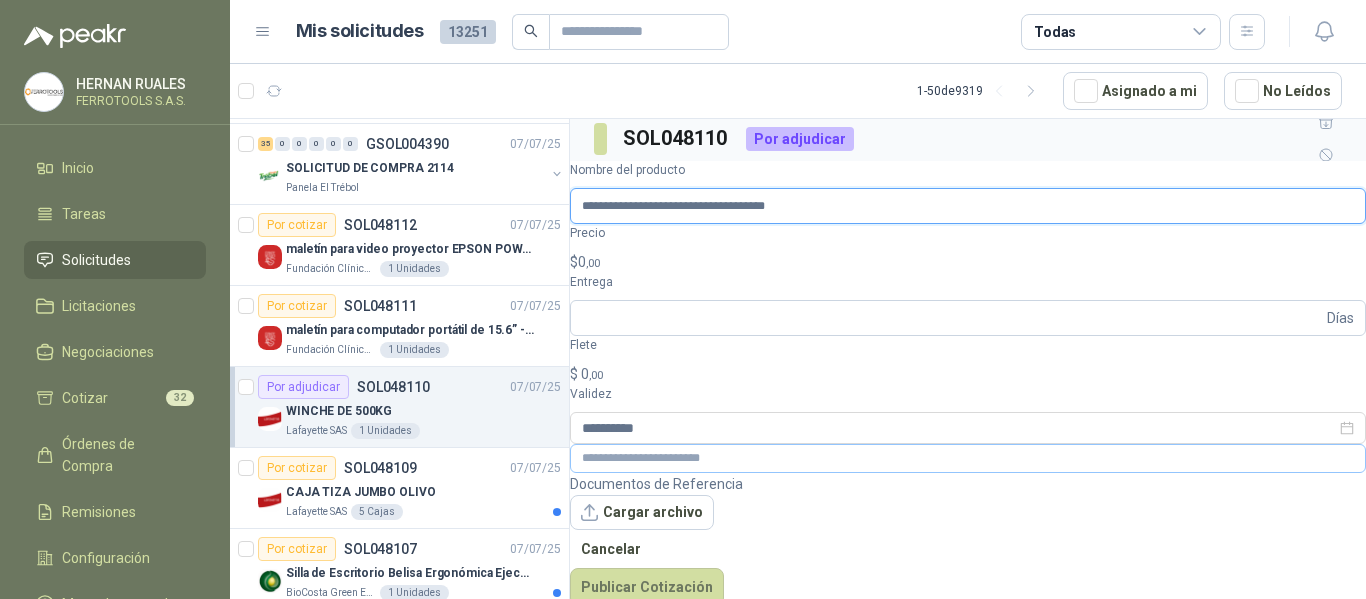 type on "**********" 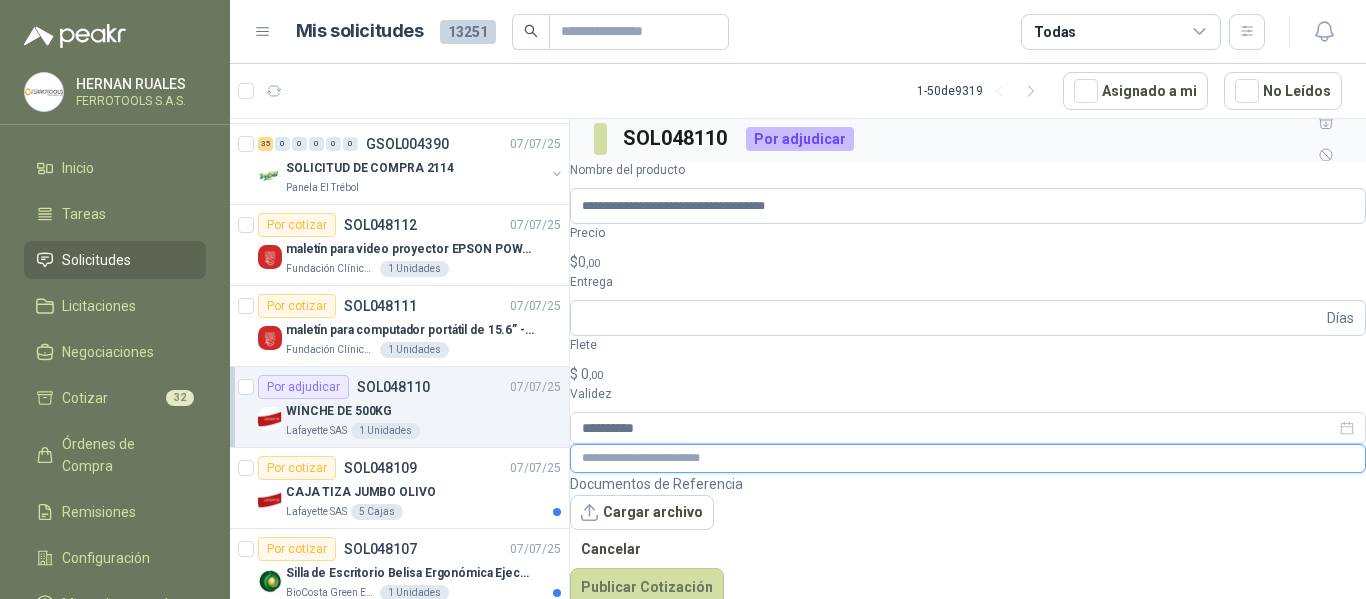 click at bounding box center (968, 458) 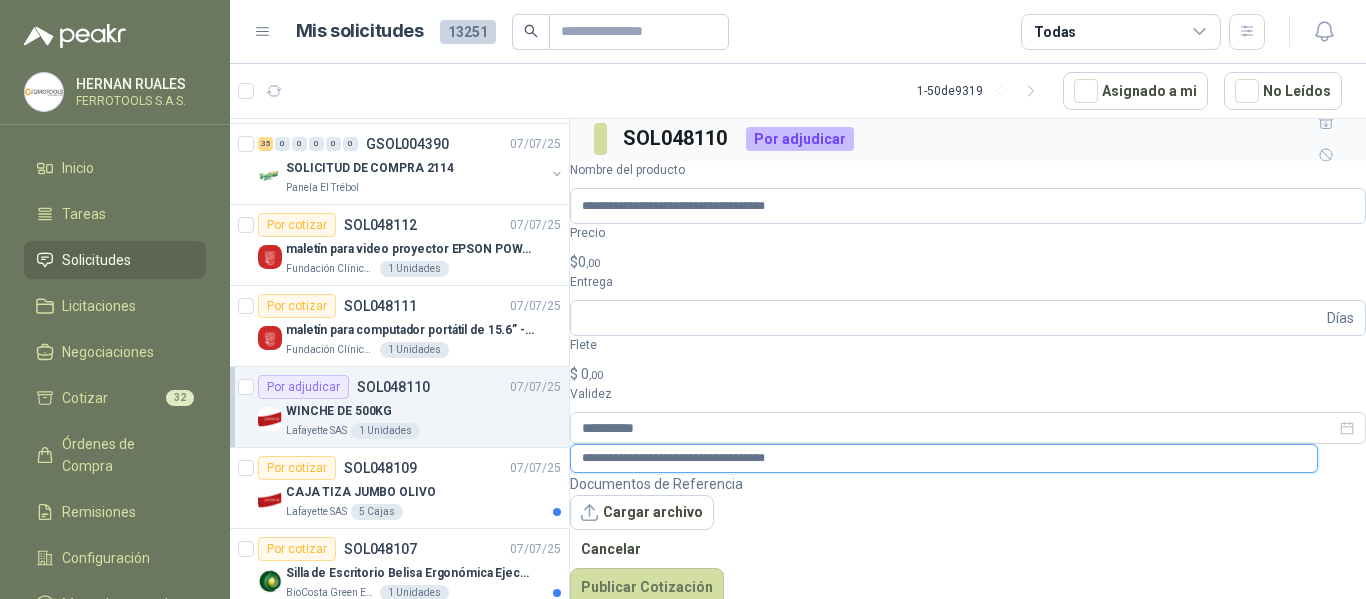 click on "**********" at bounding box center [944, 458] 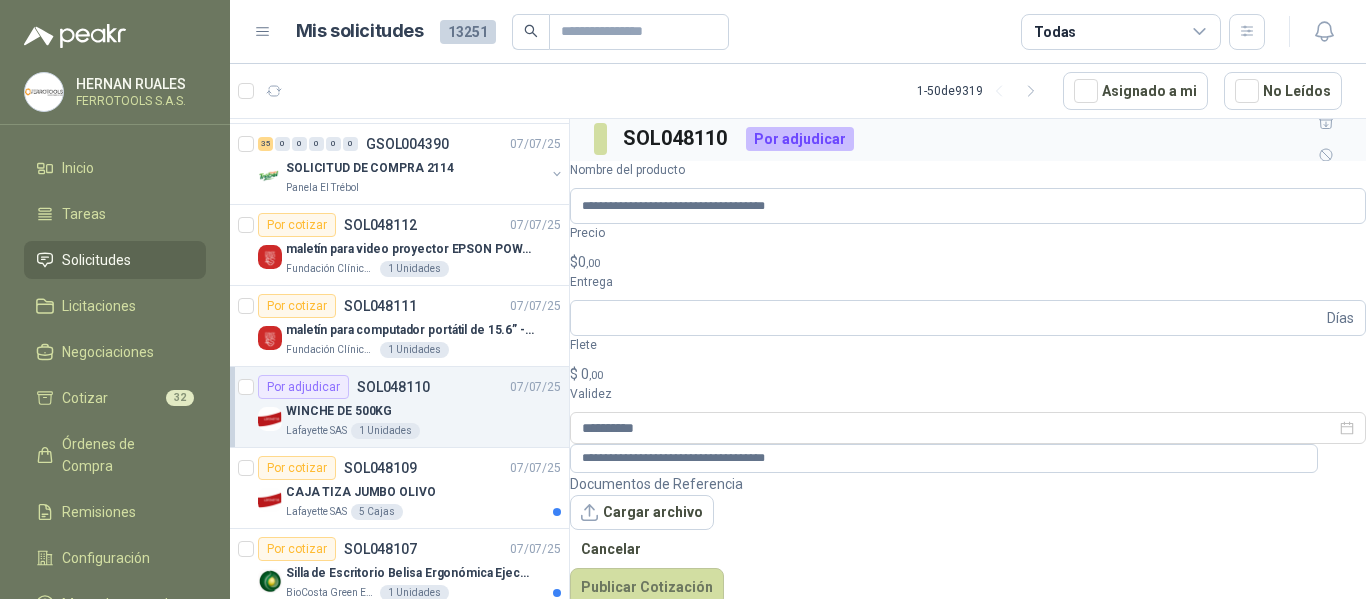 click on "HERNAN [LAST] FERROTOOLS S.A.S.   Inicio   Tareas   Solicitudes   Licitaciones   Negociaciones   Cotizar 32   Órdenes de Compra   Remisiones   Configuración   Manuales y ayuda Mis solicitudes 13251 Todas 1 - 50  de  9319 Asignado a mi No Leídos 0   0   0   0   0   0   GSOL[NUMBER] [DATE]   GUANTE Y THINNER Almatec   1   0   0   0   0   0   GSOL[NUMBER] [DATE]   99-RQG-[NUMBER] Santa Anita Napoles   2   0   0   0   0   0   GSOL[NUMBER] [DATE]   08-RQL-[NUMBER] Santa Anita Napoles   2   0   0   0   0   0   GSOL[NUMBER] [DATE]   01-RQL-[NUMBER] Santa Anita Napoles   7   0   0   0   0   0   GSOL[NUMBER] [DATE]   SOLICITUD DE COMPRA [NUMBER]-[NUMBER] Panela El Trébol   35   0   0   0   0   0   GSOL[NUMBER] [DATE]   SOLICITUD DE COMPRA [NUMBER] Panela El Trébol   Por cotizar SOL[NUMBER] [DATE]   maletín para video proyector  EPSON POWER LITE E20 ([NUMBER] cm x [NUMBER].cm x [NUMBER].1 cm ) y peso ([NUMBER] km) Fundación Clínica Shaio 1   Unidades Por cotizar SOL[NUMBER] [DATE]   maletín para computador portátil de 15.6” - 16”.  Fundación Clínica Shaio 1   Unidades Por cotizar SOL[NUMBER] [DATE]   WINCHE DE 500KG Lafayette SAS 1   Unidades Por cotizar SOL[NUMBER] [DATE]   CAJA TIZA JUMBO OLIVO  Lafayette SAS 5   Cajas Por cotizar SOL[NUMBER] [DATE]   BioCosta Green Energy S.A.S 1   Unidades" at bounding box center (683, 299) 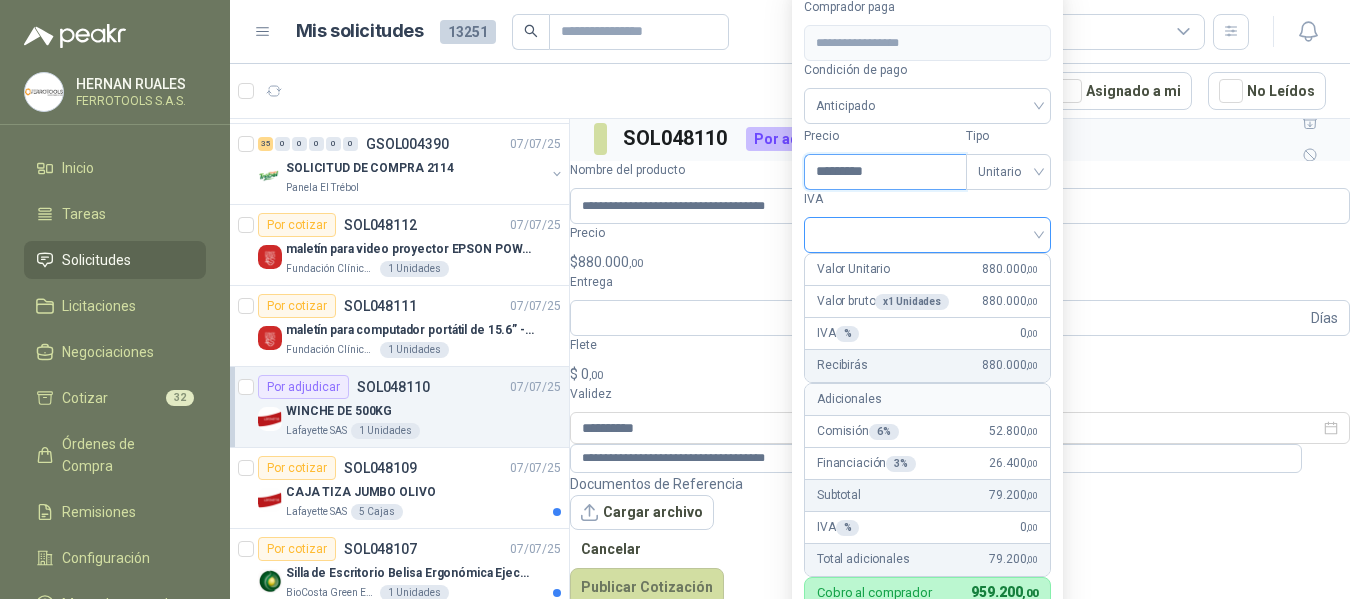 type on "*********" 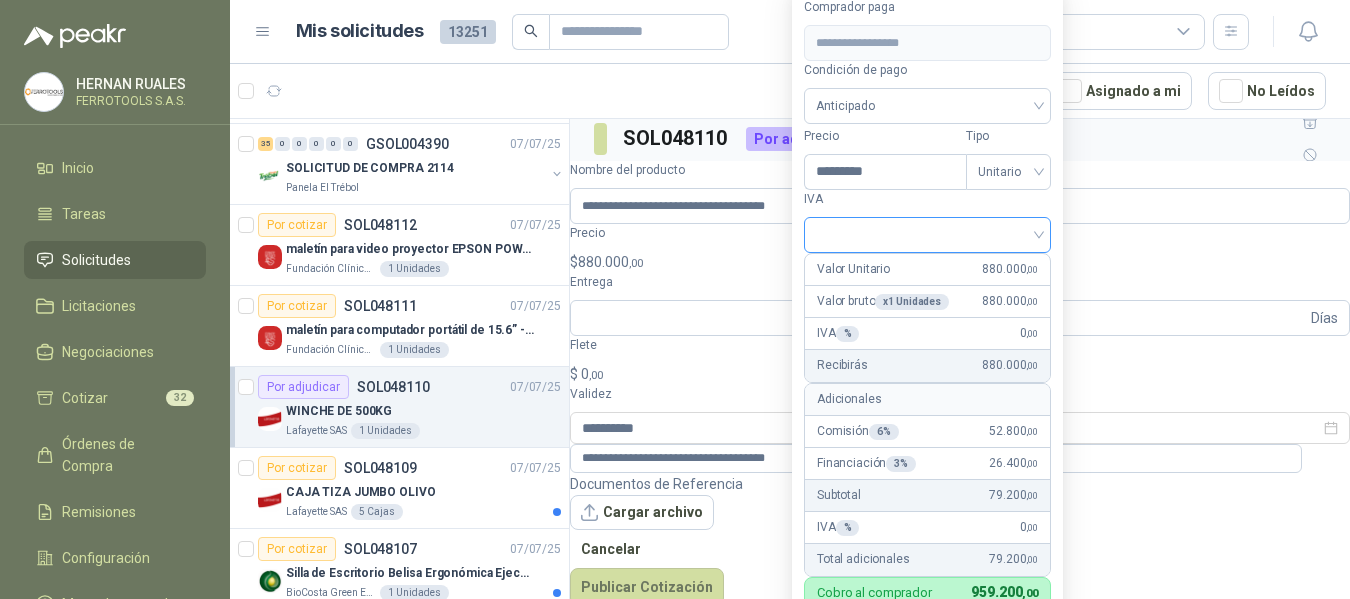 click at bounding box center (927, 233) 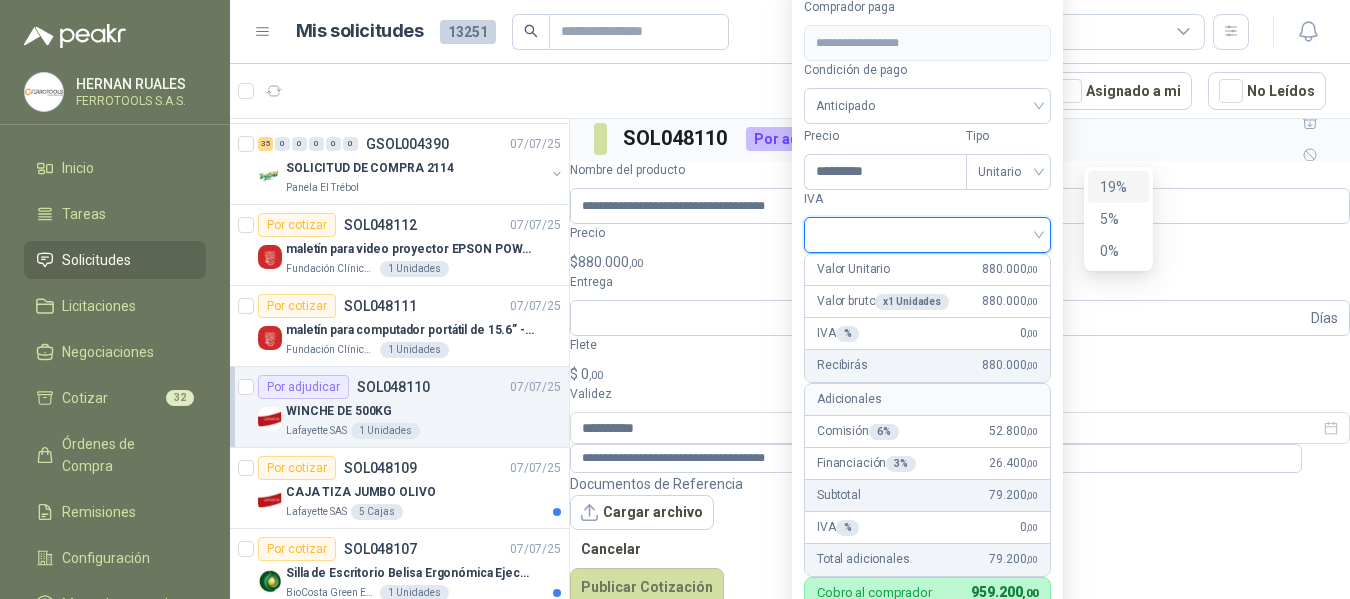 click on "19%" at bounding box center [1118, 187] 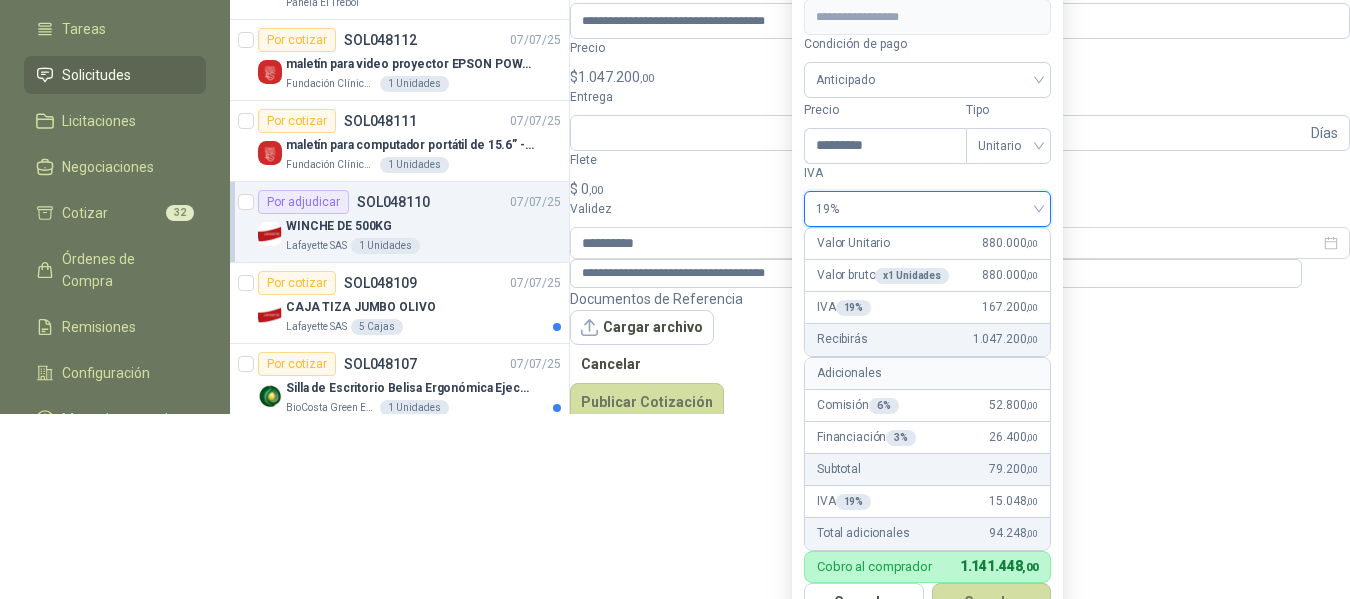 scroll, scrollTop: 187, scrollLeft: 0, axis: vertical 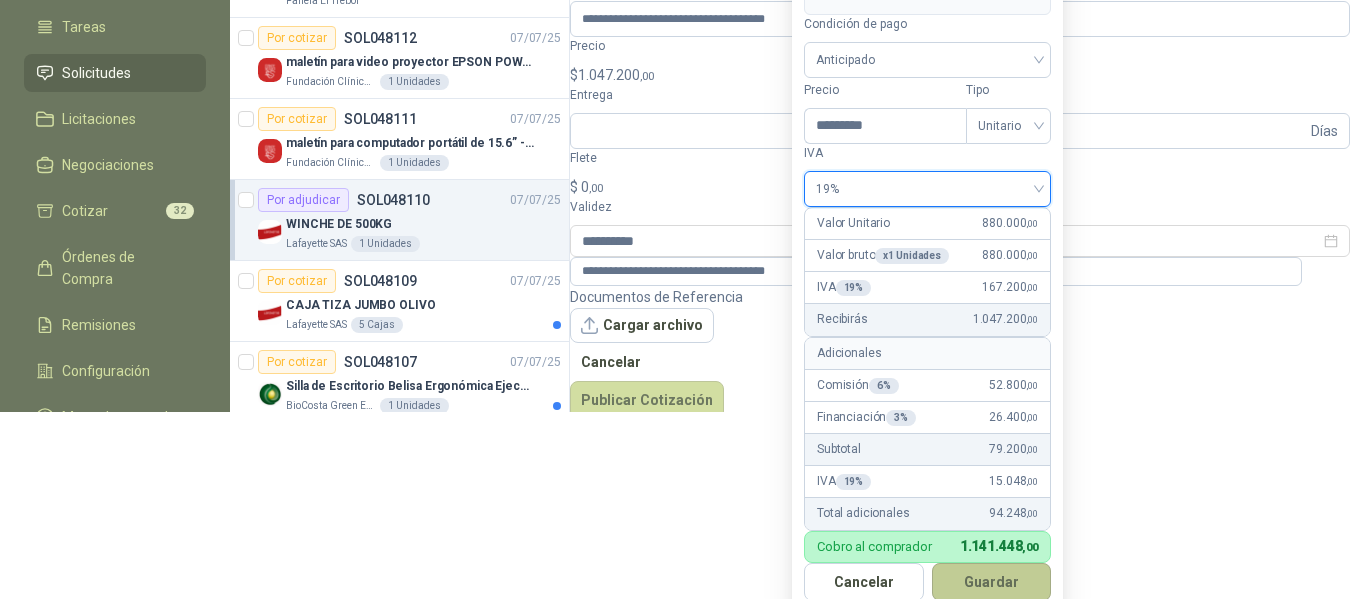 click on "Guardar" at bounding box center (992, 582) 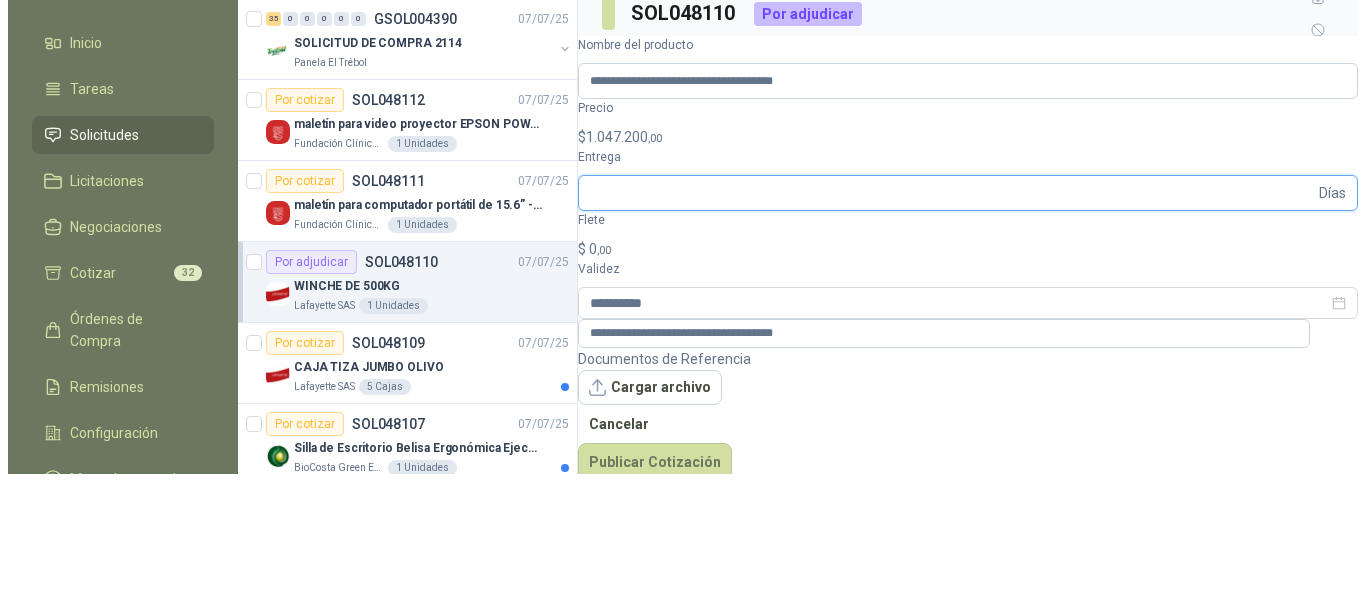 scroll, scrollTop: 0, scrollLeft: 0, axis: both 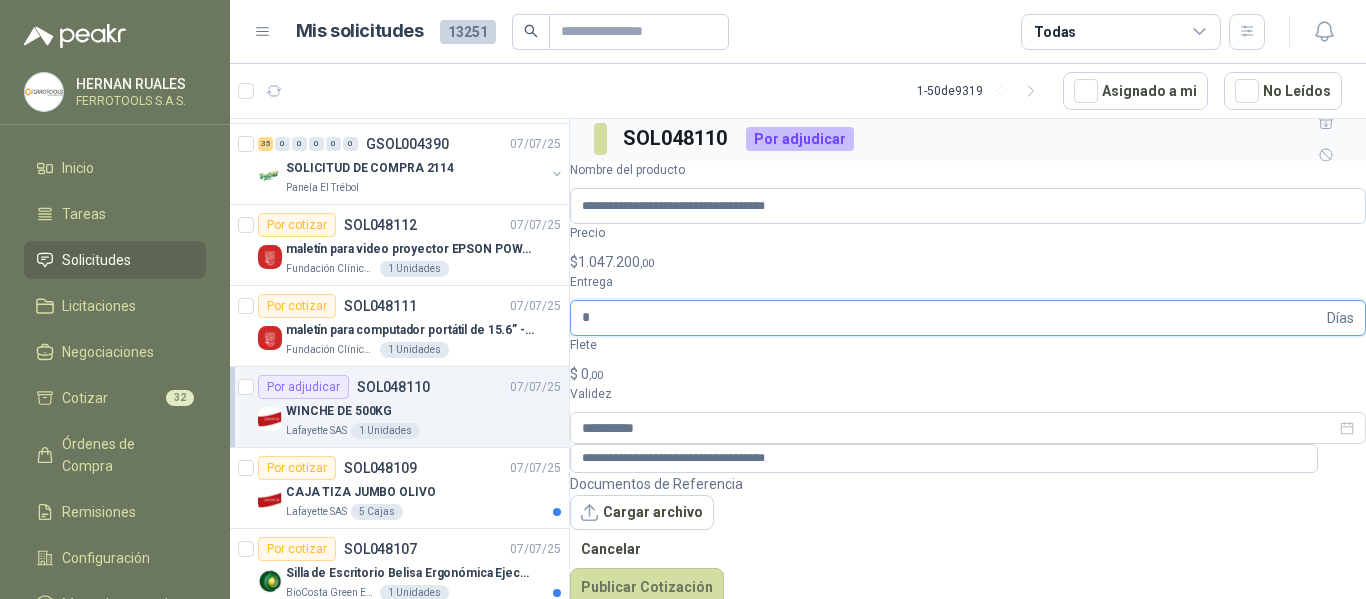type on "*" 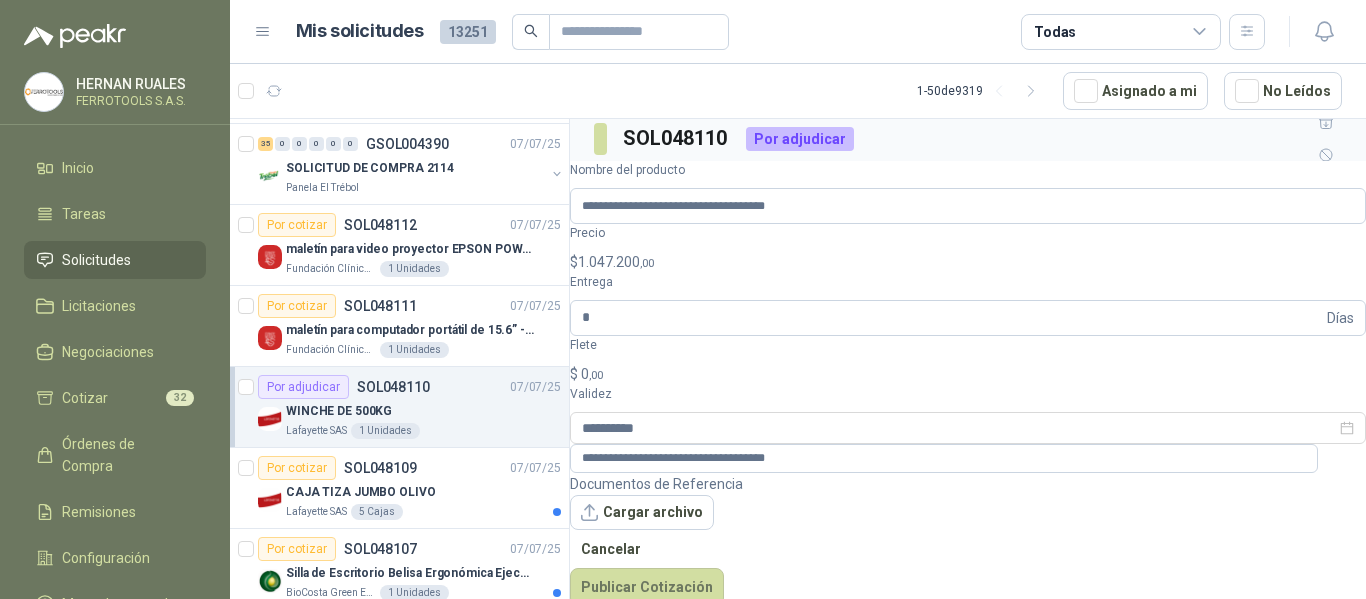 click on "Documentos de Referencia Cargar archivo Cancelar Publicar Cotización" at bounding box center (968, 540) 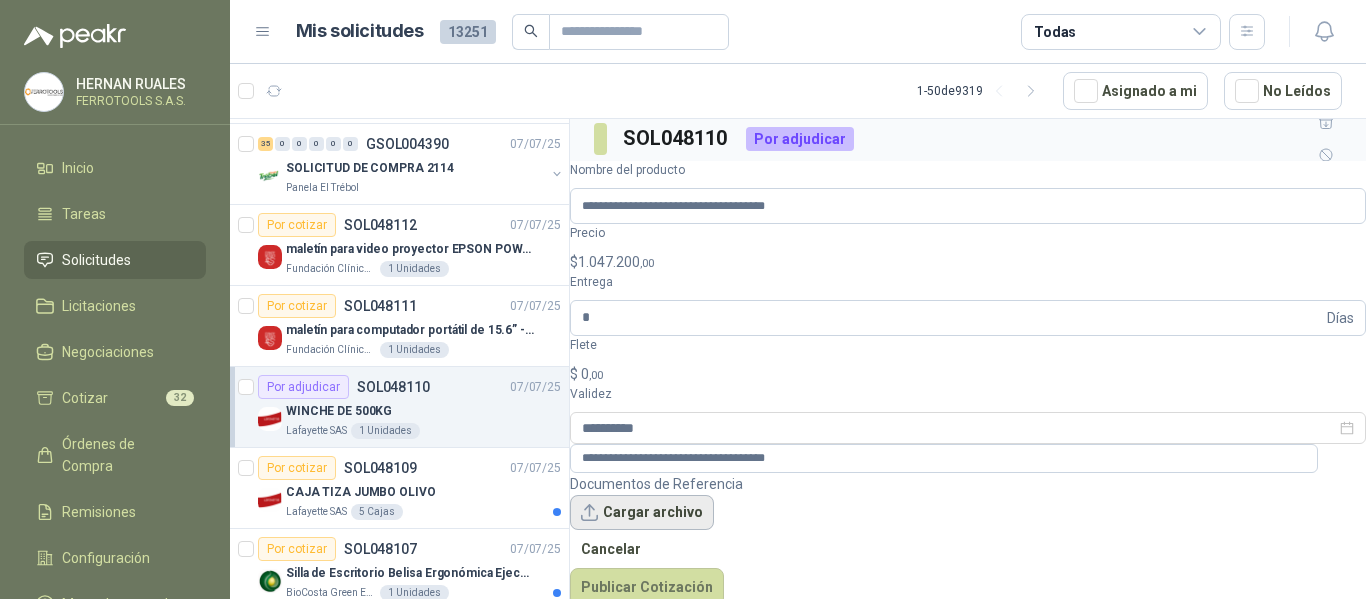 click on "Cargar archivo" at bounding box center [642, 513] 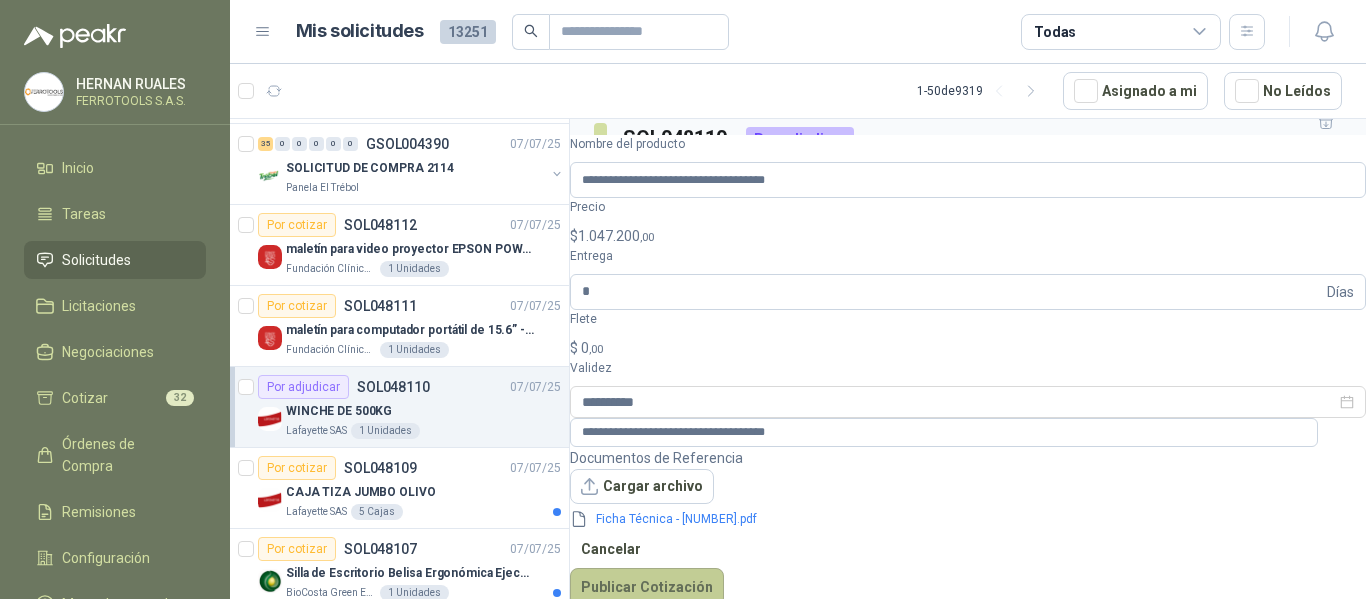 click on "Publicar Cotización" at bounding box center [647, 587] 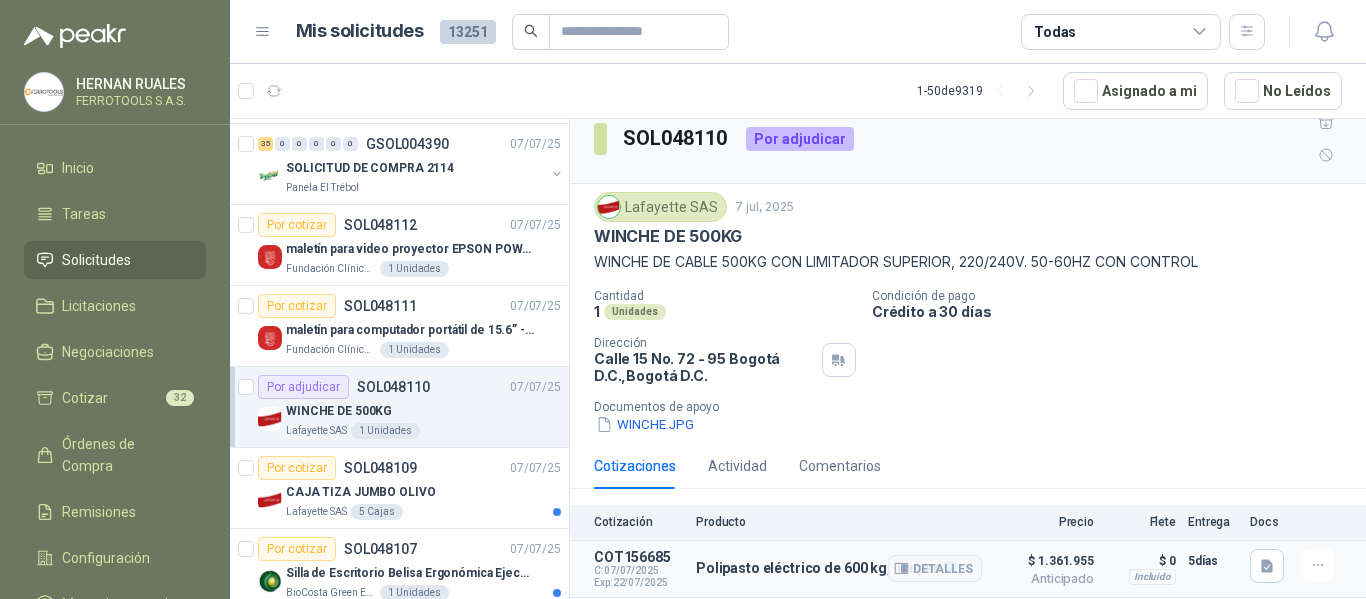 scroll, scrollTop: 82, scrollLeft: 0, axis: vertical 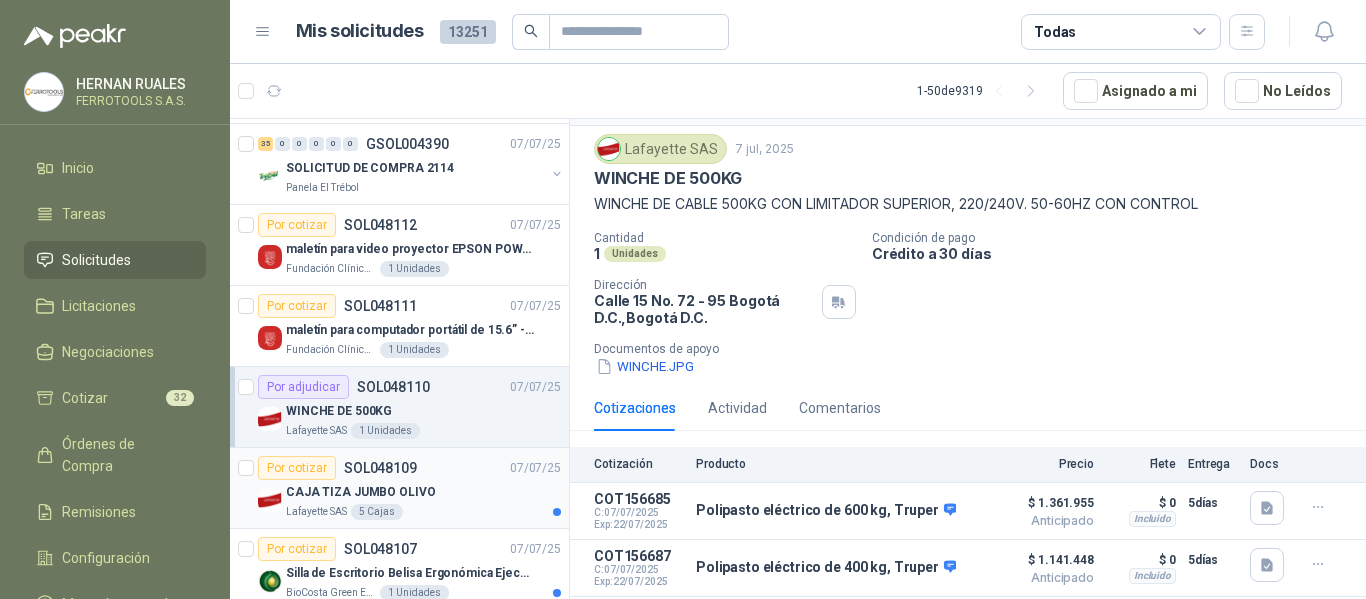 click on "CAJA TIZA JUMBO OLIVO" at bounding box center [423, 492] 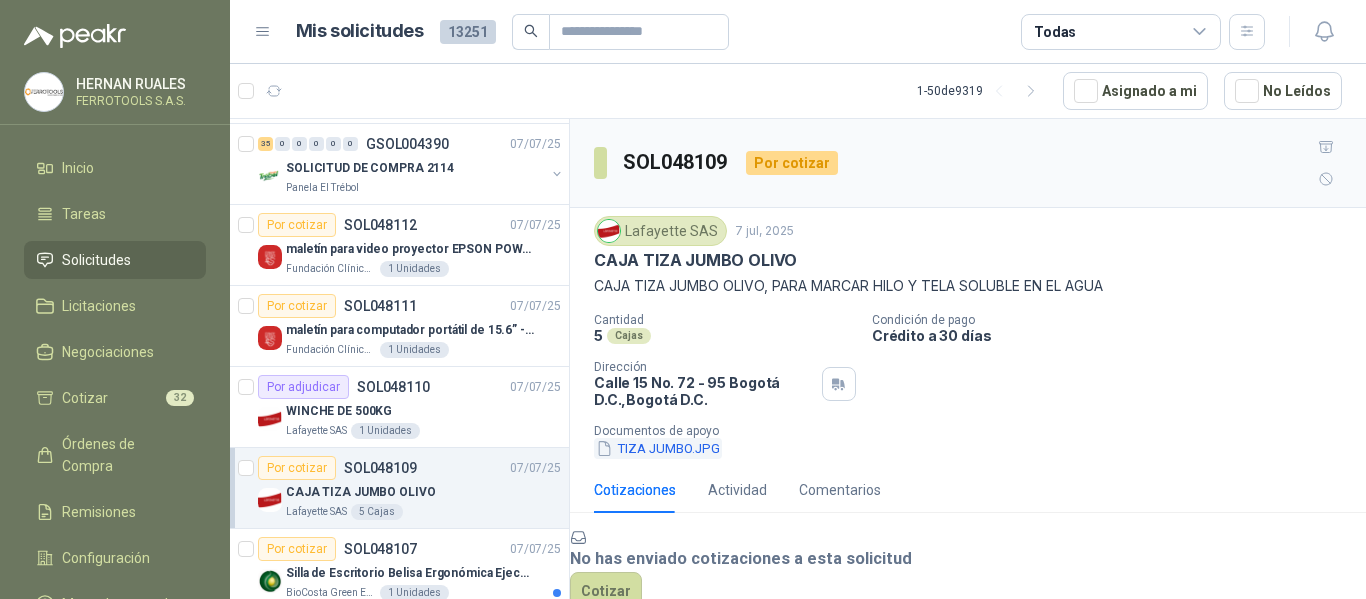 click on "TIZA JUMBO.JPG" at bounding box center [658, 448] 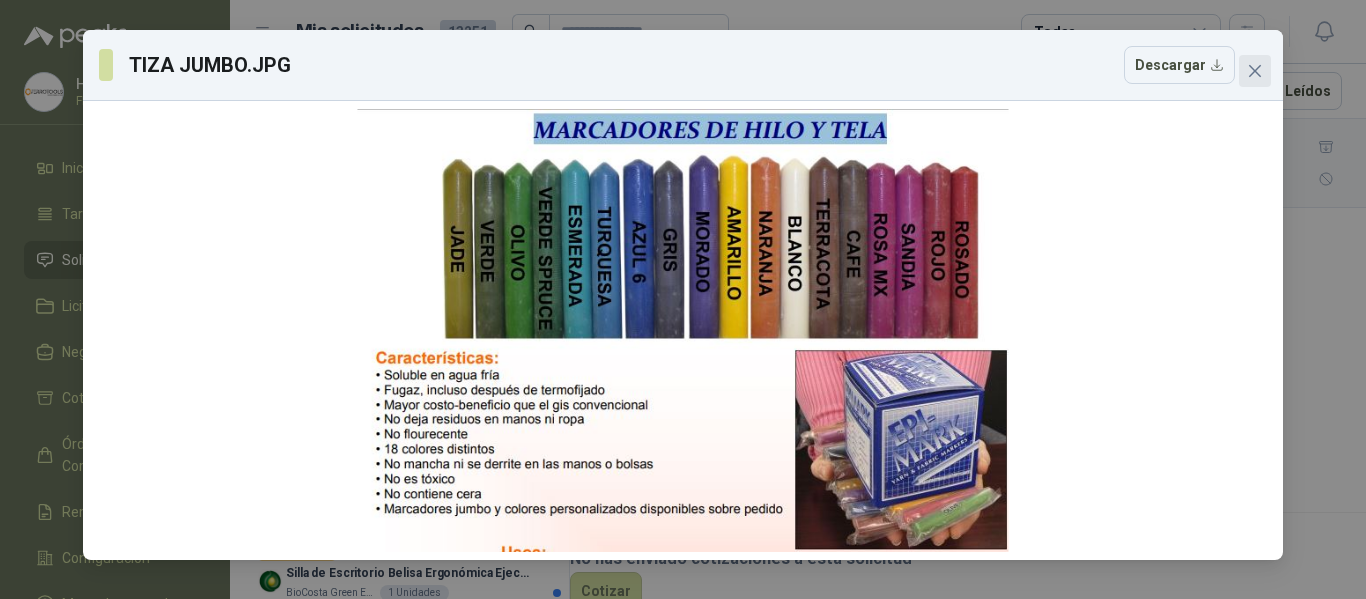 click at bounding box center (1255, 71) 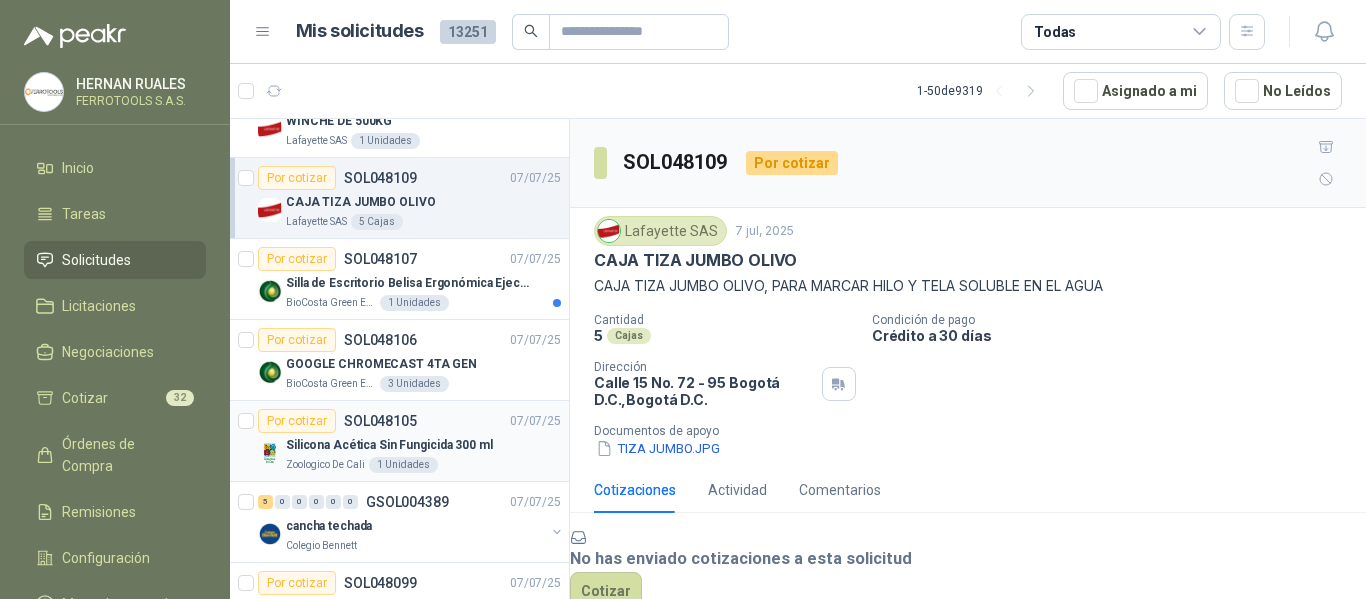 scroll, scrollTop: 600, scrollLeft: 0, axis: vertical 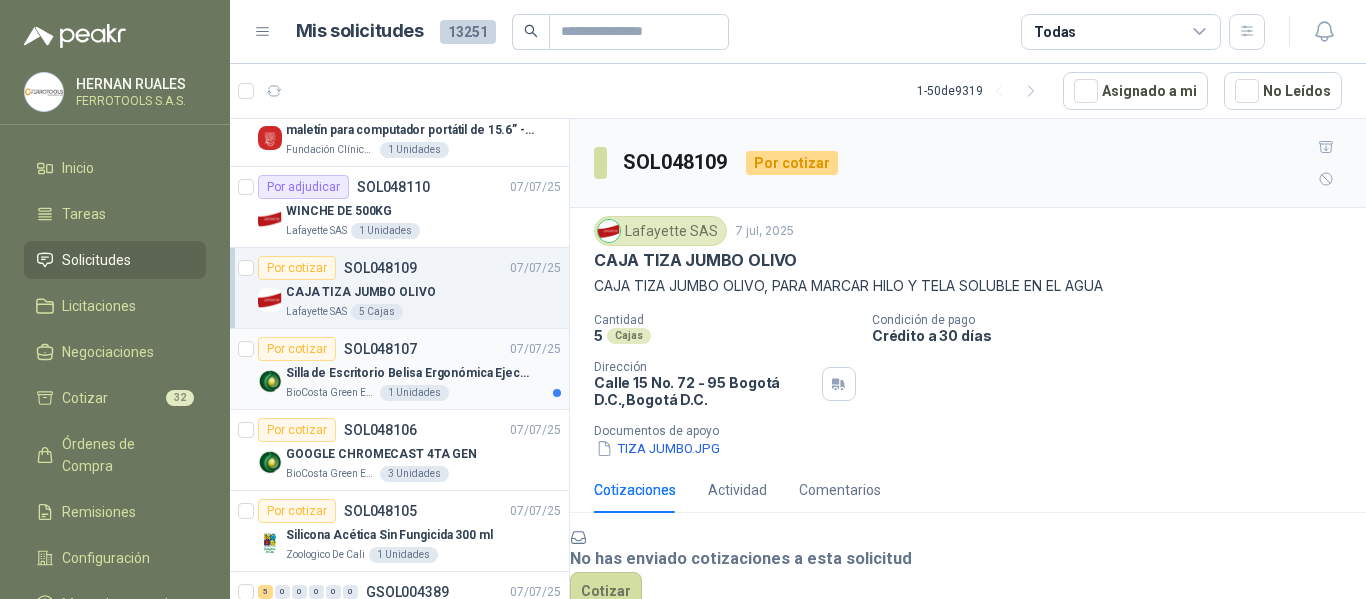 click on "BioCosta Green Energy S.A.S 1   Unidades" at bounding box center (423, 393) 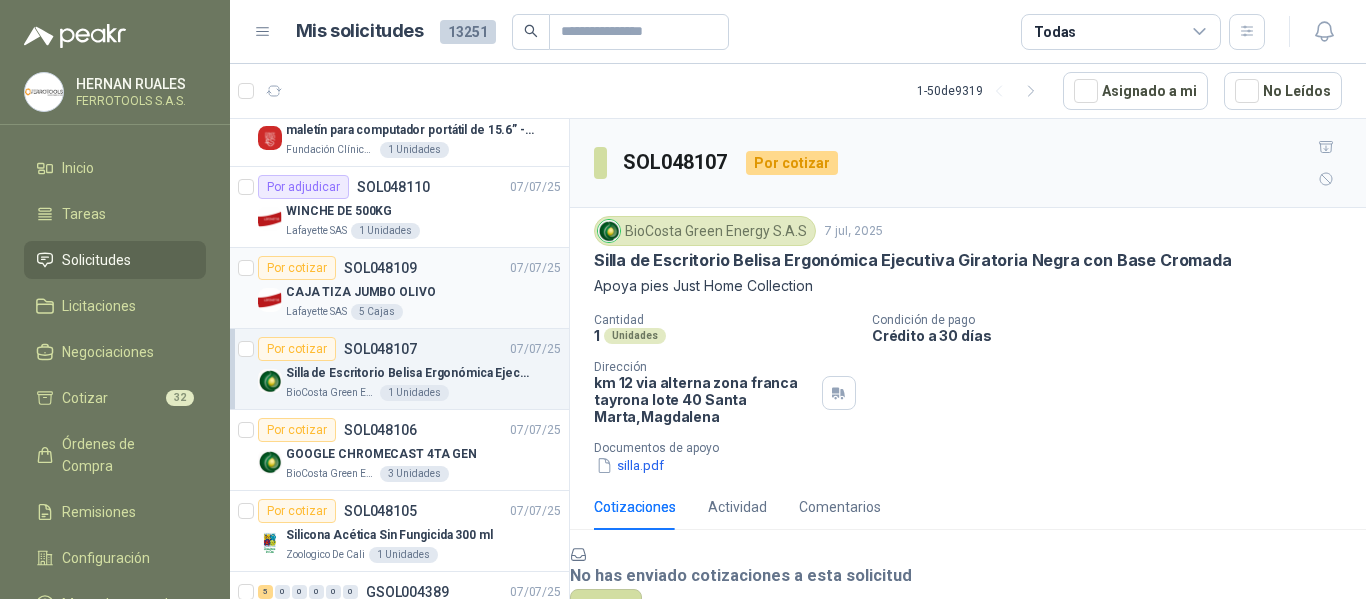 click on "CAJA TIZA JUMBO OLIVO" at bounding box center (423, 292) 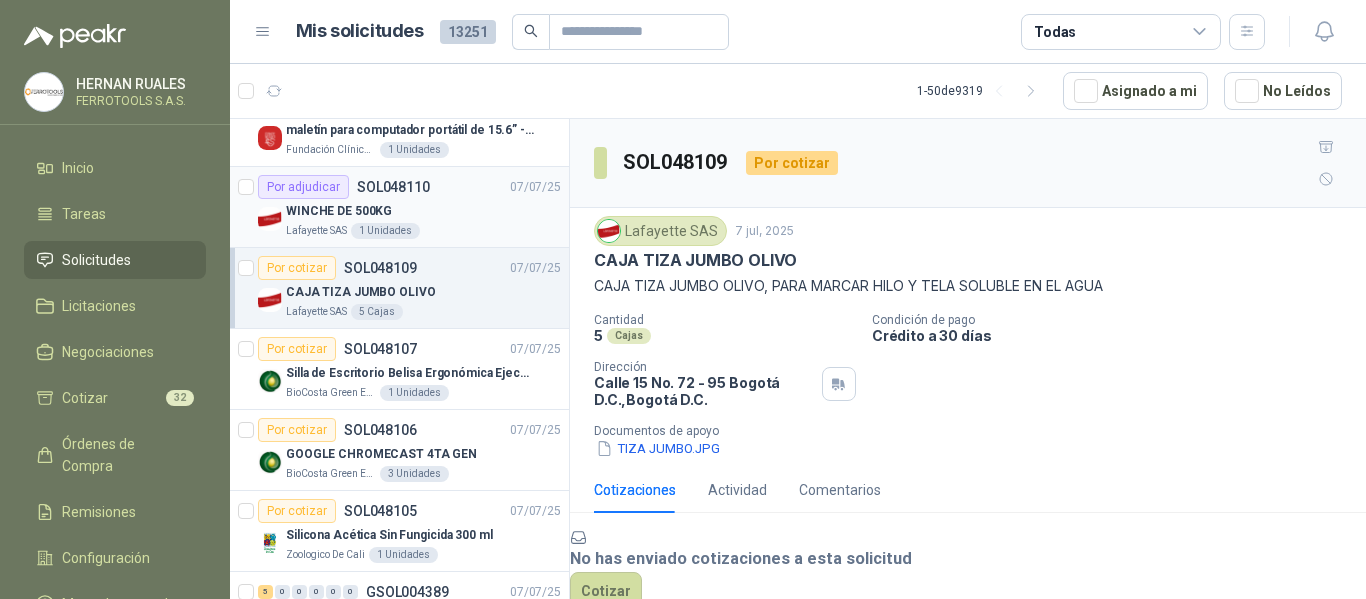 click on "WINCHE DE 500KG" at bounding box center (423, 211) 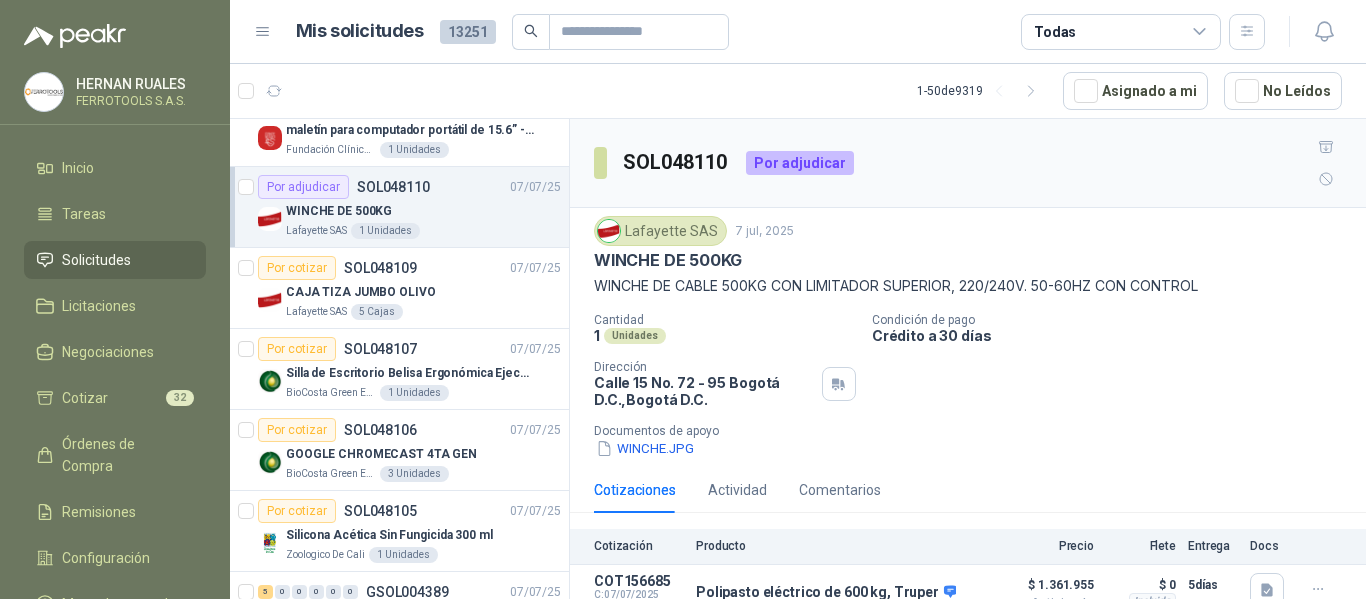 scroll, scrollTop: 82, scrollLeft: 0, axis: vertical 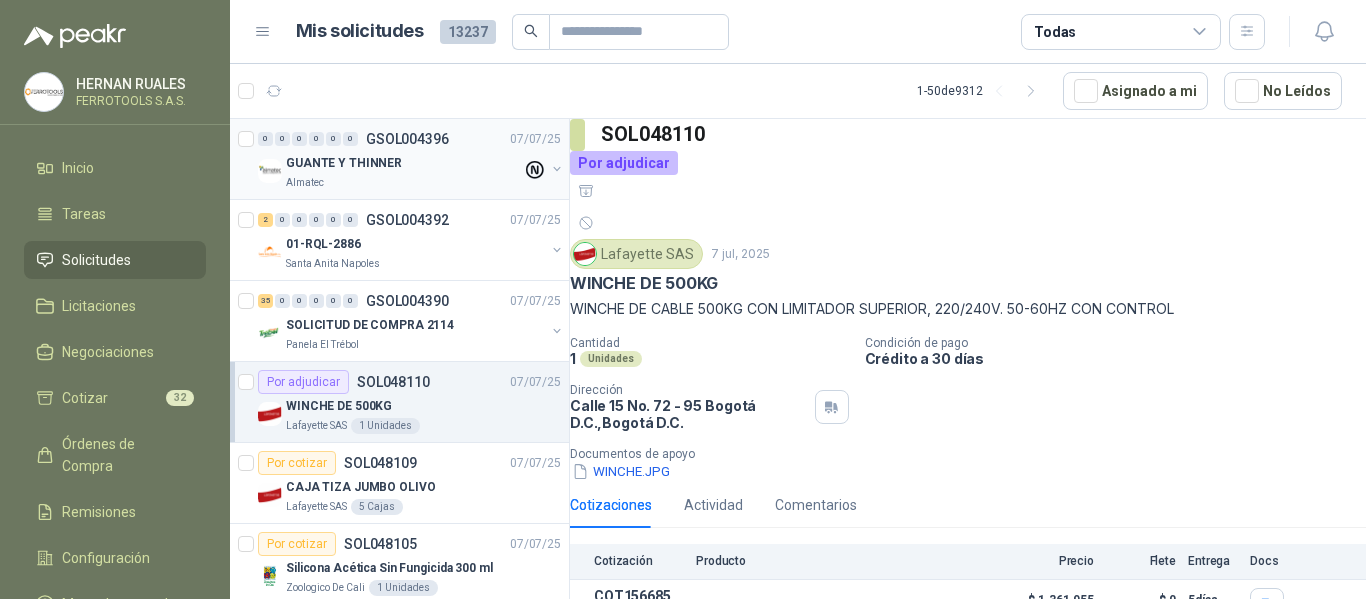 click on "0   0   0   0   0   0   GSOL004396 07/07/25" at bounding box center (411, 139) 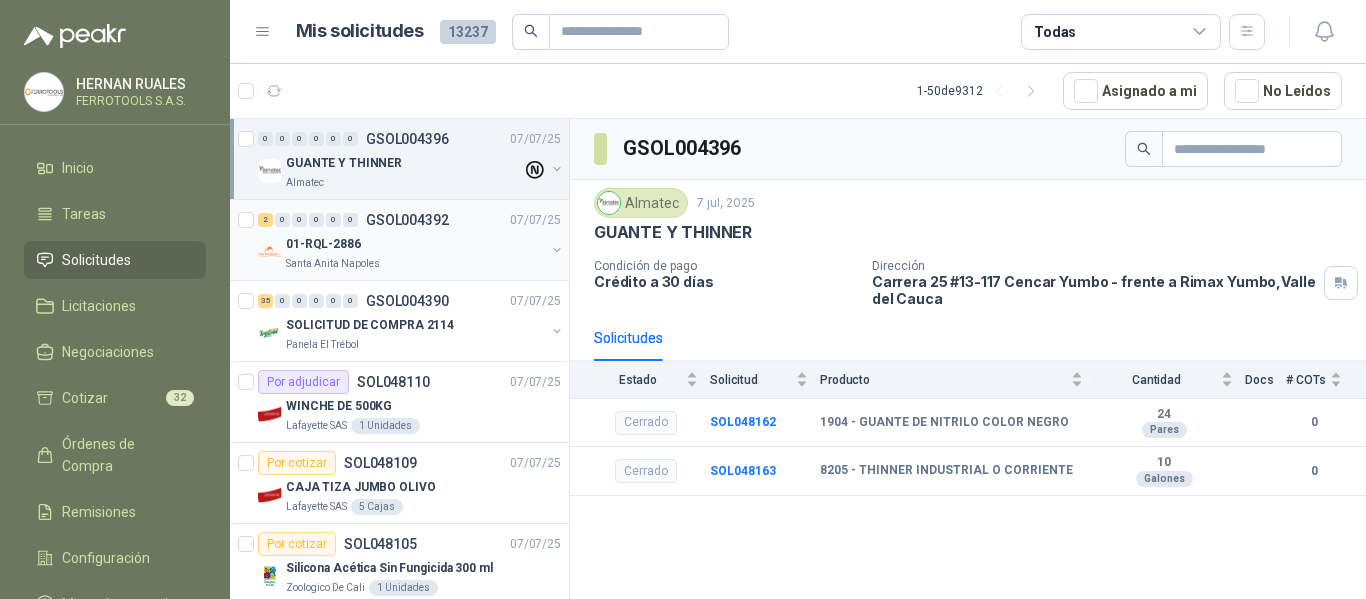 click on "01-RQL-2886" at bounding box center (415, 244) 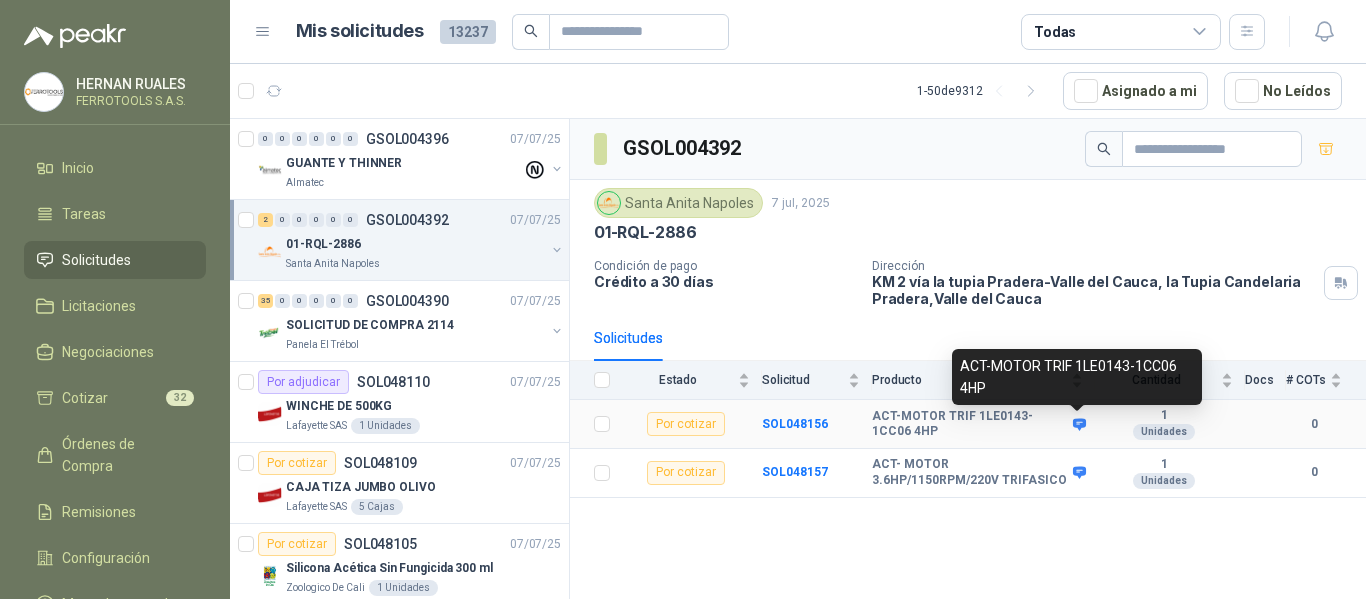 click at bounding box center [1079, 424] 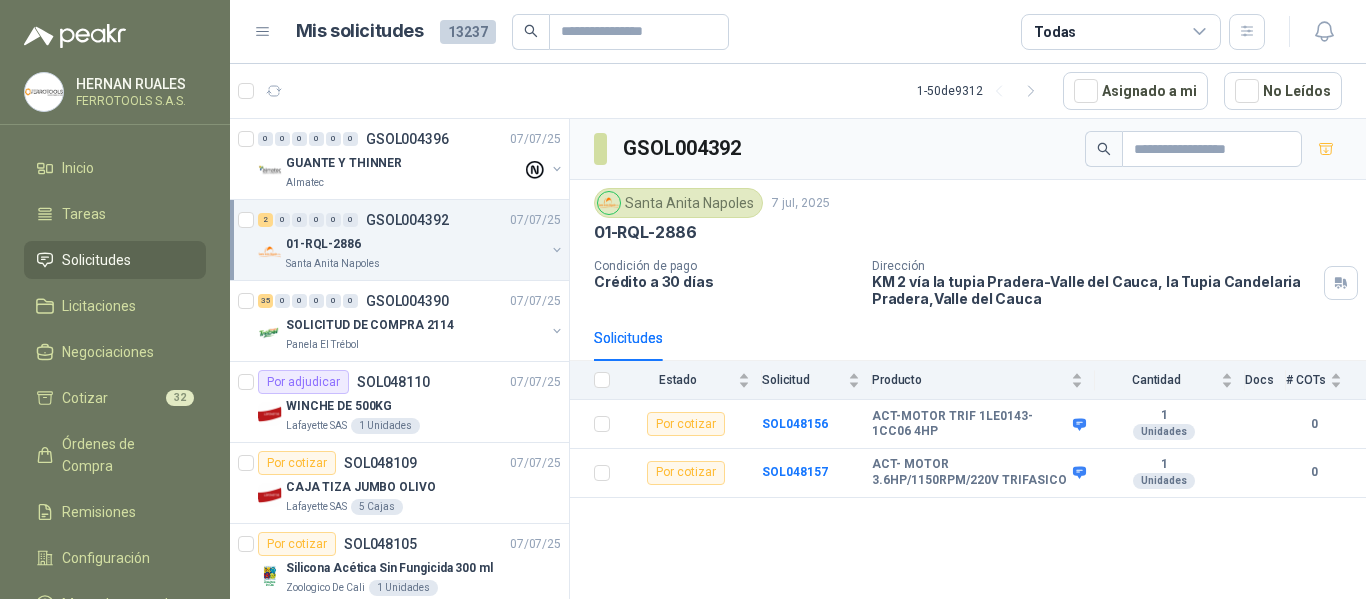 click on "GSOL004392   Santa Anita Napoles 7 jul, 2025   01-RQL-2886 Condición de pago Crédito a 30 días Dirección KM 2 vía la tupia Pradera-Valle del Cauca, la Tupia Candelaria    Pradera ,  Valle del Cauca Solicitudes Estado Solicitud Producto Cantidad Docs # COTs Por cotizar SOL048156 ACT-MOTOR TRIF 1LE0143-1CC06 4HP 1 Unidades 0 Por cotizar SOL048157 ACT- MOTOR 3.6HP/1150RPM/220V TRIFASICO 1 Unidades 0" at bounding box center [968, 362] 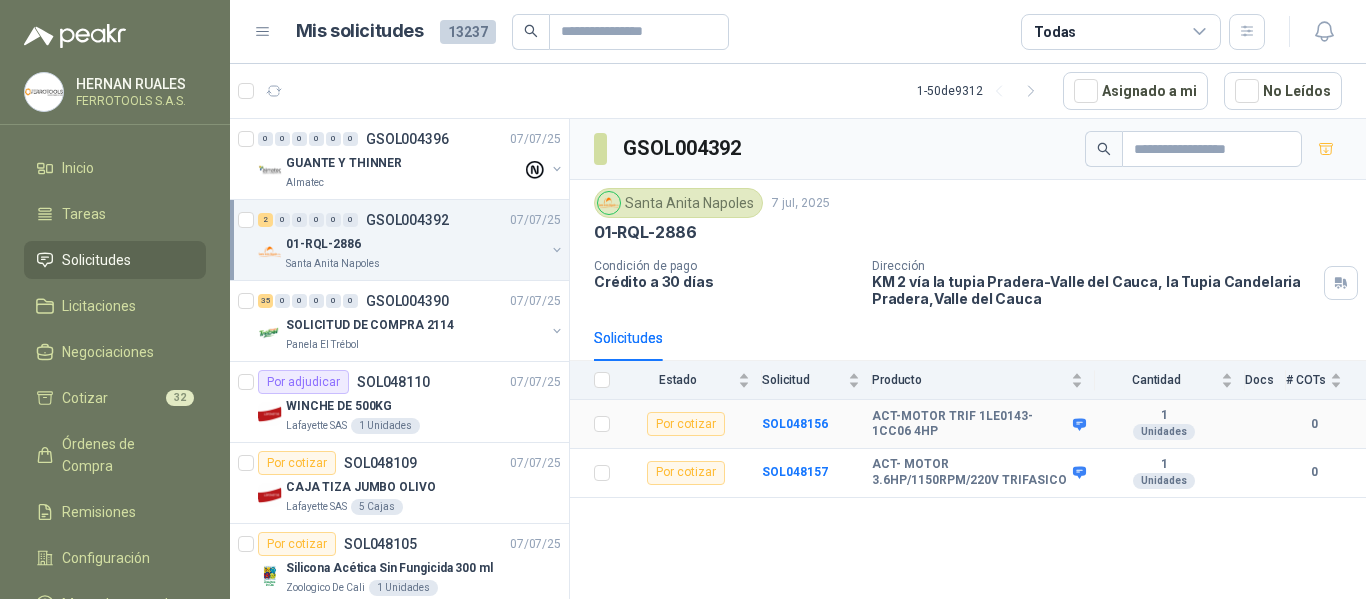 click on "1 Unidades" at bounding box center [1164, 424] 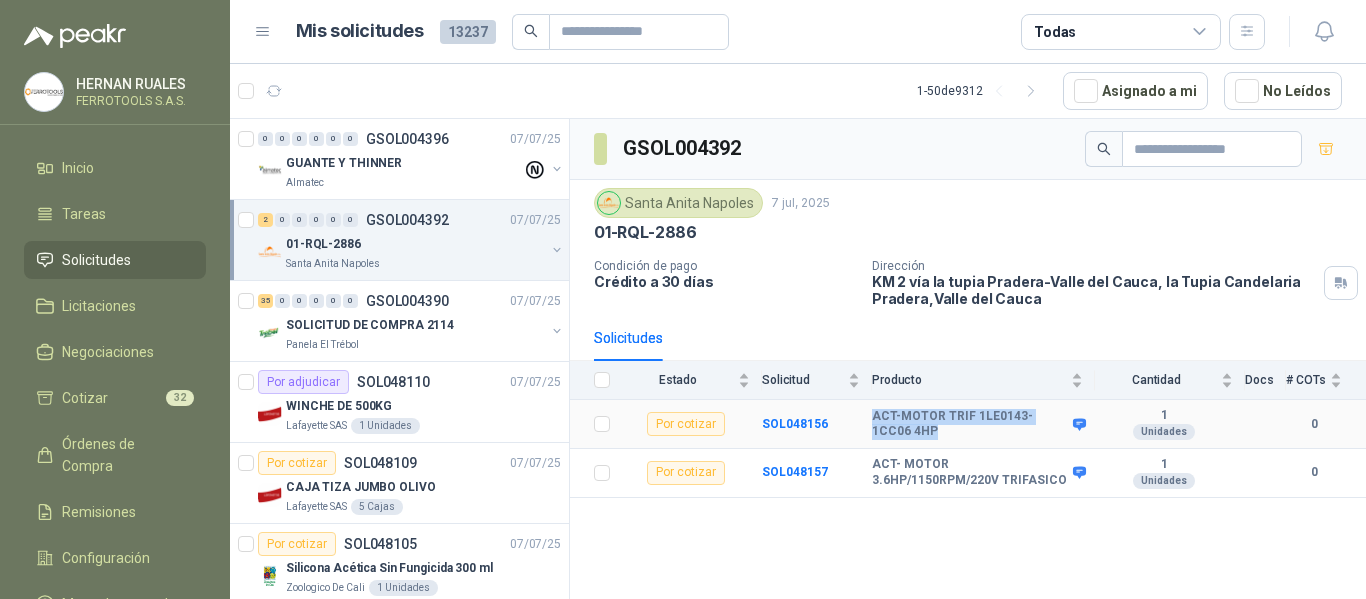 drag, startPoint x: 873, startPoint y: 418, endPoint x: 997, endPoint y: 433, distance: 124.90396 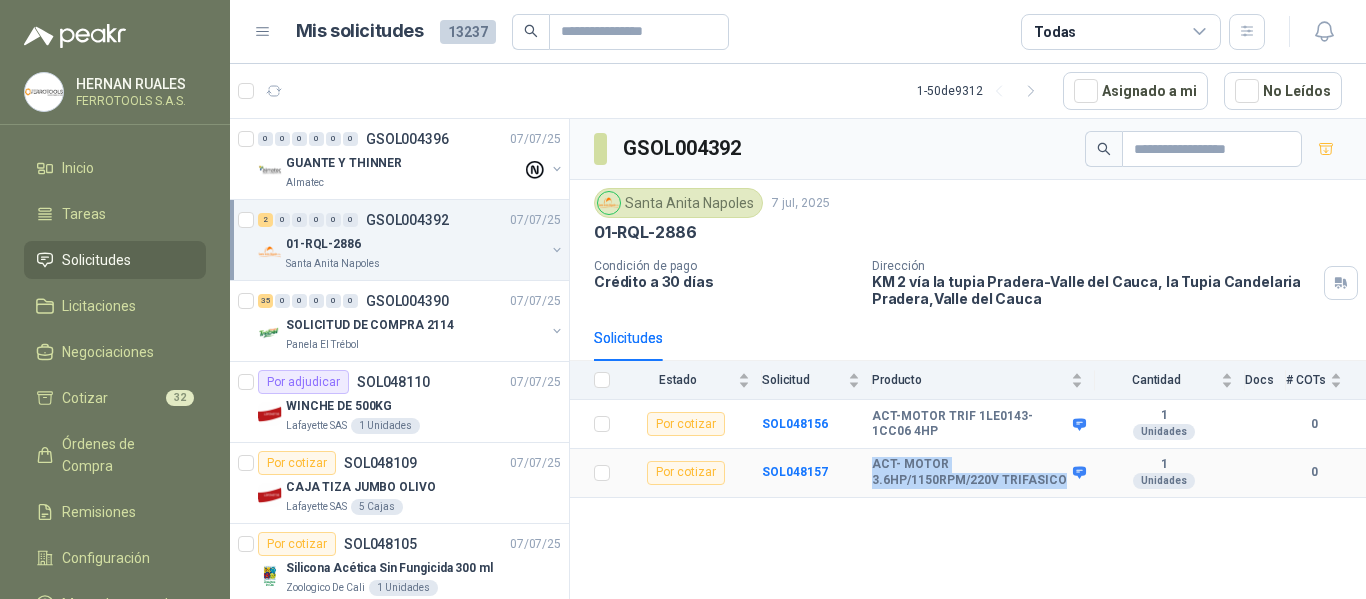 drag, startPoint x: 874, startPoint y: 468, endPoint x: 1065, endPoint y: 488, distance: 192.04427 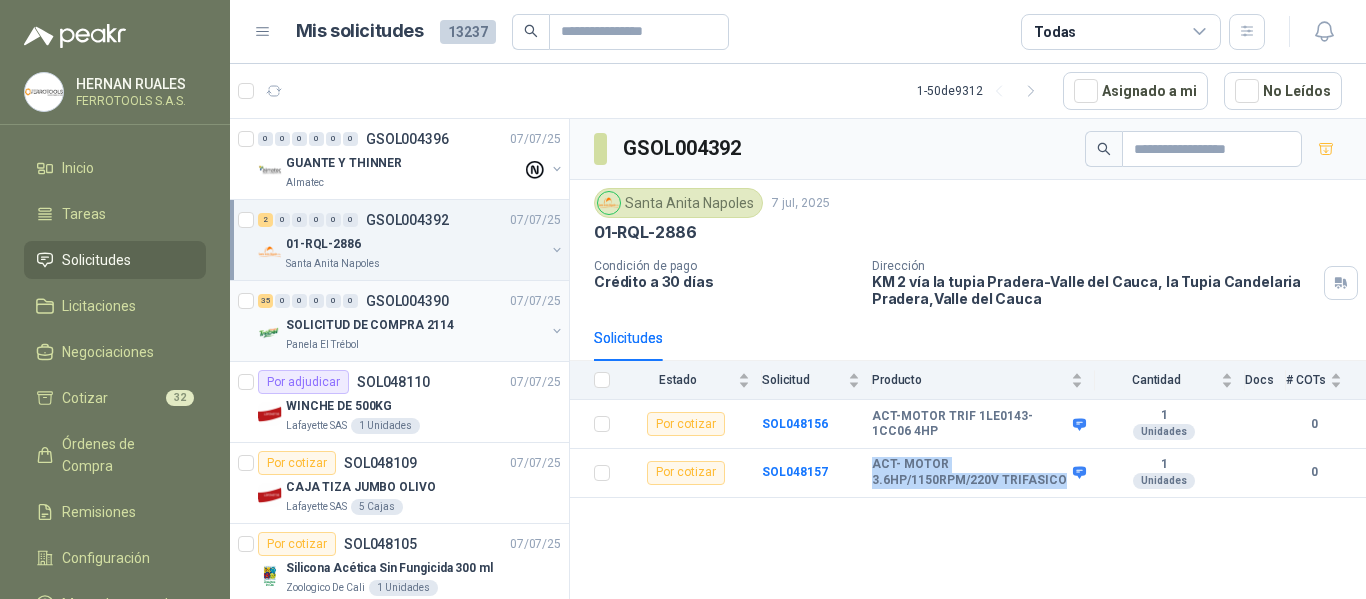 click on "GSOL004390" at bounding box center [407, 301] 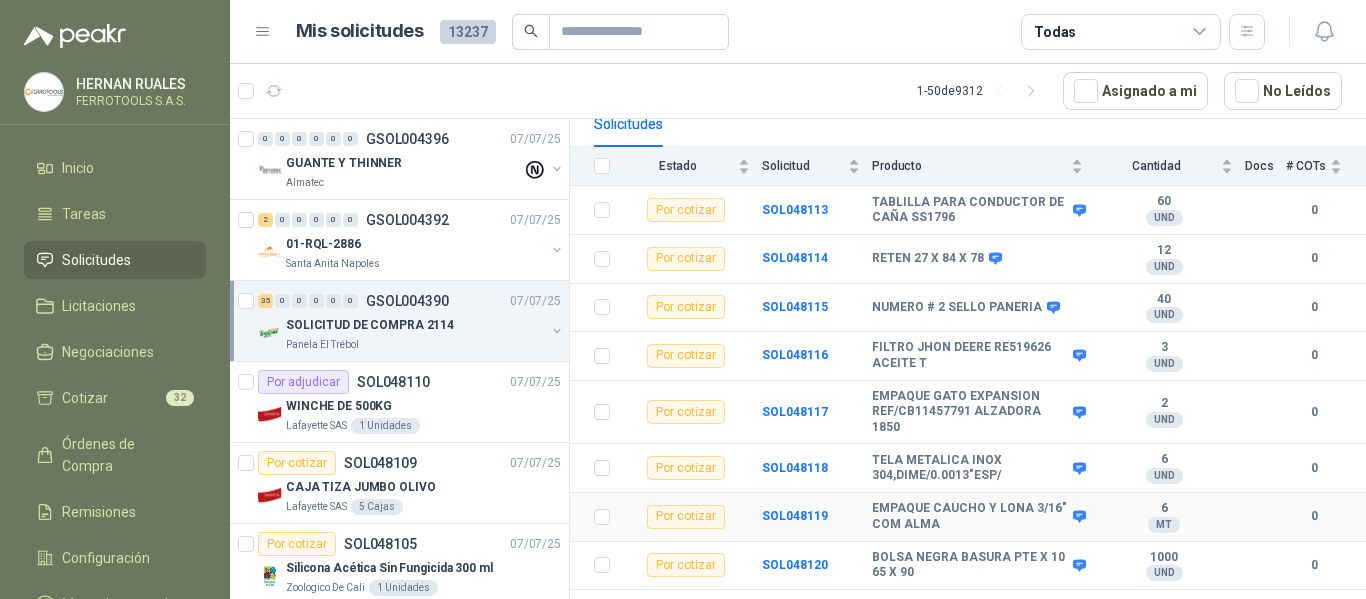 scroll, scrollTop: 300, scrollLeft: 0, axis: vertical 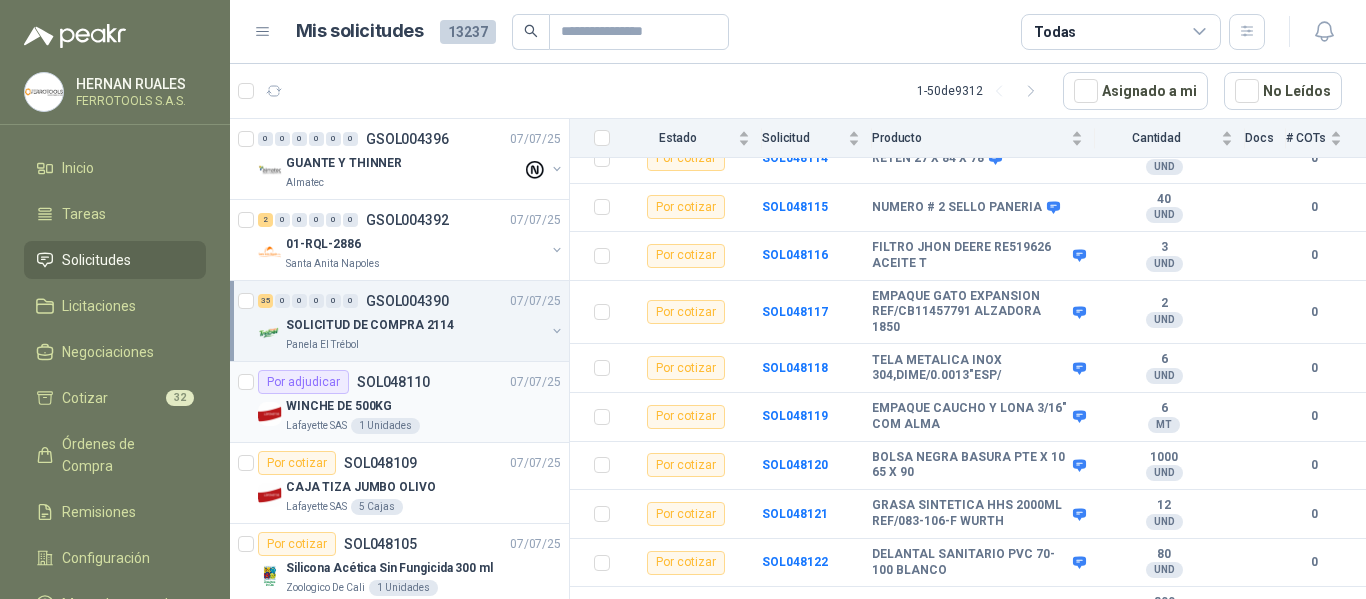 click on "WINCHE DE 500KG" at bounding box center (423, 406) 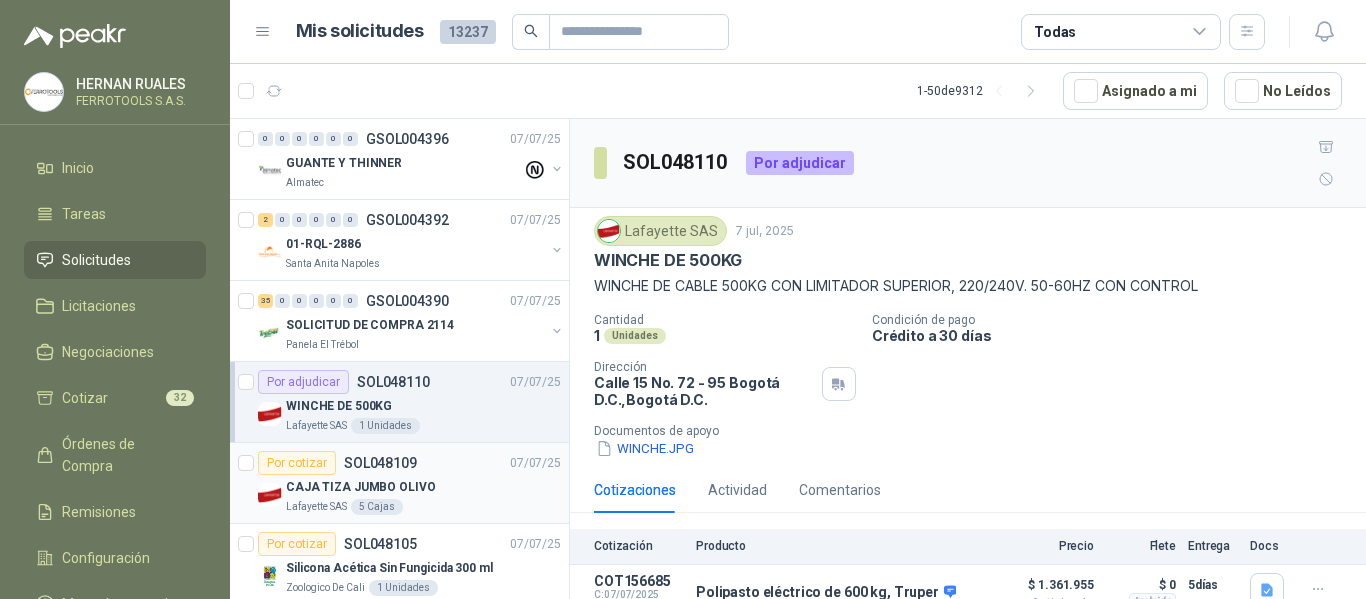 scroll, scrollTop: 100, scrollLeft: 0, axis: vertical 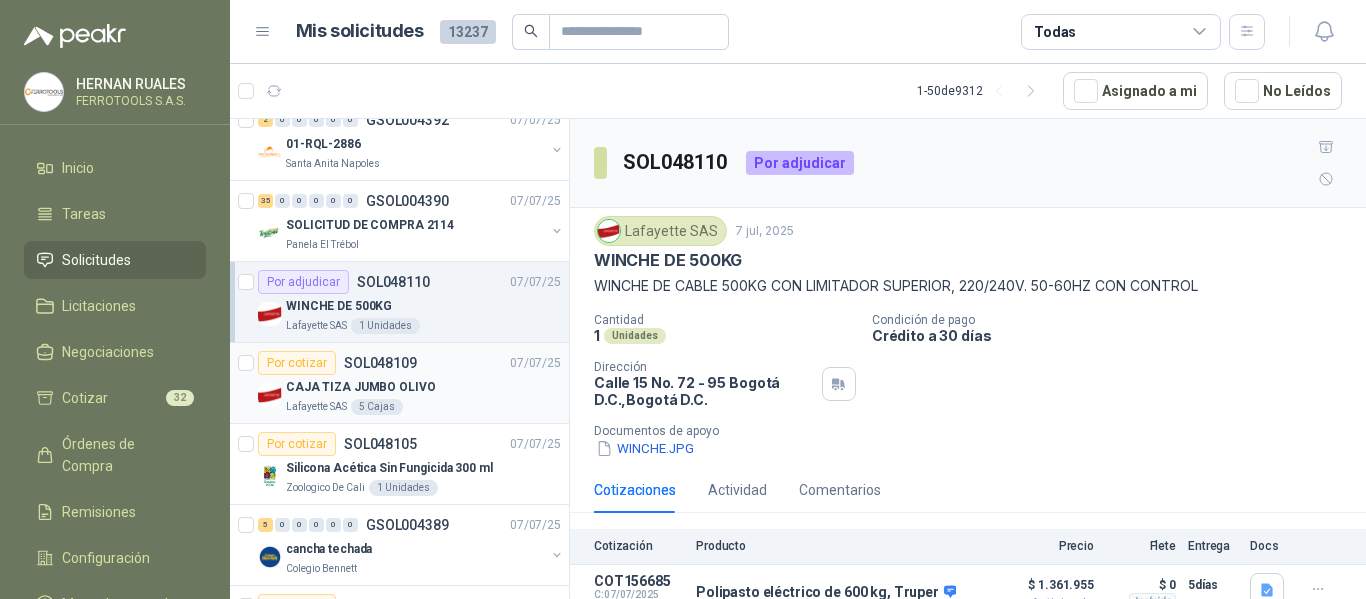 click on "CAJA TIZA JUMBO OLIVO" at bounding box center [423, 387] 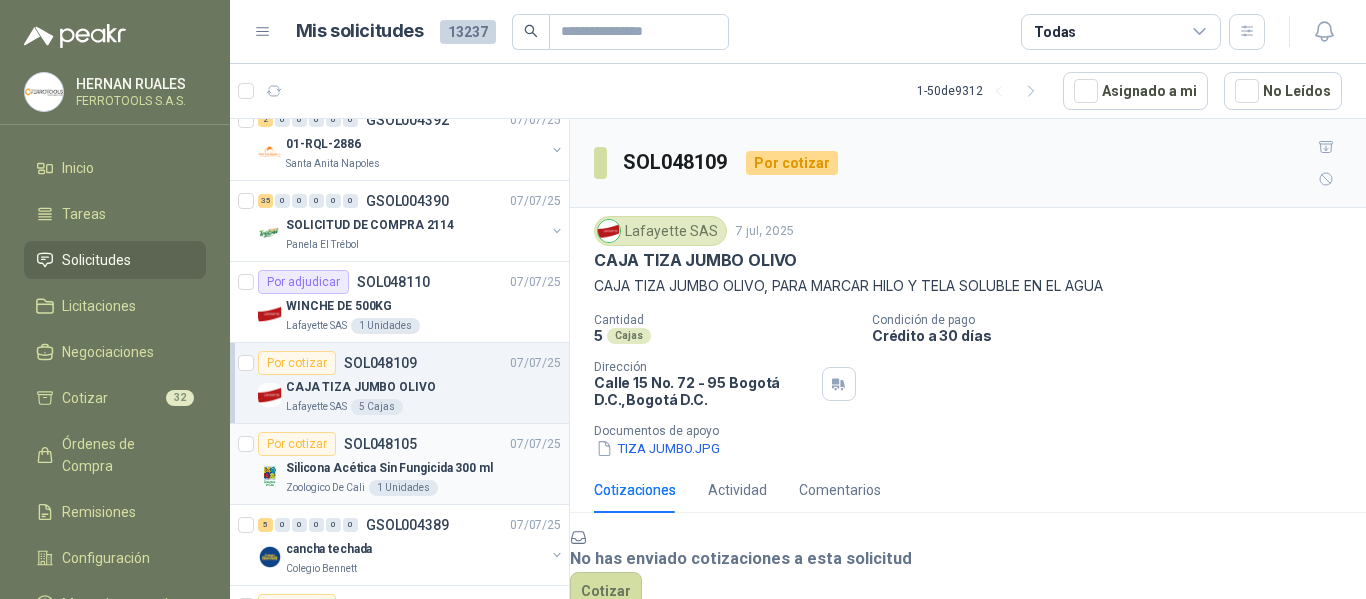 click on "Silicona Acética Sin Fungicida 300 ml" at bounding box center [423, 468] 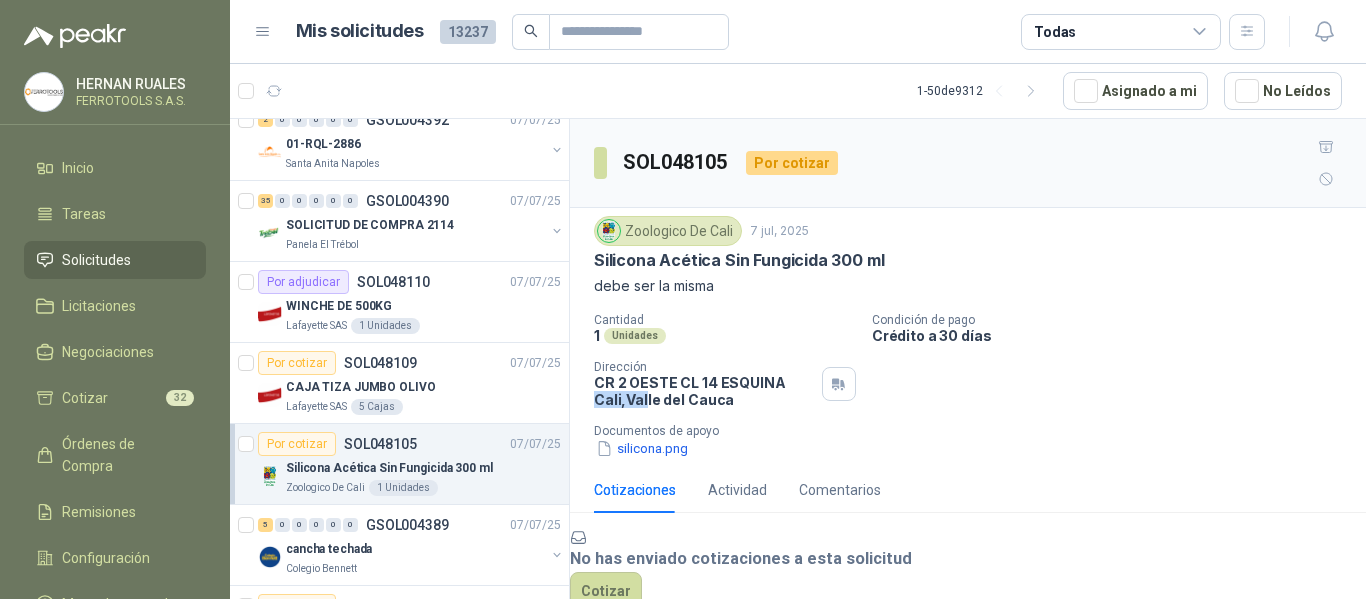 drag, startPoint x: 779, startPoint y: 353, endPoint x: 649, endPoint y: 364, distance: 130.46455 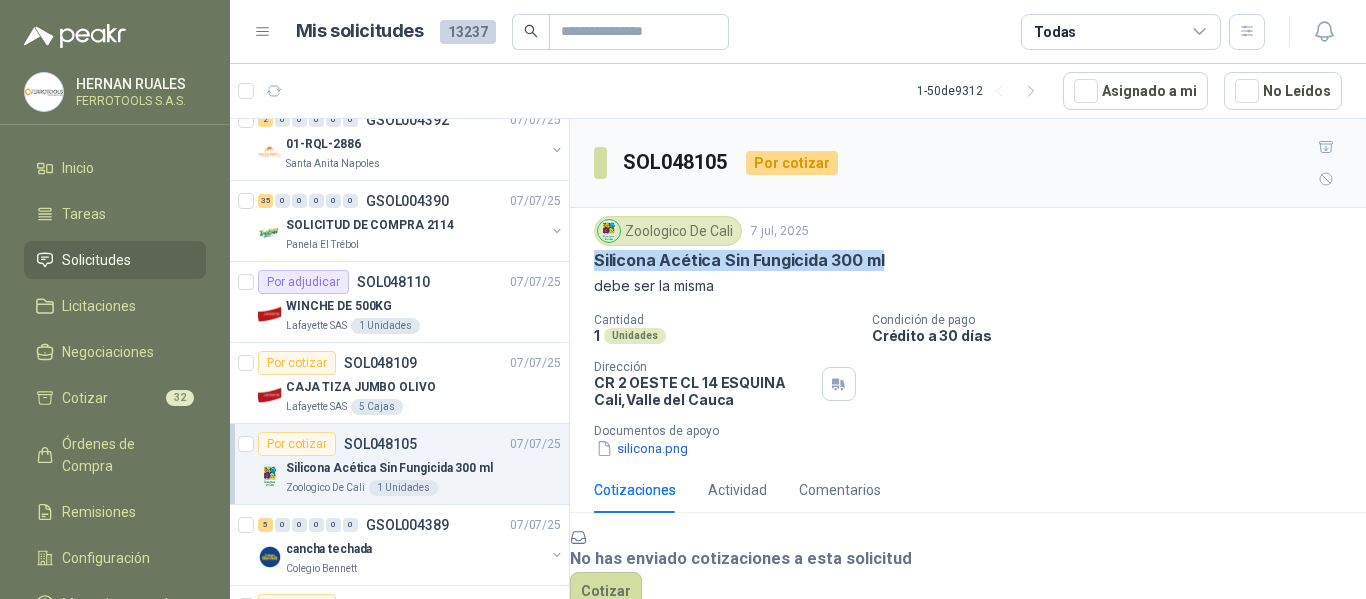 drag, startPoint x: 595, startPoint y: 226, endPoint x: 887, endPoint y: 236, distance: 292.17117 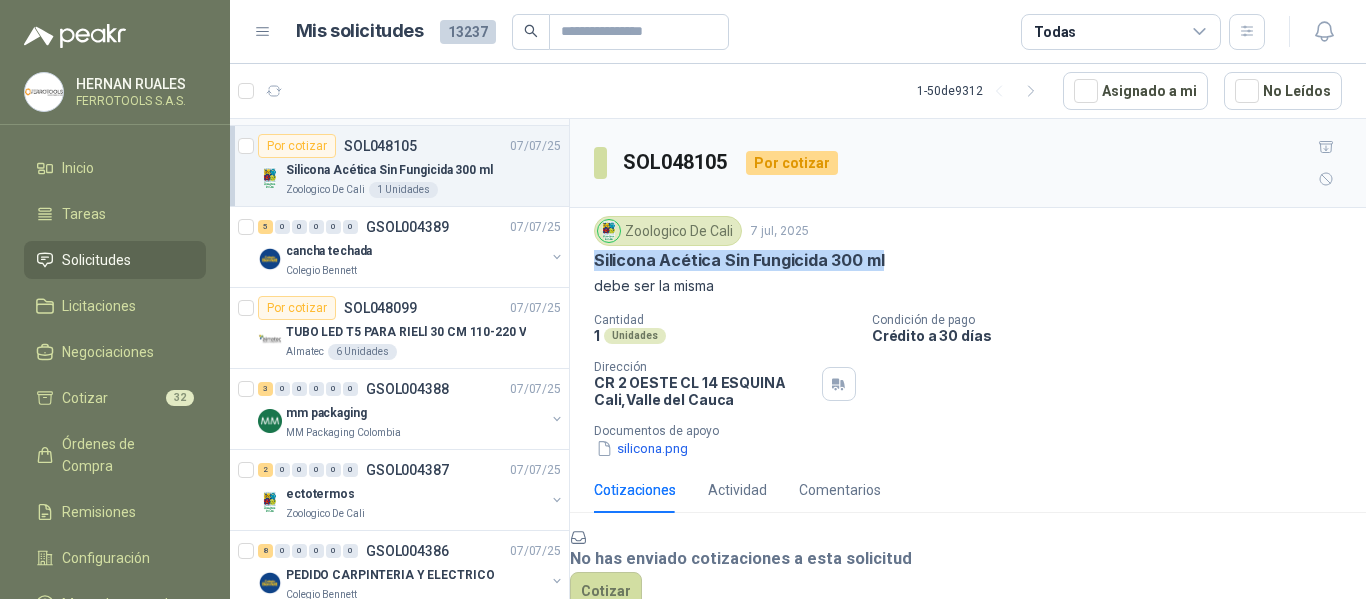 scroll, scrollTop: 400, scrollLeft: 0, axis: vertical 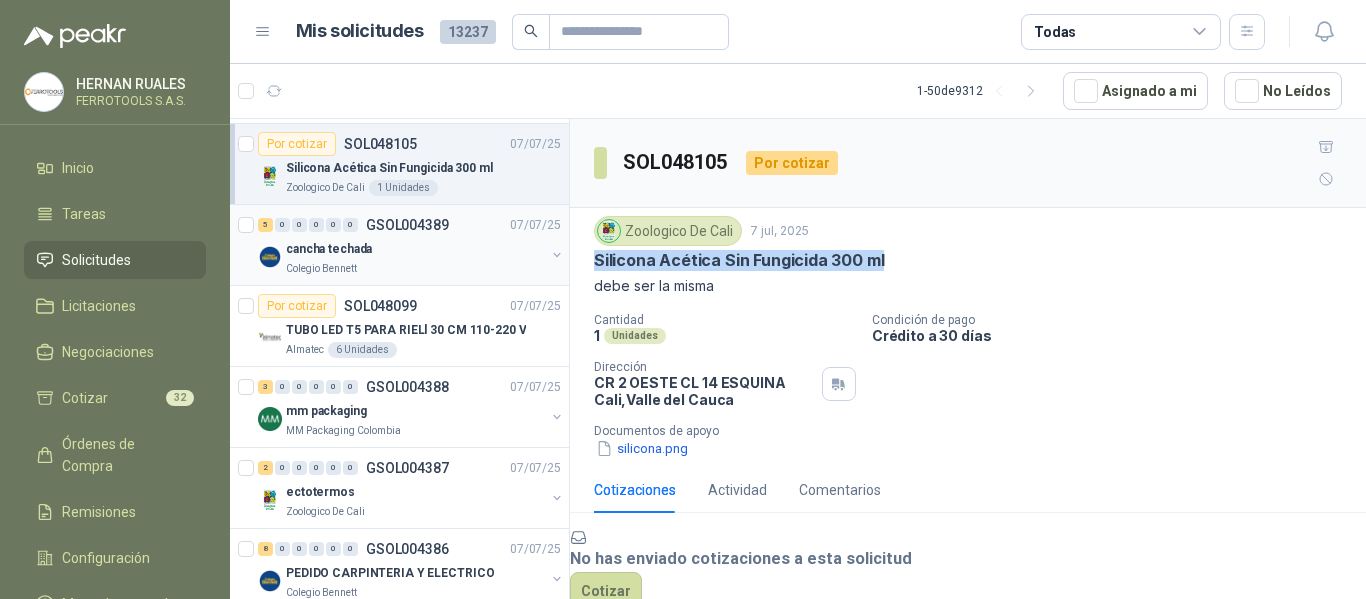 click on "Colegio Bennett" at bounding box center [415, 269] 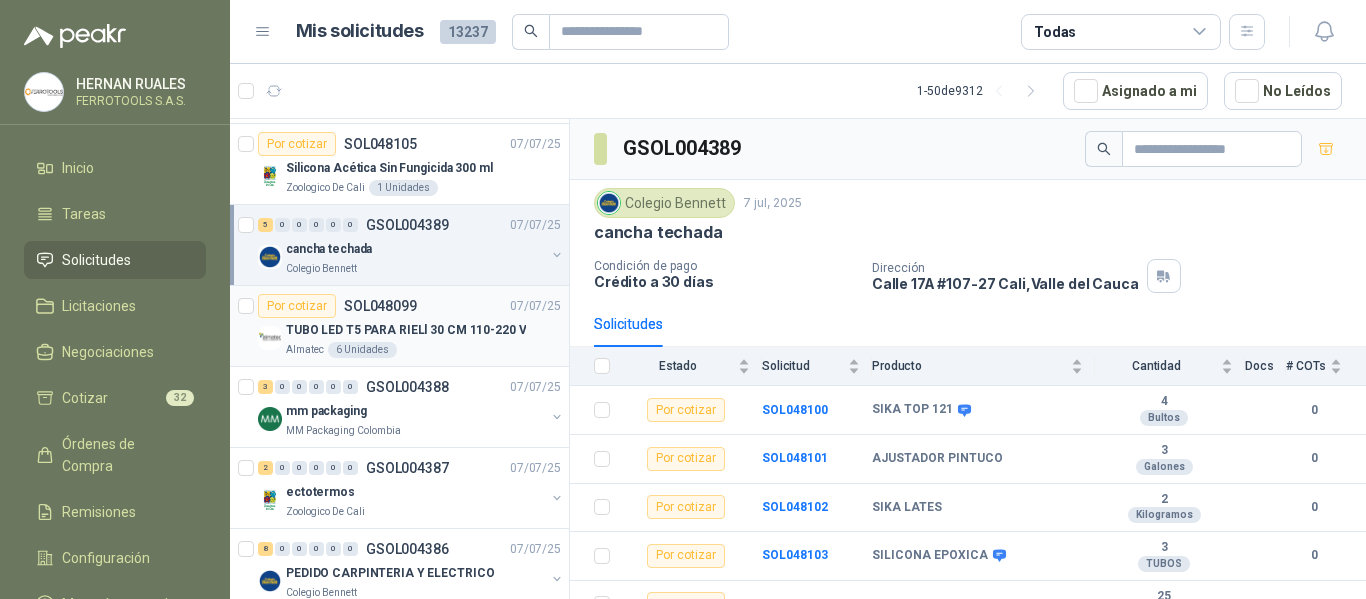 click on "Por cotizar SOL048099 07/07/25" at bounding box center (409, 306) 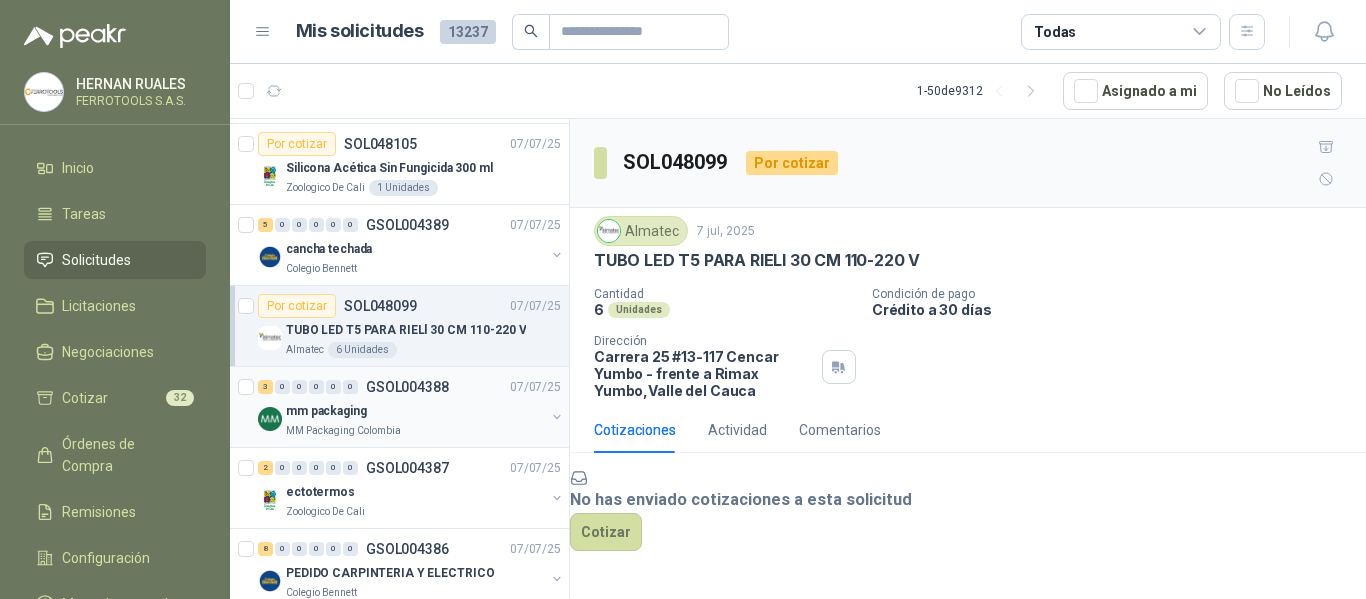 click on "mm packaging" at bounding box center [415, 411] 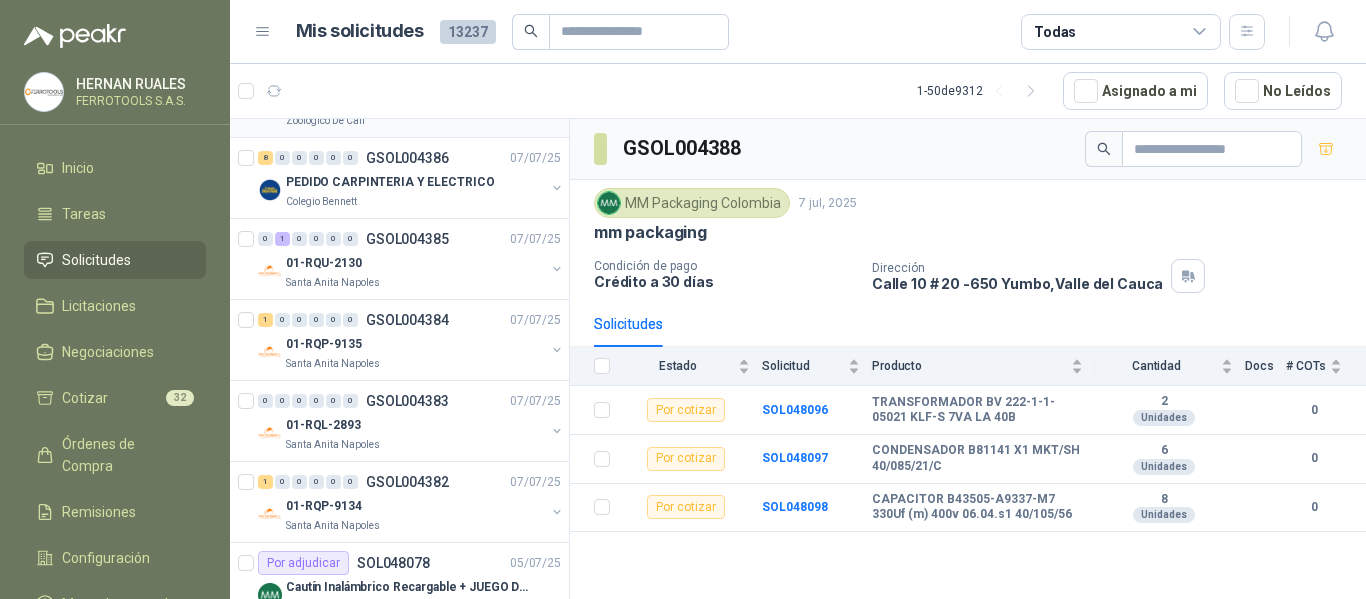 scroll, scrollTop: 800, scrollLeft: 0, axis: vertical 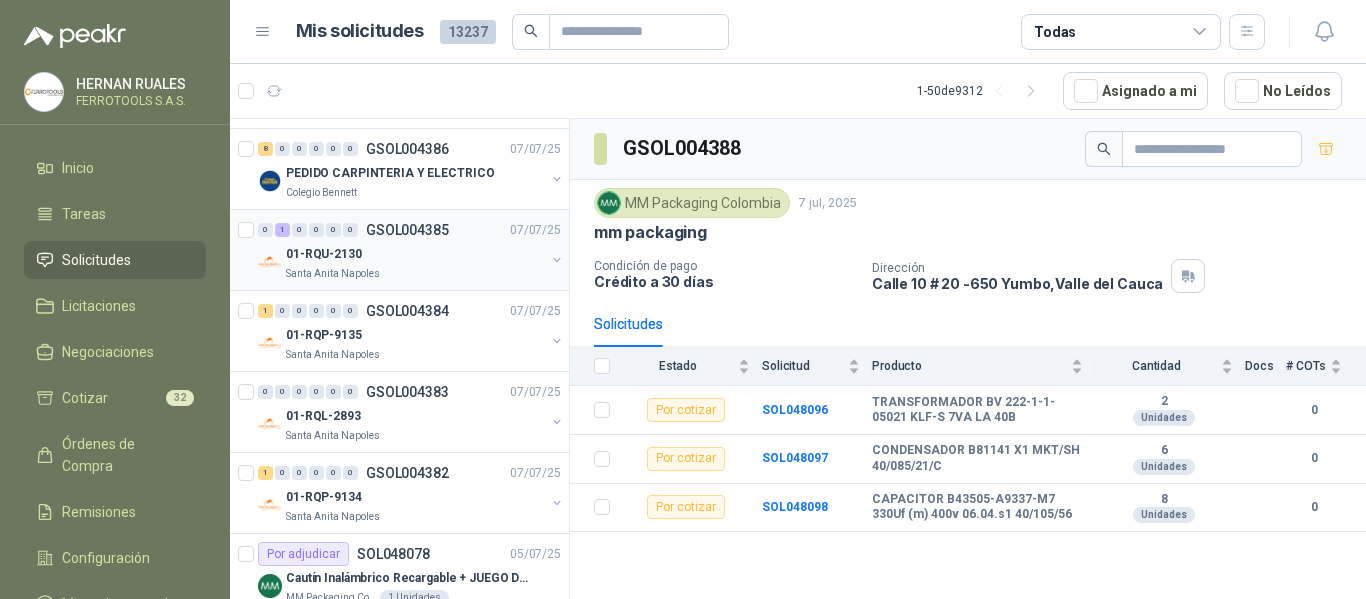click on "01-RQU-2130" at bounding box center (415, 254) 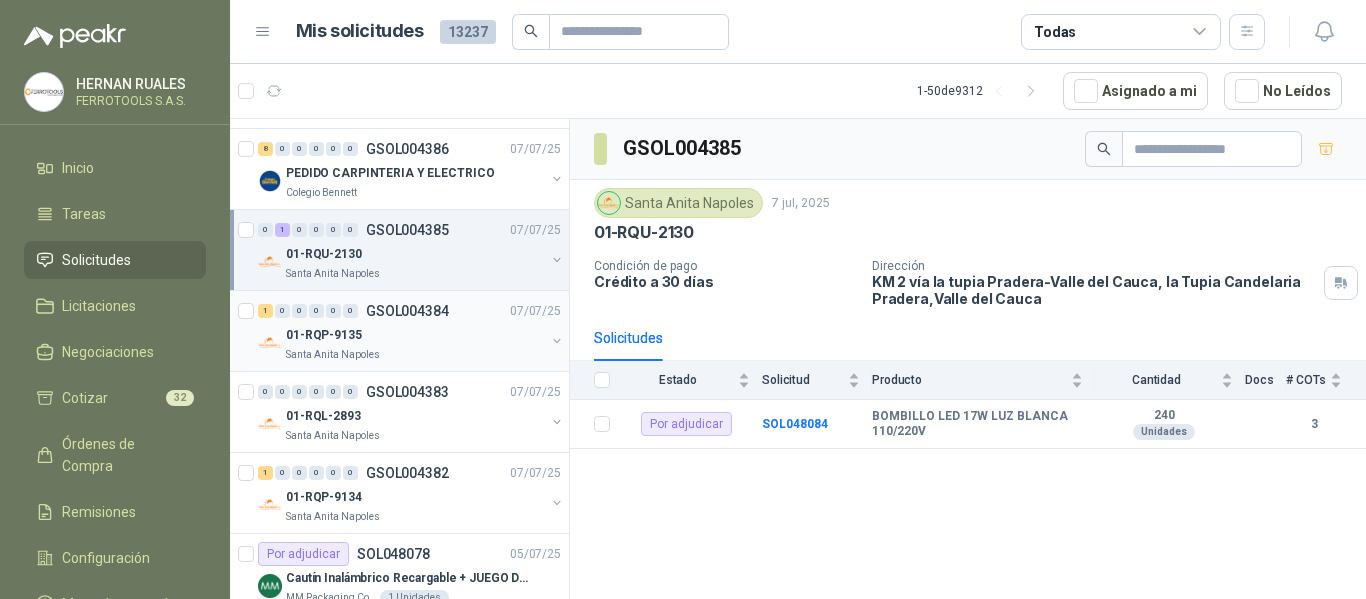 click on "01-RQP-9135" at bounding box center (415, 335) 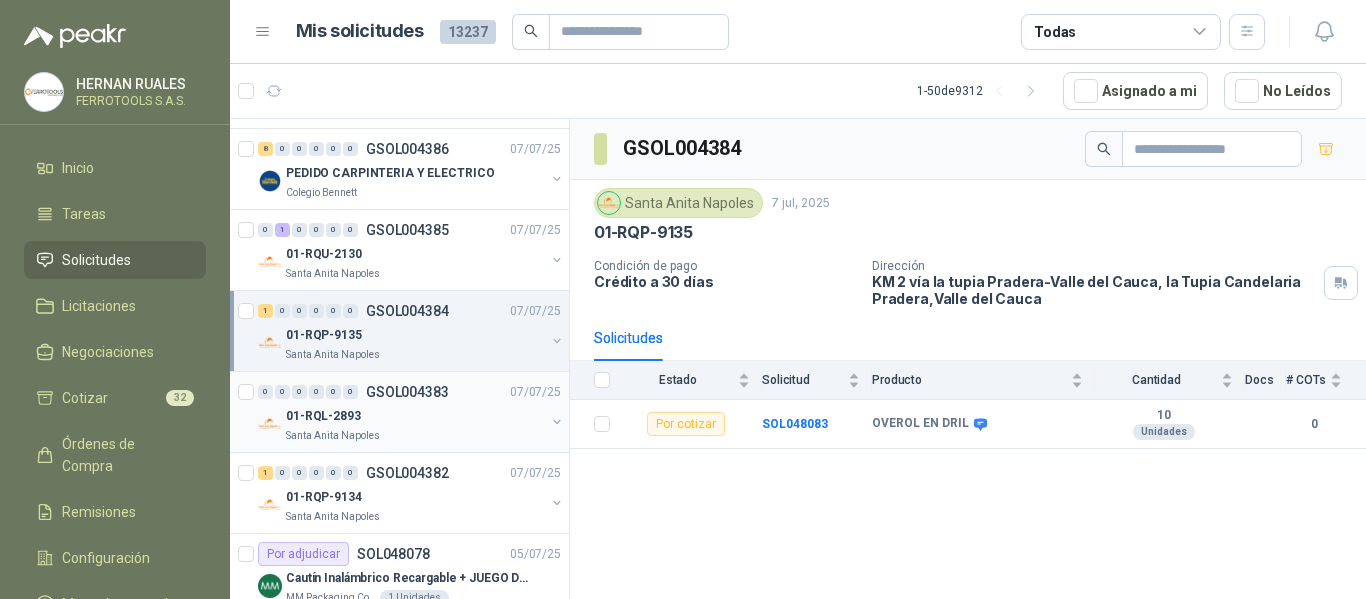 click on "0   0   0   0   0   0   GSOL004383 07/07/25" at bounding box center (411, 392) 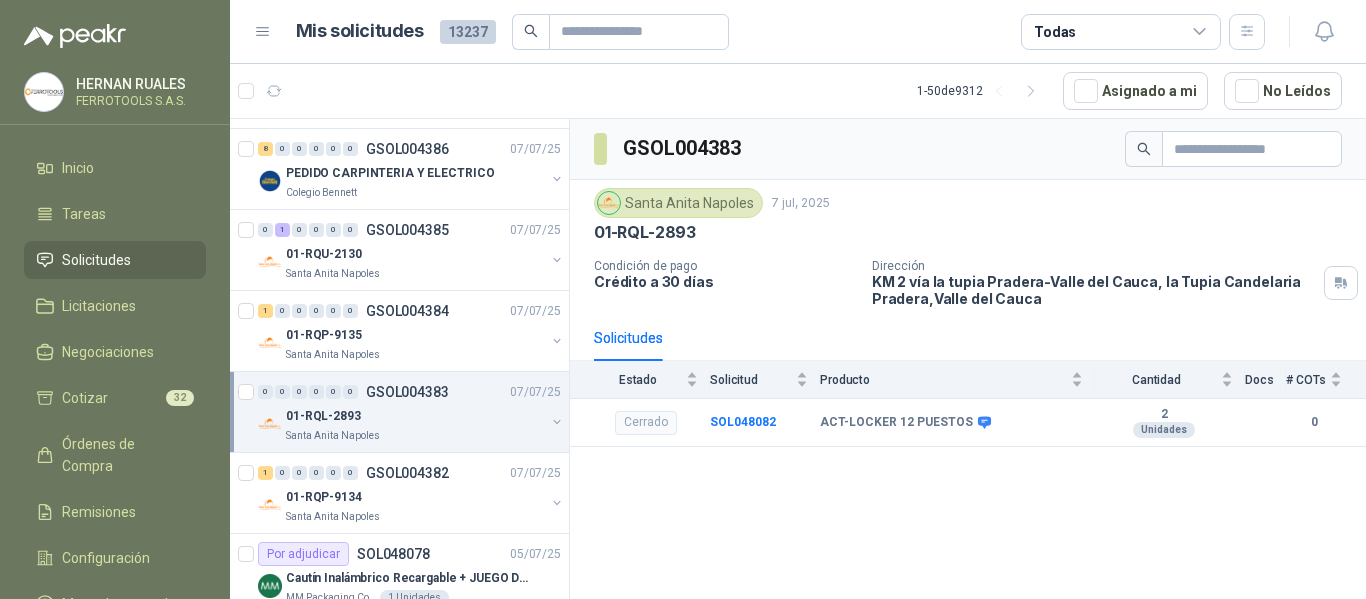 scroll, scrollTop: 900, scrollLeft: 0, axis: vertical 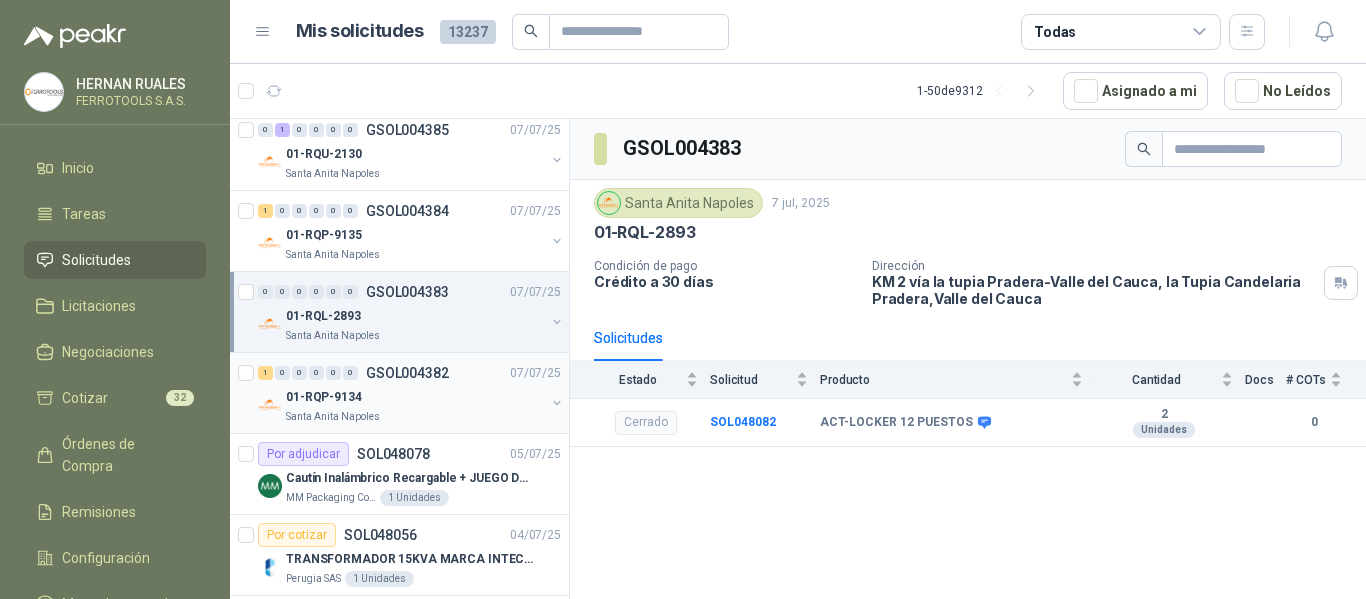 click on "01-RQP-9134" at bounding box center [415, 397] 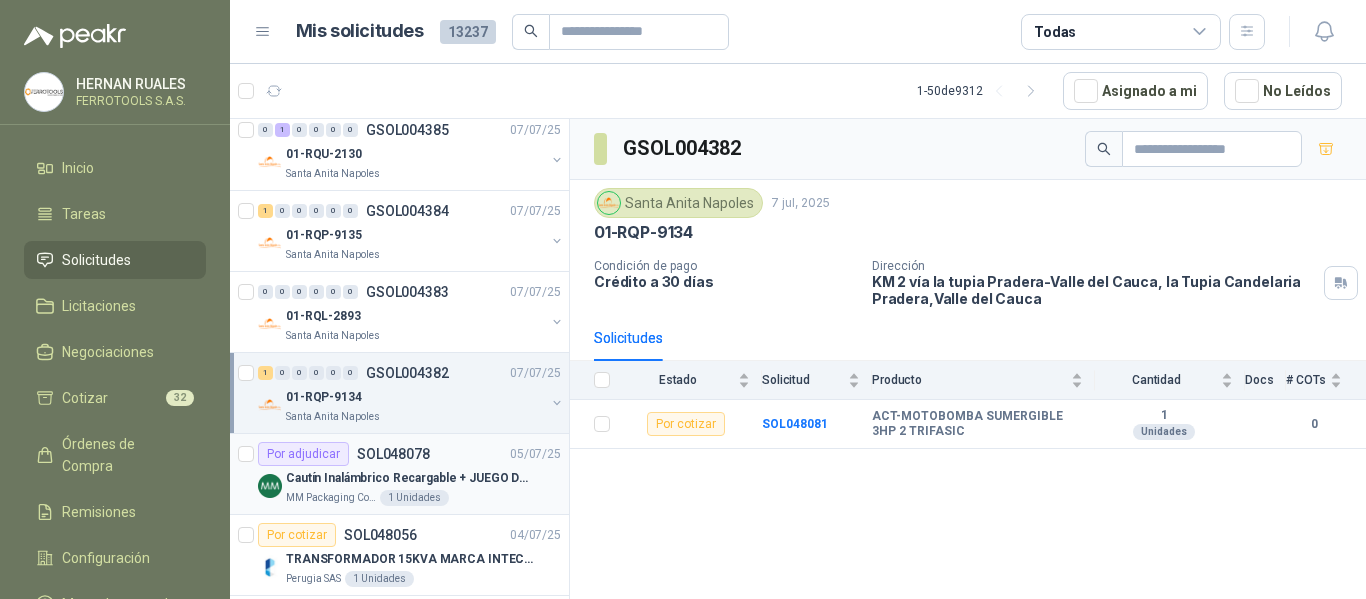 click on "Cautín Inalámbrico Recargable + JUEGO DE PUNTAS" at bounding box center [410, 478] 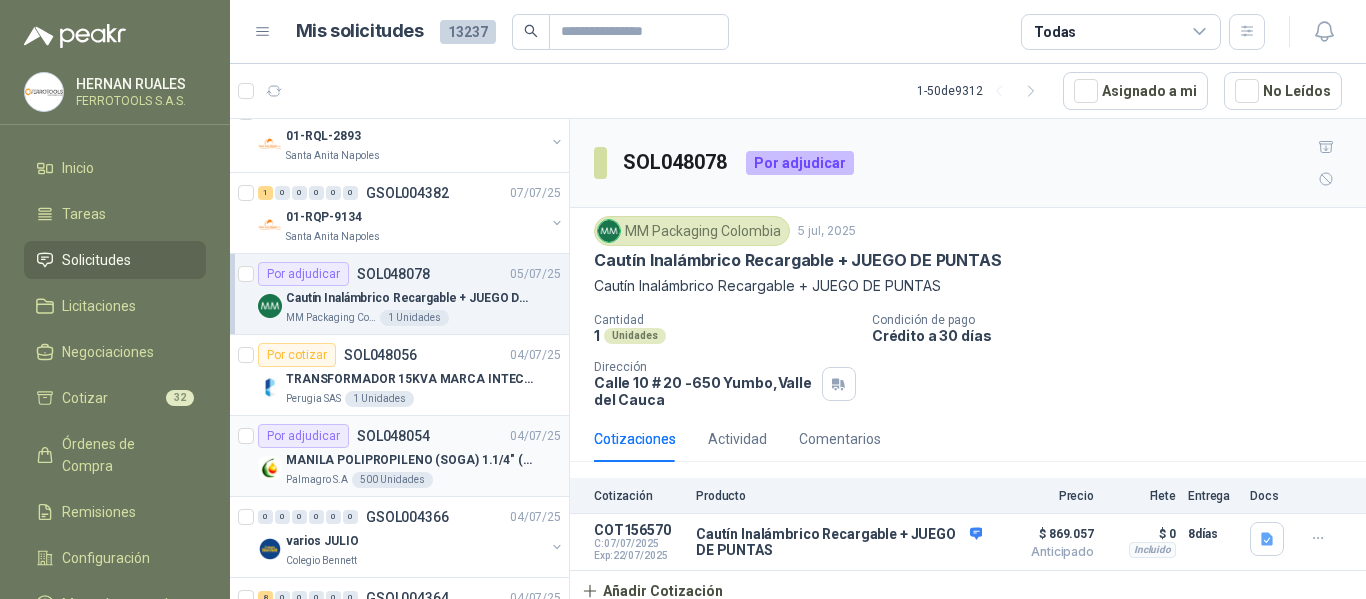 scroll, scrollTop: 1100, scrollLeft: 0, axis: vertical 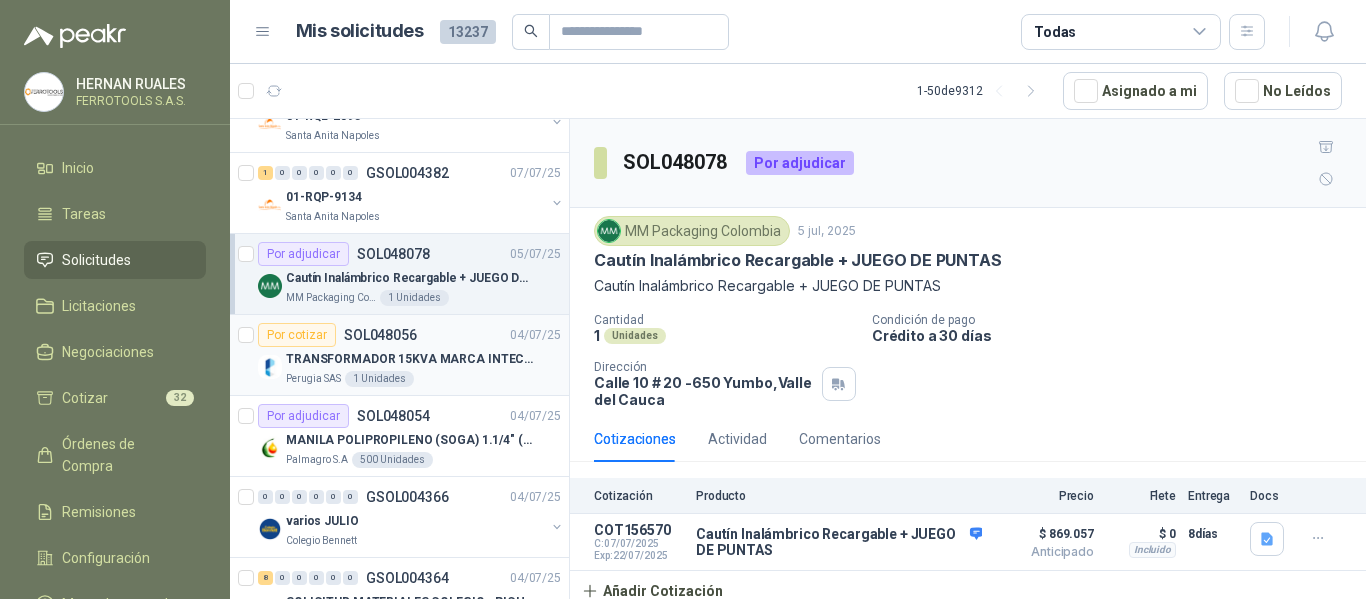 click on "TRANSFORMADOR 15KVA MARCA INTECRI VOLTAJE 13200/240/123" at bounding box center (410, 359) 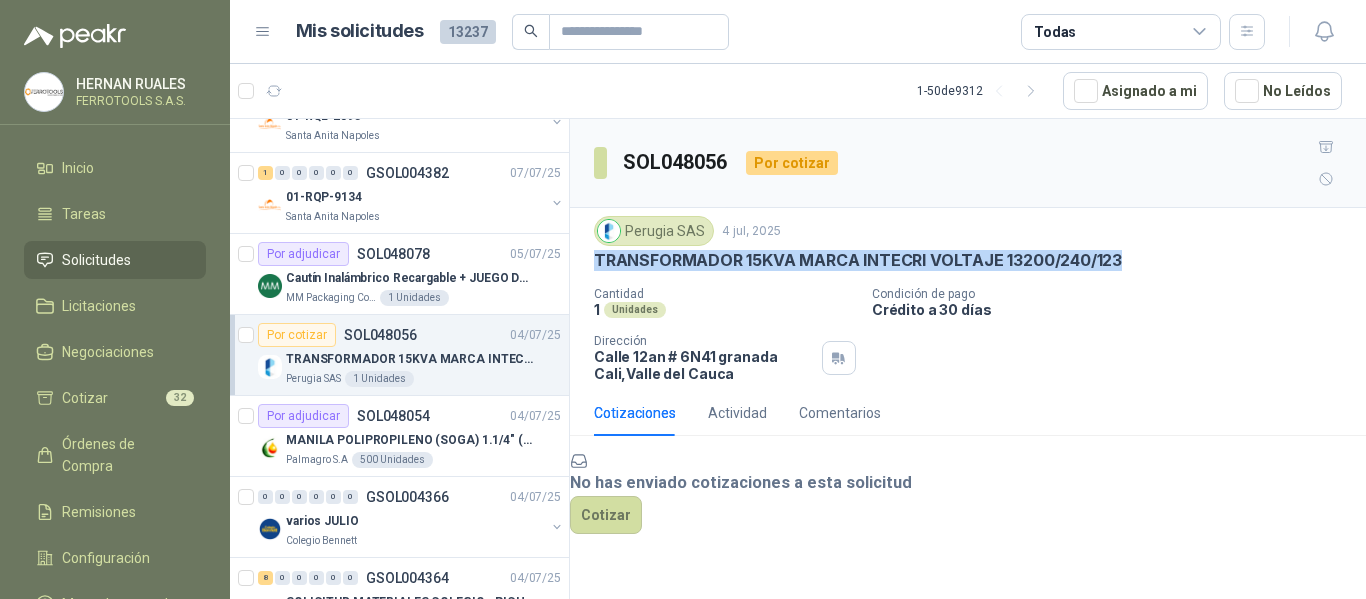 drag, startPoint x: 599, startPoint y: 228, endPoint x: 1121, endPoint y: 225, distance: 522.0086 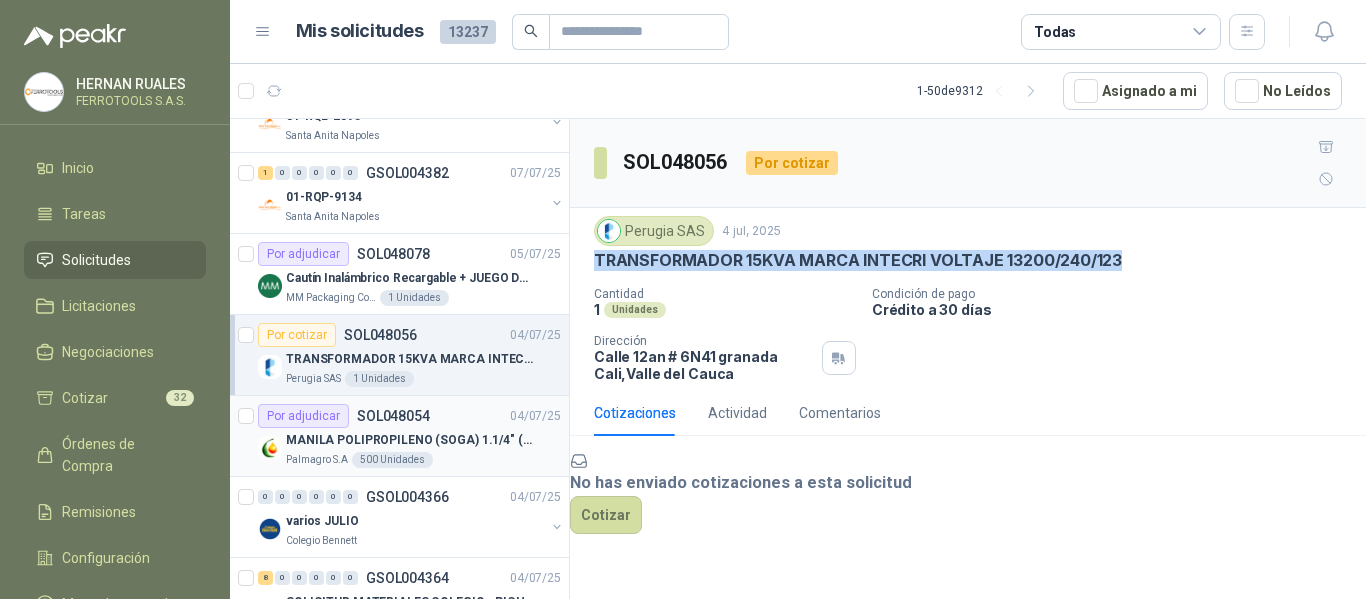 click on "MANILA POLIPROPILENO (SOGA) 1.1/4" (32MM) marca tesicol" at bounding box center [423, 440] 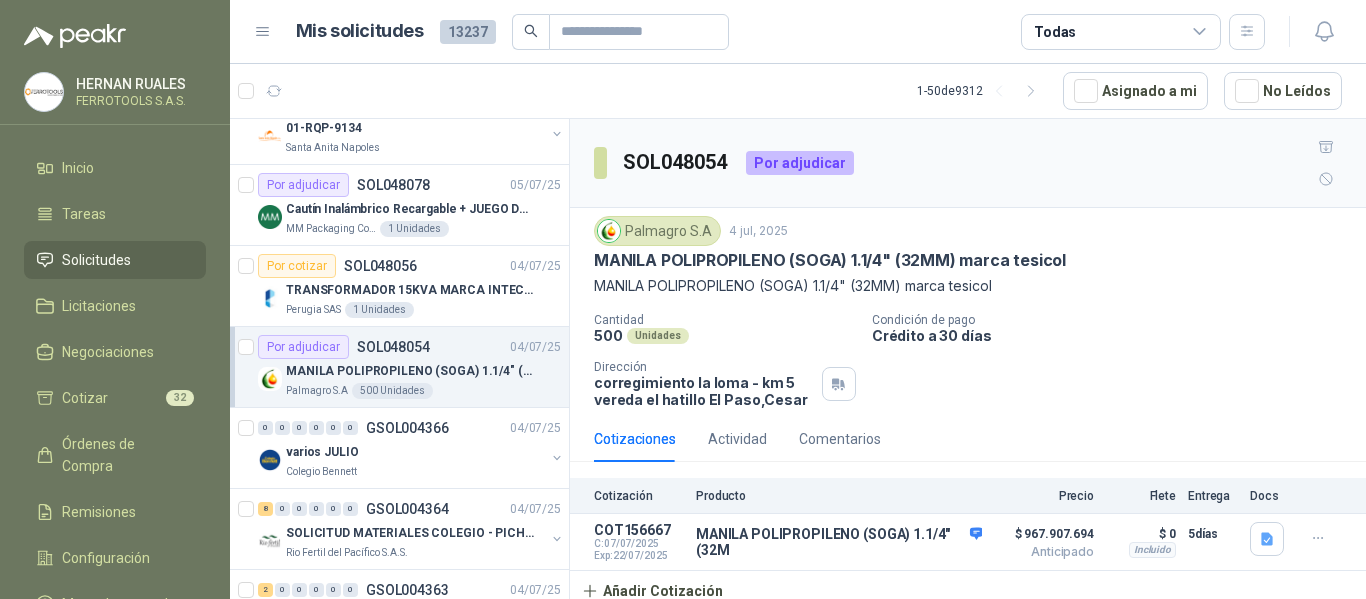 scroll, scrollTop: 1200, scrollLeft: 0, axis: vertical 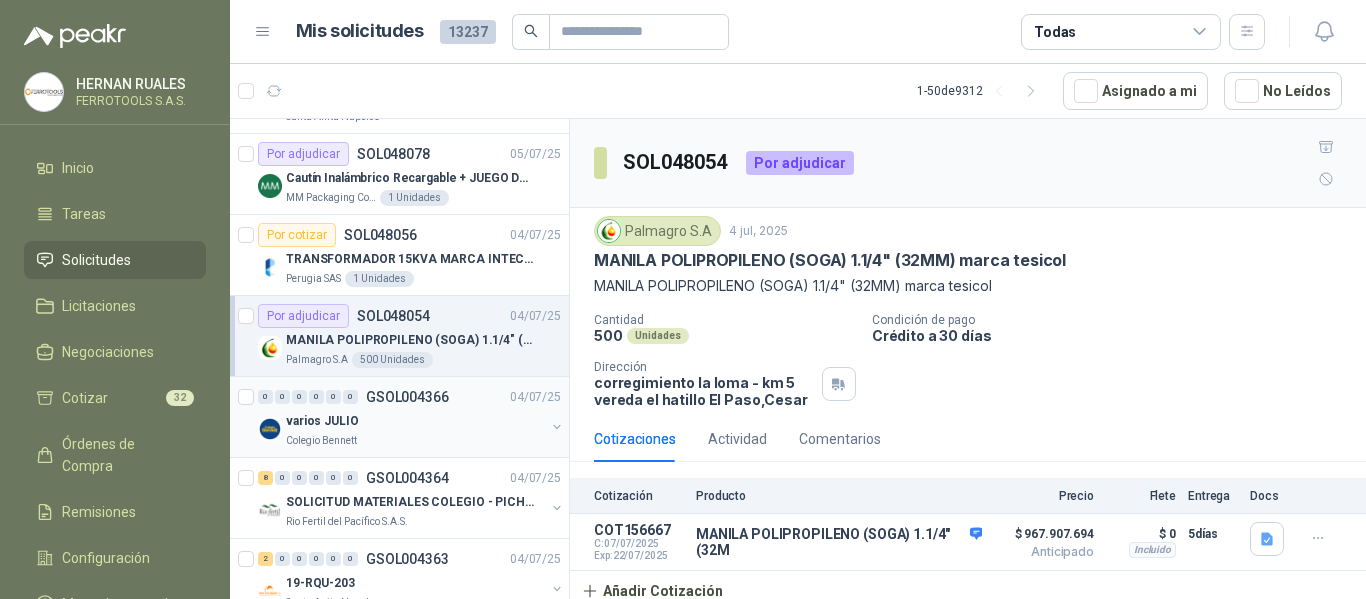 click on "varios JULIO" at bounding box center [415, 421] 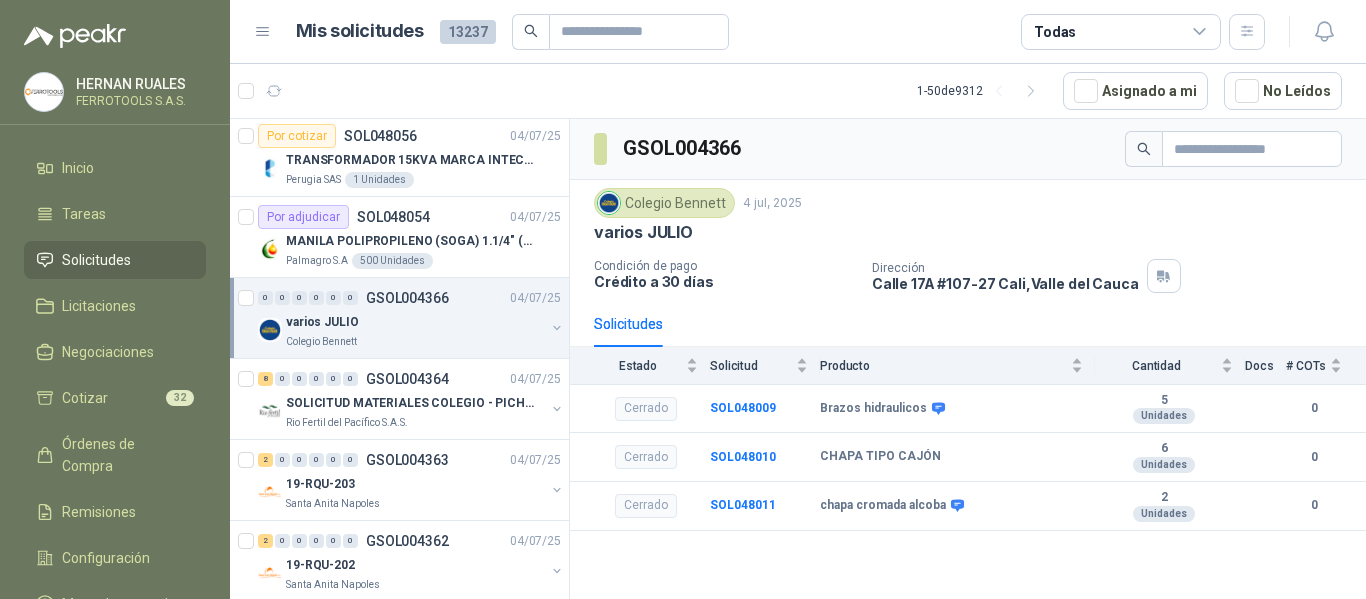 scroll, scrollTop: 1300, scrollLeft: 0, axis: vertical 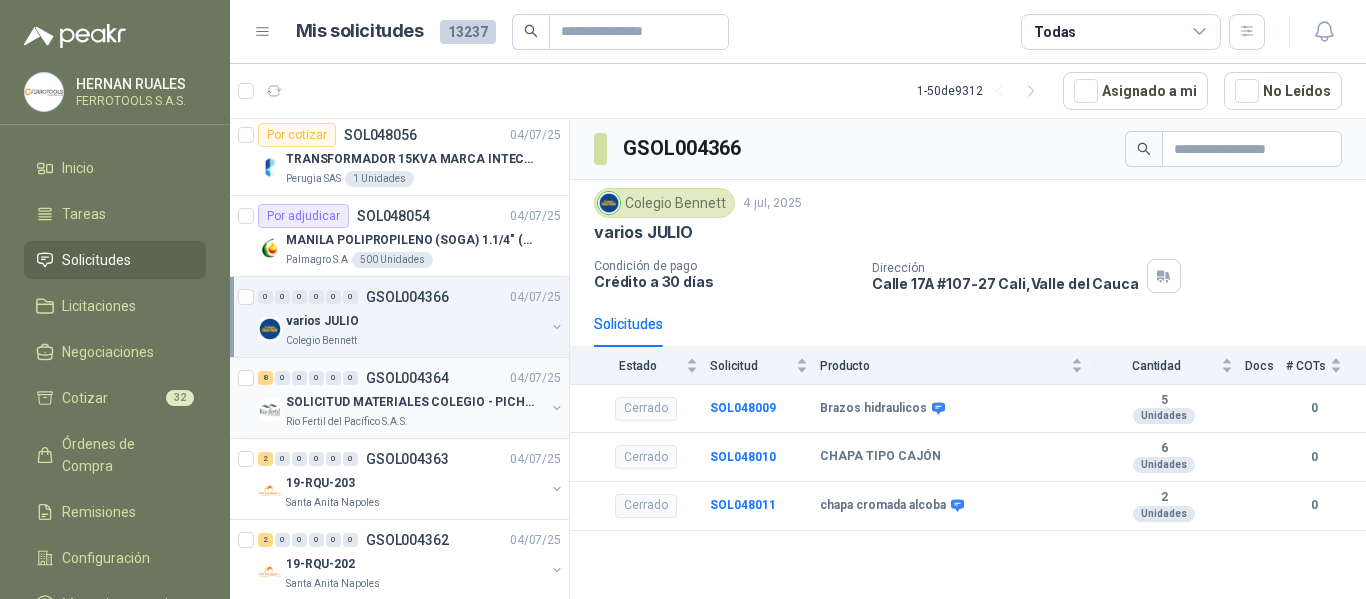 click on "Rio Fertil del Pacífico S.A.S." at bounding box center (415, 422) 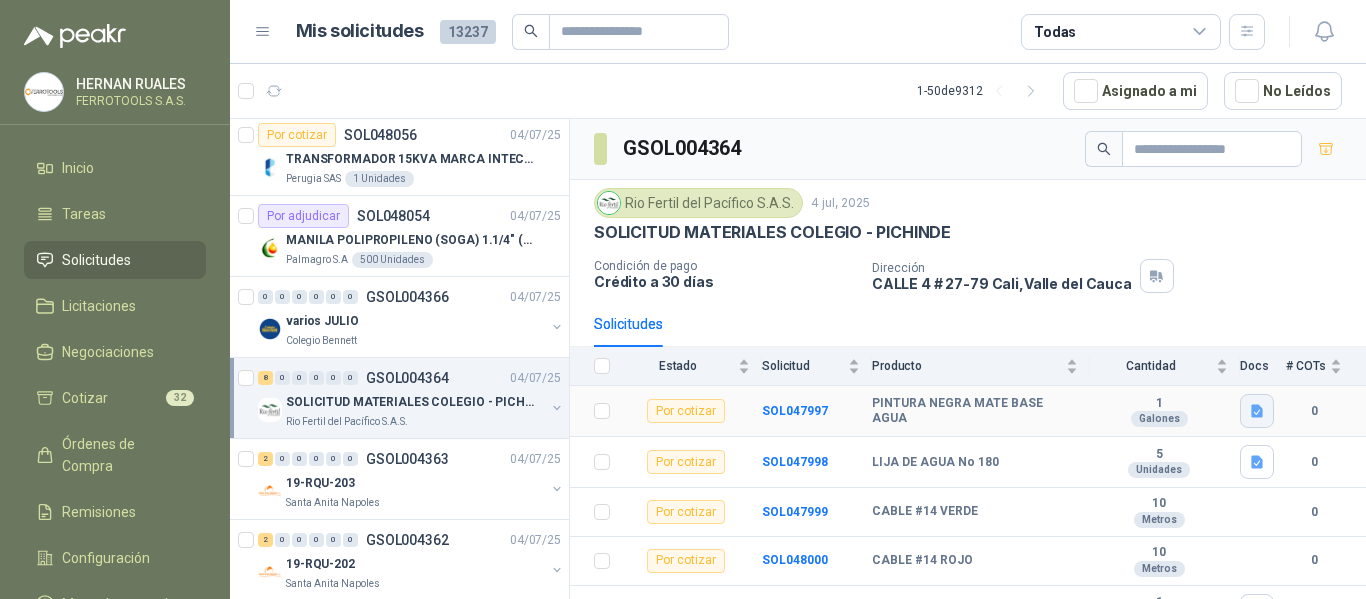 click at bounding box center (1257, 411) 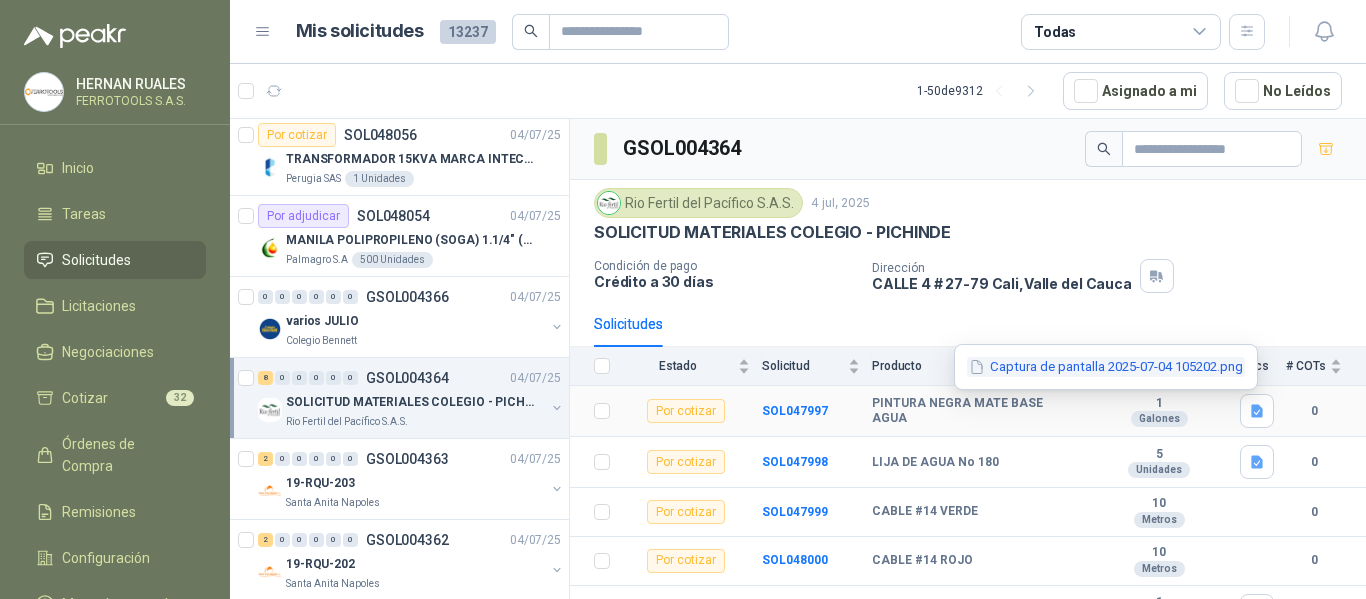 click on "Captura de pantalla 2025-07-04 105202.png" at bounding box center (1106, 367) 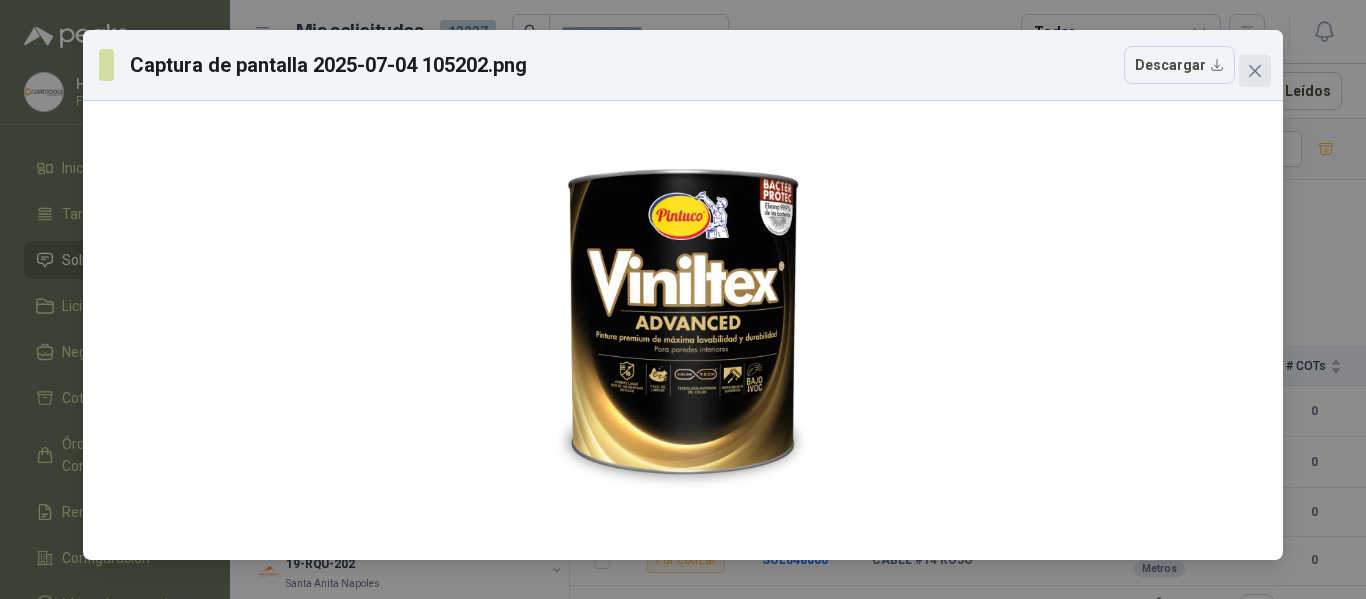 click at bounding box center (1255, 71) 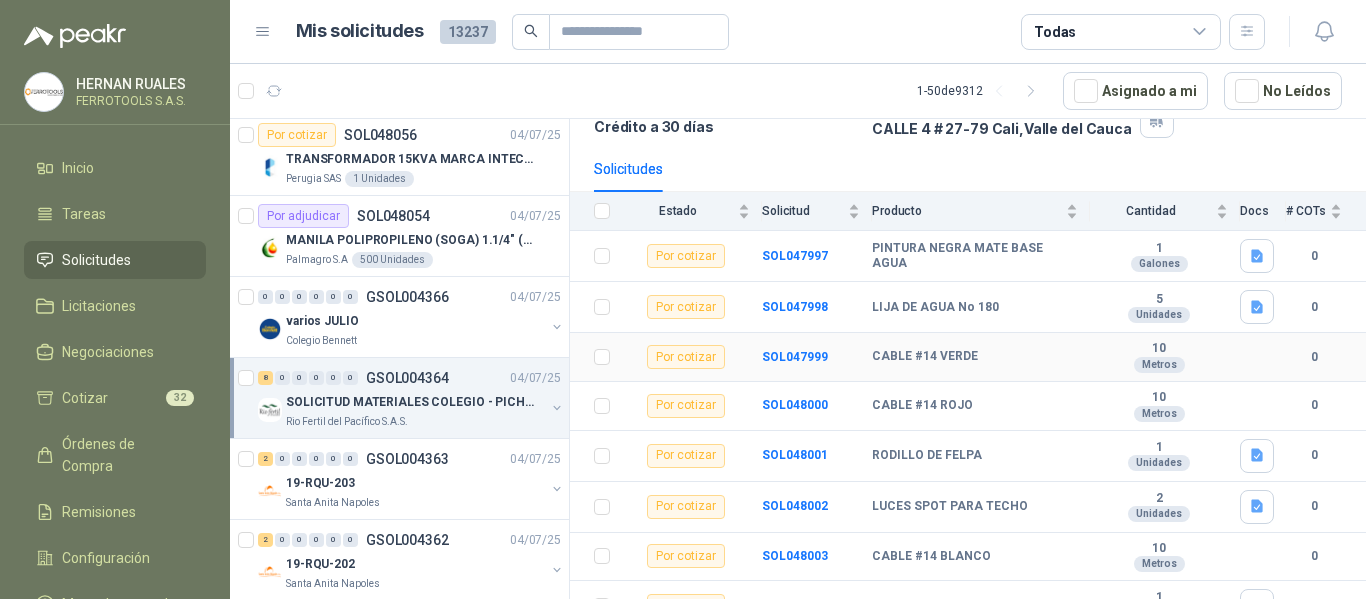 scroll, scrollTop: 181, scrollLeft: 0, axis: vertical 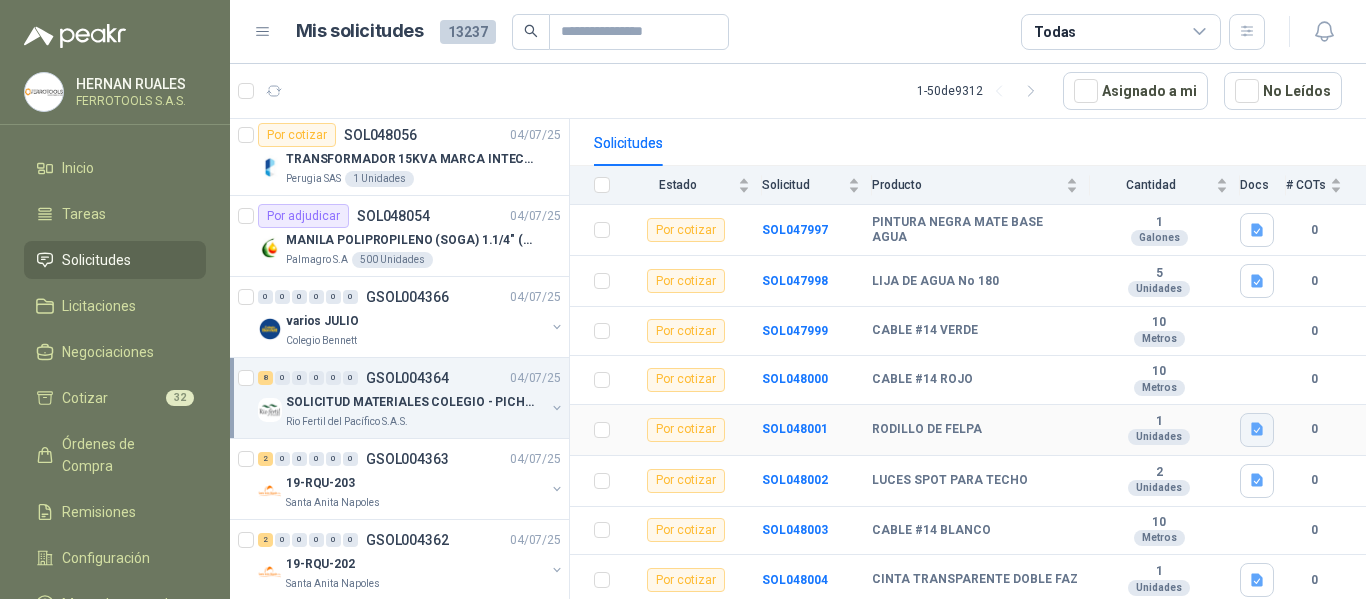 click at bounding box center (1257, 429) 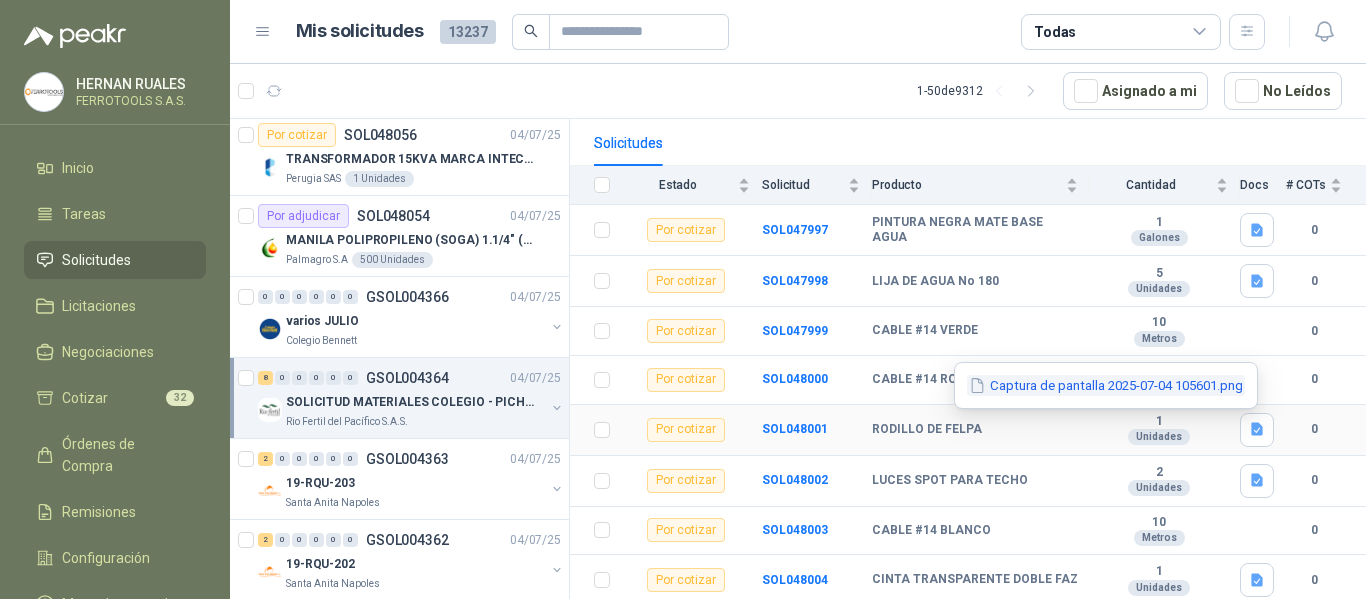click on "Captura de pantalla 2025-07-04 105601.png" at bounding box center [0, 0] 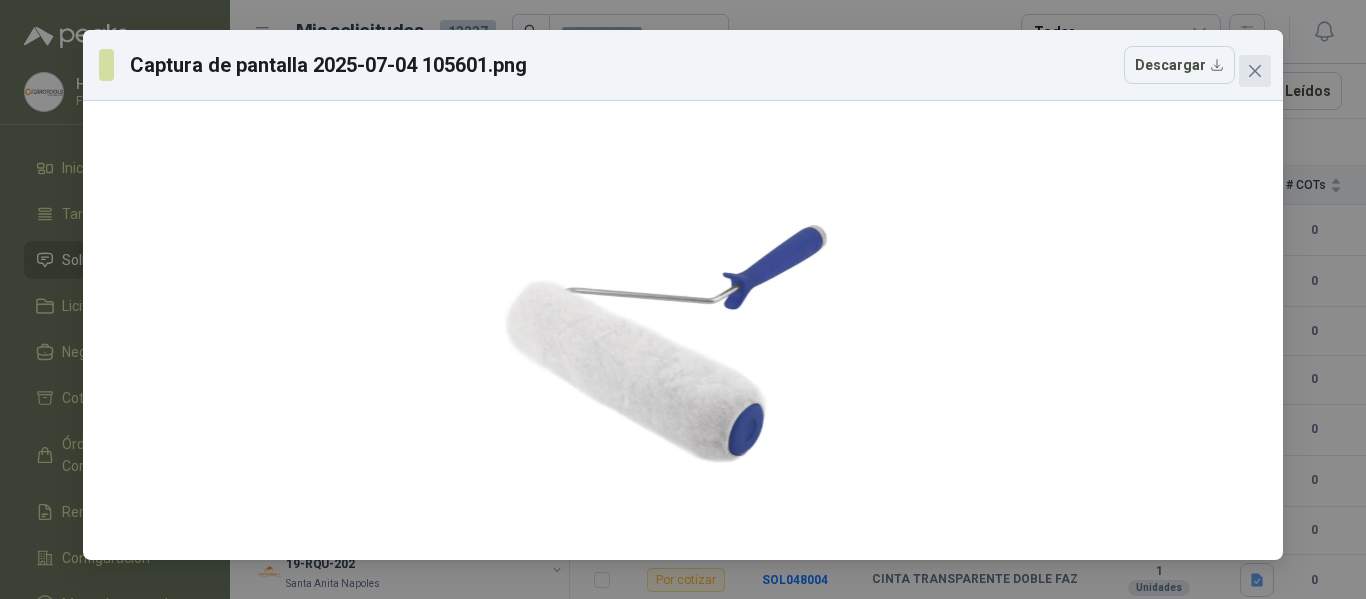 click at bounding box center (1255, 71) 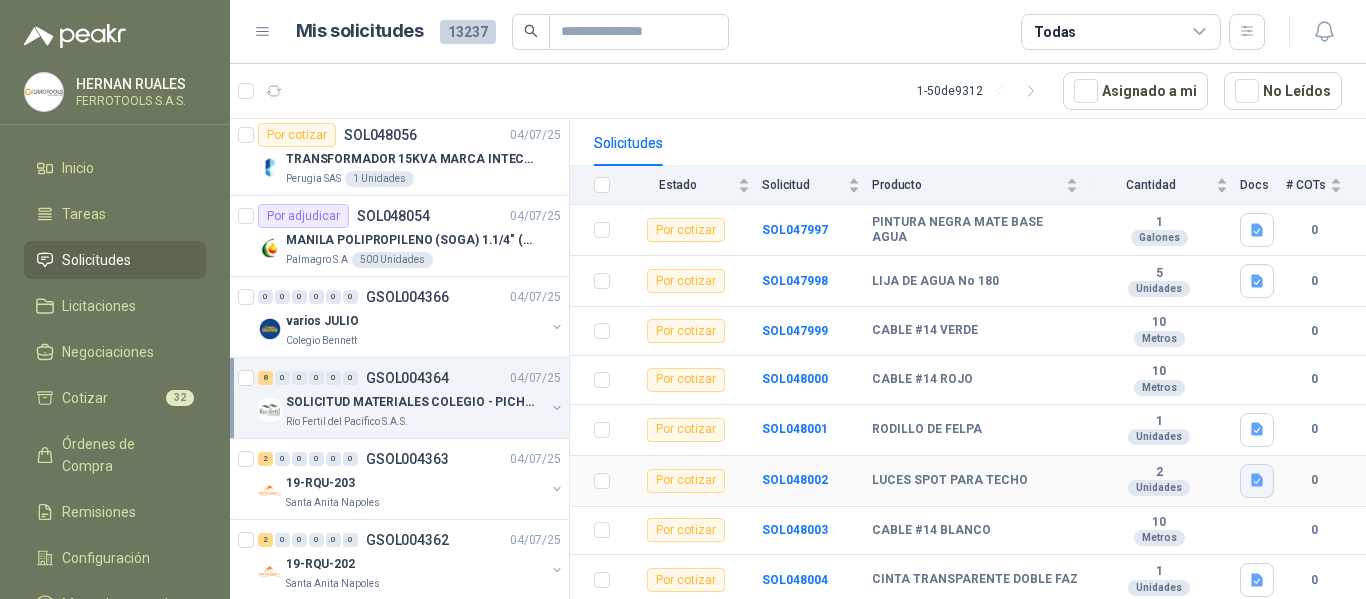 click at bounding box center (1257, 480) 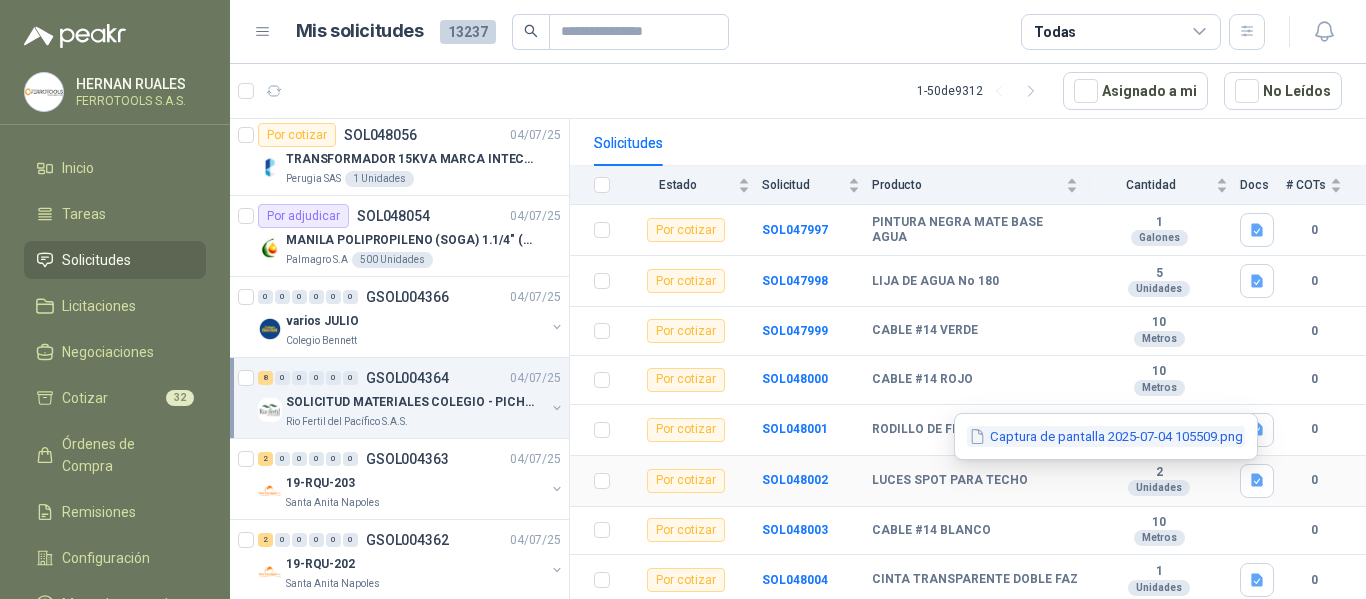 click on "Captura de pantalla 2025-07-04 105509.png" at bounding box center (0, 0) 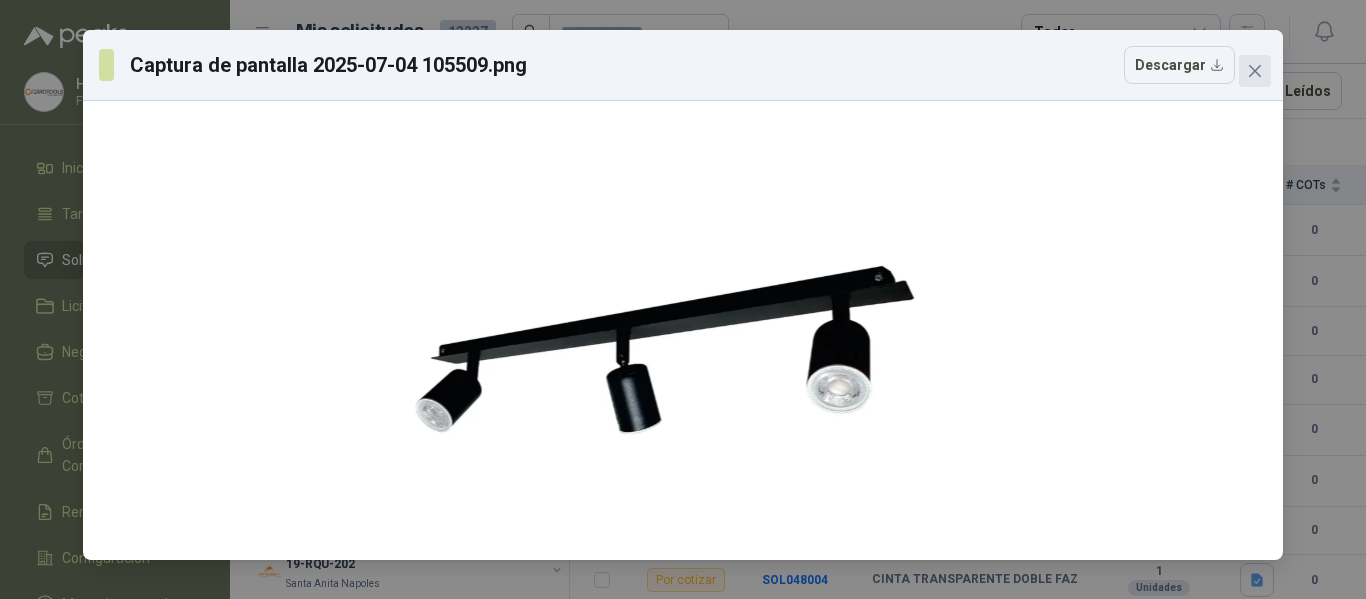 click at bounding box center (1255, 71) 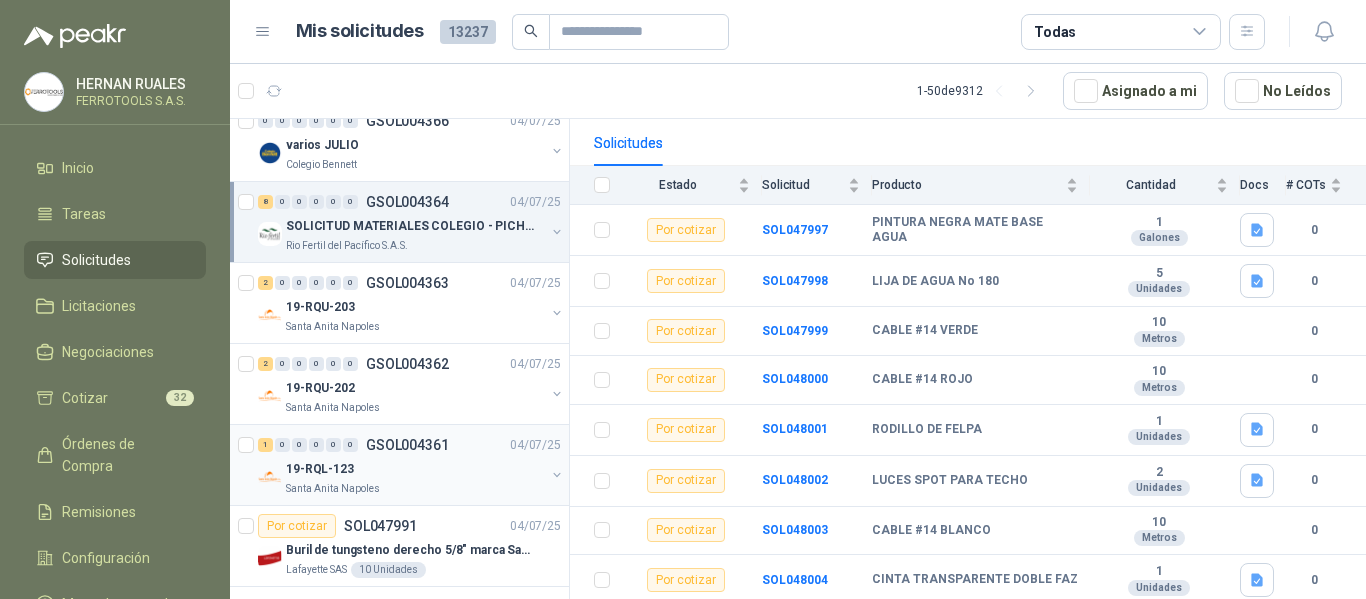 scroll, scrollTop: 1500, scrollLeft: 0, axis: vertical 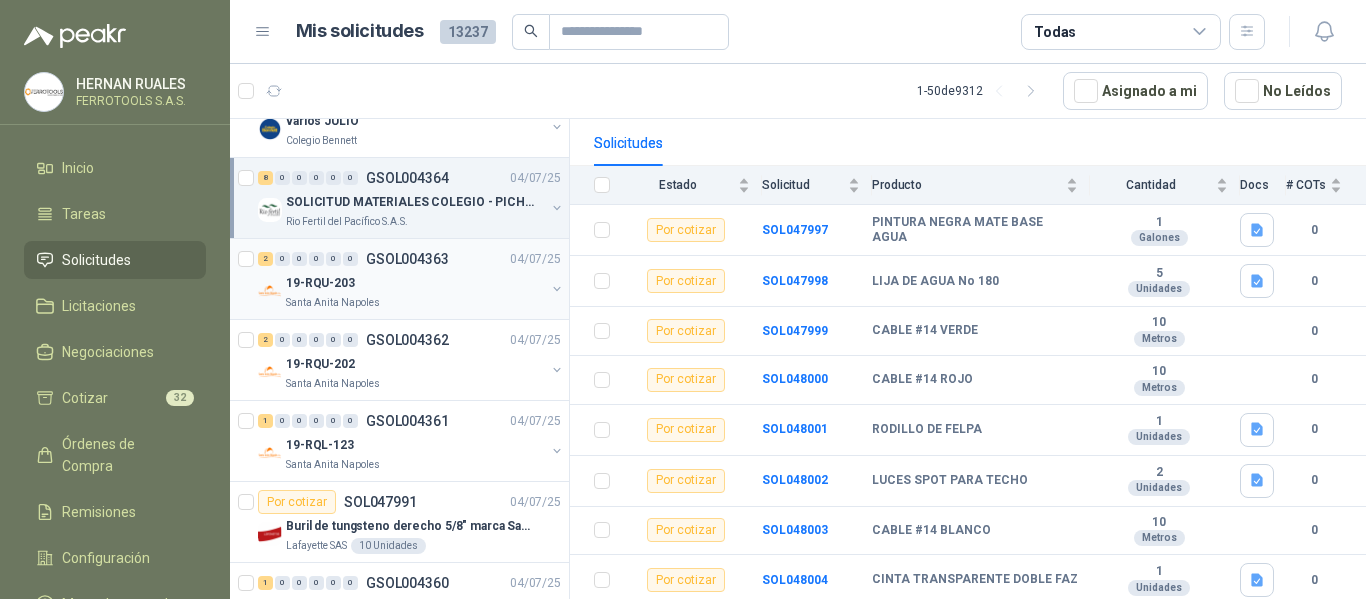 click on "19-RQU-203" at bounding box center (415, 283) 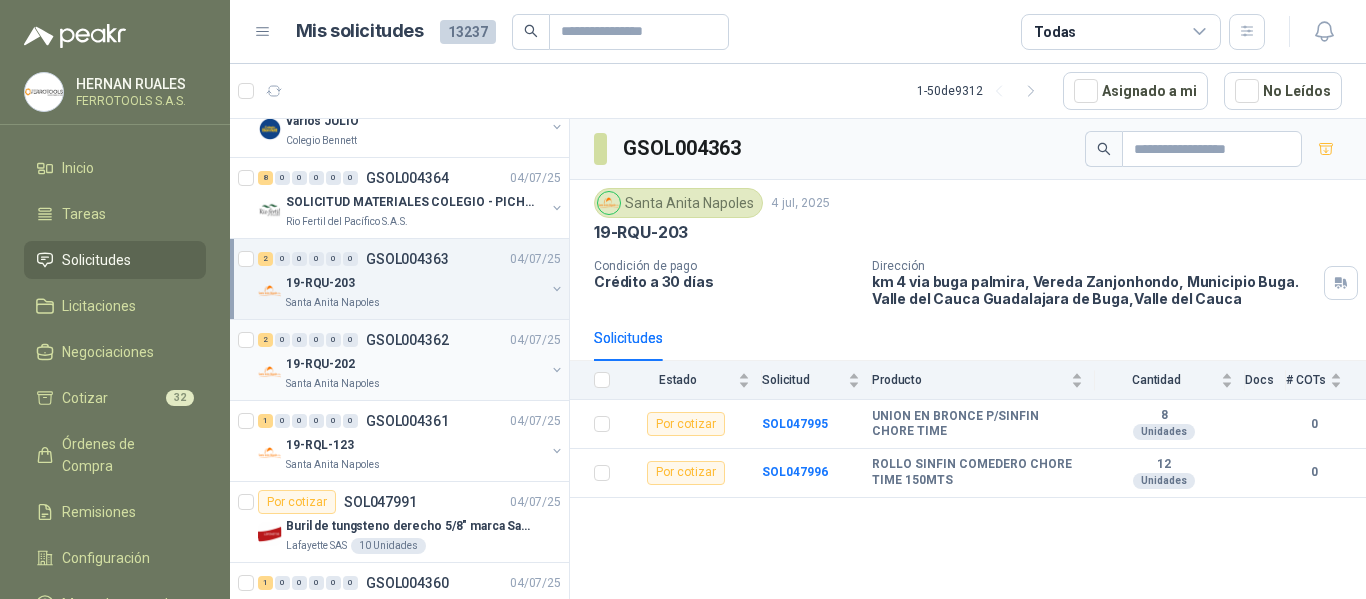 click on "19-RQU-202" at bounding box center (415, 364) 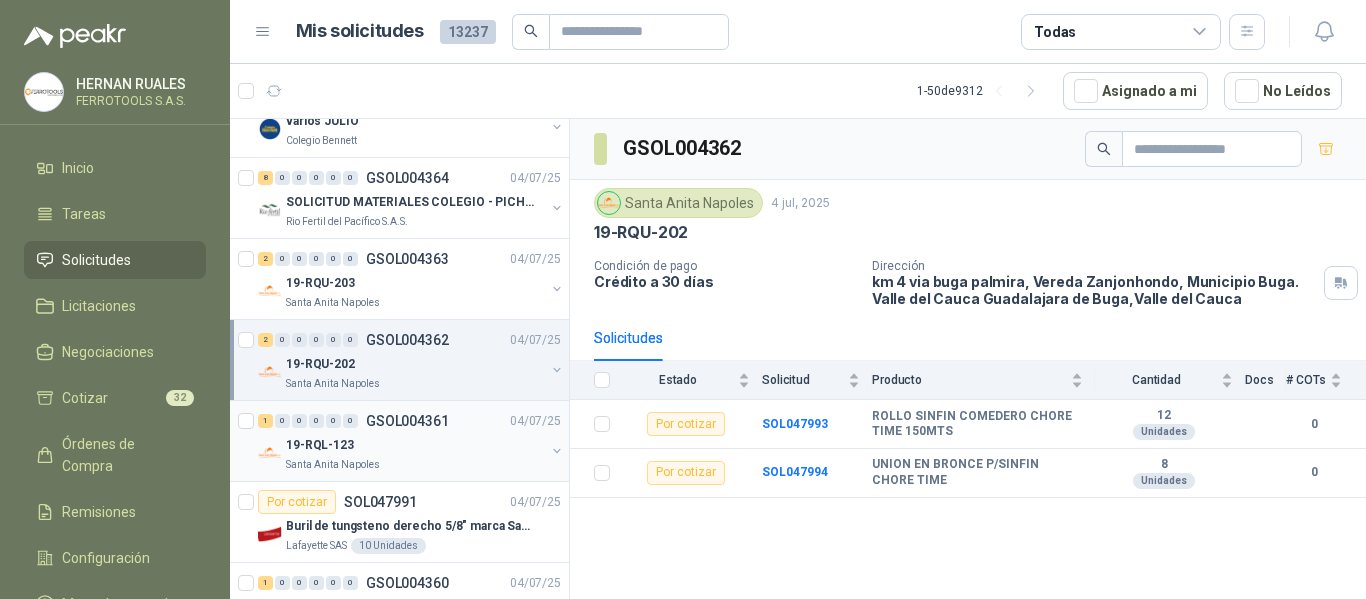 click on "19-RQL-123" at bounding box center (415, 445) 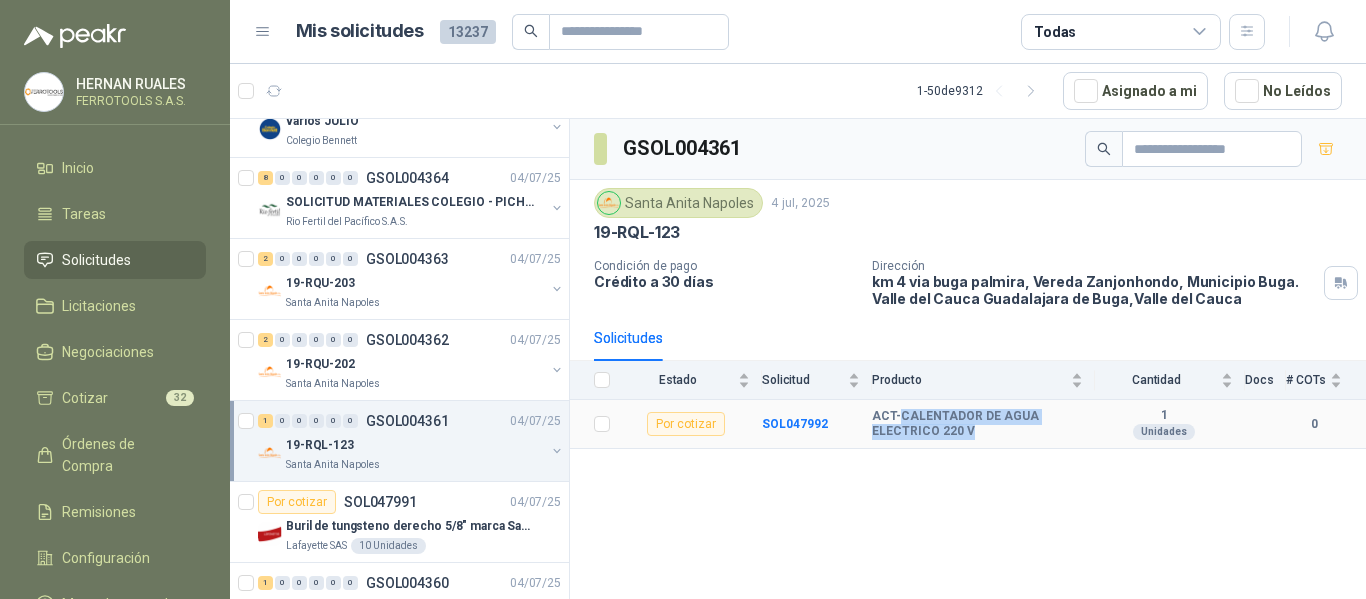 drag, startPoint x: 898, startPoint y: 413, endPoint x: 997, endPoint y: 440, distance: 102.61579 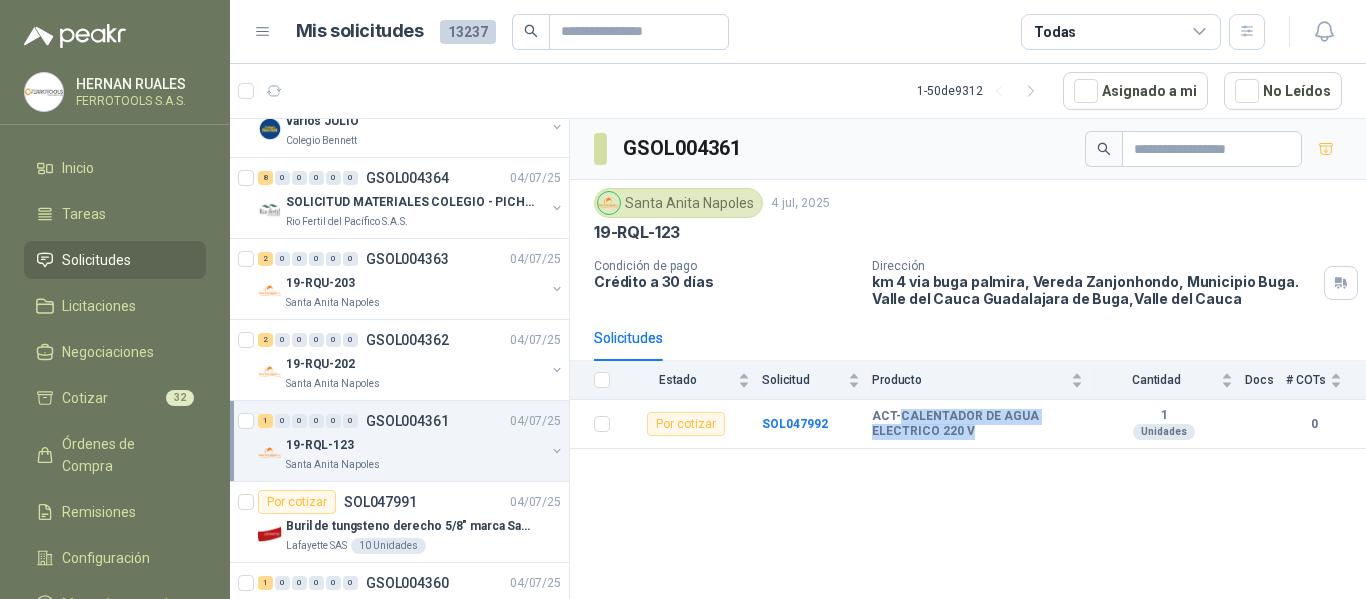 copy on "CALENTADOR DE AGUA ELECTRICO 220 V" 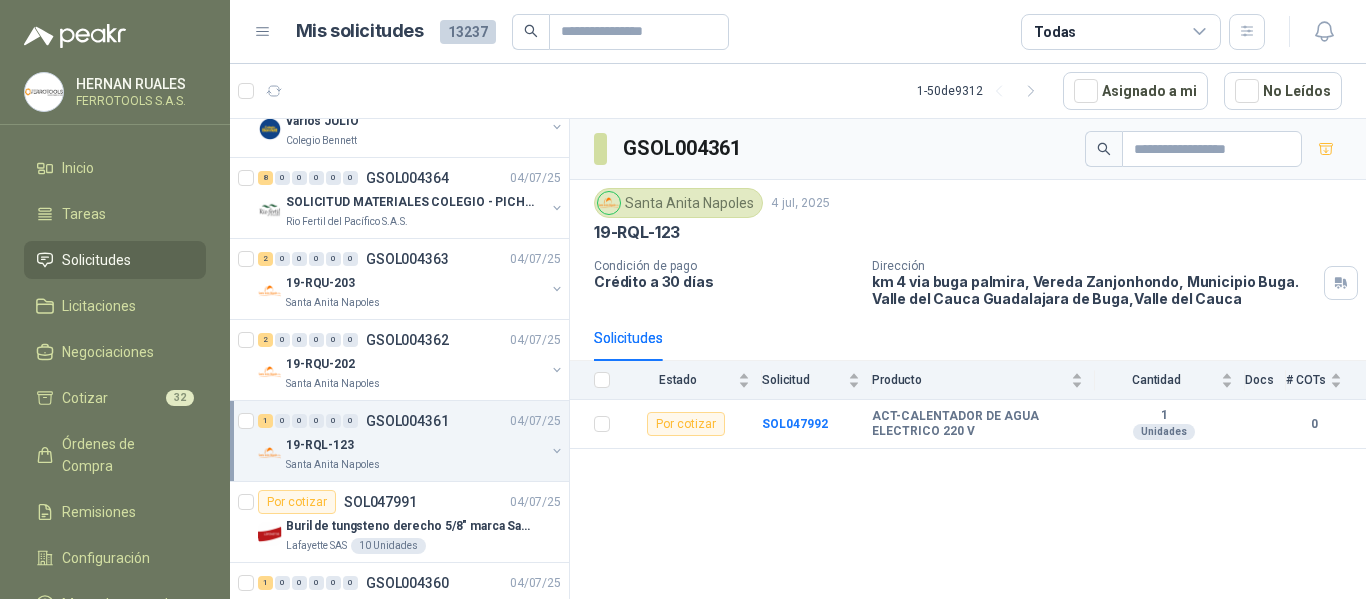 click on "GSOL004361   Santa Anita Napoles 4 jul, 2025   19-RQL-123 Condición de pago Crédito a 30 días Dirección km 4 via buga palmira,  Vereda Zanjonhondo, Municipio Buga. Valle del Cauca   Guadalajara de Buga ,  Valle del Cauca Solicitudes Estado Solicitud Producto Cantidad Docs # COTs Por cotizar SOL047992 ACT-CALENTADOR DE AGUA ELECTRICO 220 V 1 Unidades 0" at bounding box center (968, 362) 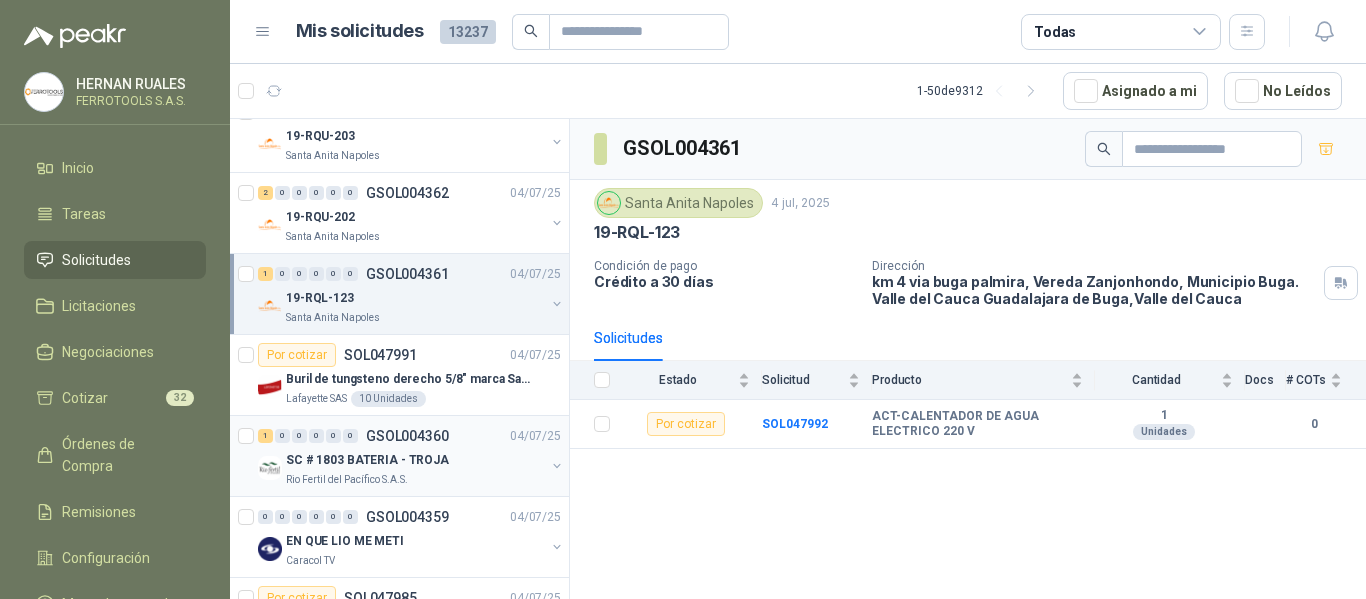 scroll, scrollTop: 1700, scrollLeft: 0, axis: vertical 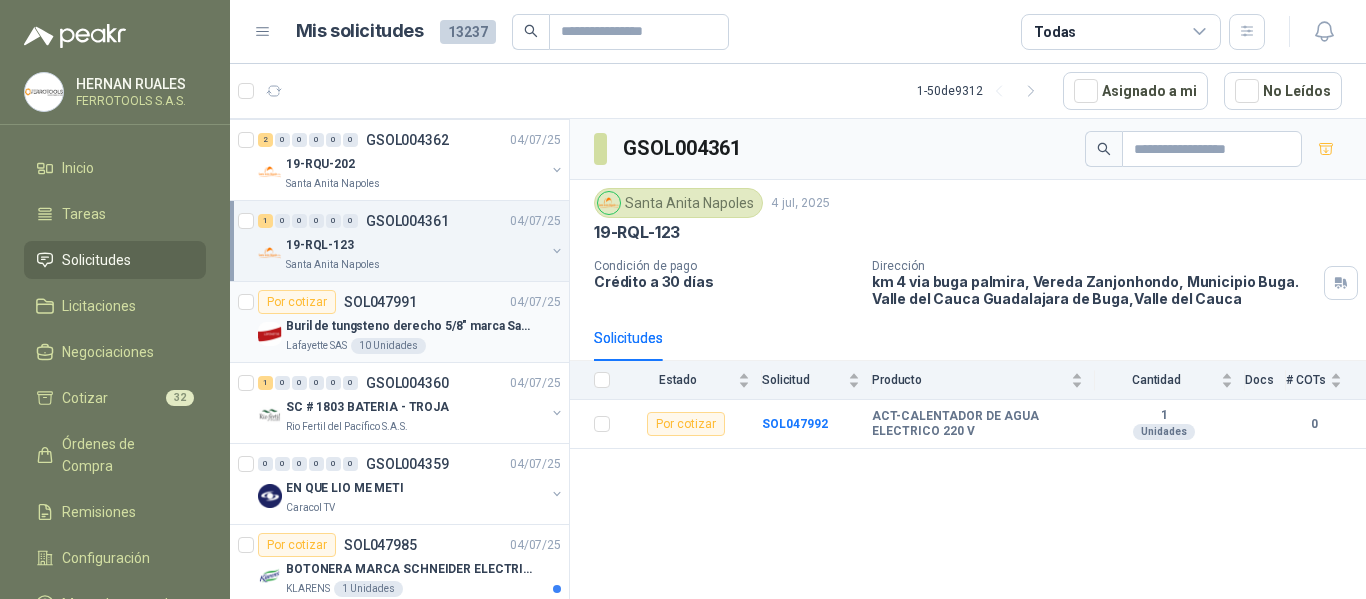 click on "Buril de tungsteno derecho 5/8" marca Sandvik" at bounding box center [410, 326] 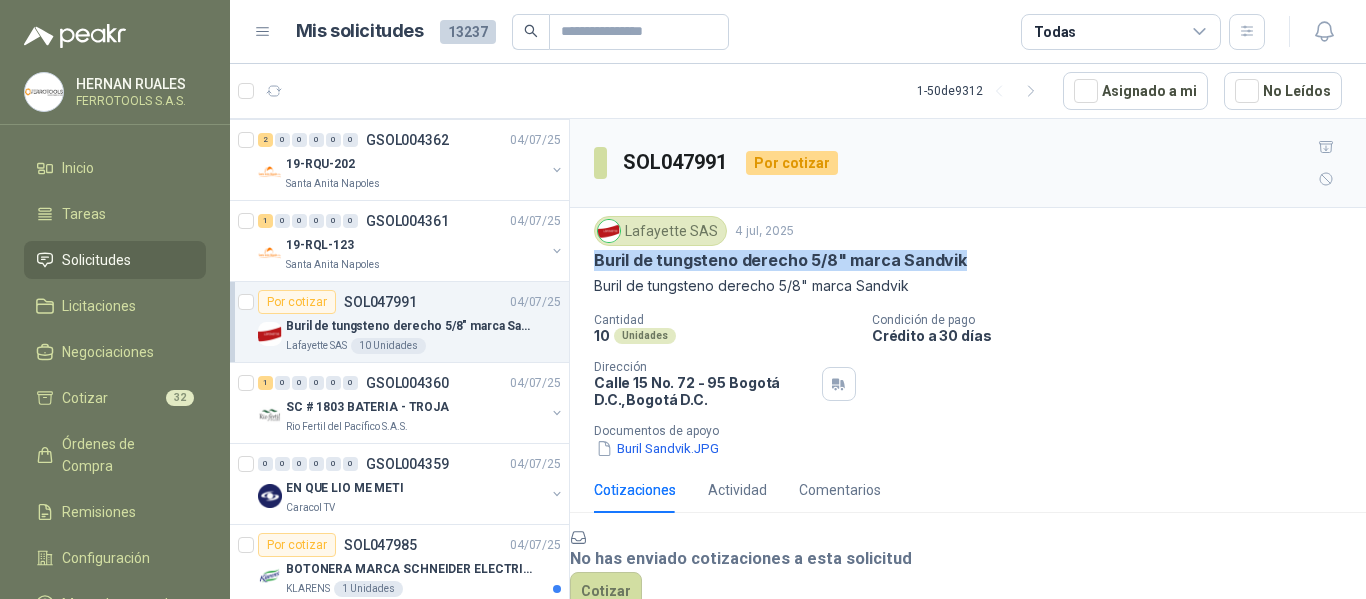 drag, startPoint x: 598, startPoint y: 229, endPoint x: 966, endPoint y: 228, distance: 368.00137 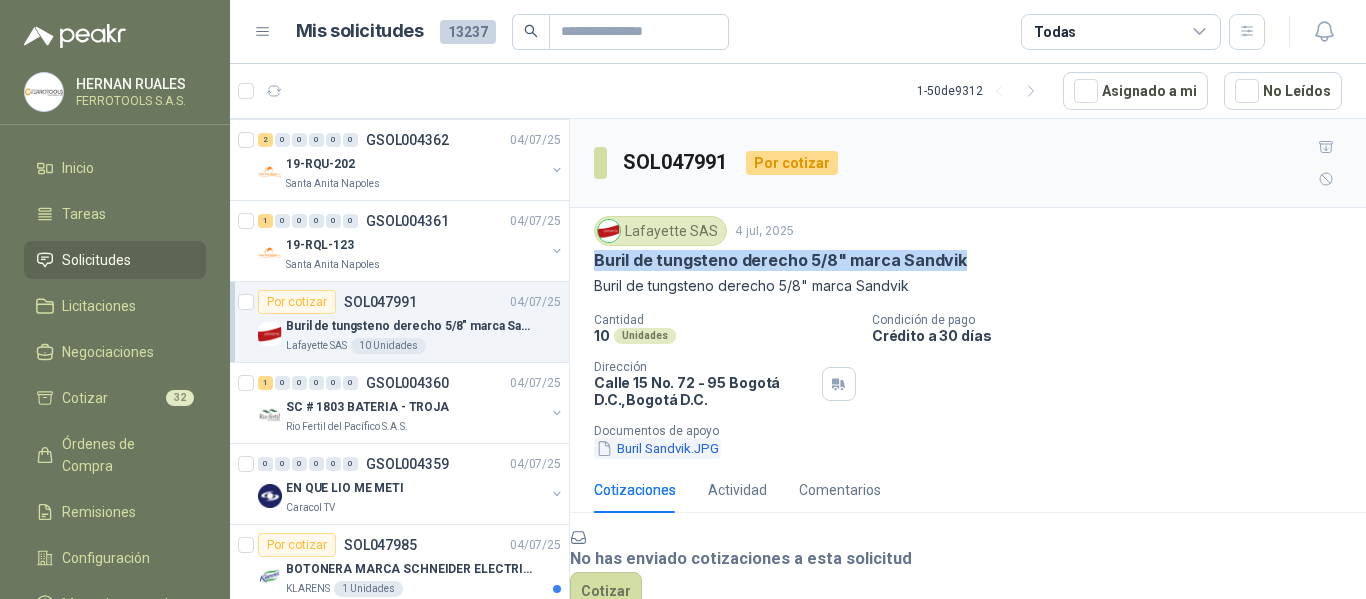 click on "Buril Sandvik.JPG" at bounding box center (657, 448) 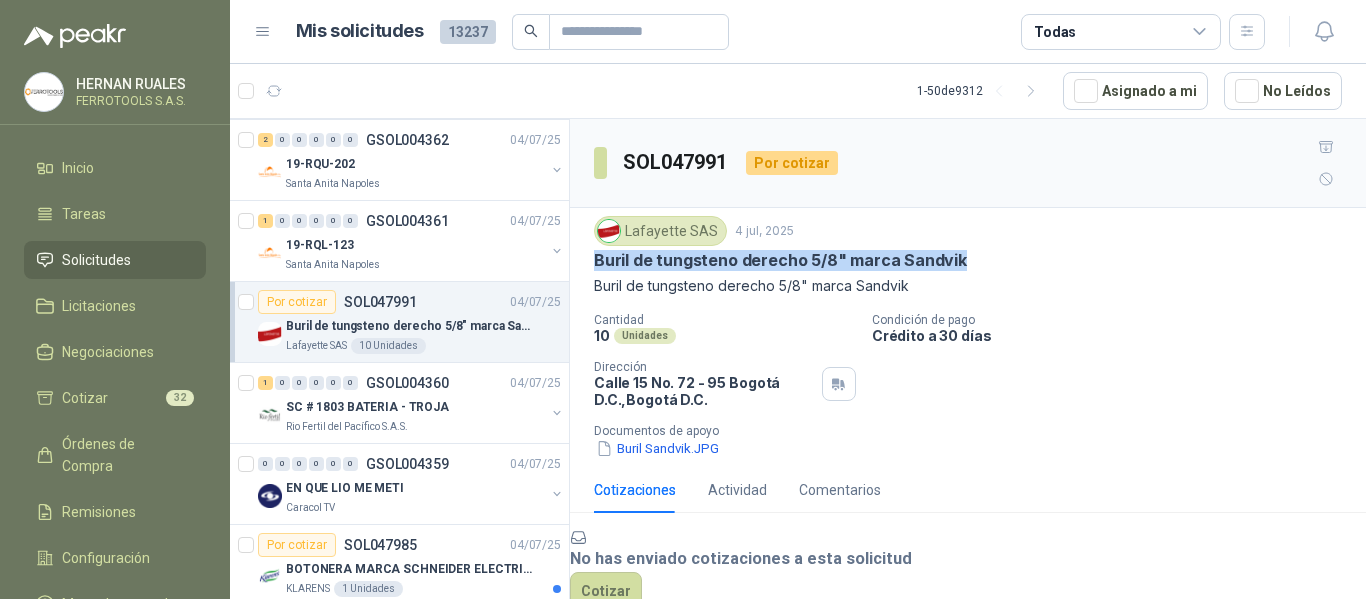 type 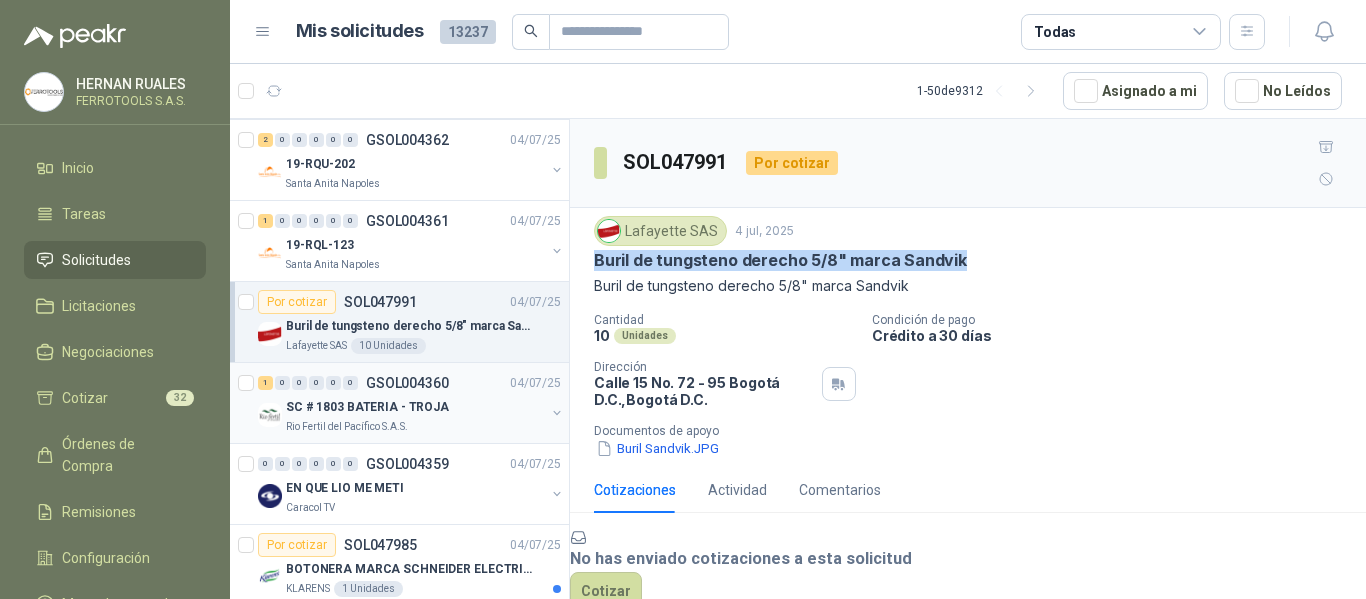 click on "Rio Fertil del Pacífico S.A.S." at bounding box center [415, 427] 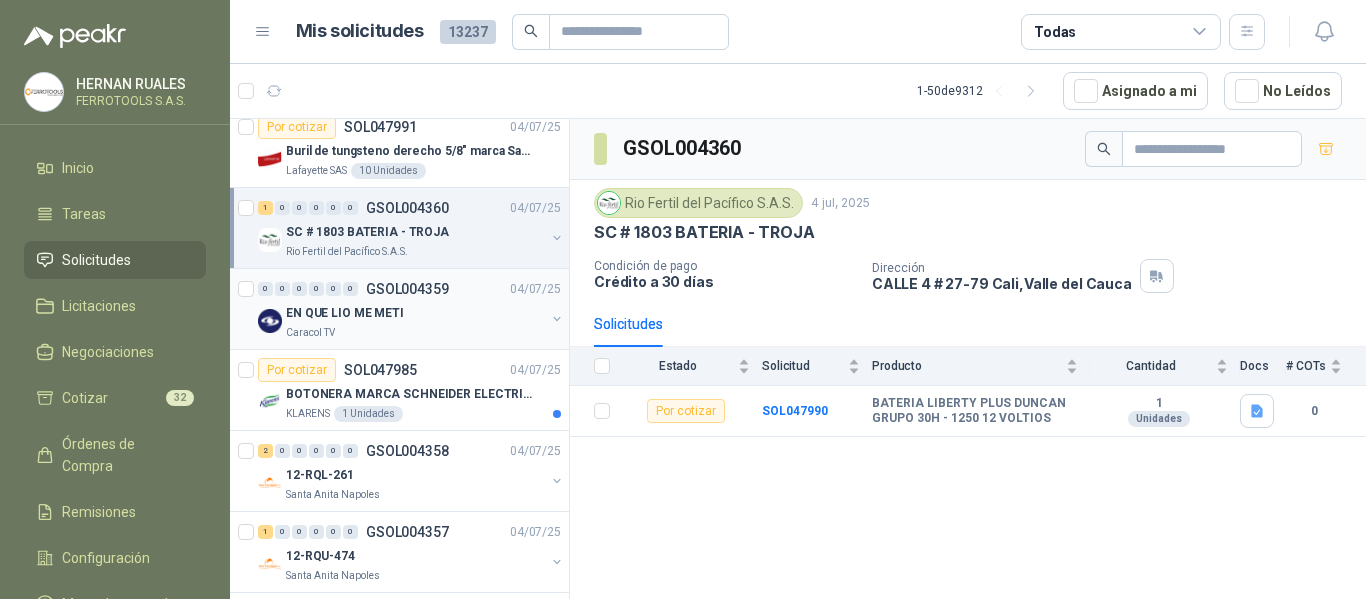 scroll, scrollTop: 1900, scrollLeft: 0, axis: vertical 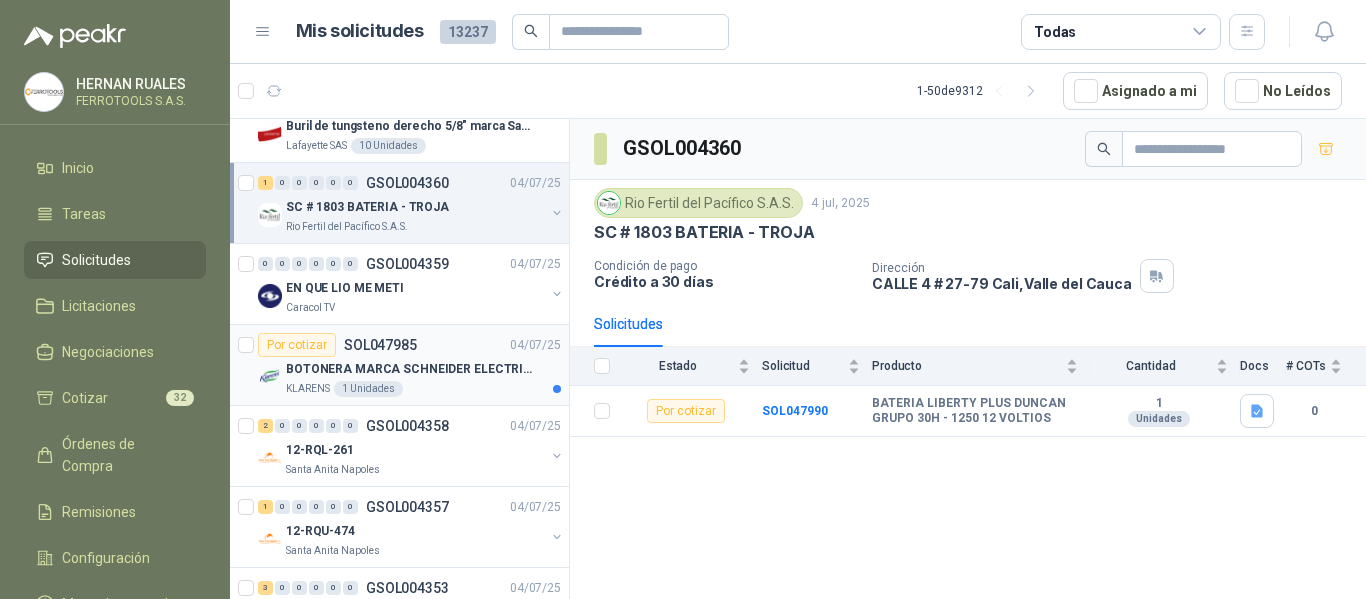 click on "BOTONERA MARCA SCHNEIDER ELECTRICMODELO XALD05AA" at bounding box center [410, 369] 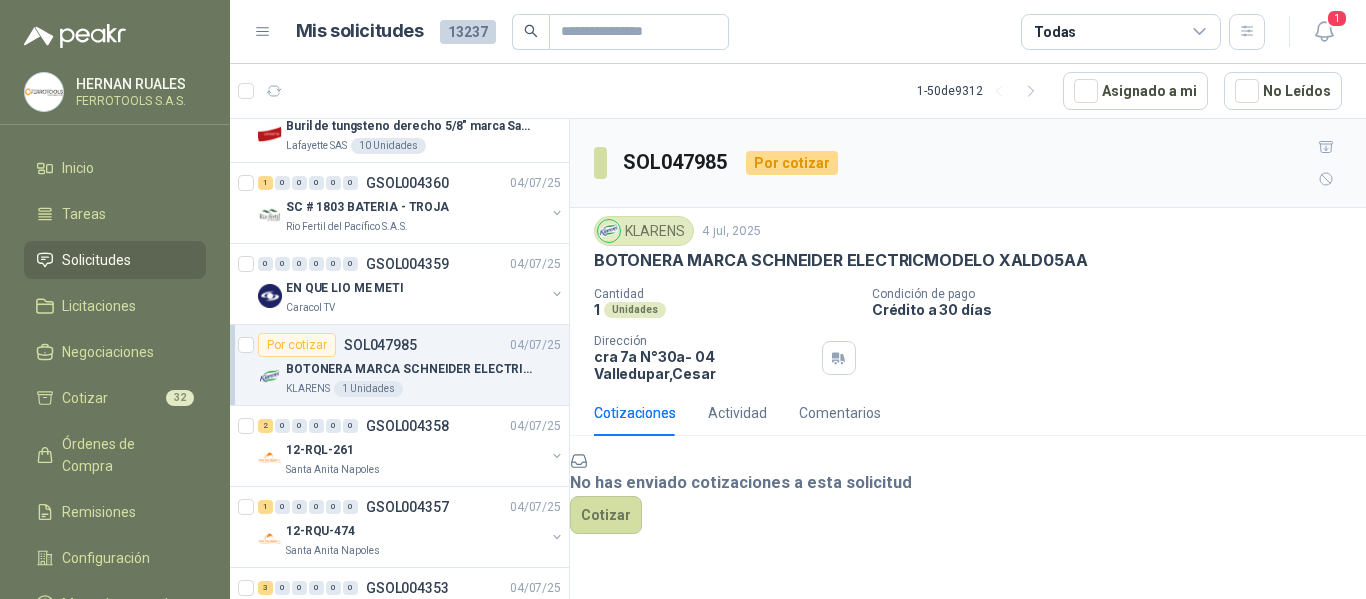 scroll, scrollTop: 2000, scrollLeft: 0, axis: vertical 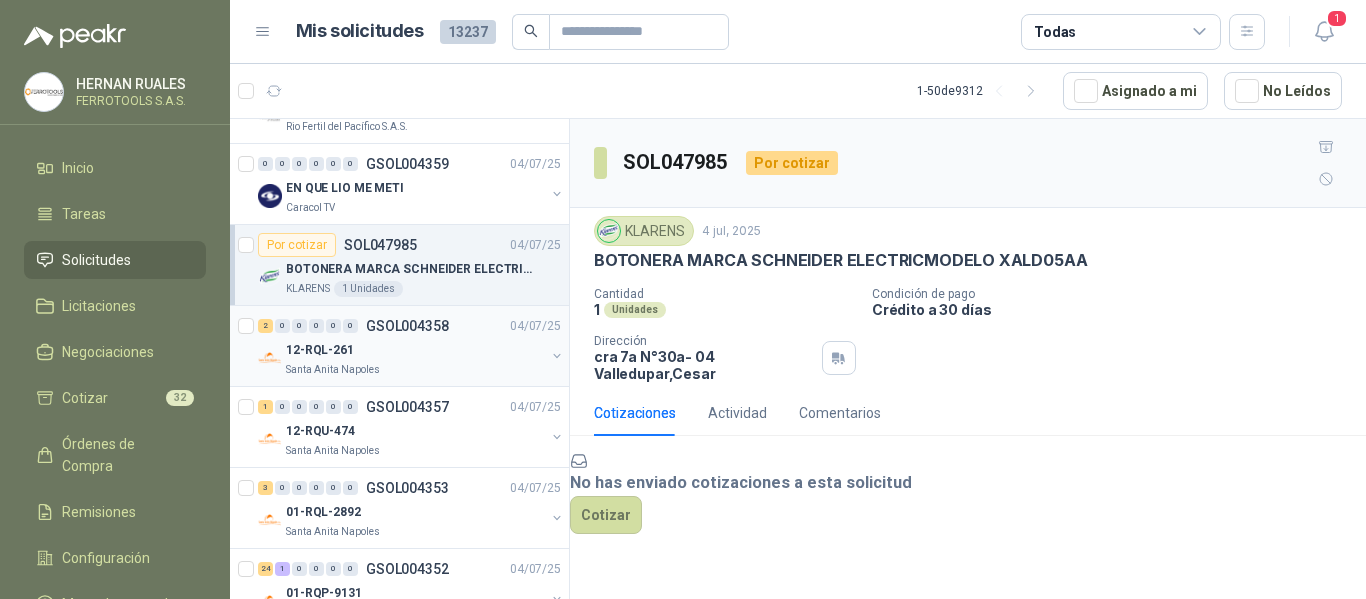 click on "GSOL004358" at bounding box center (407, 326) 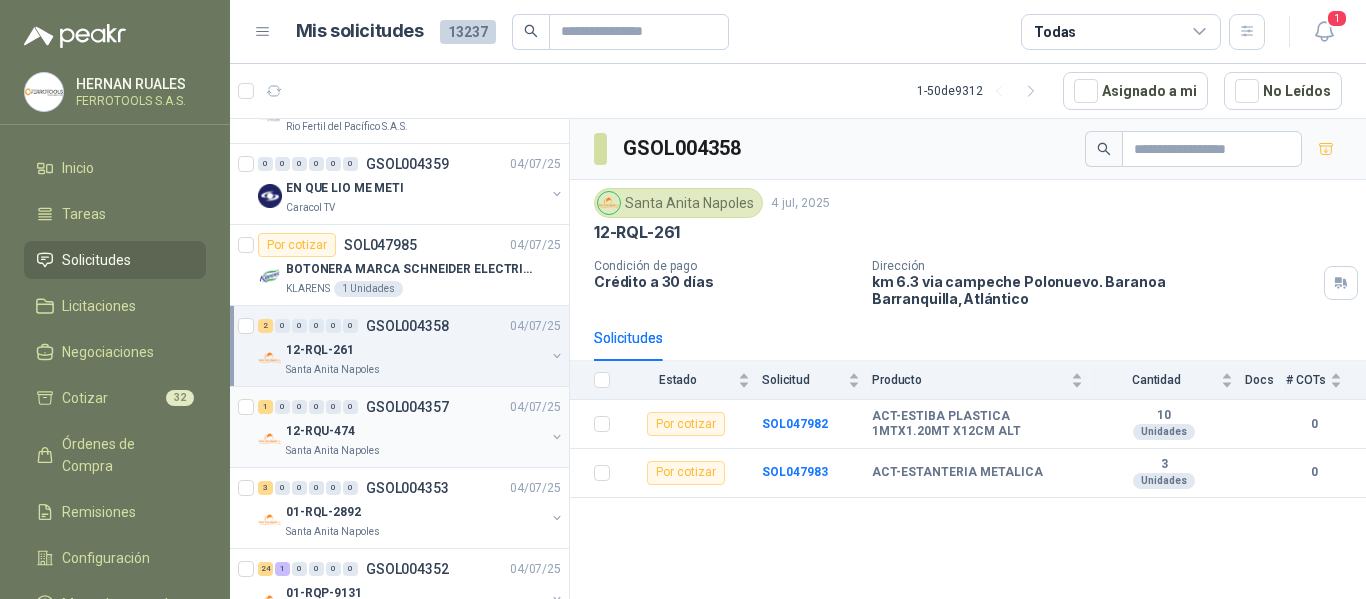 click on "12-RQU-474" at bounding box center (415, 431) 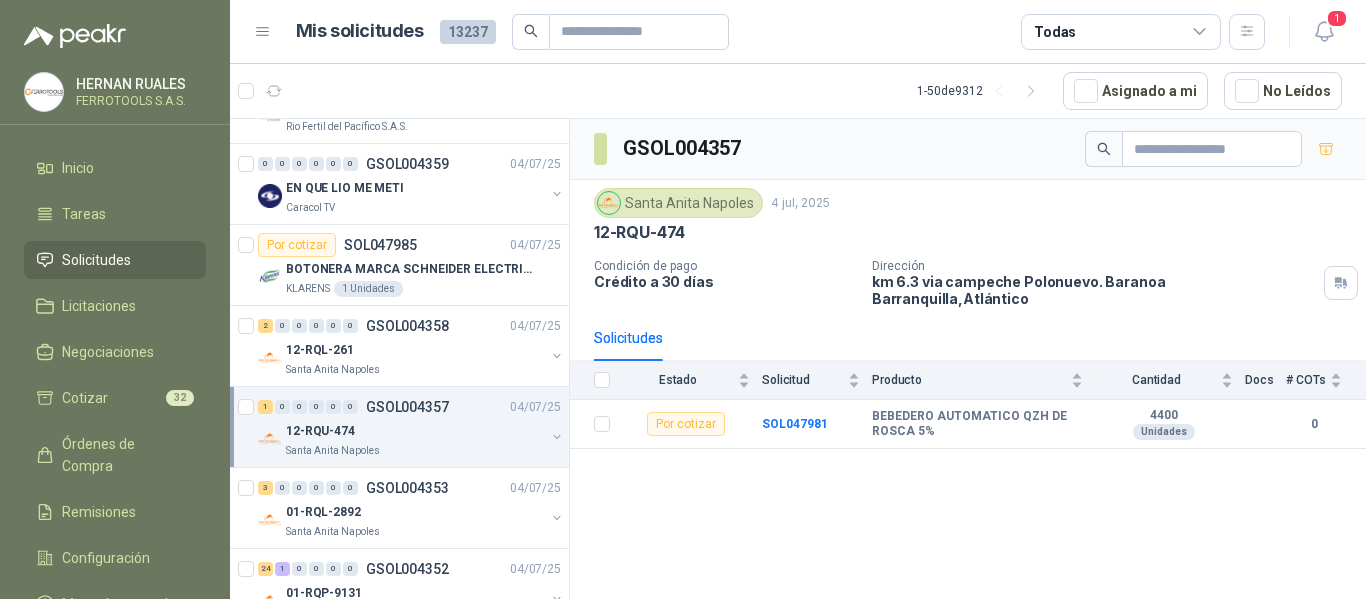 scroll, scrollTop: 2100, scrollLeft: 0, axis: vertical 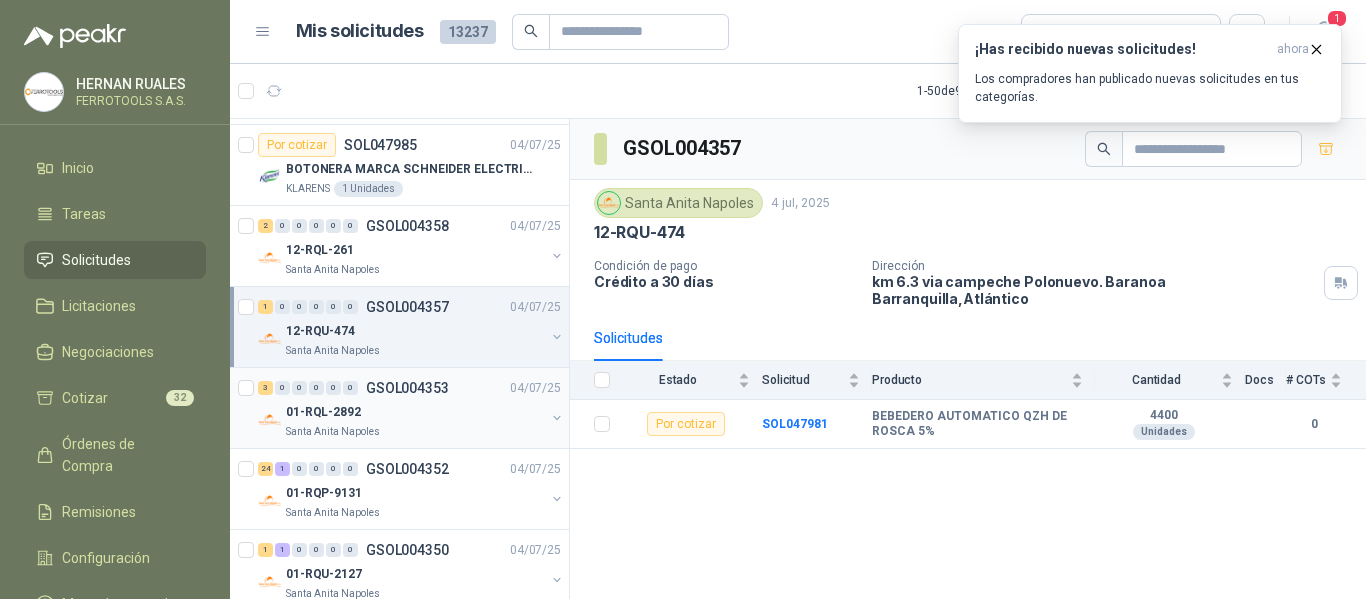 click on "01-RQL-2892" at bounding box center (415, 412) 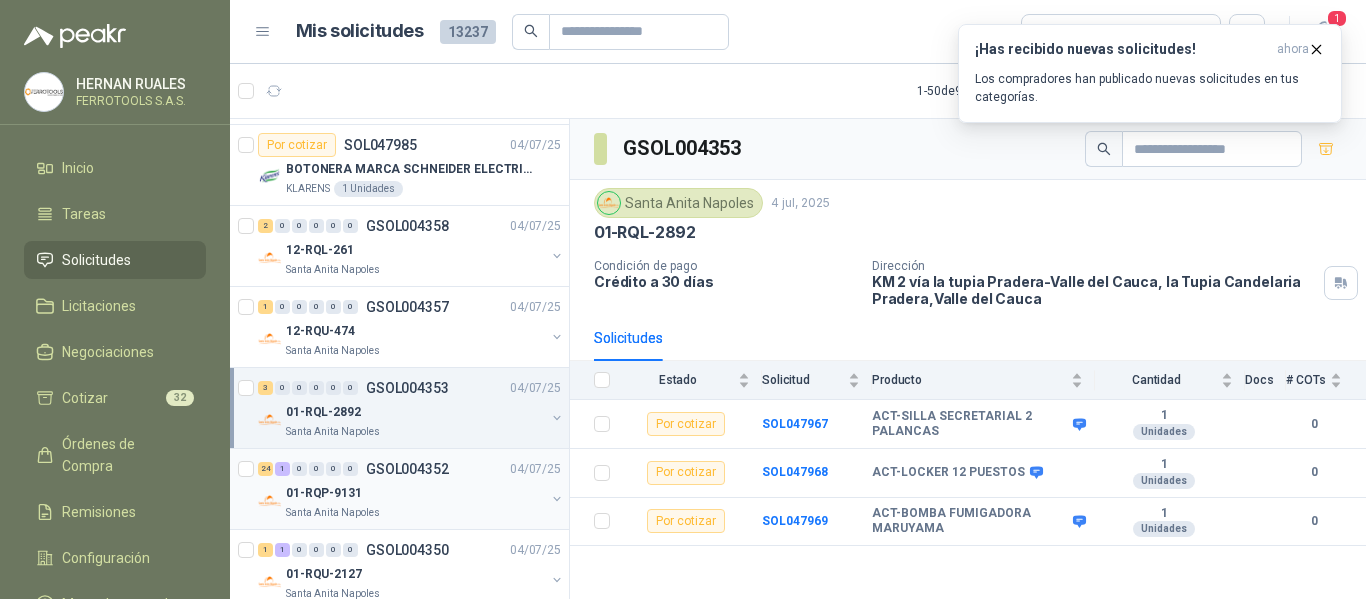 click on "01-RQP-9131" at bounding box center [415, 493] 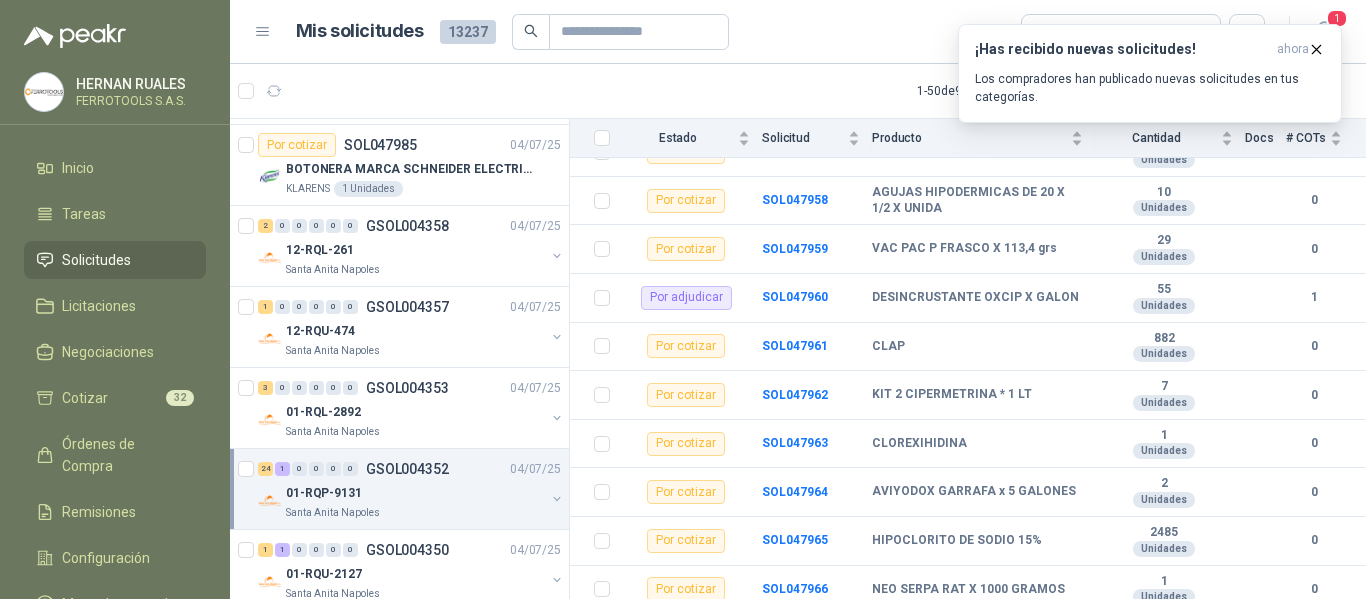 scroll, scrollTop: 1009, scrollLeft: 0, axis: vertical 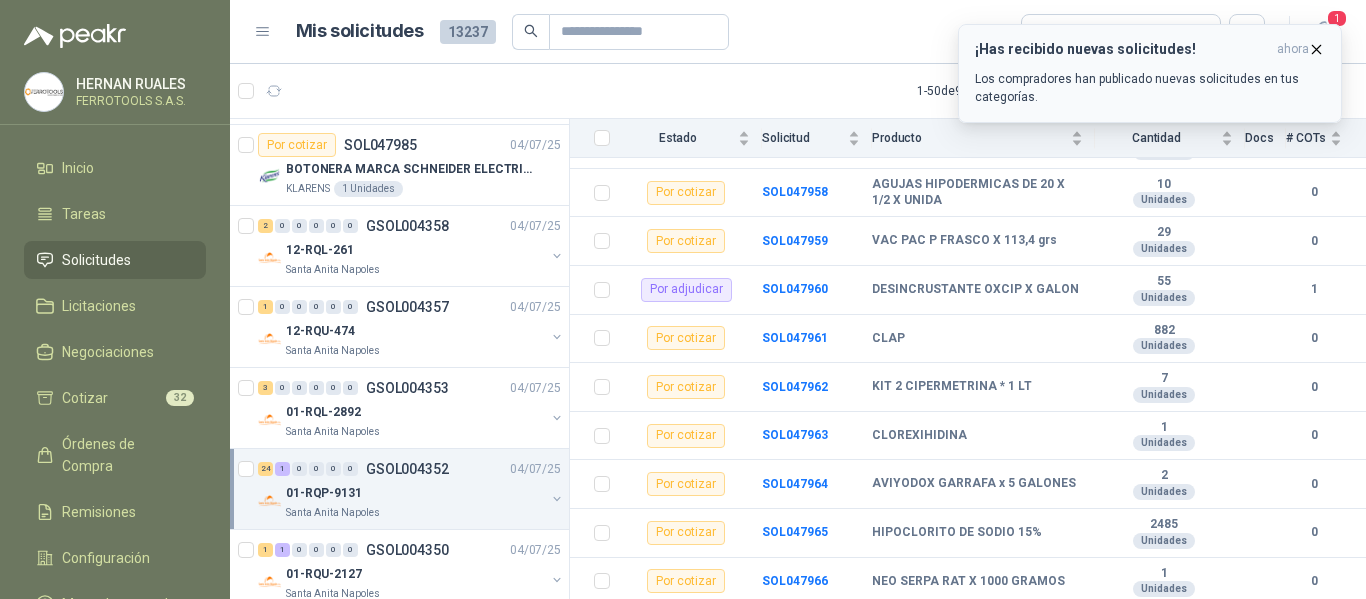 click on "¡Has recibido nuevas solicitudes! ahora   Los compradores han publicado nuevas solicitudes en tus categorías." at bounding box center [1150, 73] 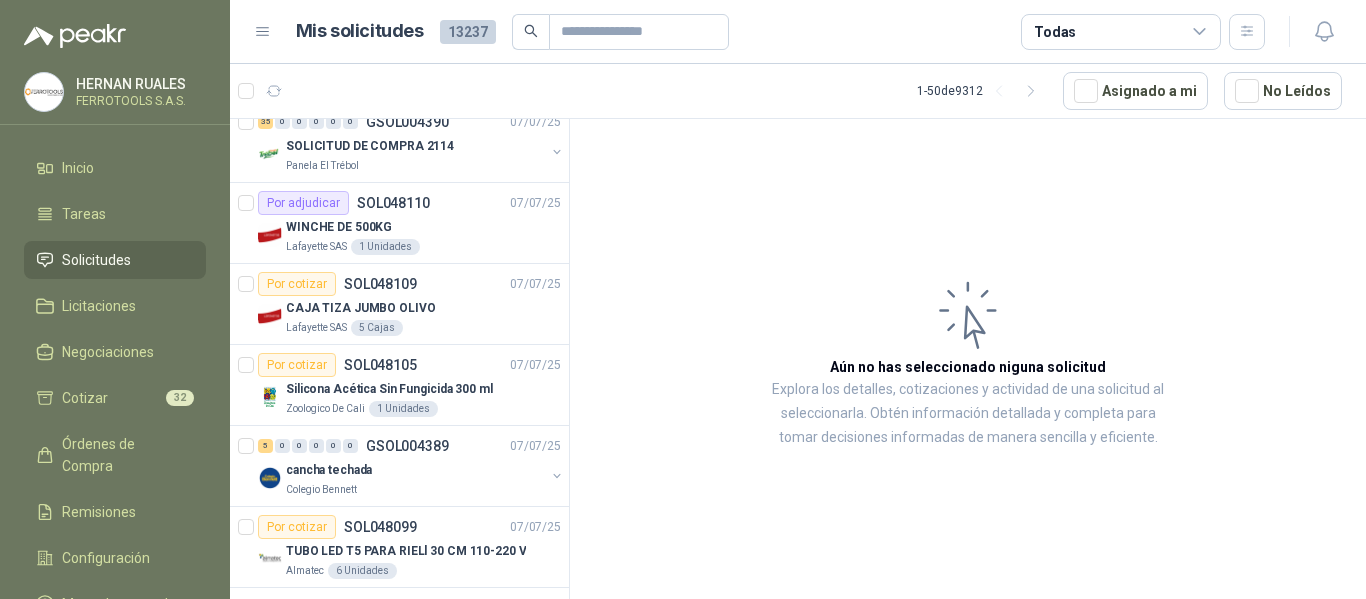 scroll, scrollTop: 0, scrollLeft: 0, axis: both 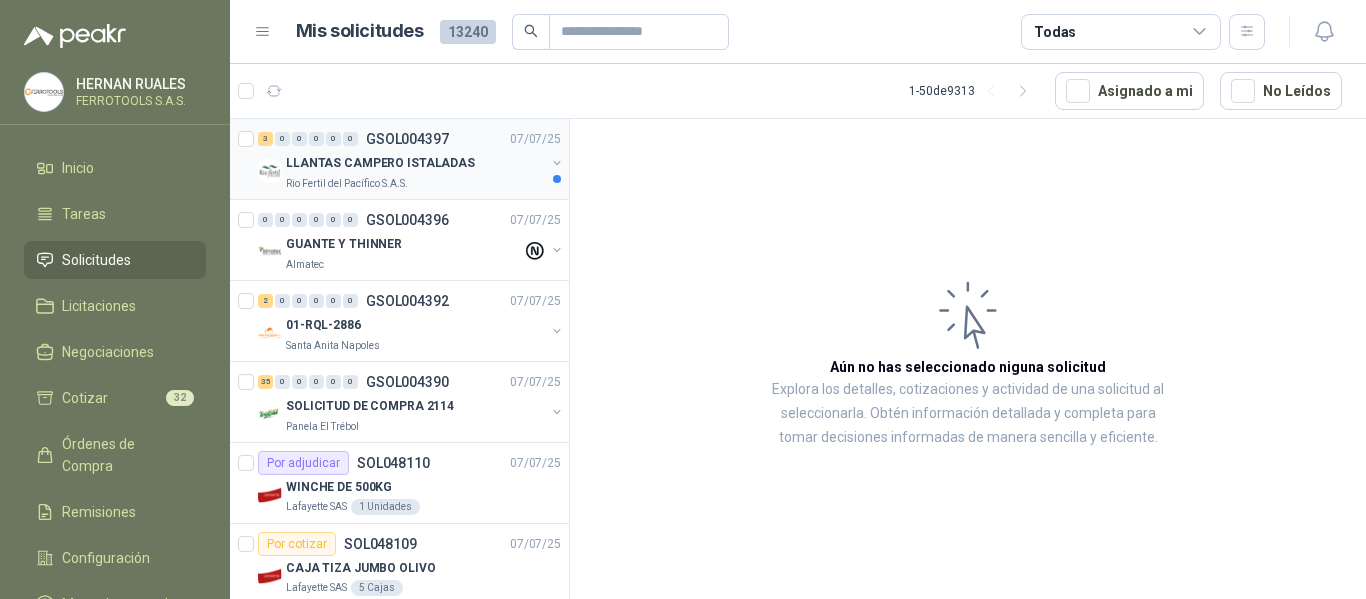 click on "Rio Fertil del Pacífico S.A.S." at bounding box center (415, 183) 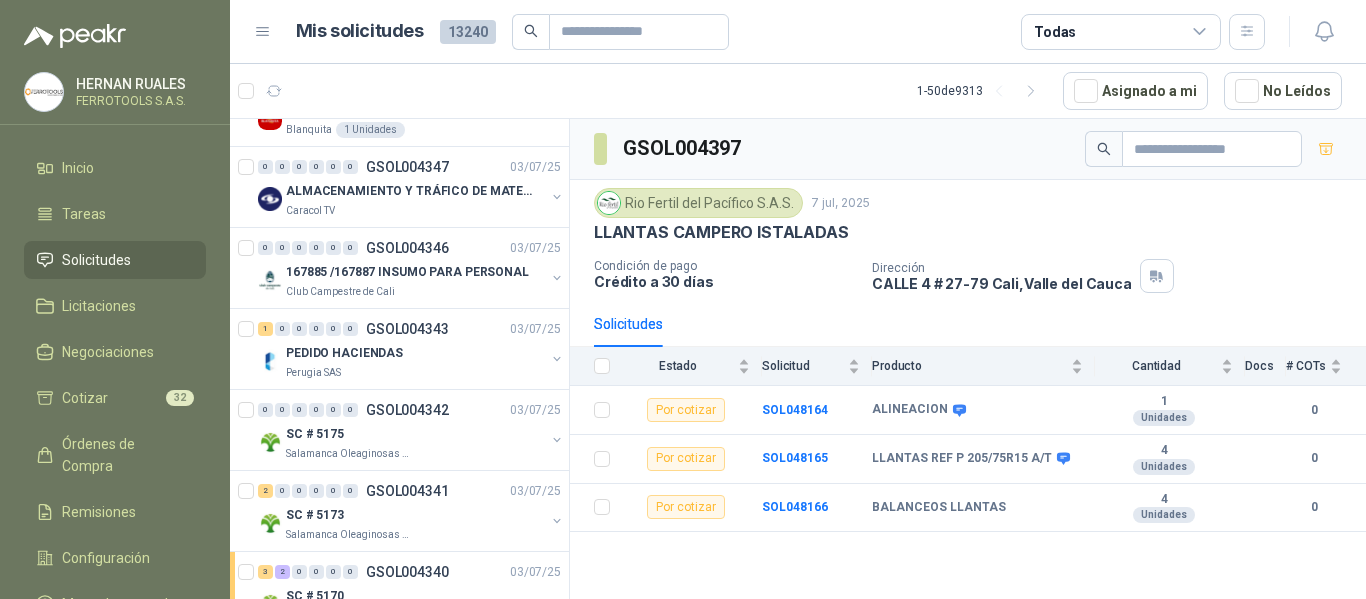 scroll, scrollTop: 2707, scrollLeft: 0, axis: vertical 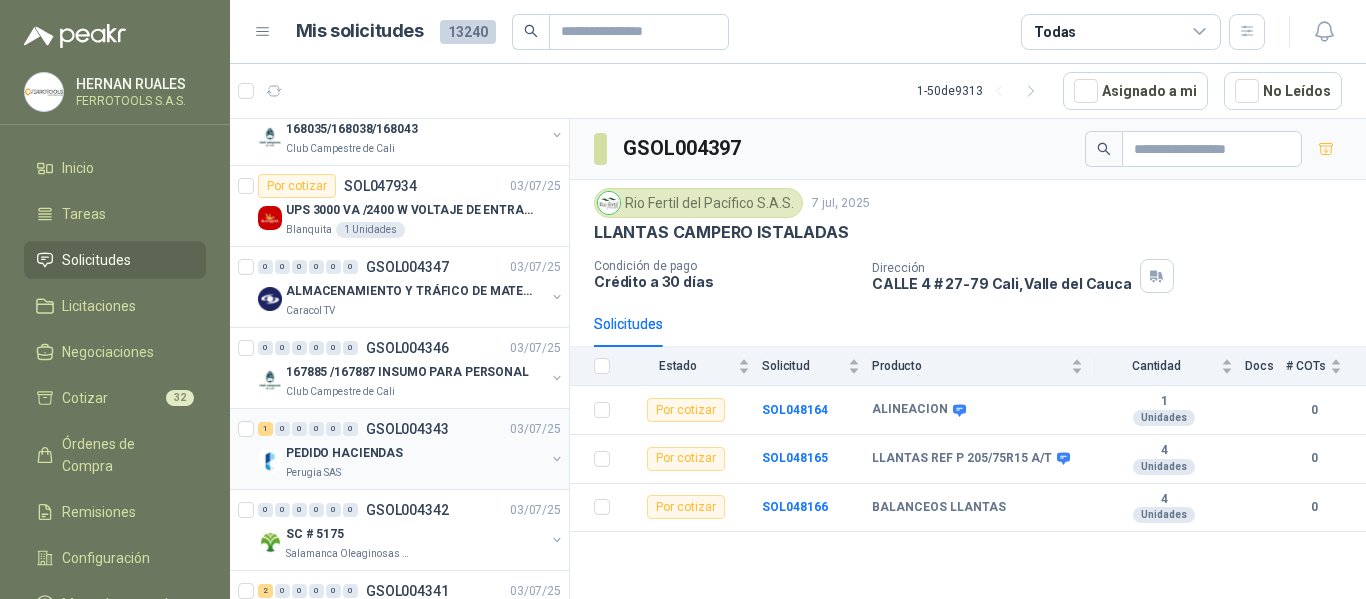 click on "Perugia SAS" at bounding box center [415, 473] 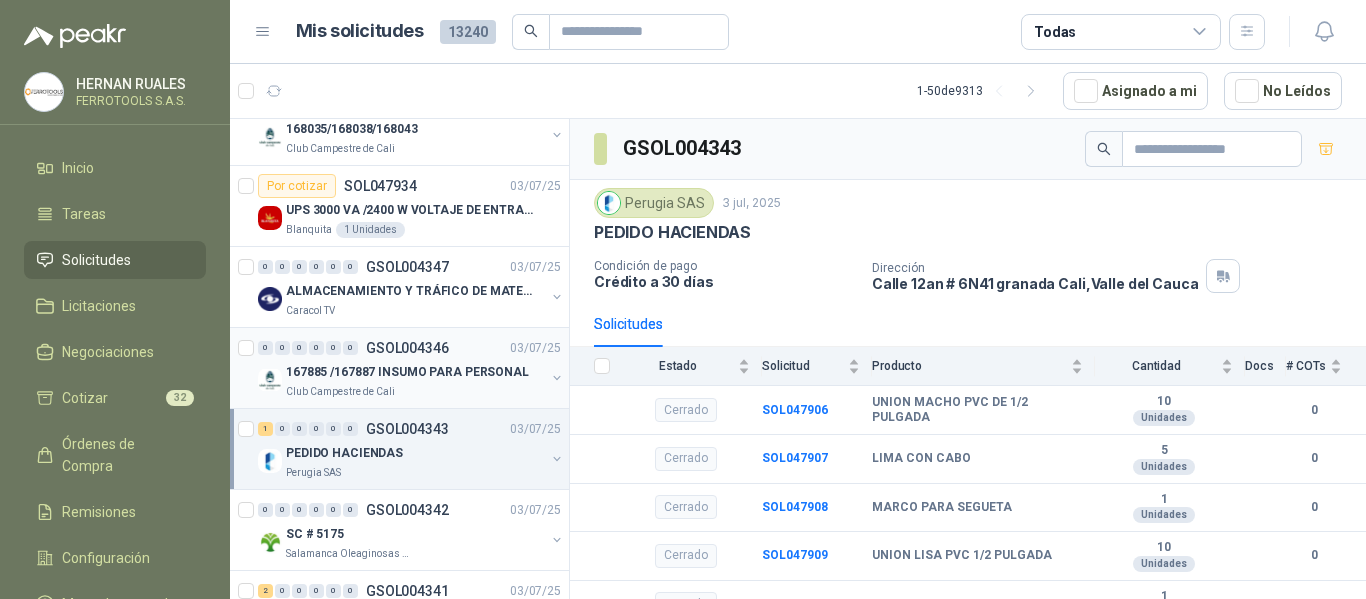 click on "167885 /167887 INSUMO PARA PERSONAL" at bounding box center [407, 372] 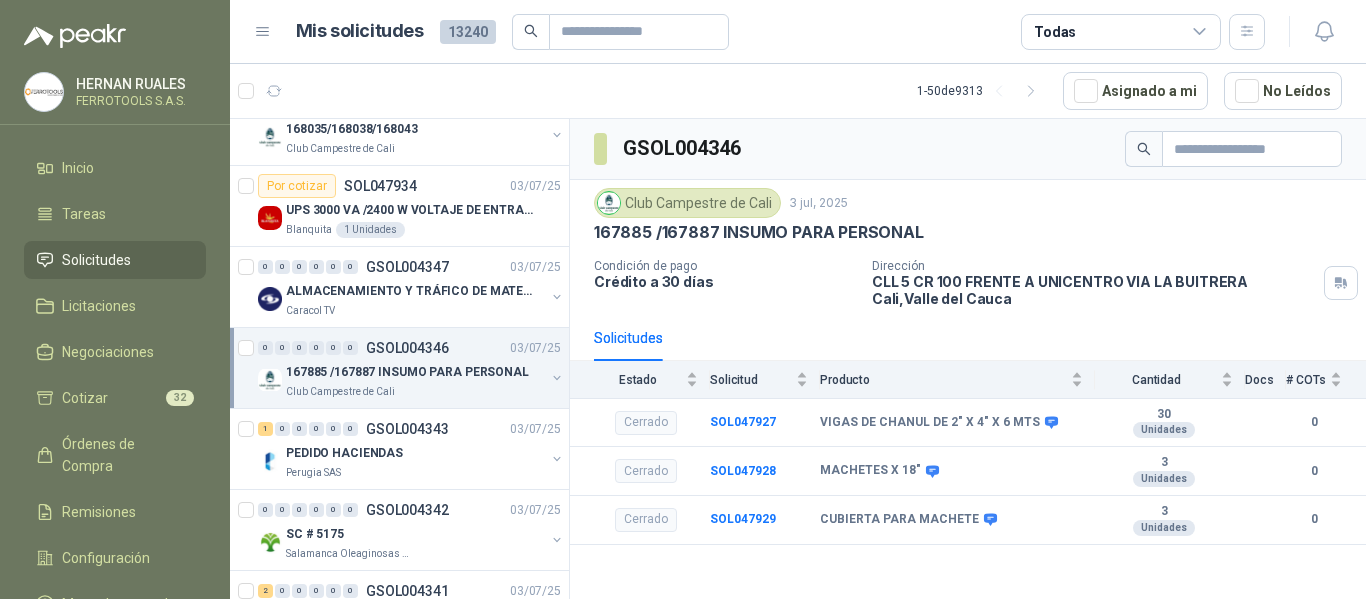 scroll, scrollTop: 2607, scrollLeft: 0, axis: vertical 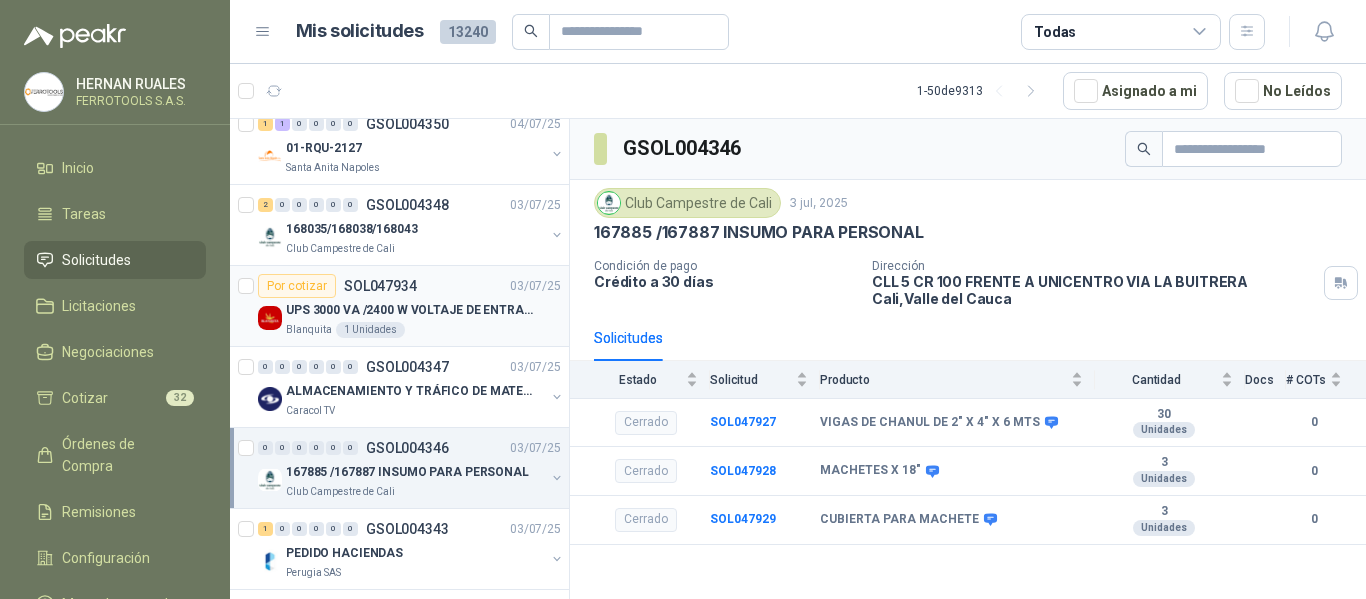 click on "UPS 3000 VA /2400 W VOLTAJE DE ENTRADA / SALIDA 12V ON LINE" at bounding box center [410, 310] 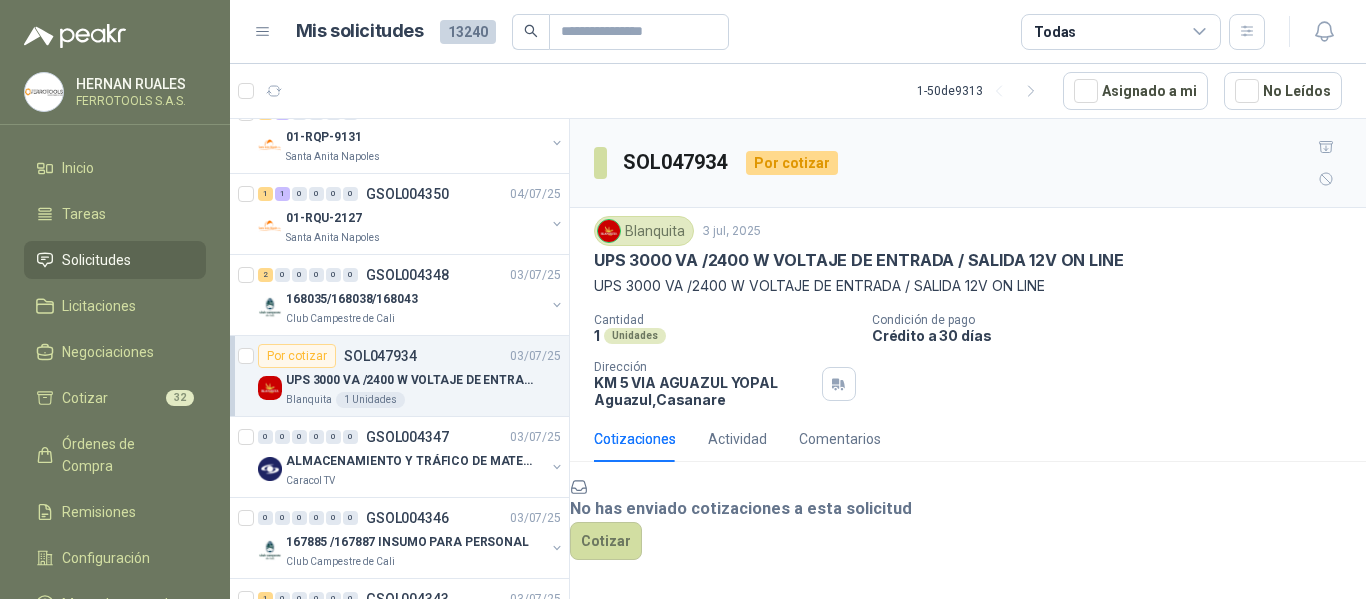 scroll, scrollTop: 2507, scrollLeft: 0, axis: vertical 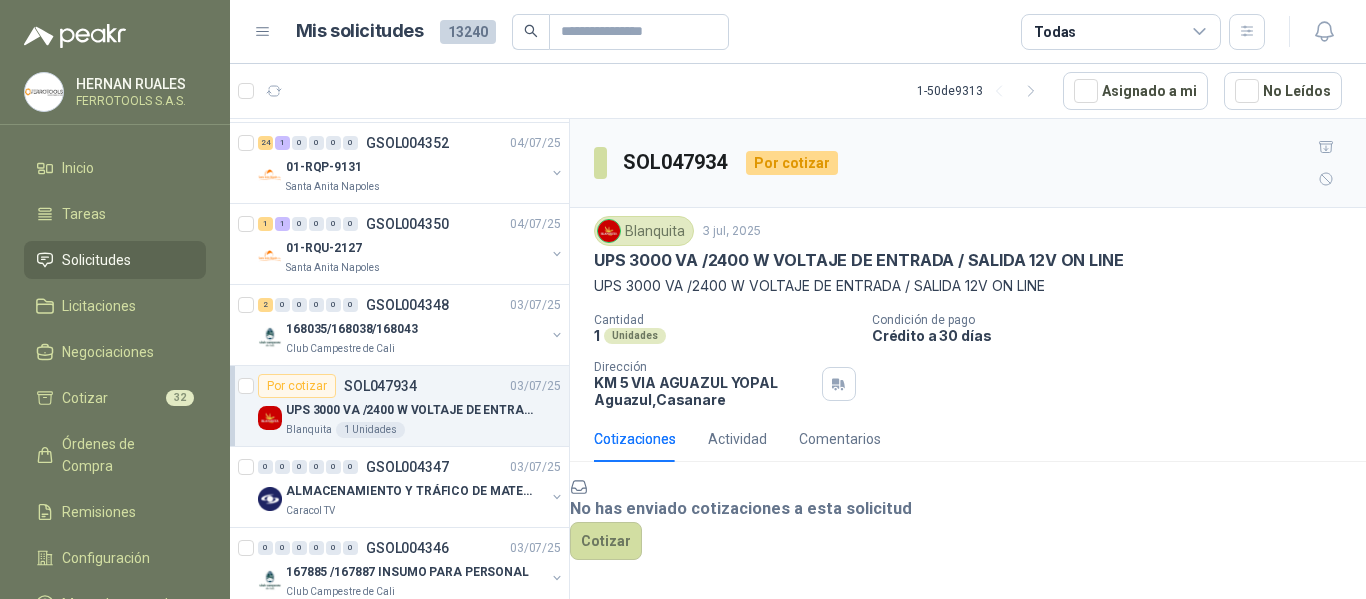 click on "168035/168038/168043" at bounding box center (415, 329) 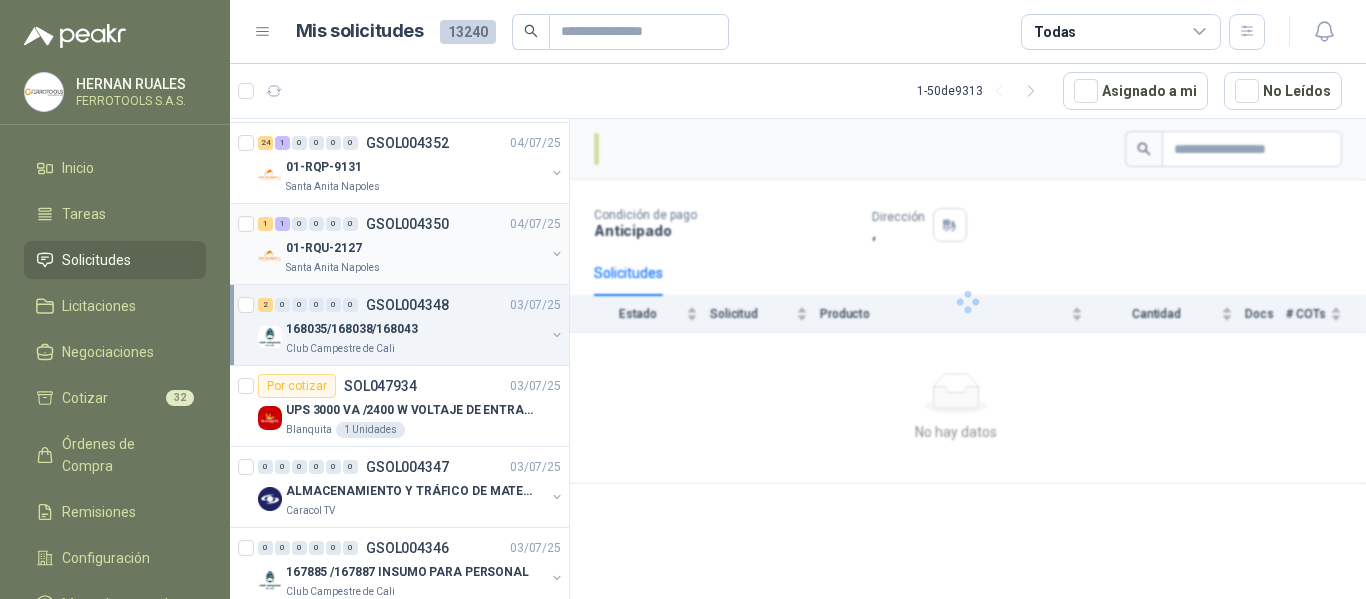 click on "Santa Anita Napoles" at bounding box center (415, 268) 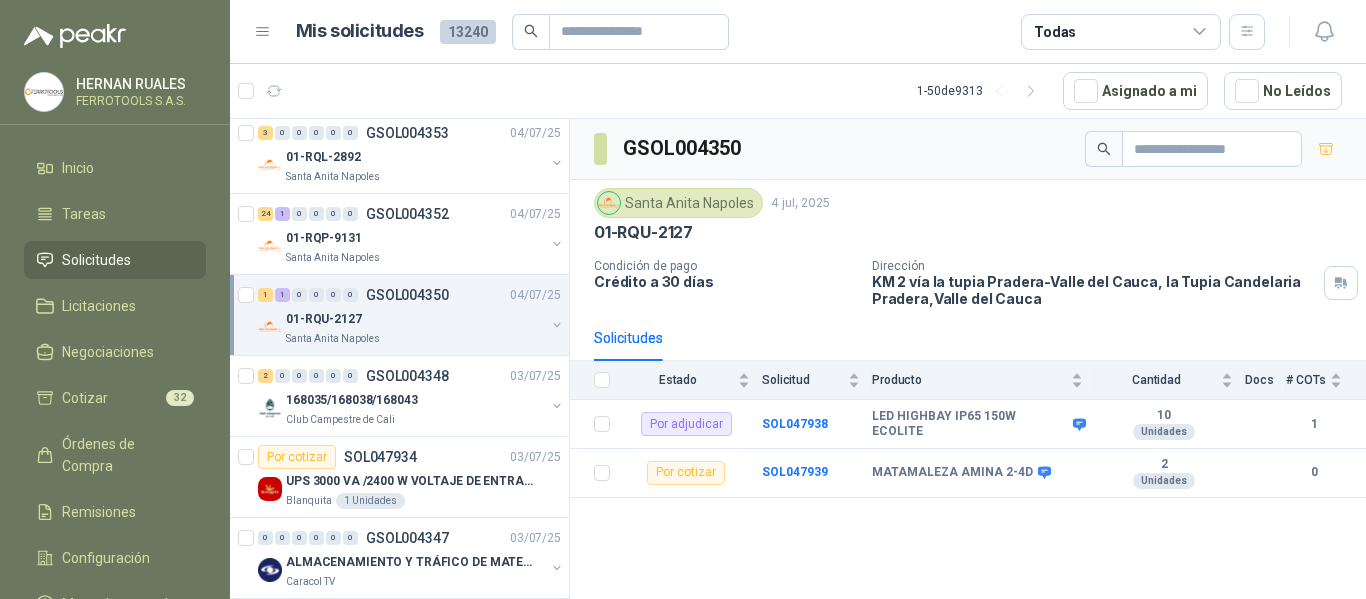 scroll, scrollTop: 2407, scrollLeft: 0, axis: vertical 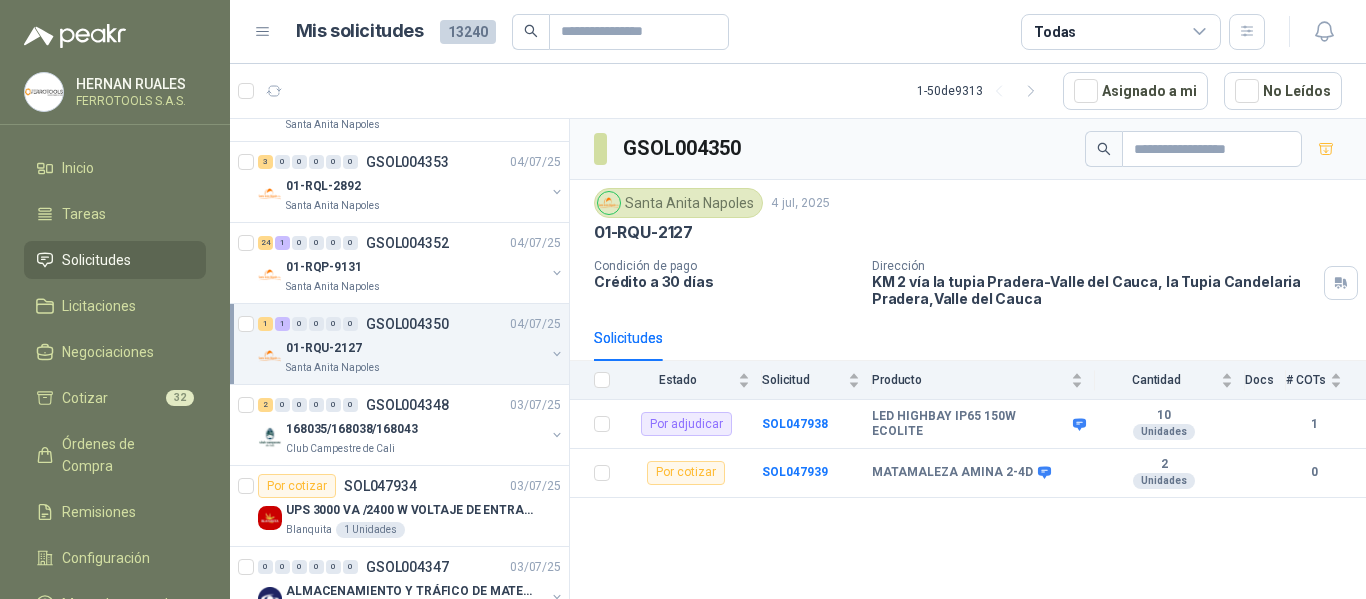 click on "01-RQP-9131" at bounding box center [415, 267] 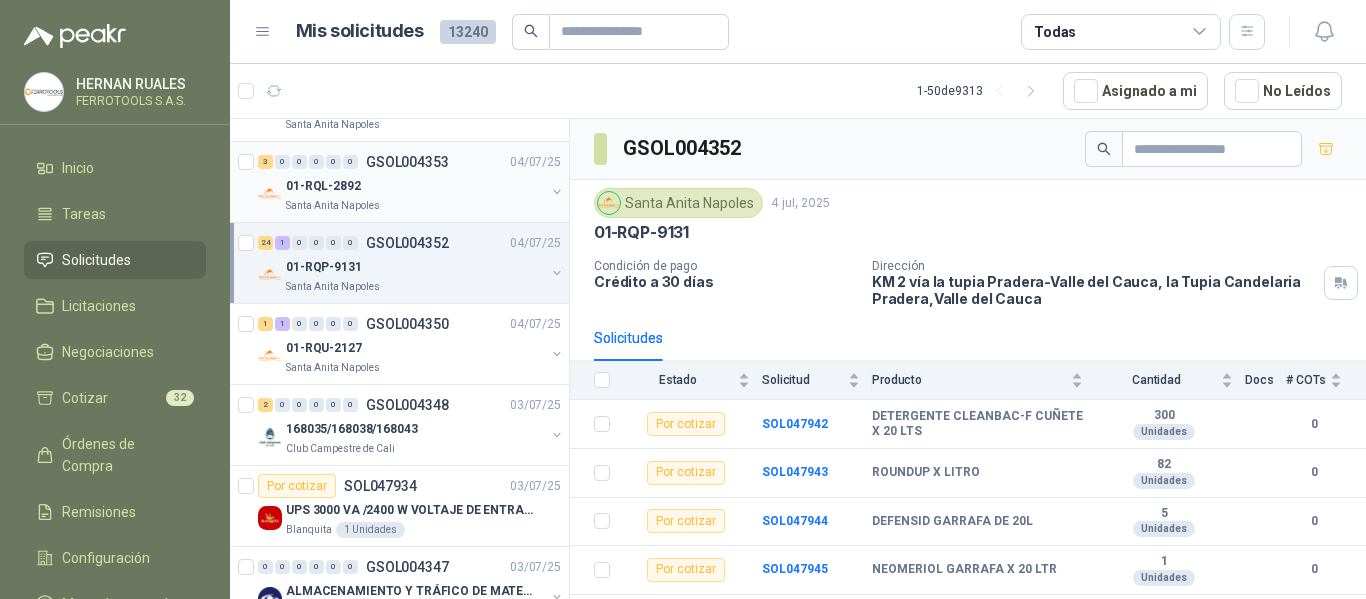 click on "01-RQL-2892" at bounding box center (415, 186) 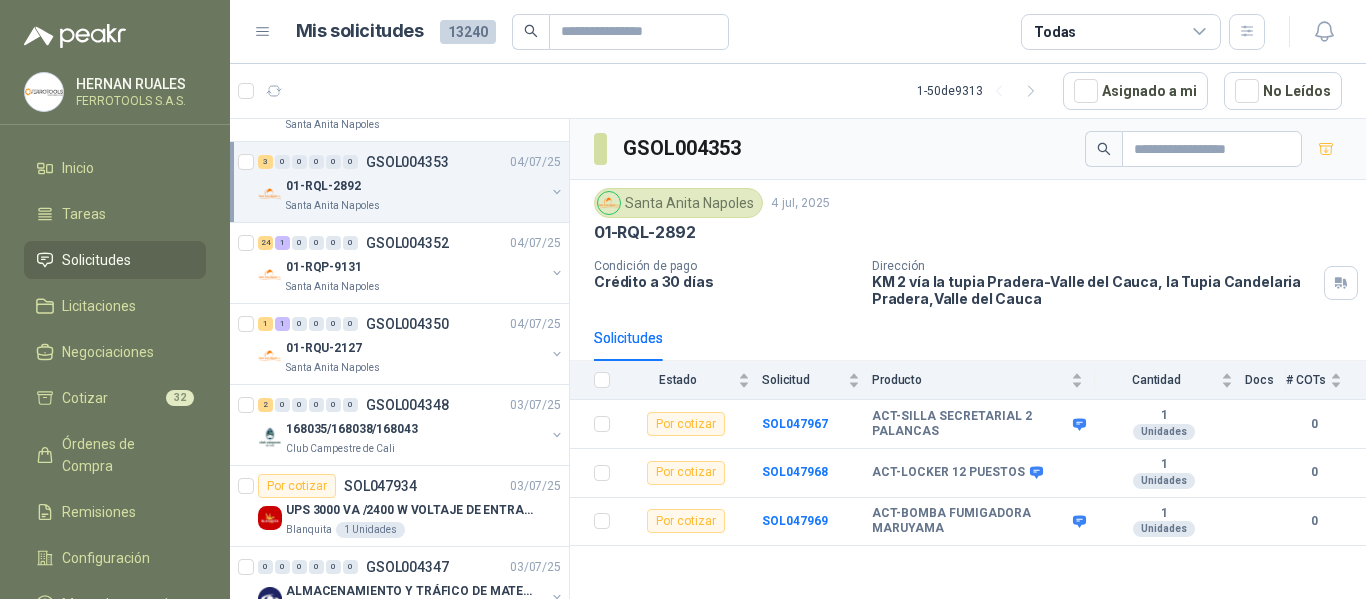 scroll, scrollTop: 2307, scrollLeft: 0, axis: vertical 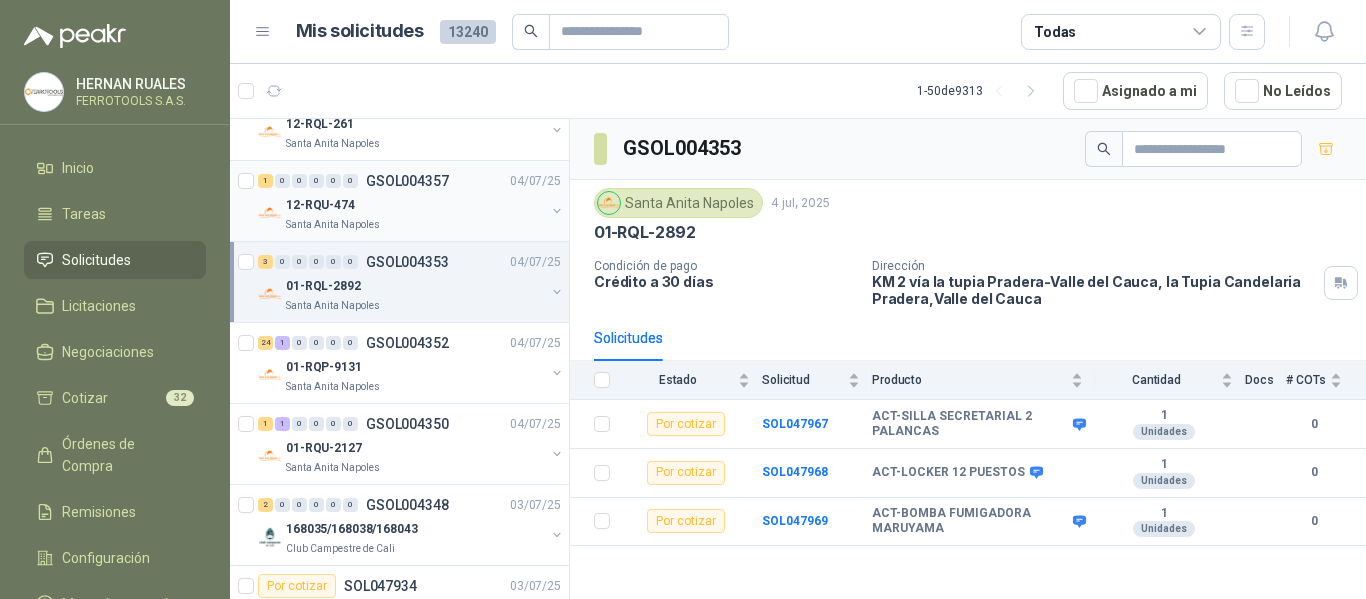 click on "12-RQU-474" at bounding box center (415, 205) 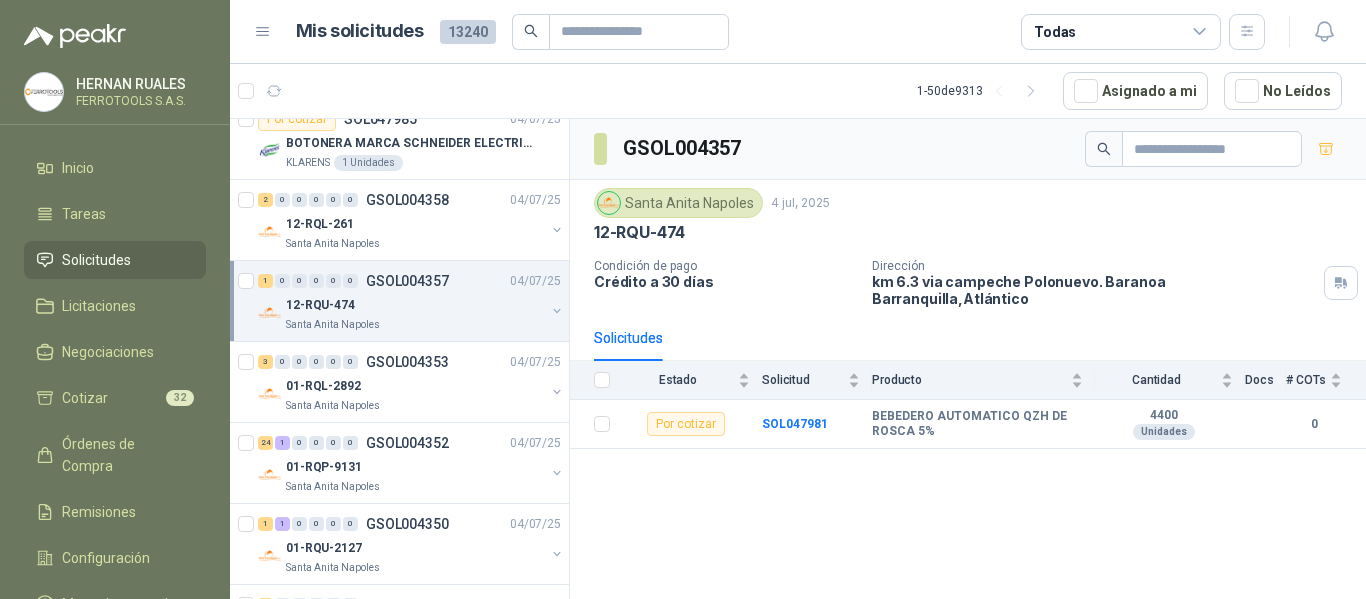 scroll, scrollTop: 2107, scrollLeft: 0, axis: vertical 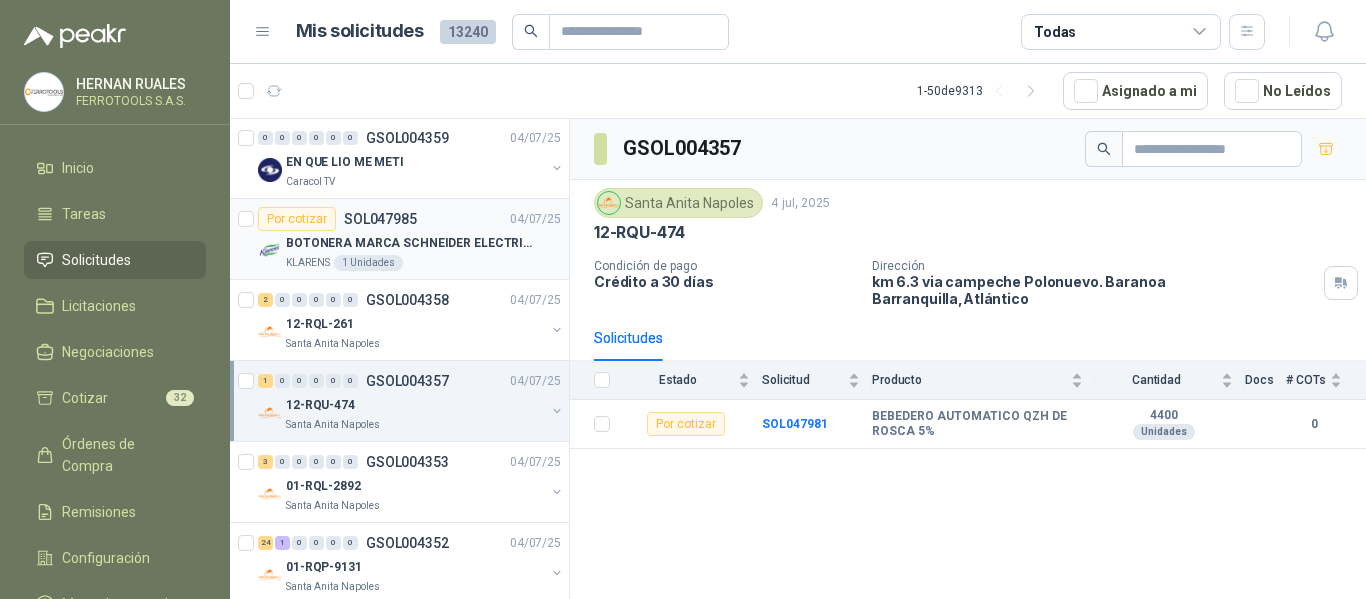 click on "BOTONERA MARCA SCHNEIDER ELECTRICMODELO XALD05AA" at bounding box center (423, 243) 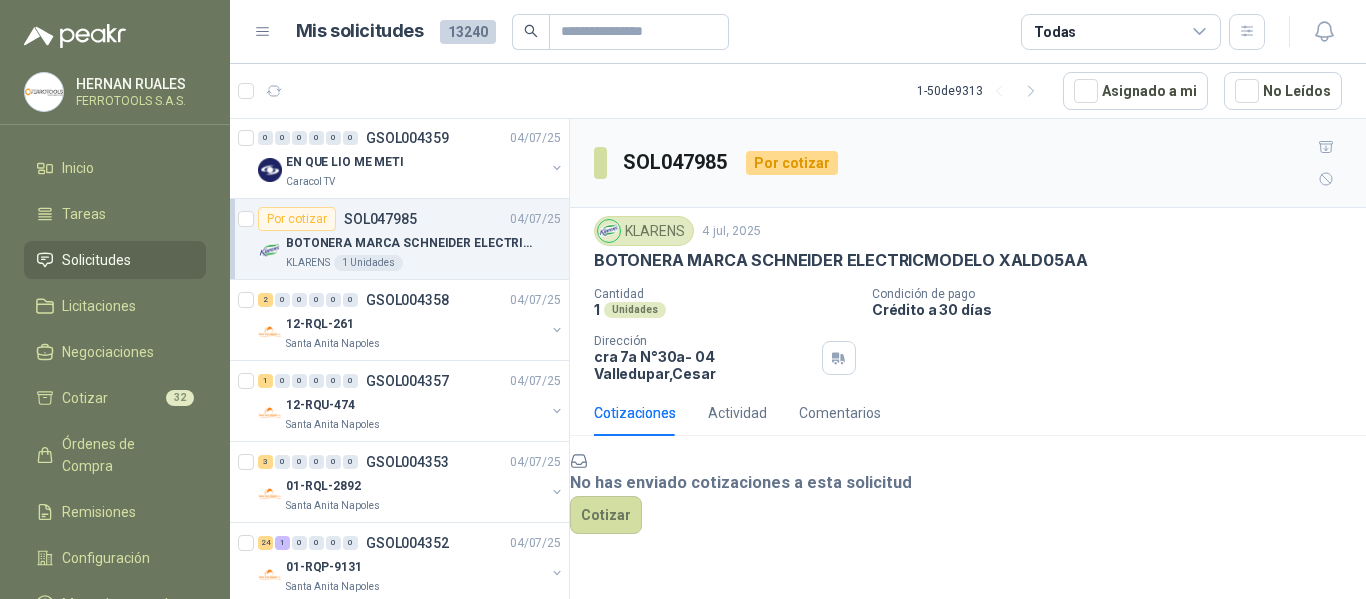 scroll, scrollTop: 2007, scrollLeft: 0, axis: vertical 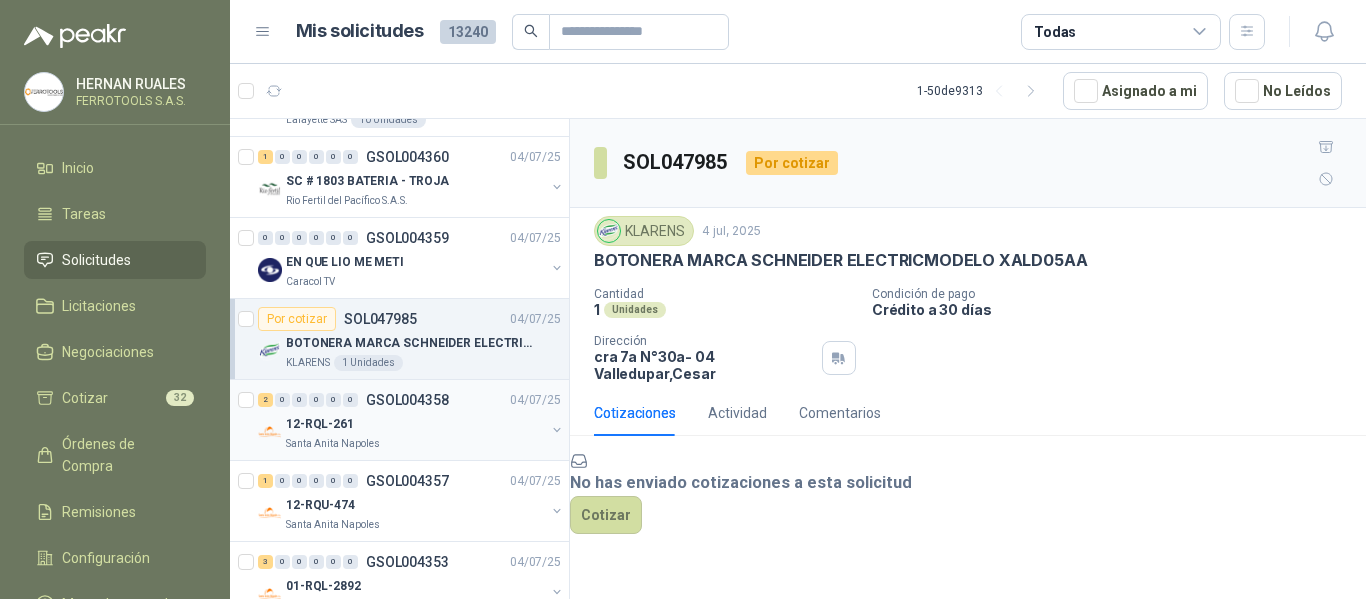 click on "Santa Anita Napoles" at bounding box center (415, 444) 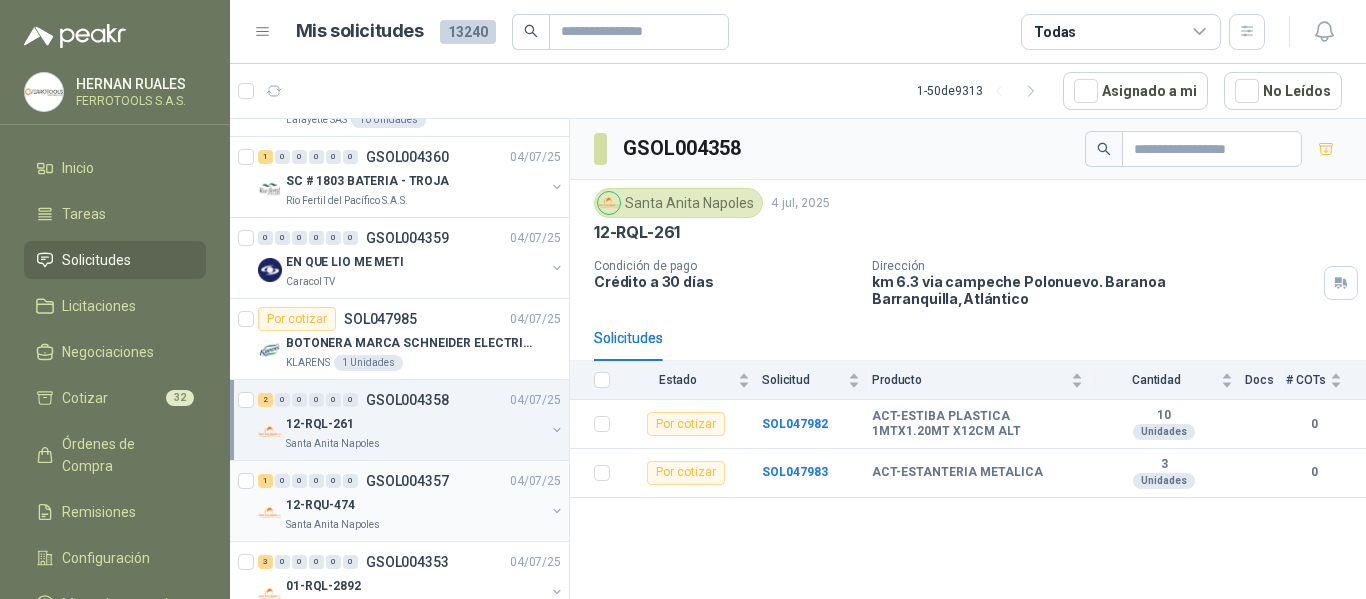 click on "12-RQU-474" at bounding box center [415, 505] 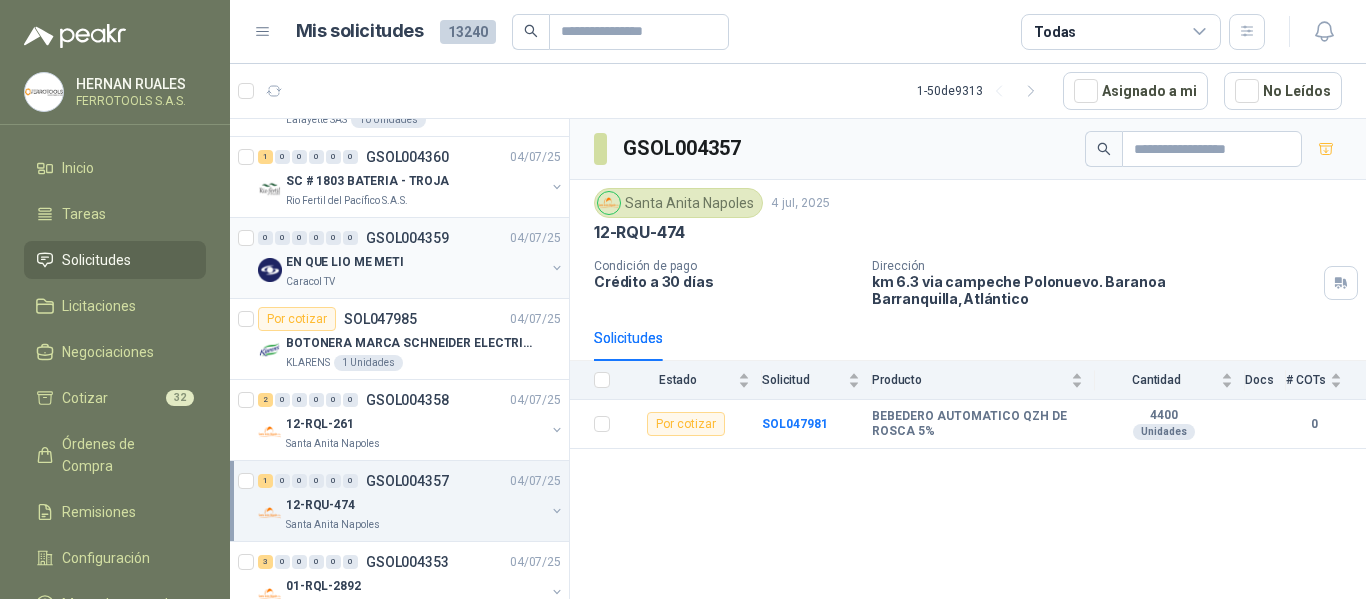 scroll, scrollTop: 1907, scrollLeft: 0, axis: vertical 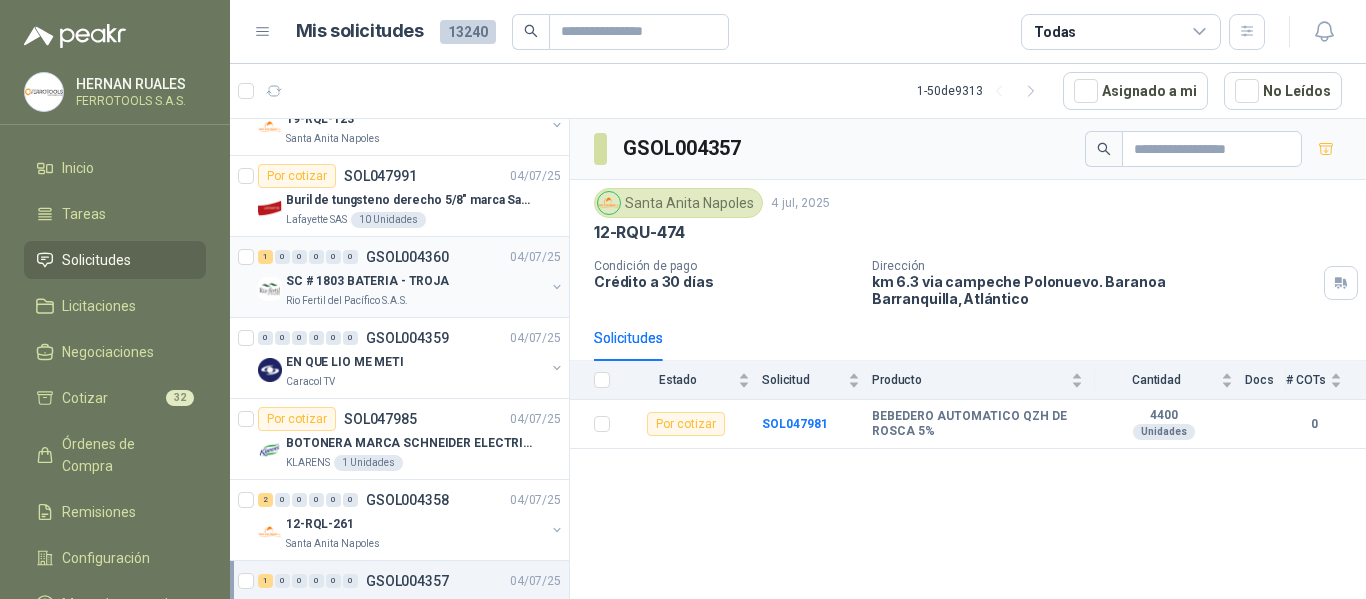 click on "SC # 1803 BATERIA - TROJA" at bounding box center (367, 281) 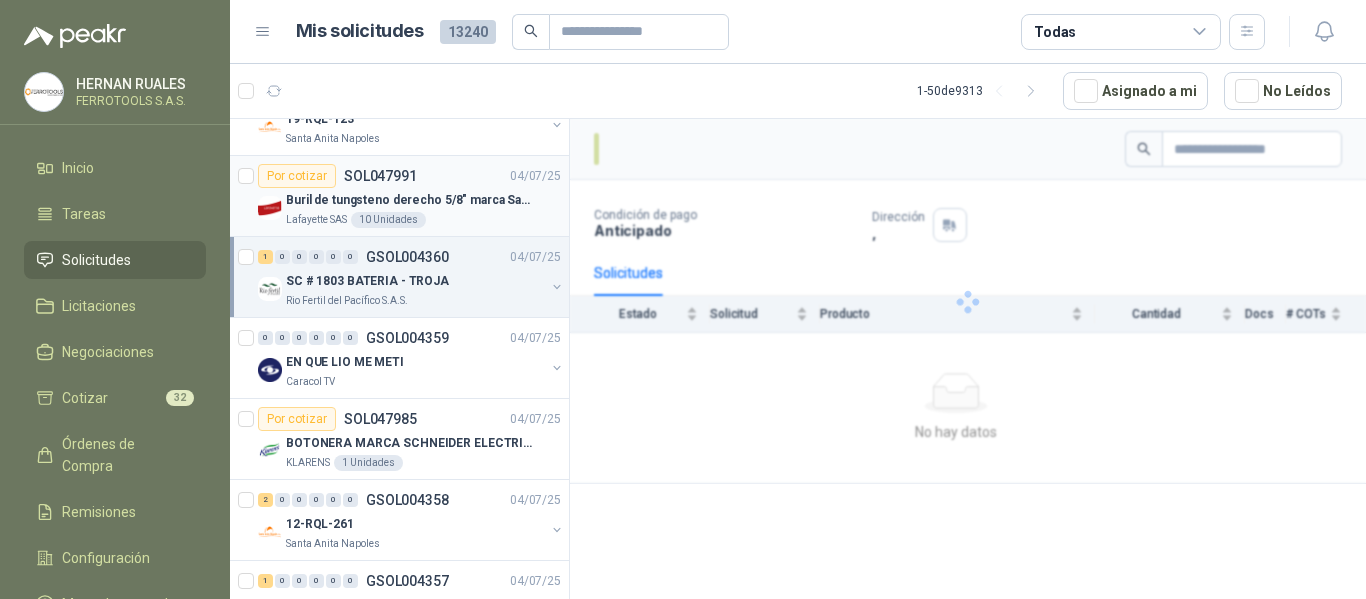 click on "Buril de tungsteno derecho 5/8" marca Sandvik" at bounding box center (410, 200) 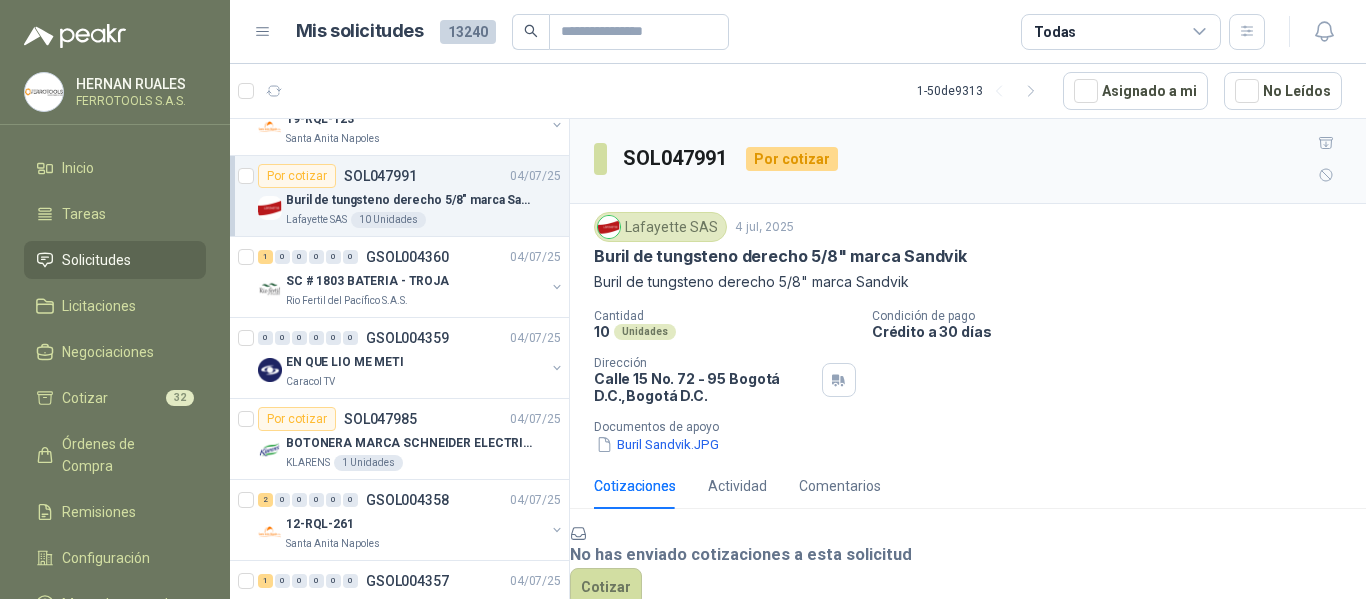 scroll, scrollTop: 146, scrollLeft: 0, axis: vertical 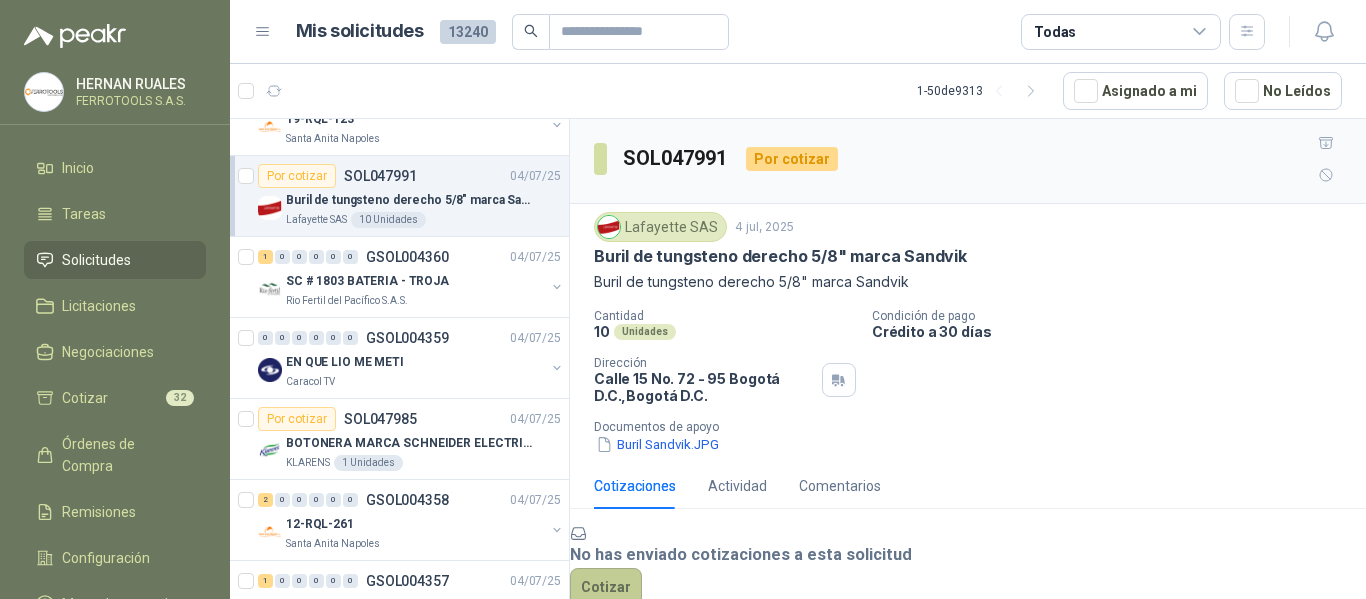 click on "Cotizar" at bounding box center (606, 587) 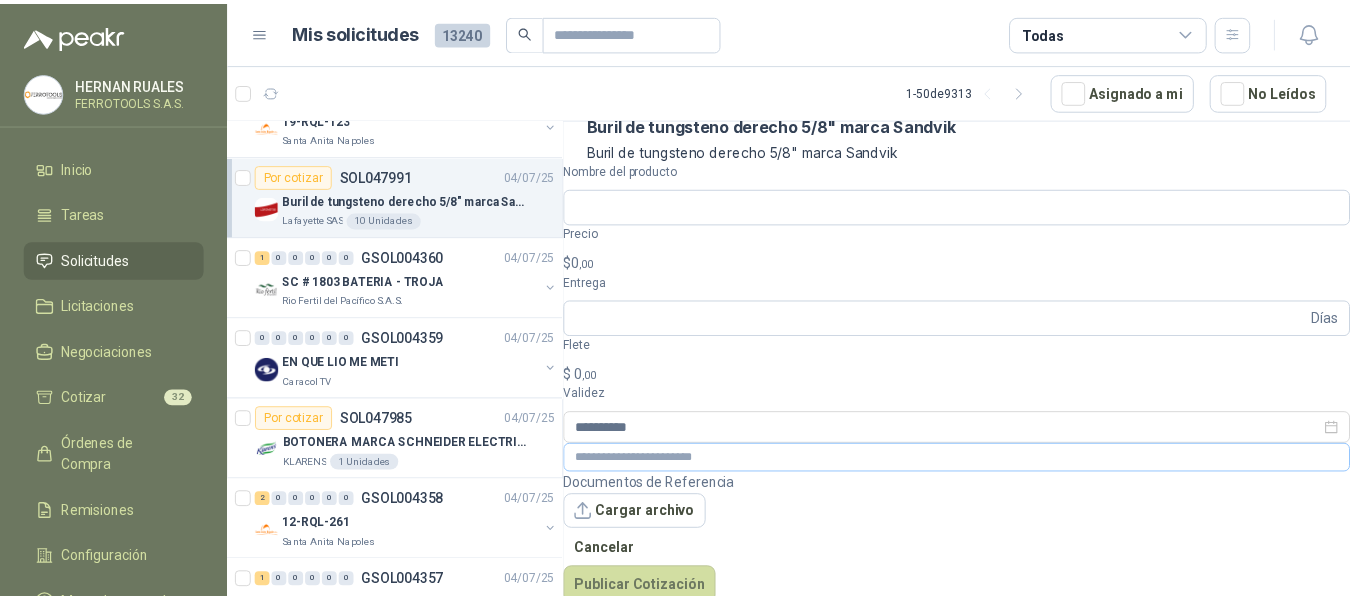 scroll, scrollTop: 133, scrollLeft: 0, axis: vertical 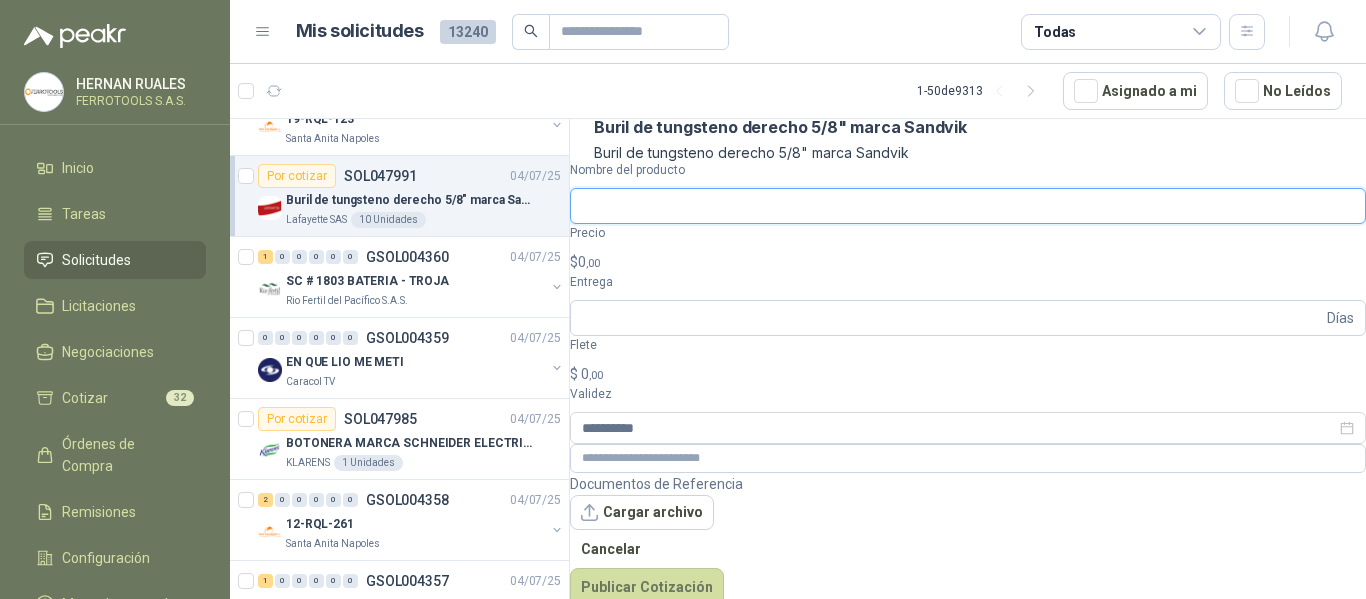 click on "Nombre del producto" at bounding box center (968, 206) 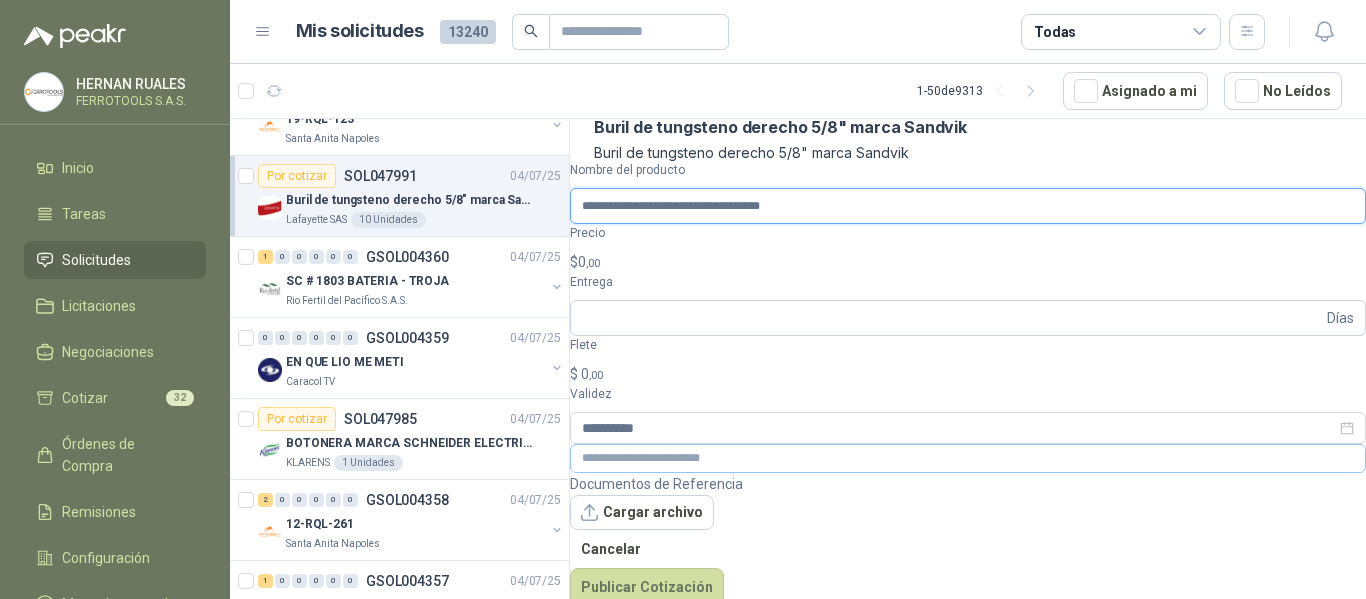 type on "**********" 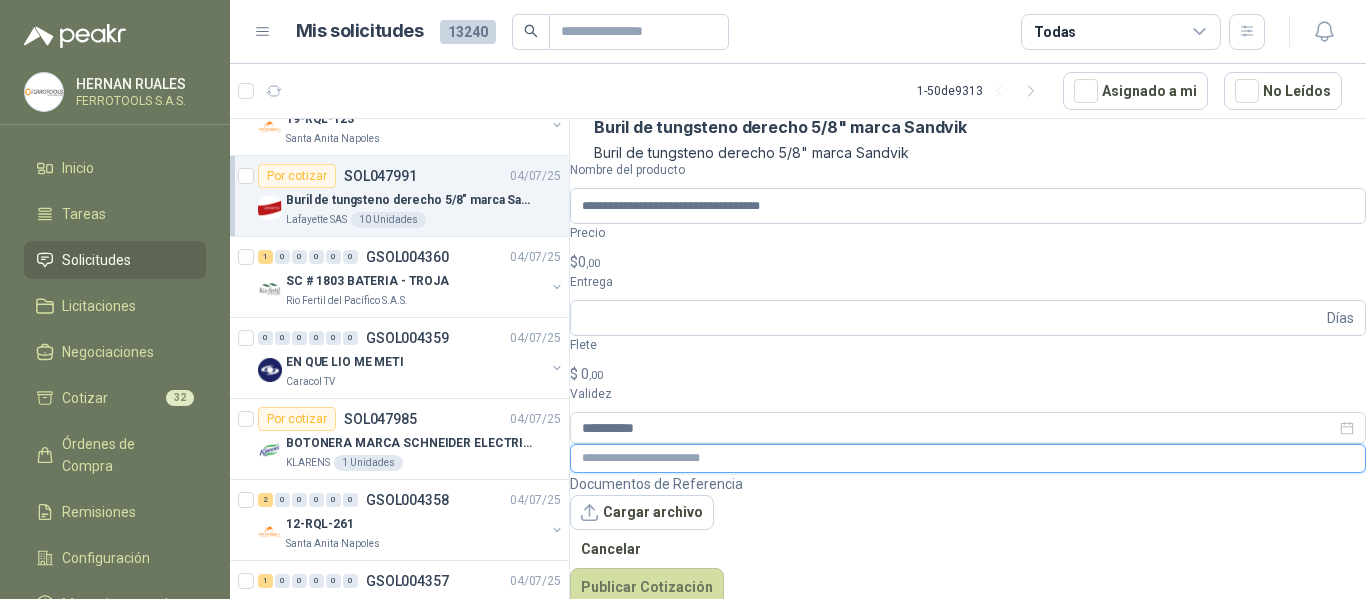 click at bounding box center (968, 458) 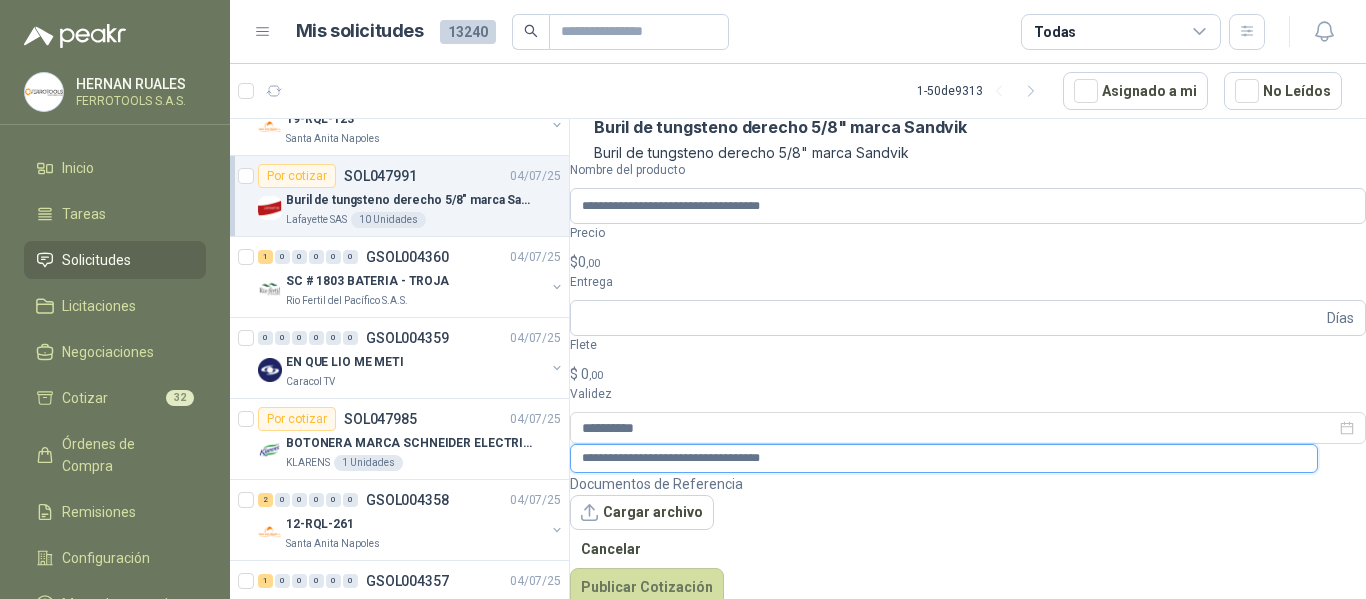 type on "**********" 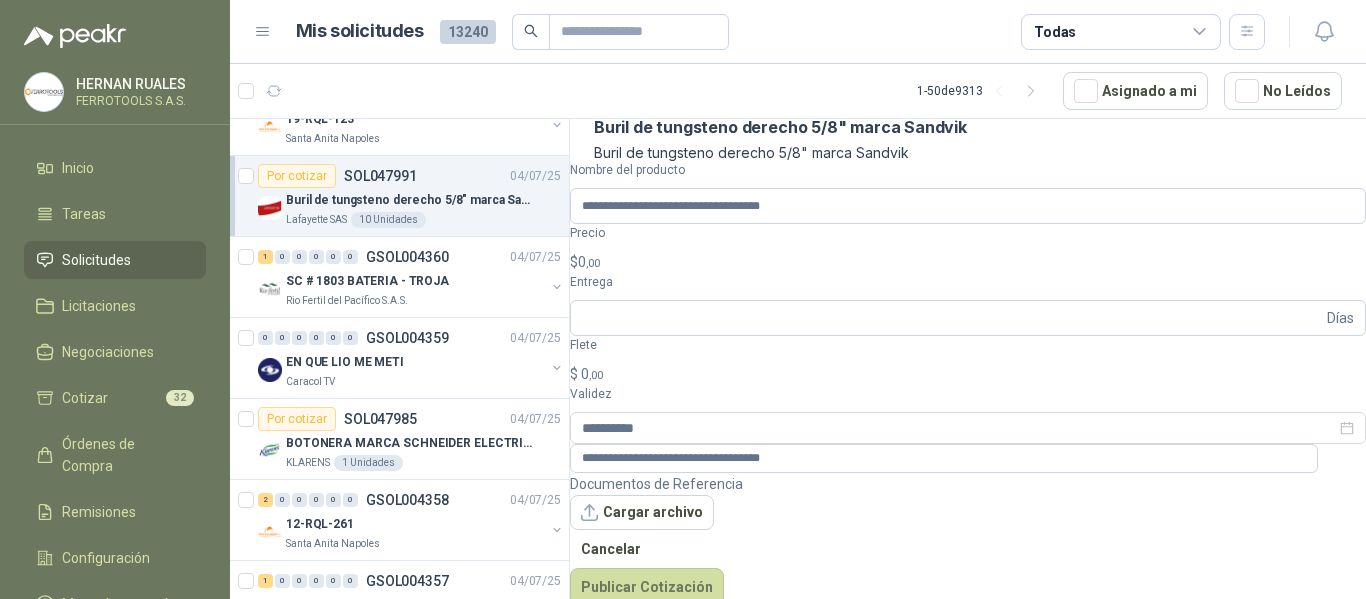 click on "HERNAN   RUALES FERROTOOLS S.A.S.   Inicio   Tareas   Solicitudes   Licitaciones   Negociaciones   Cotizar 32   Órdenes de Compra   Remisiones   Configuración   Manuales y ayuda Mis solicitudes 13240 Todas 1 - 50  de  9313 Asignado a mi No Leídos 3   0   0   0   0   0   GSOL004397 07/07/25   LLANTAS CAMPERO ISTALADAS Rio Fertil del Pacífico S.A.S.   0   0   0   0   0   0   GSOL004396 07/07/25   GUANTE Y THINNER Almatec   2   0   0   0   0   0   GSOL004392 07/07/25   01-RQL-2886 Santa Anita Napoles   35   0   0   0   0   0   GSOL004390 07/07/25   SOLICITUD DE COMPRA 2114 Panela El Trébol   Por adjudicar SOL048110 07/07/25   WINCHE DE 500KG Lafayette SAS 1   Unidades Por cotizar SOL048109 07/07/25   CAJA TIZA JUMBO OLIVO  Lafayette SAS 5   Cajas Por cotizar SOL048105 07/07/25   Silicona Acética Sin Fungicida 300 ml Zoologico De Cali  1   Unidades 5   0   0   0   0   0   GSOL004389 07/07/25   cancha techada Colegio Bennett   Por cotizar SOL048099 07/07/25   TUBO LED T5 PARA RIELl 30 CM 110-220 V Almatec 6" at bounding box center [683, 299] 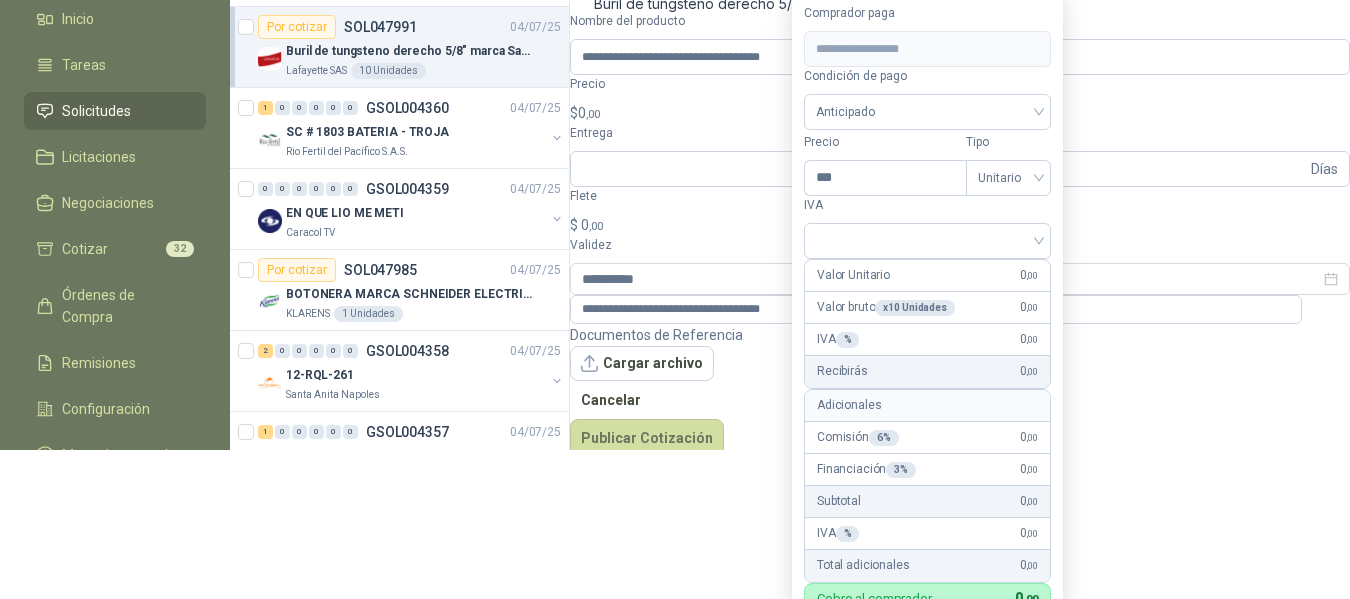 scroll, scrollTop: 155, scrollLeft: 0, axis: vertical 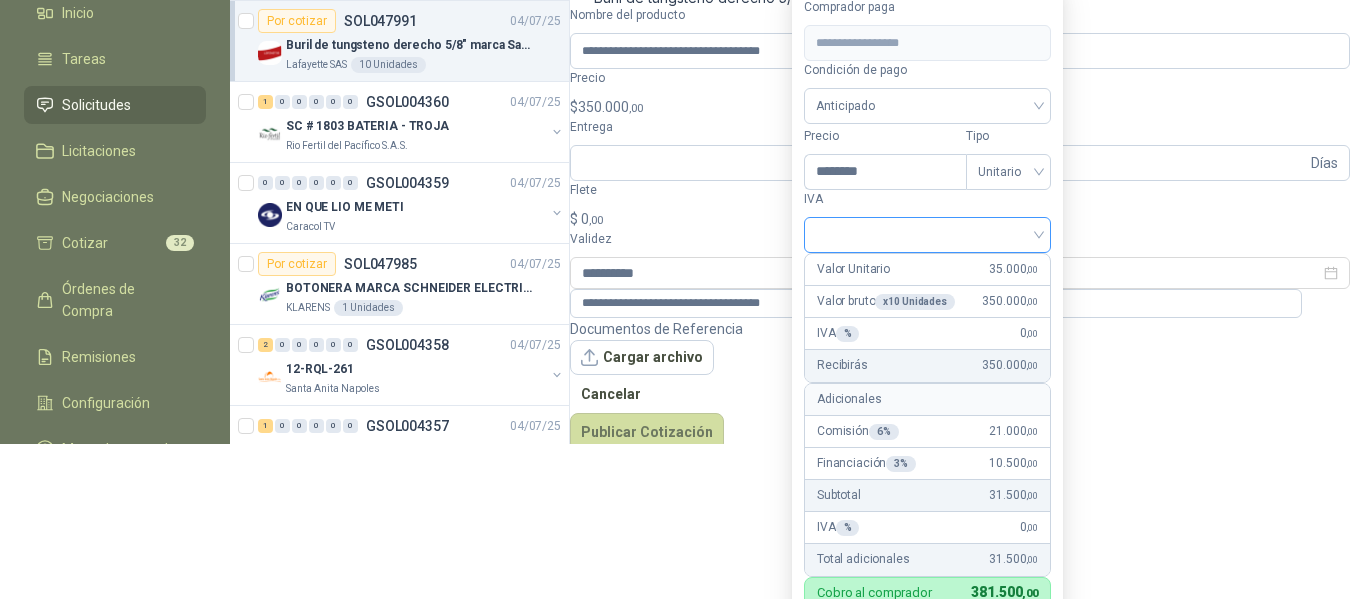 type on "********" 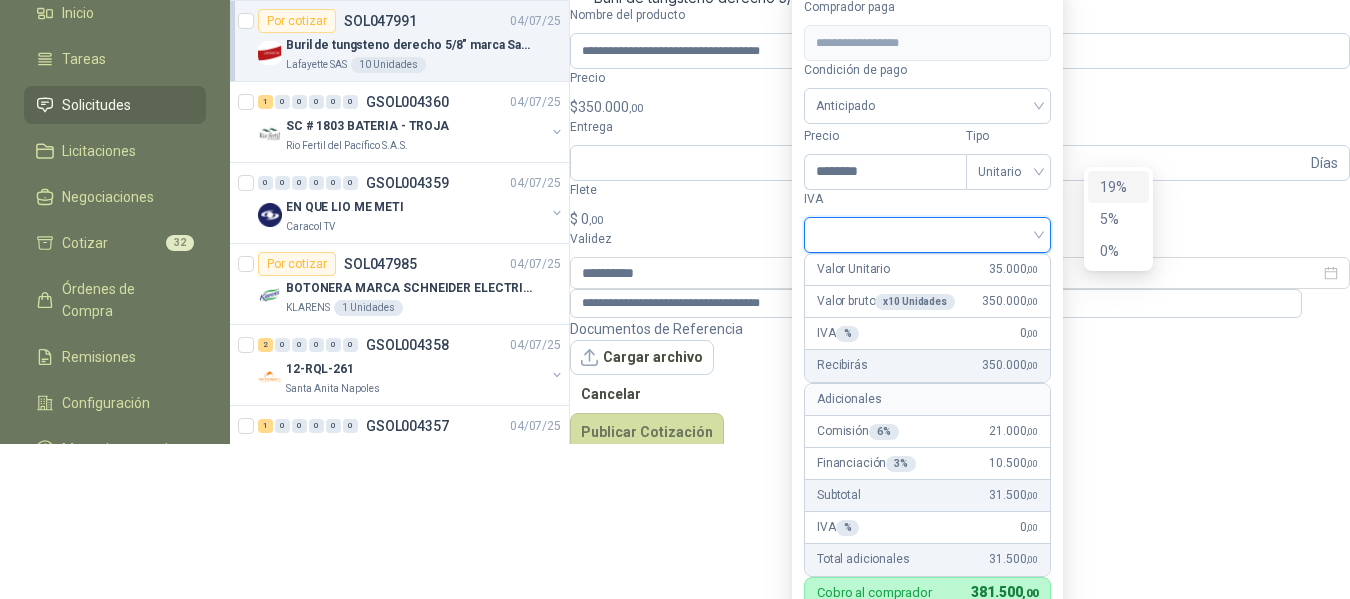 click on "19%" at bounding box center [1118, 187] 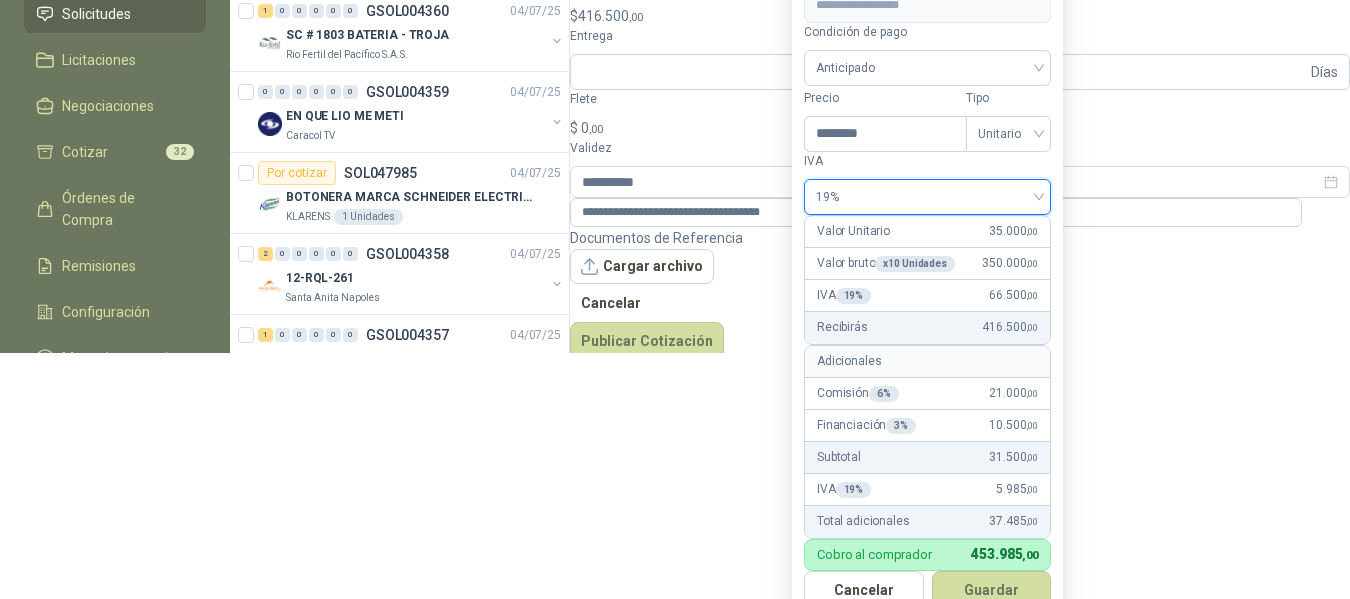 scroll, scrollTop: 246, scrollLeft: 0, axis: vertical 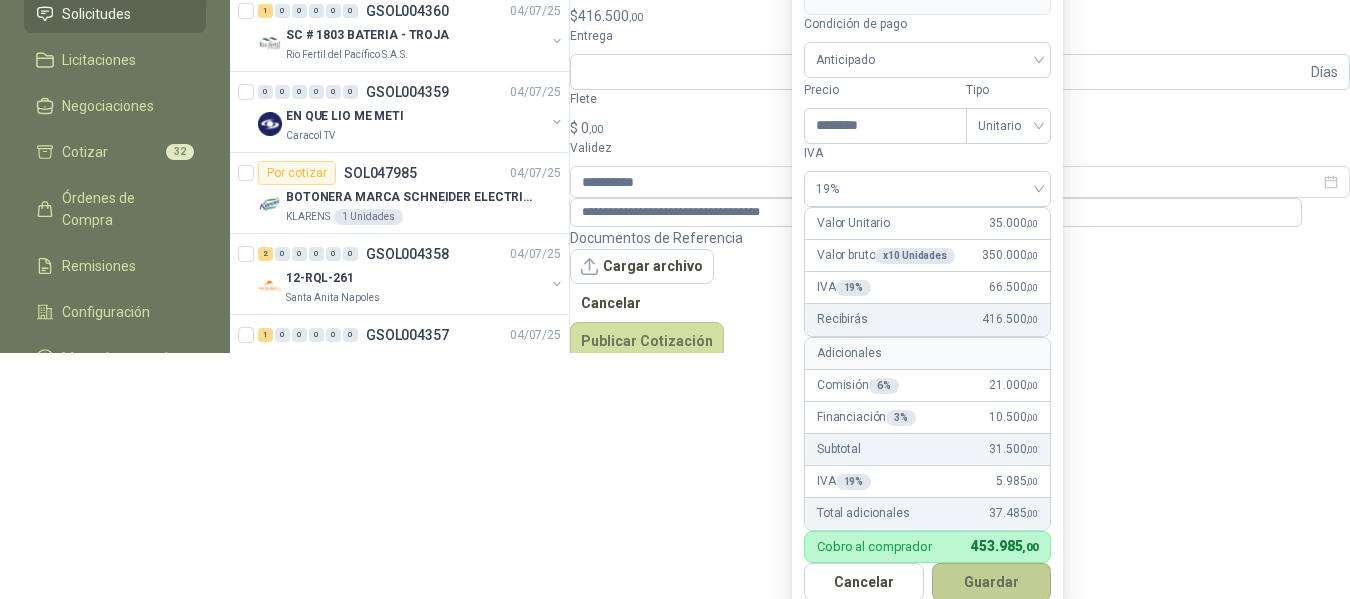 click on "Guardar" at bounding box center [992, 582] 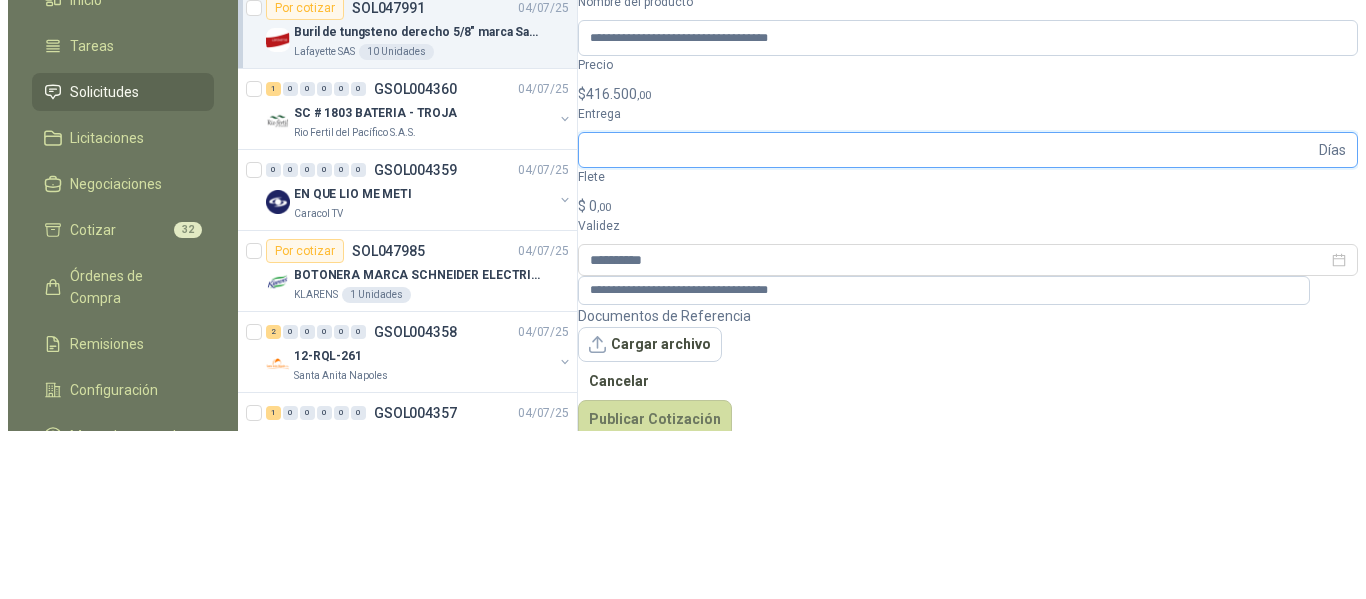 scroll, scrollTop: 0, scrollLeft: 0, axis: both 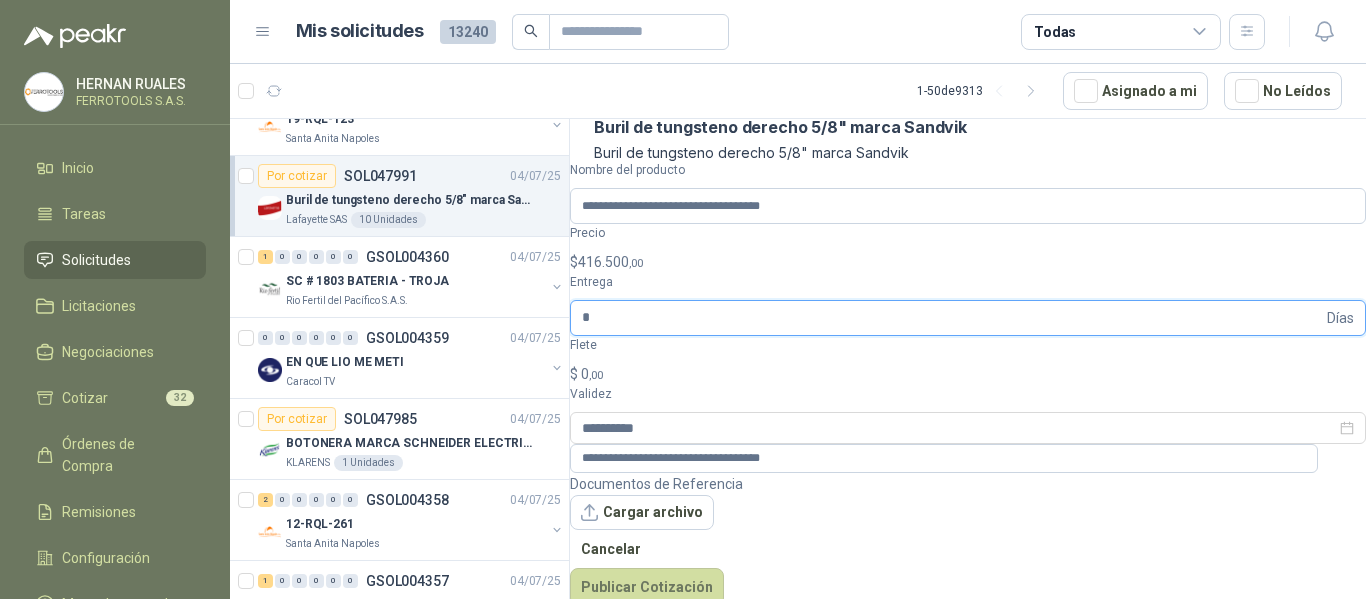 type on "*" 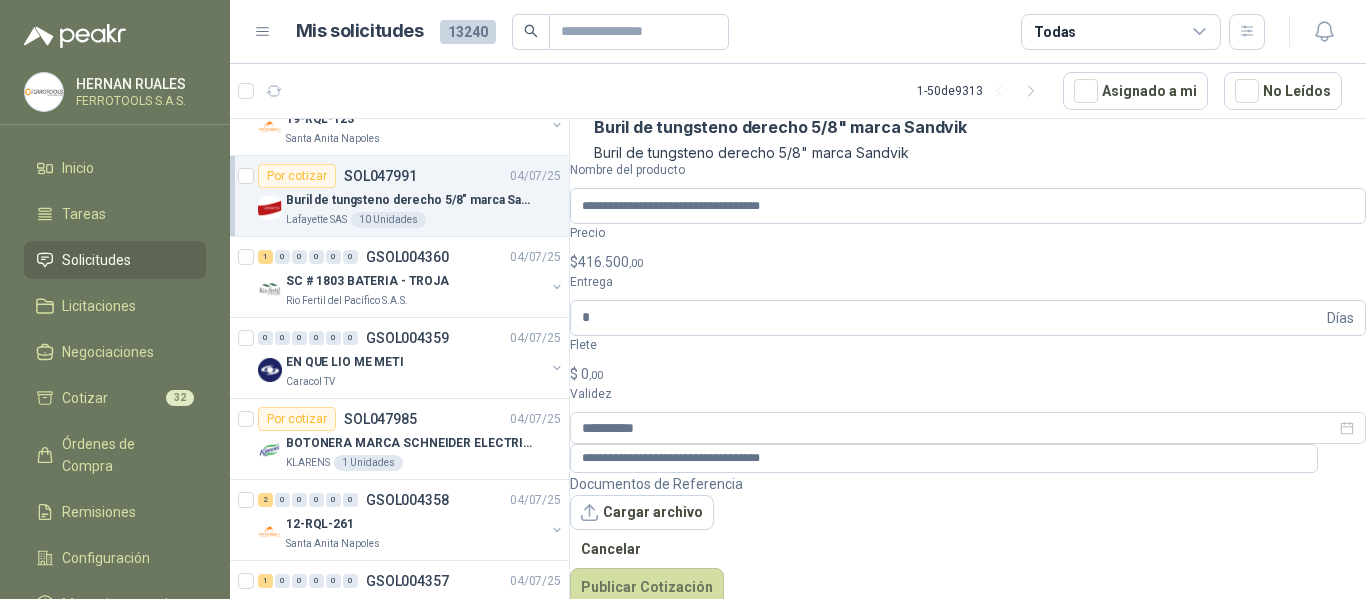 click on "Documentos de Referencia Cargar archivo Cancelar Publicar Cotización" at bounding box center [968, 540] 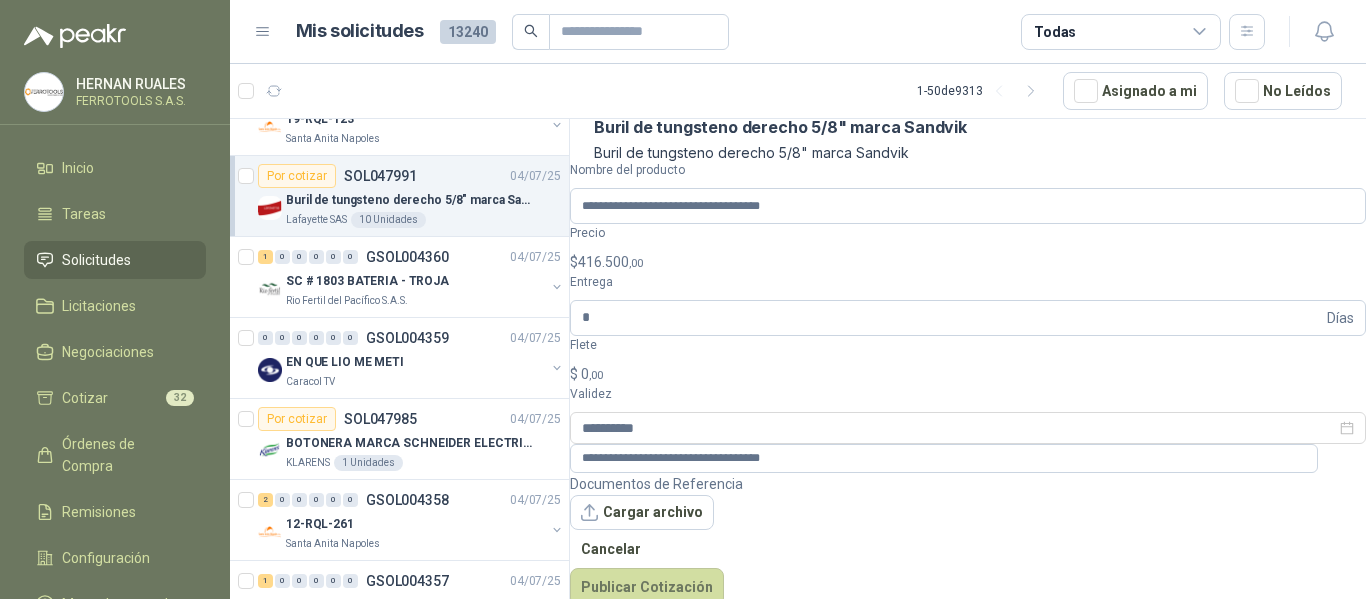 click on "Documentos de Referencia Cargar archivo Cancelar Publicar Cotización" at bounding box center (968, 540) 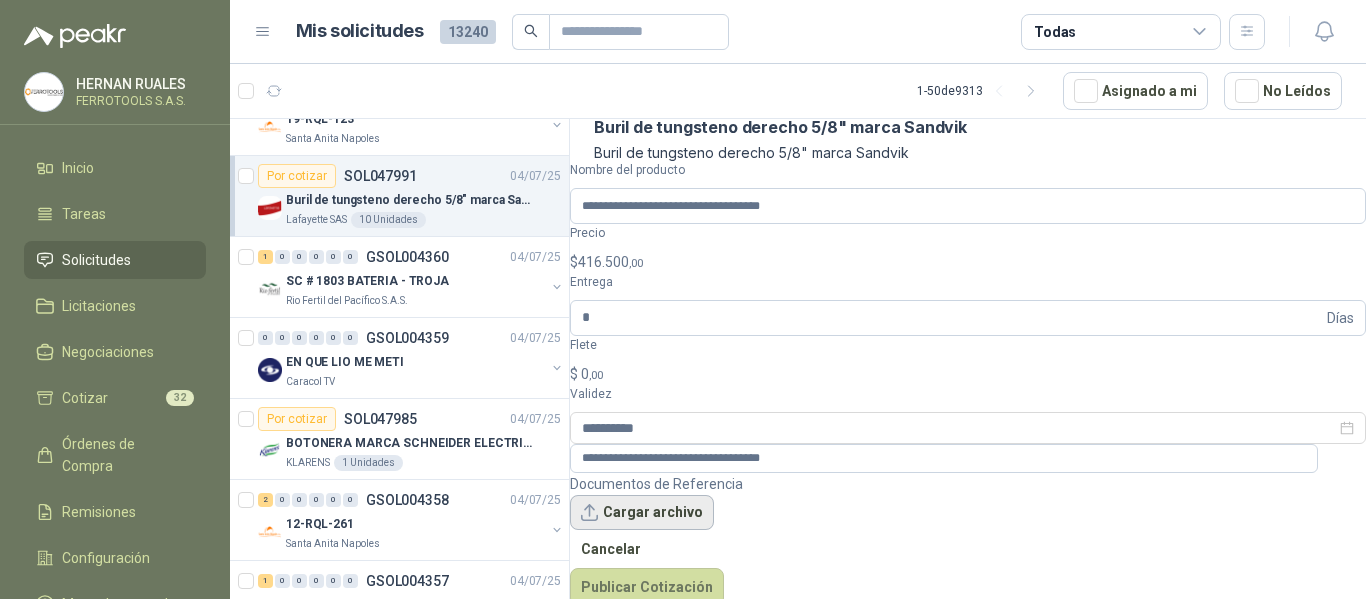 click on "Cargar archivo" at bounding box center (642, 513) 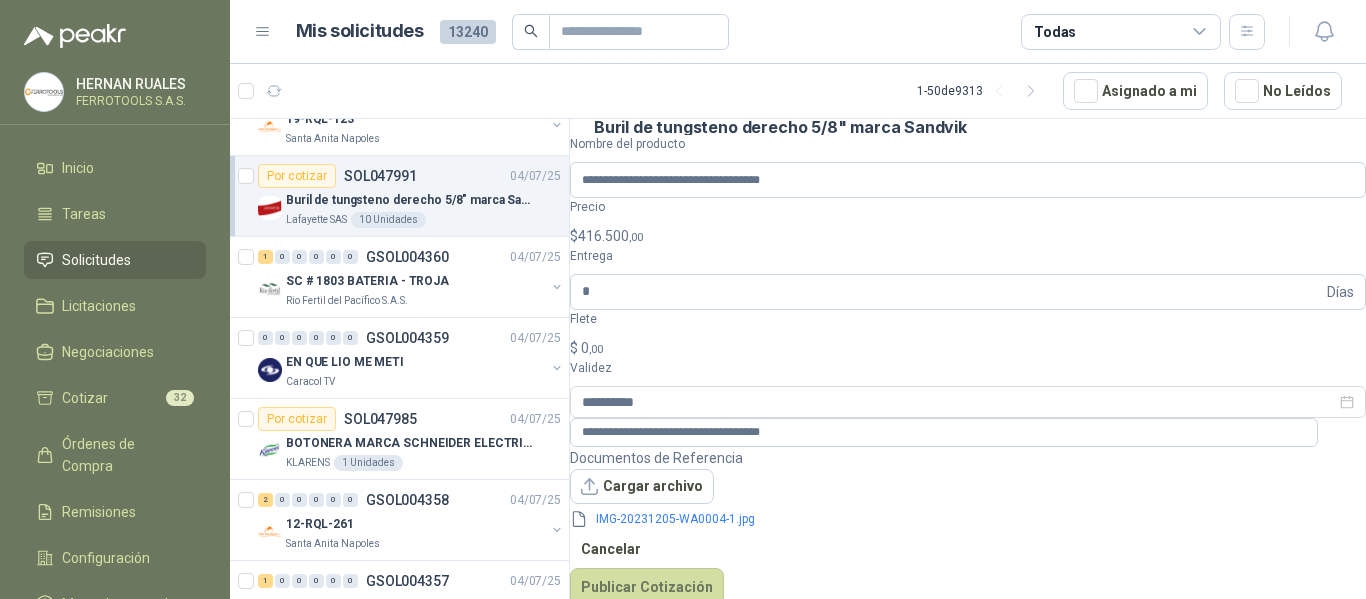scroll, scrollTop: 146, scrollLeft: 0, axis: vertical 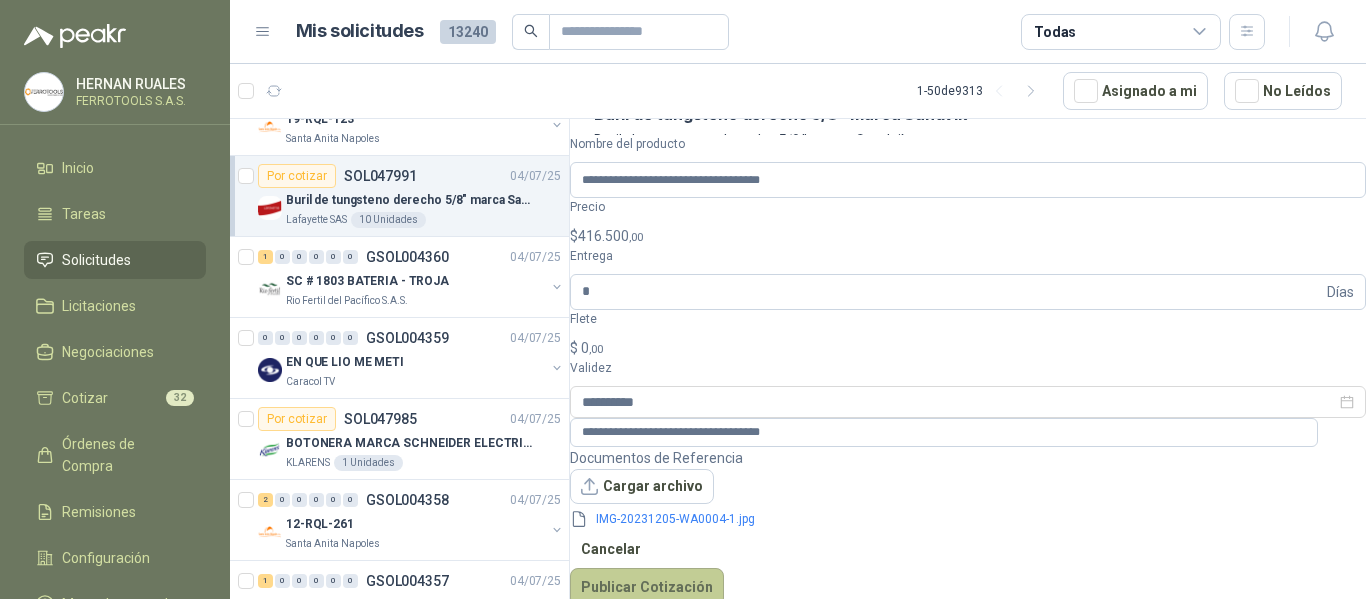 click on "Publicar Cotización" at bounding box center [647, 587] 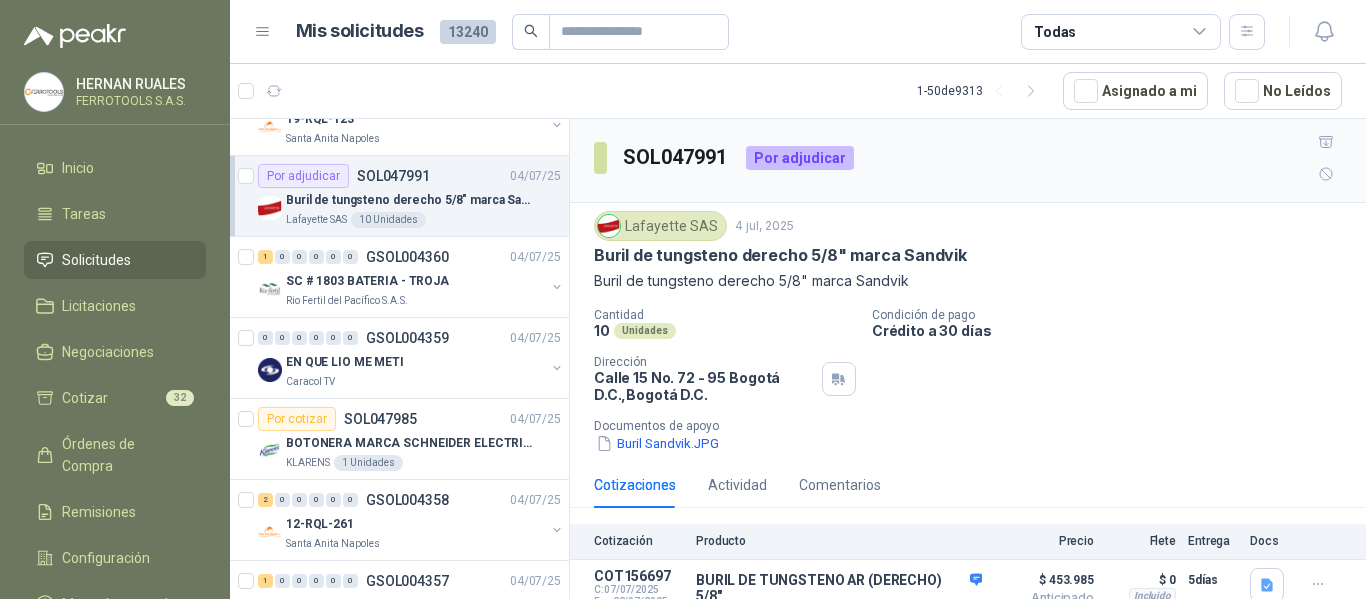 scroll, scrollTop: 0, scrollLeft: 0, axis: both 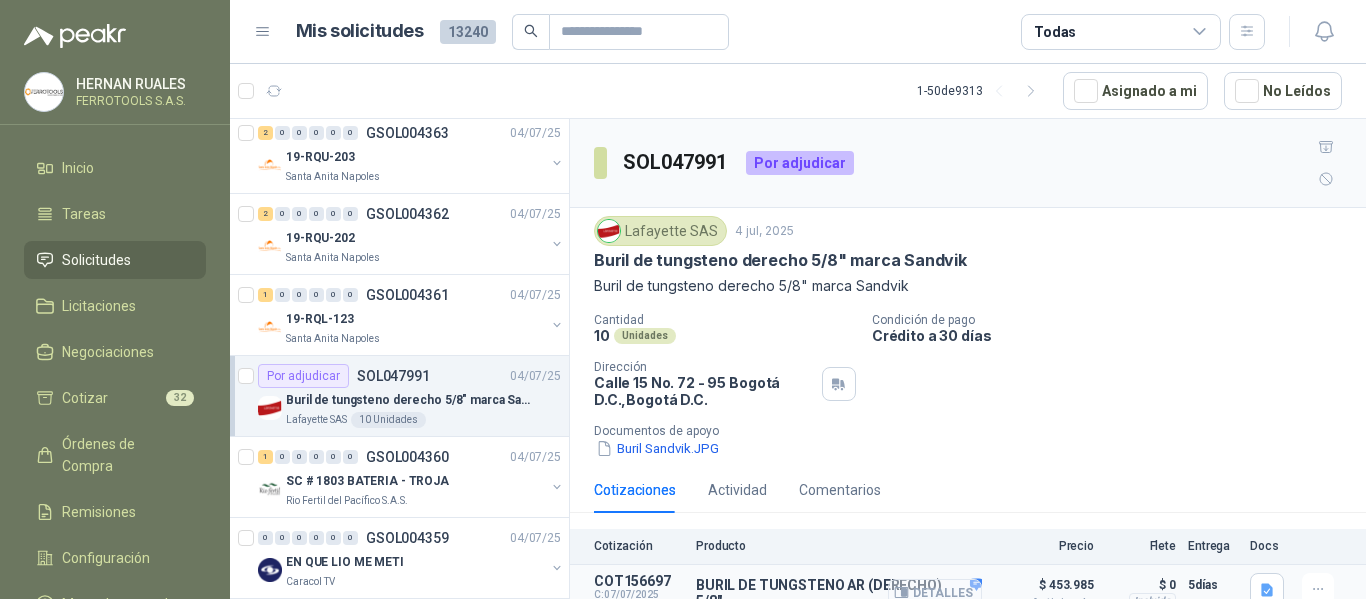 click on "Detalles" at bounding box center (935, 592) 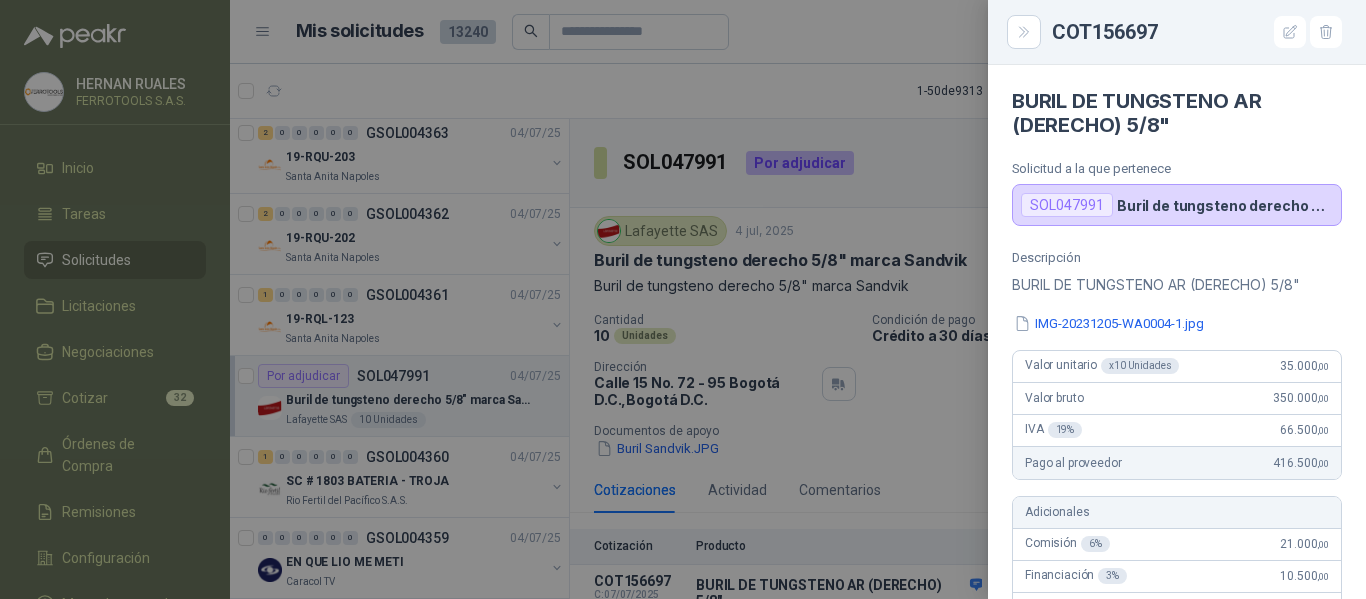 click at bounding box center [683, 299] 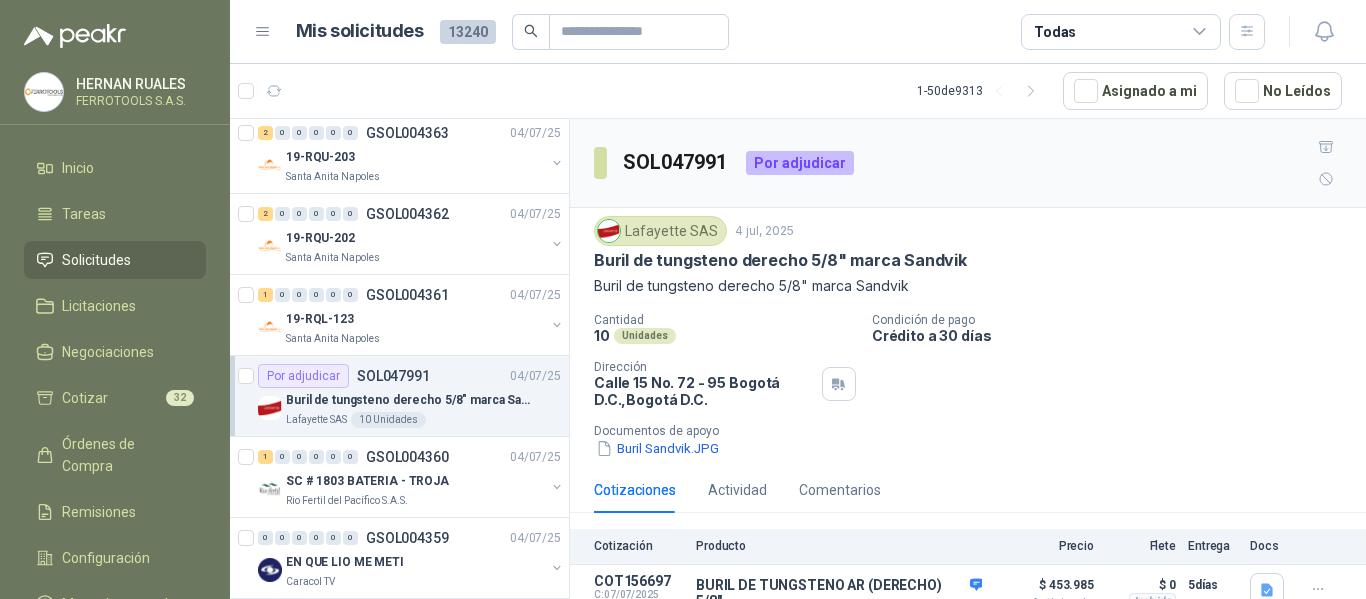 click on "Buril de tungsteno derecho 5/8" marca Sandvik" at bounding box center (410, 400) 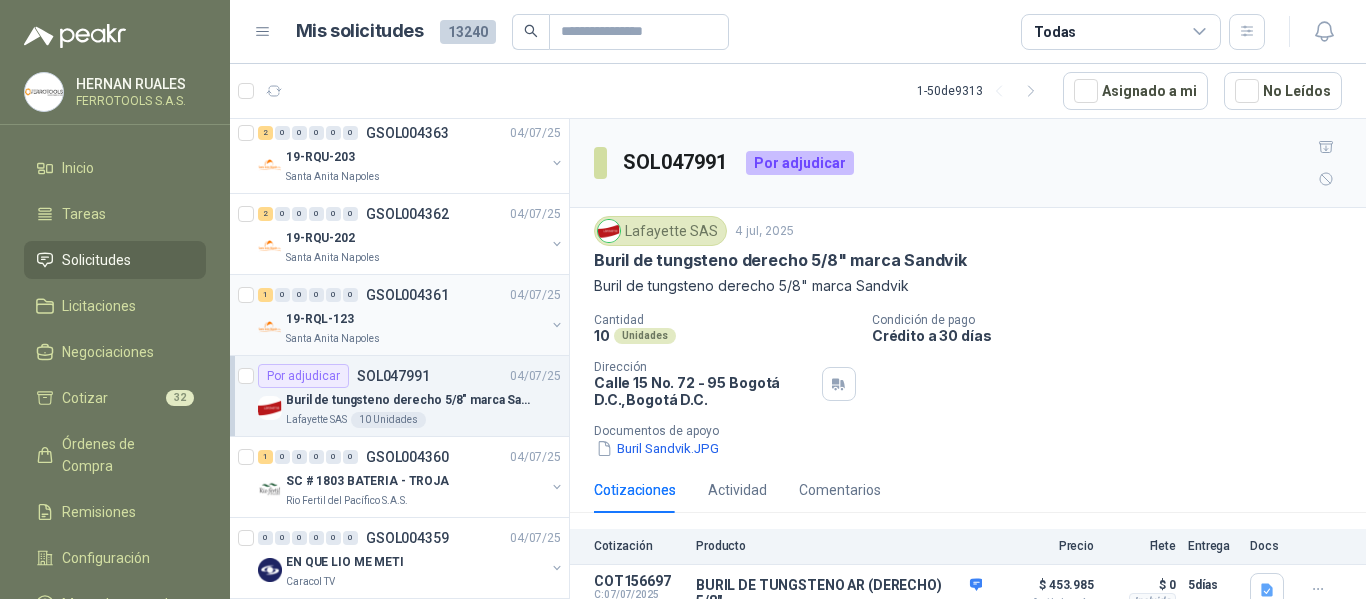 click on "19-RQL-123" at bounding box center [415, 319] 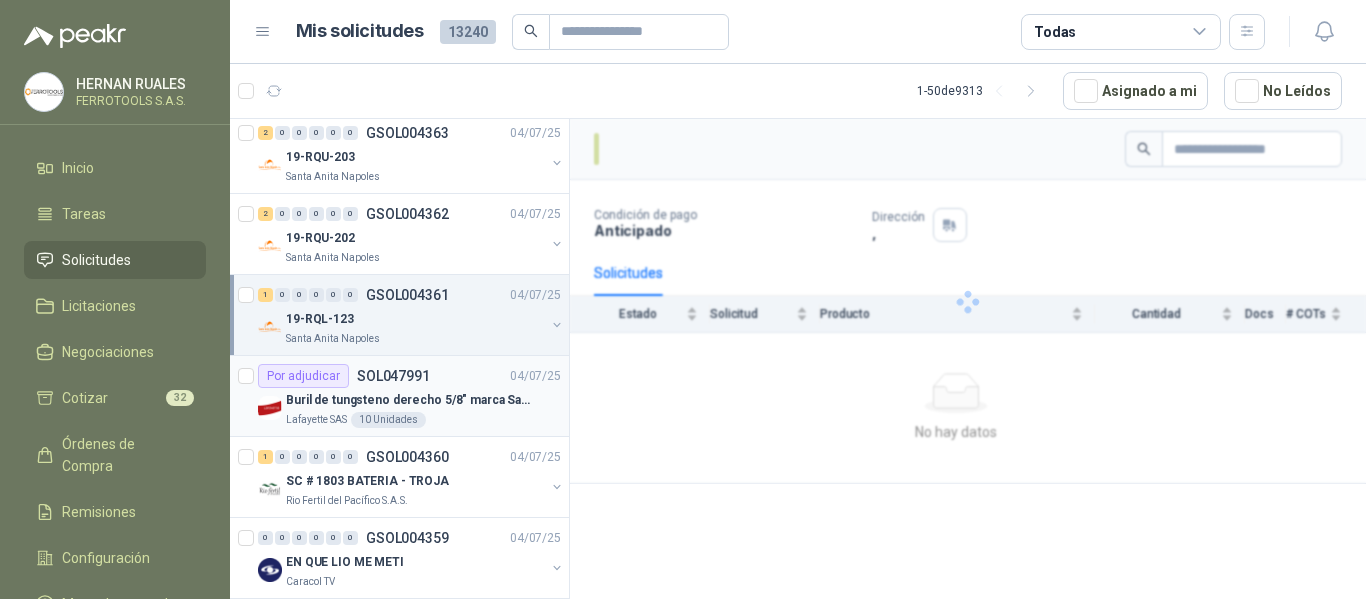 click on "Buril de tungsteno derecho 5/8" marca Sandvik" at bounding box center (410, 400) 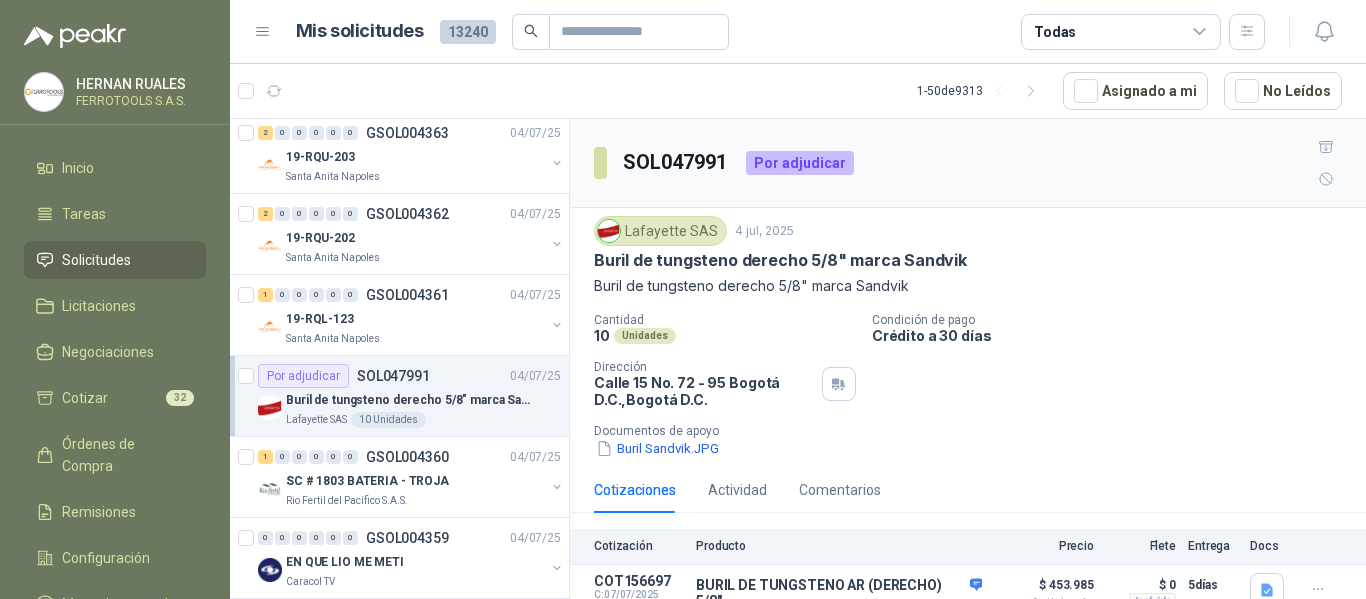 click on "Buril de tungsteno derecho 5/8" marca Sandvik" at bounding box center (410, 400) 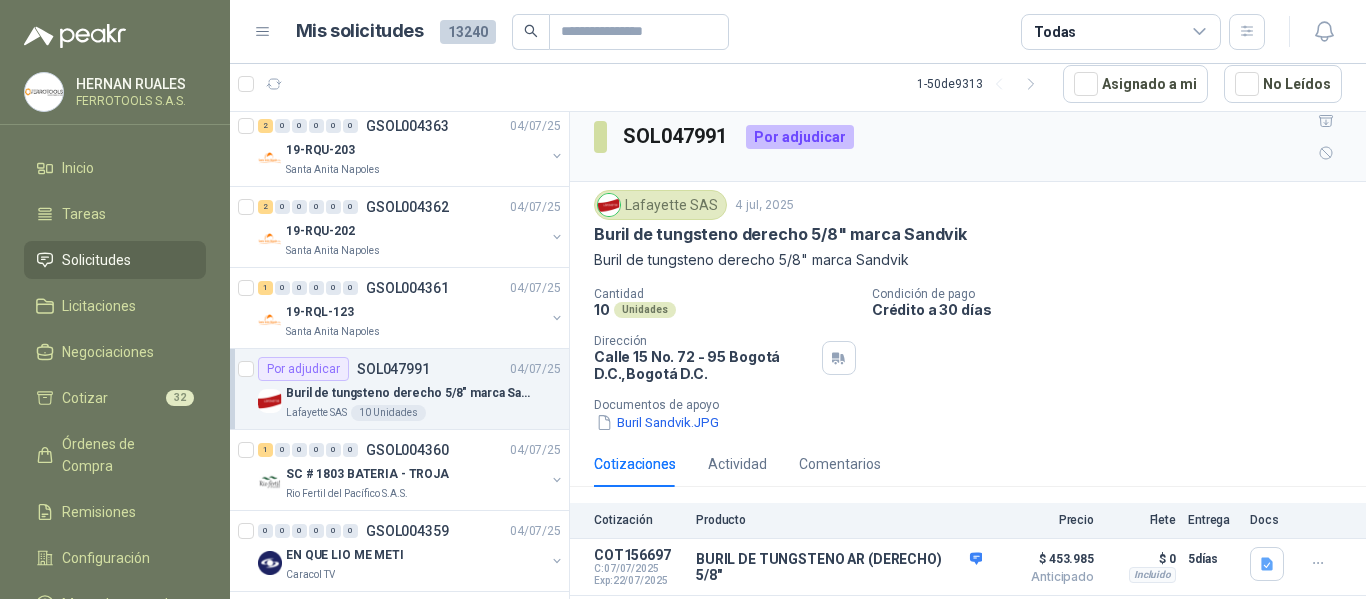scroll, scrollTop: 24, scrollLeft: 0, axis: vertical 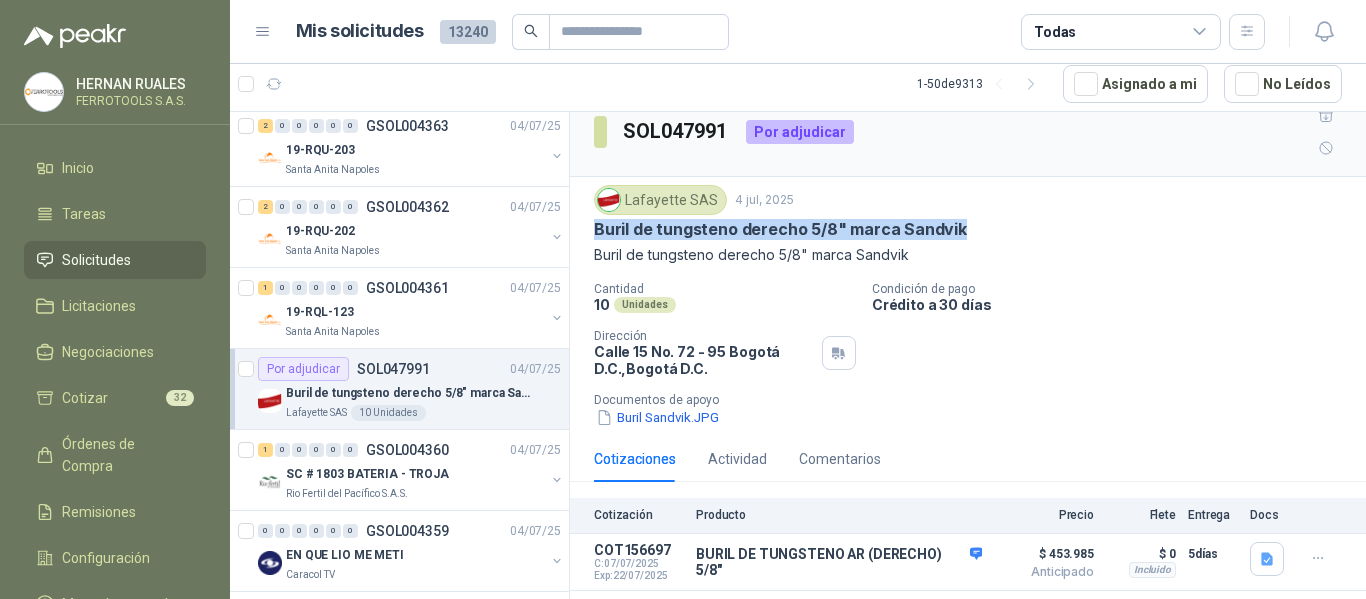drag, startPoint x: 594, startPoint y: 197, endPoint x: 990, endPoint y: 196, distance: 396.00125 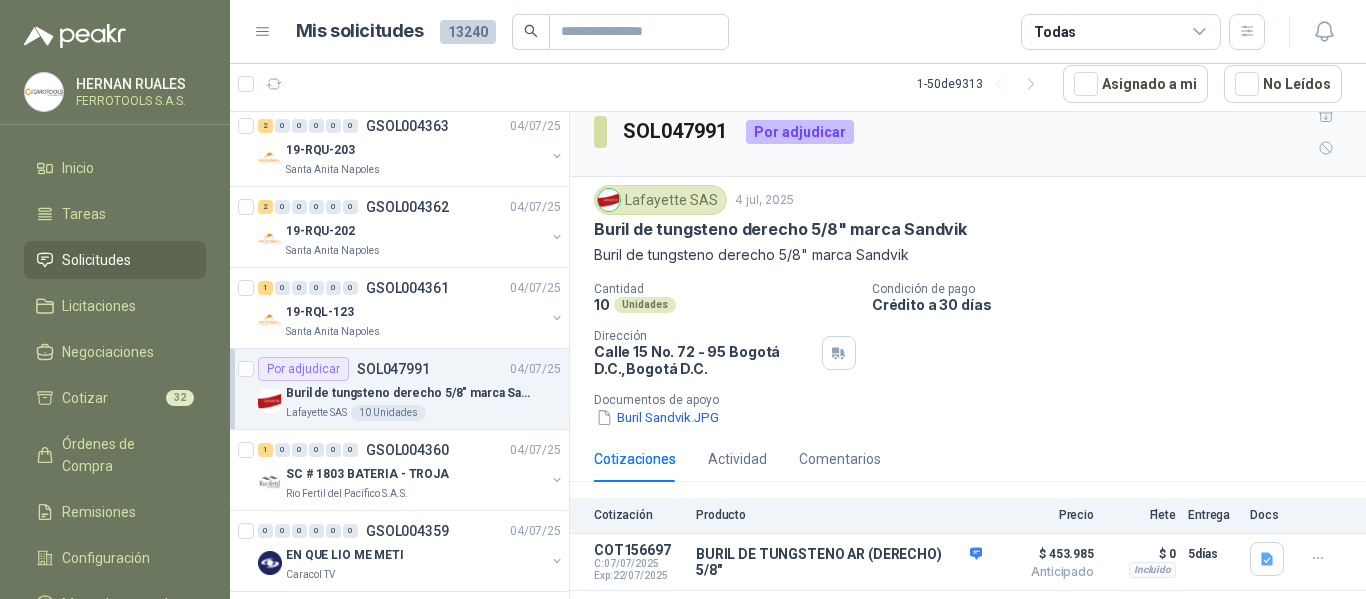 click on "Cotización Producto Precio Flete Entrega Docs COT156697 C:  07/07/2025 Exp:  22/07/2025 BURIL DE TUNGSTENO AR (DERECHO) 5/8"   Detalles $ 453.985 Anticipado $ 453.985 Anticipado Incluido   $ 0 Entrega:    5  días $ 0 Incluido   5  días  Añadir Cotización" at bounding box center (968, 564) 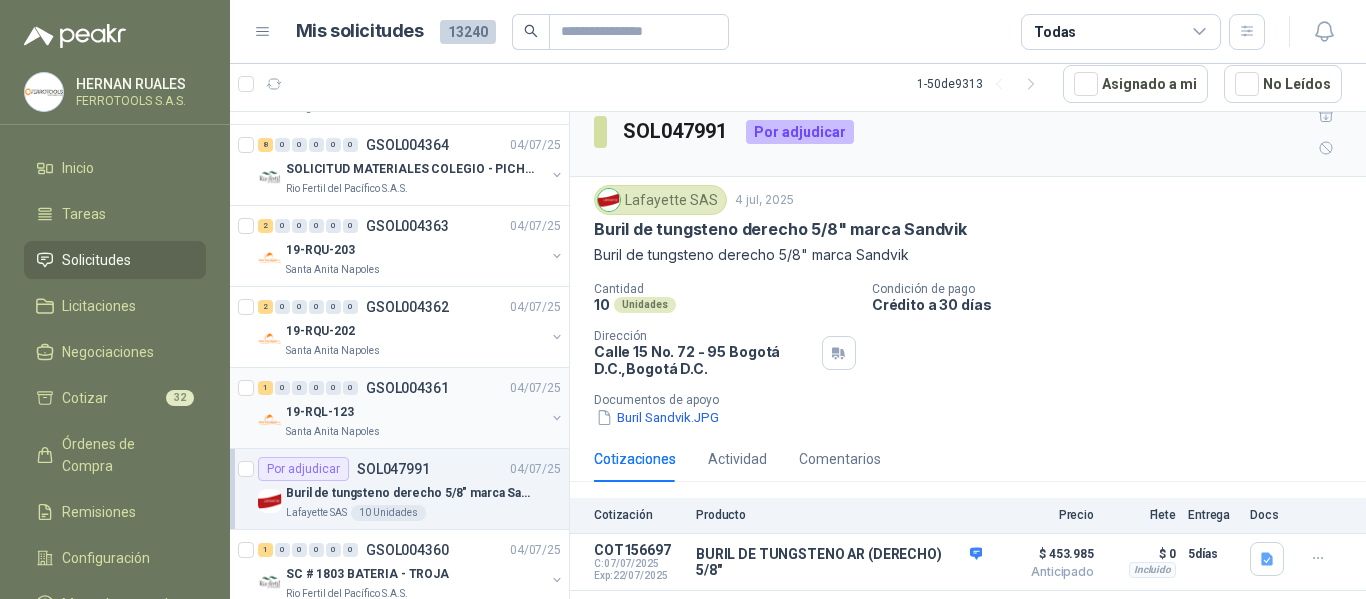 click on "19-RQL-123" at bounding box center [415, 412] 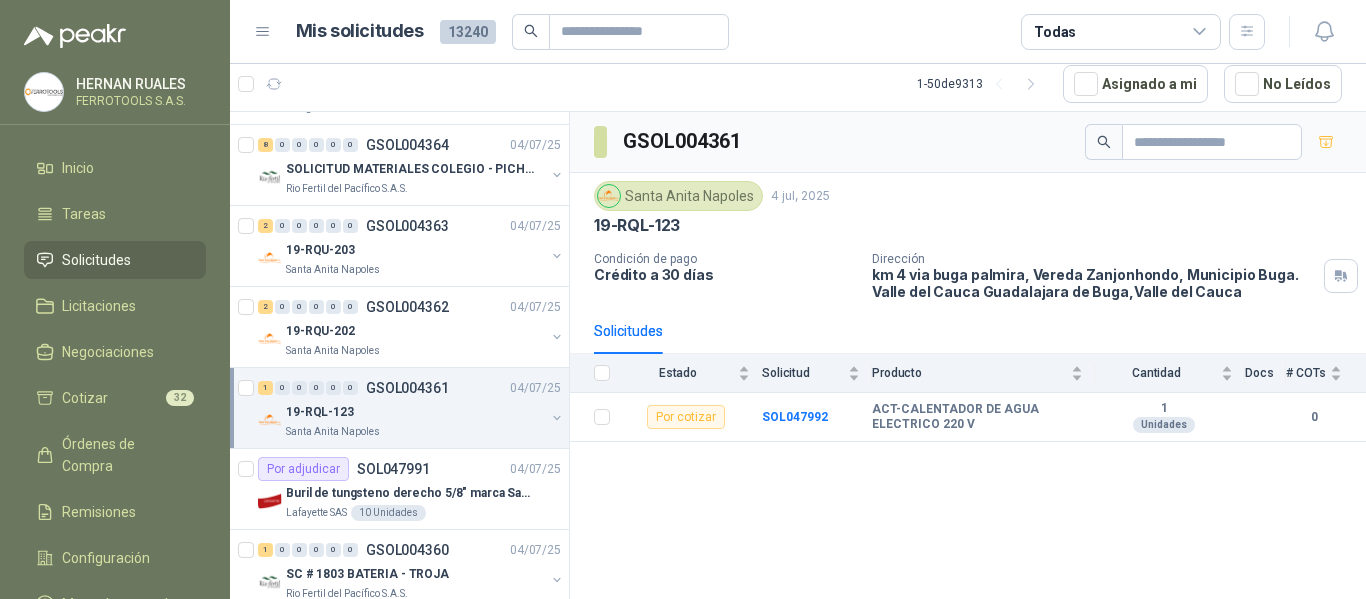 scroll, scrollTop: 1507, scrollLeft: 0, axis: vertical 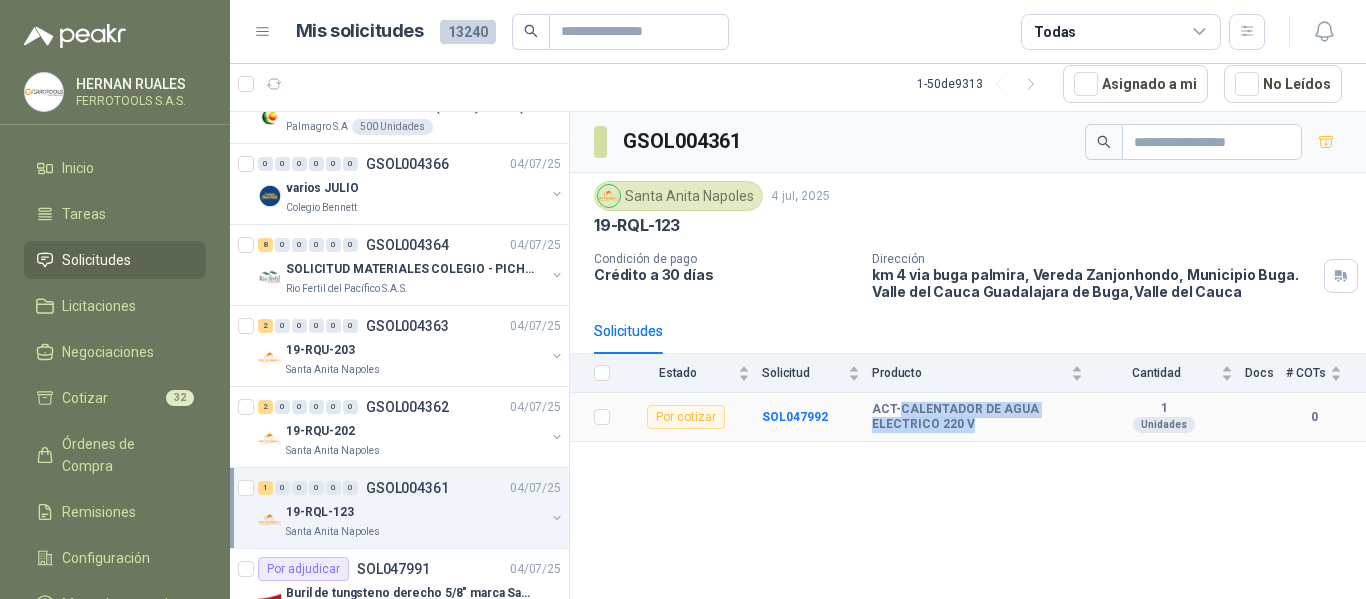 drag, startPoint x: 897, startPoint y: 408, endPoint x: 977, endPoint y: 422, distance: 81.21576 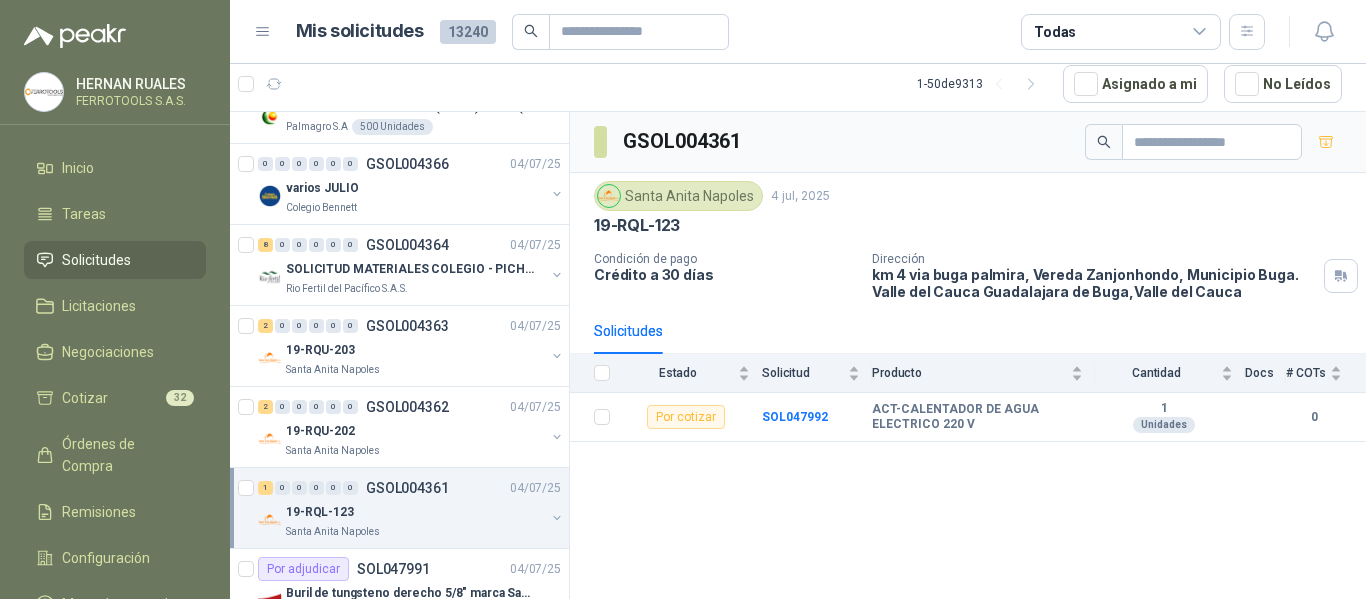 click on "GSOL004361   Santa Anita Napoles 4 jul, 2025   19-RQL-123 Condición de pago Crédito a 30 días Dirección km 4 via buga palmira,  Vereda Zanjonhondo, Municipio Buga. Valle del Cauca   Guadalajara de Buga ,  Valle del Cauca Solicitudes Estado Solicitud Producto Cantidad Docs # COTs Por cotizar SOL047992 ACT-CALENTADOR DE AGUA ELECTRICO 220 V 1 Unidades 0" at bounding box center (968, 355) 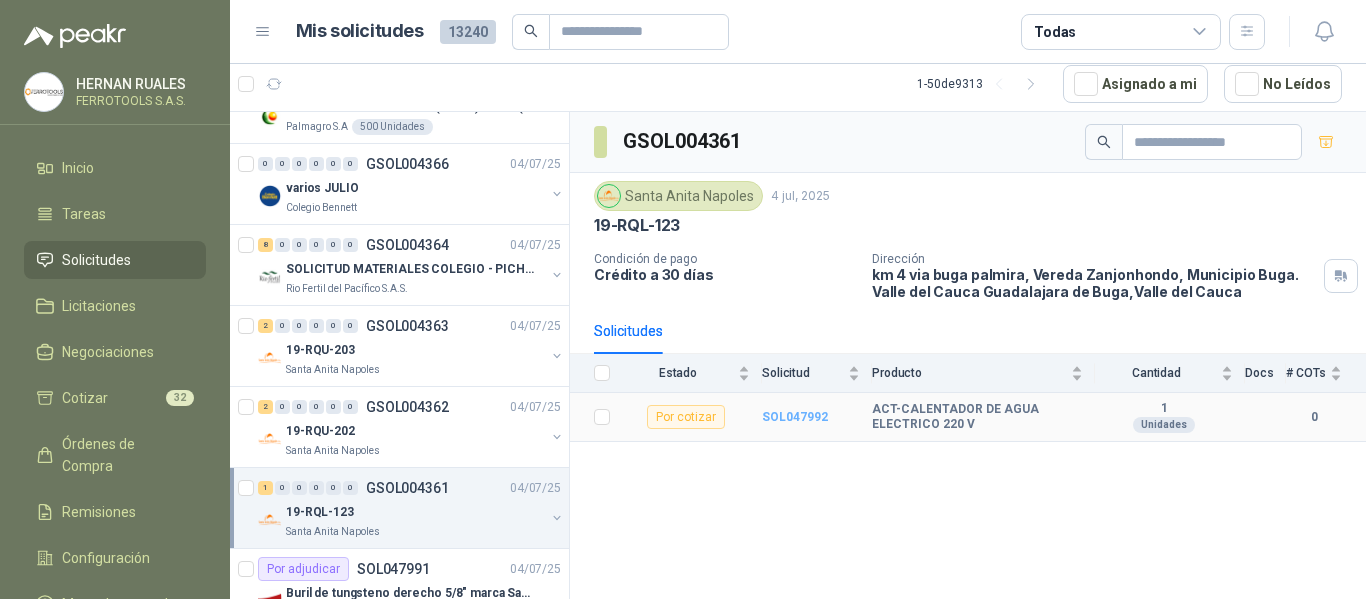 click on "SOL047992" at bounding box center (795, 417) 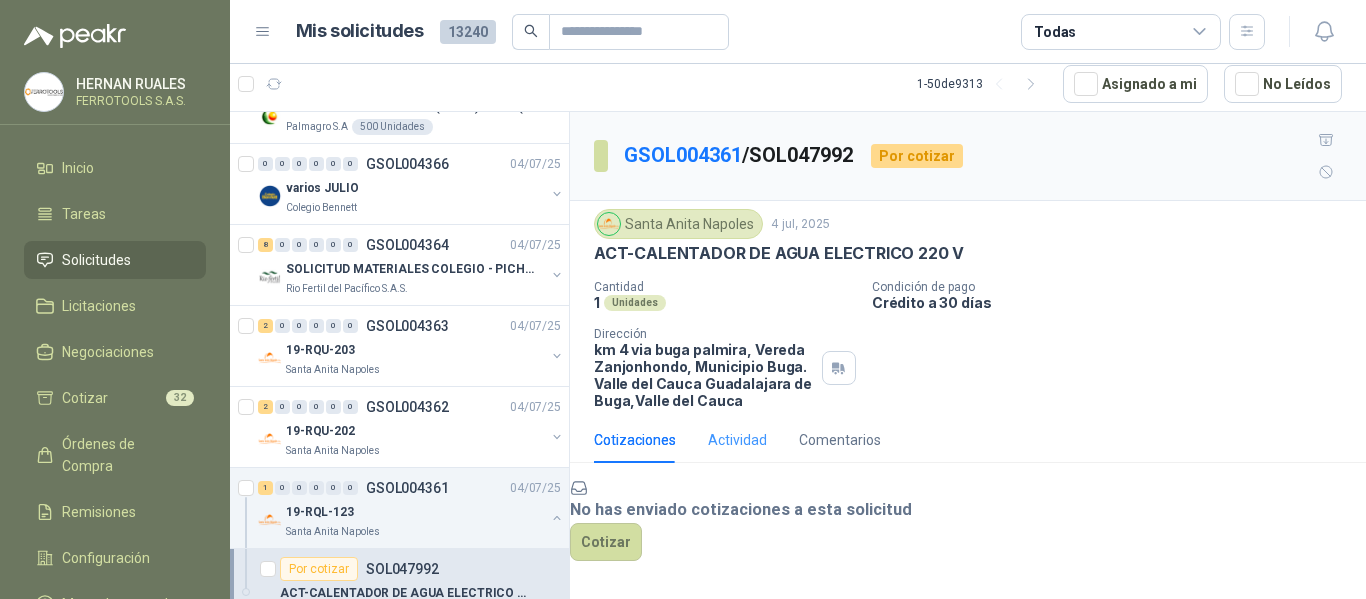 click on "Actividad" at bounding box center (737, 440) 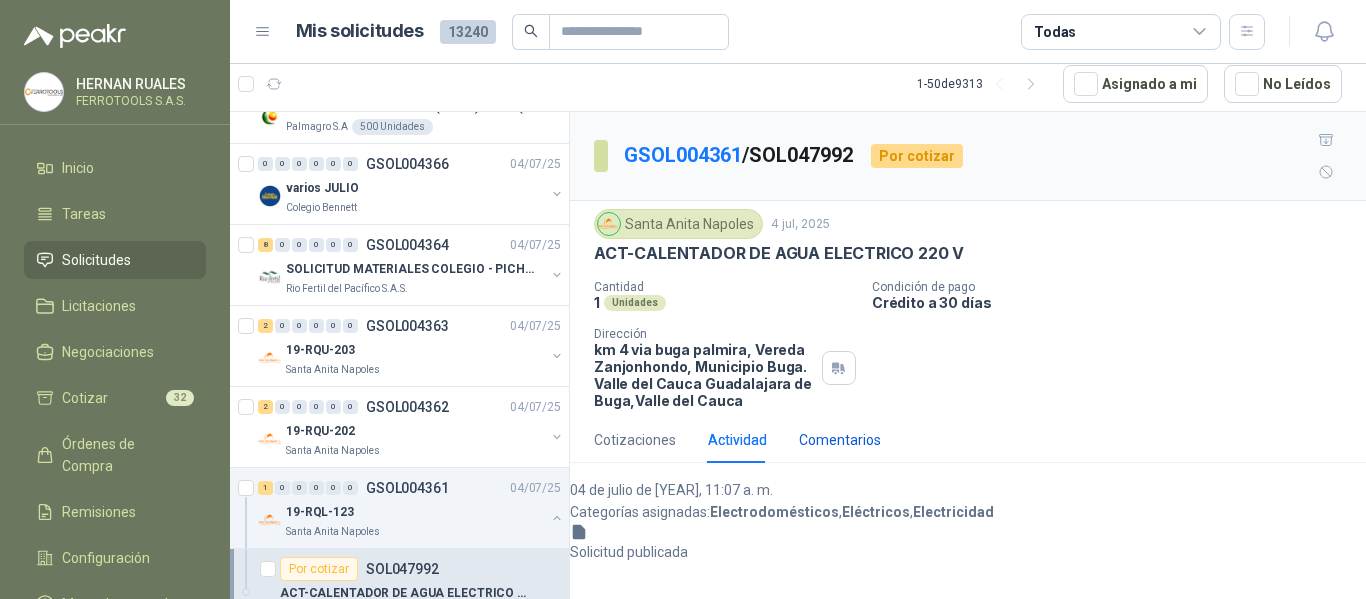 click on "Comentarios" at bounding box center [840, 440] 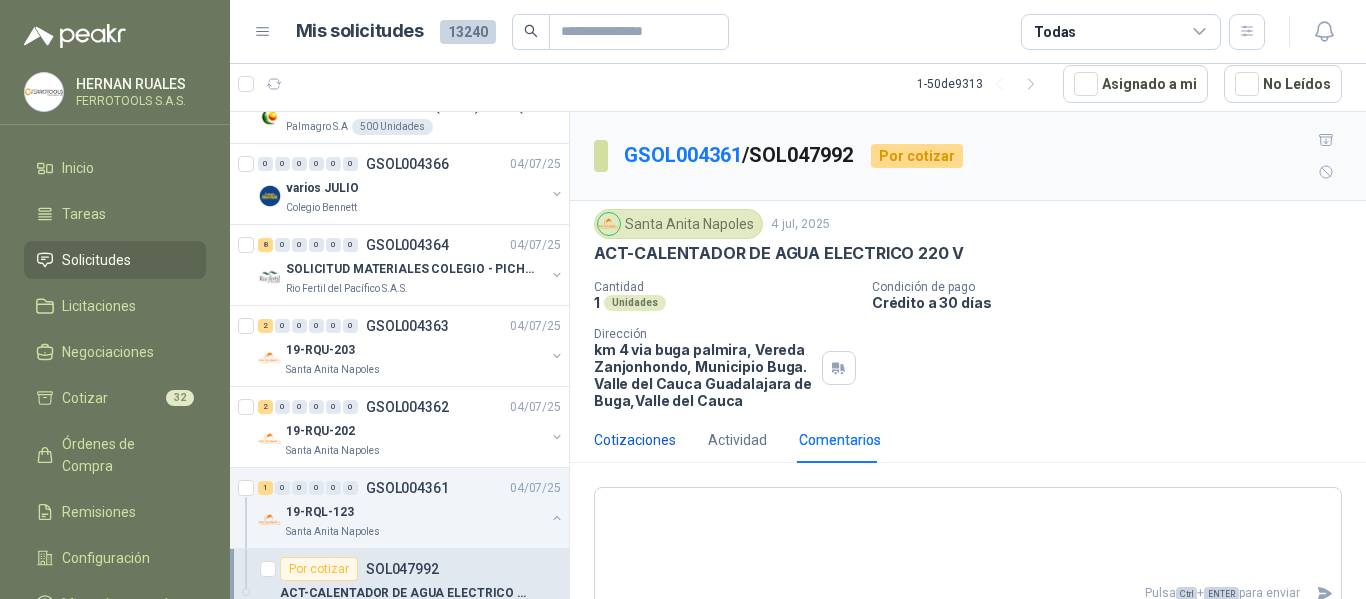 click on "Cotizaciones" at bounding box center (635, 440) 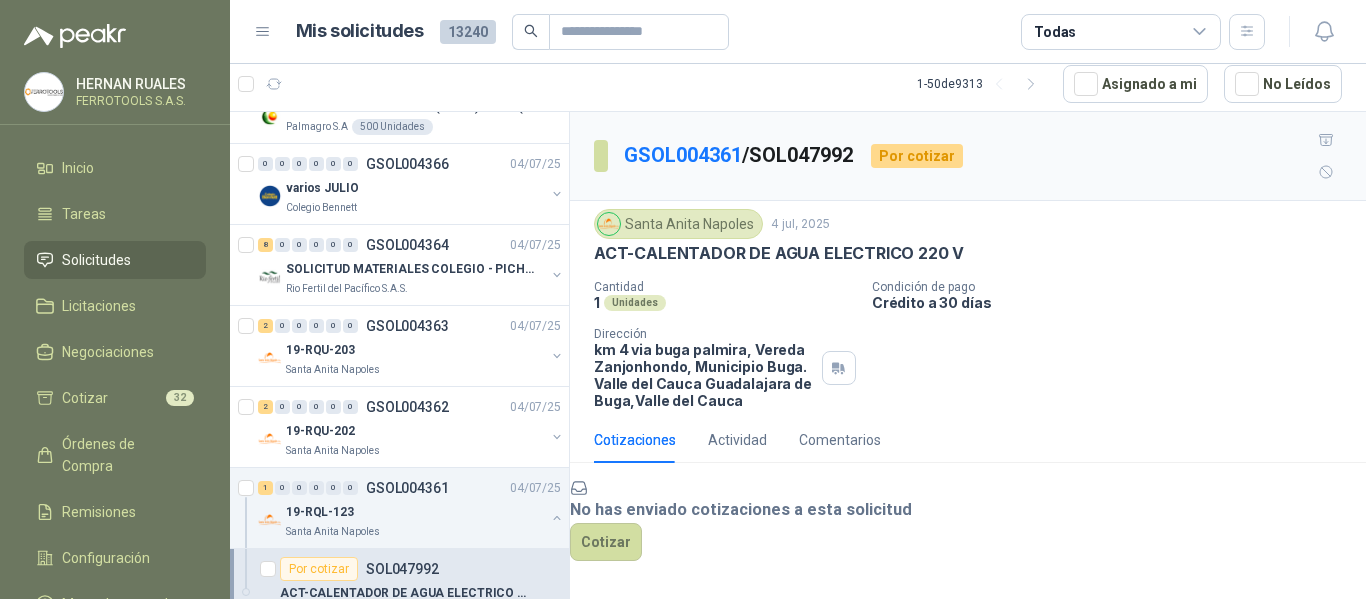 scroll, scrollTop: 0, scrollLeft: 0, axis: both 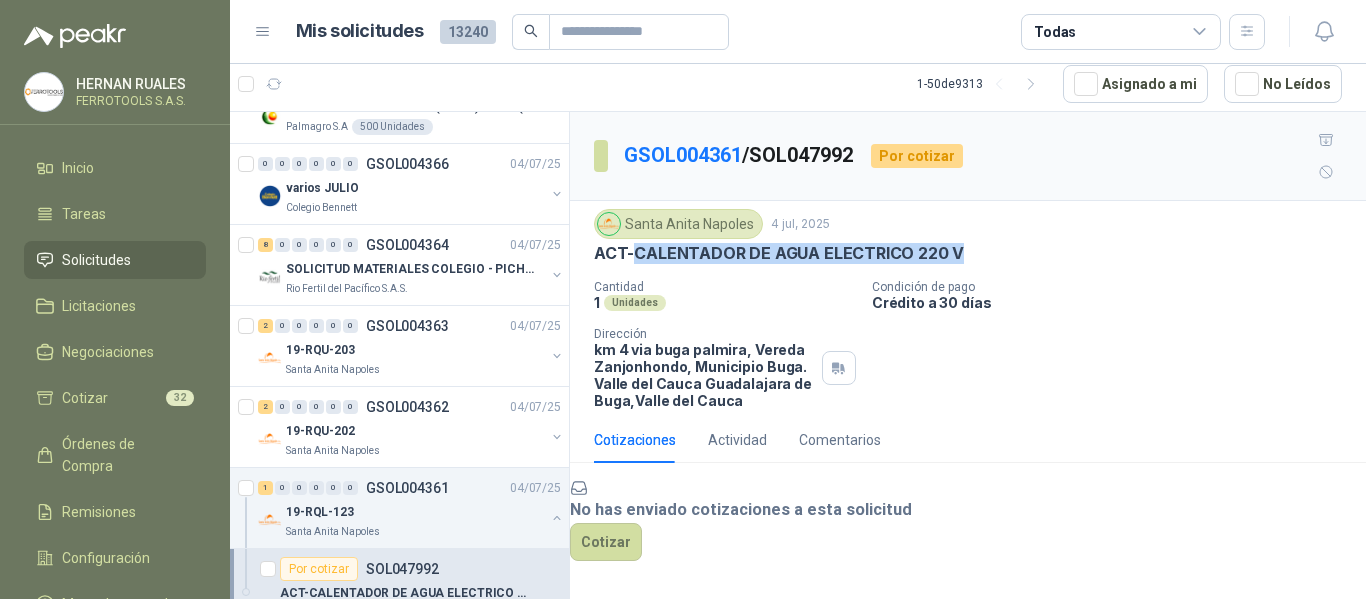 drag, startPoint x: 633, startPoint y: 221, endPoint x: 966, endPoint y: 216, distance: 333.03754 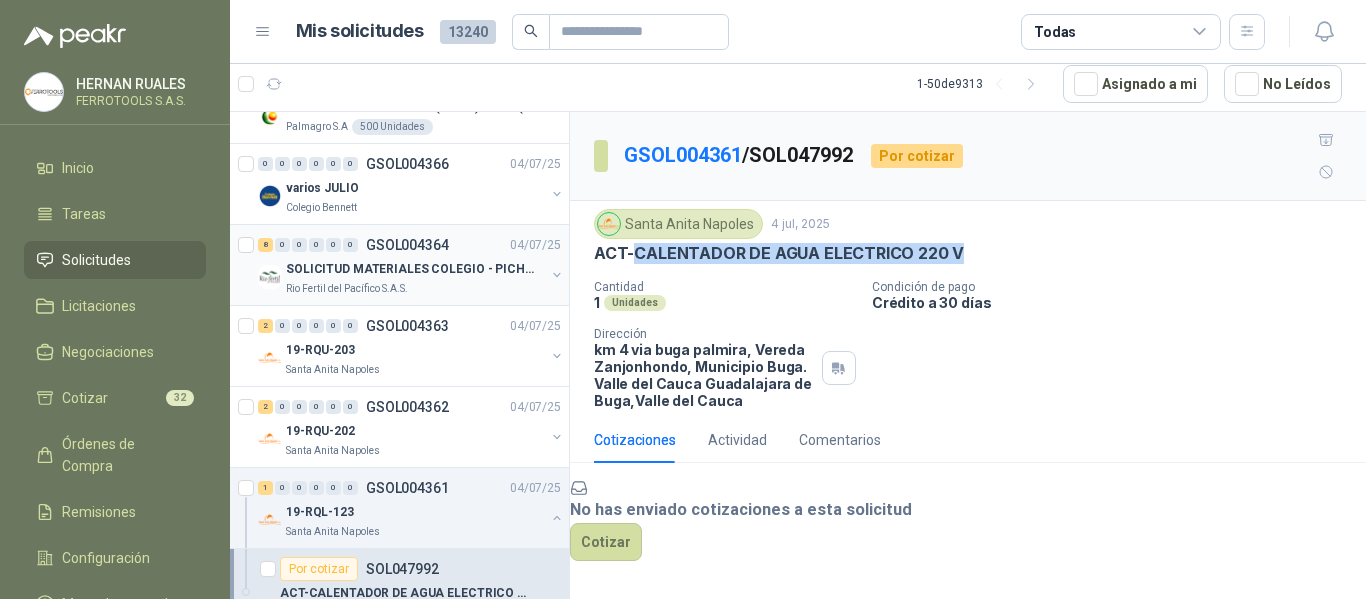 click on "Rio Fertil del Pacífico S.A.S." at bounding box center [415, 289] 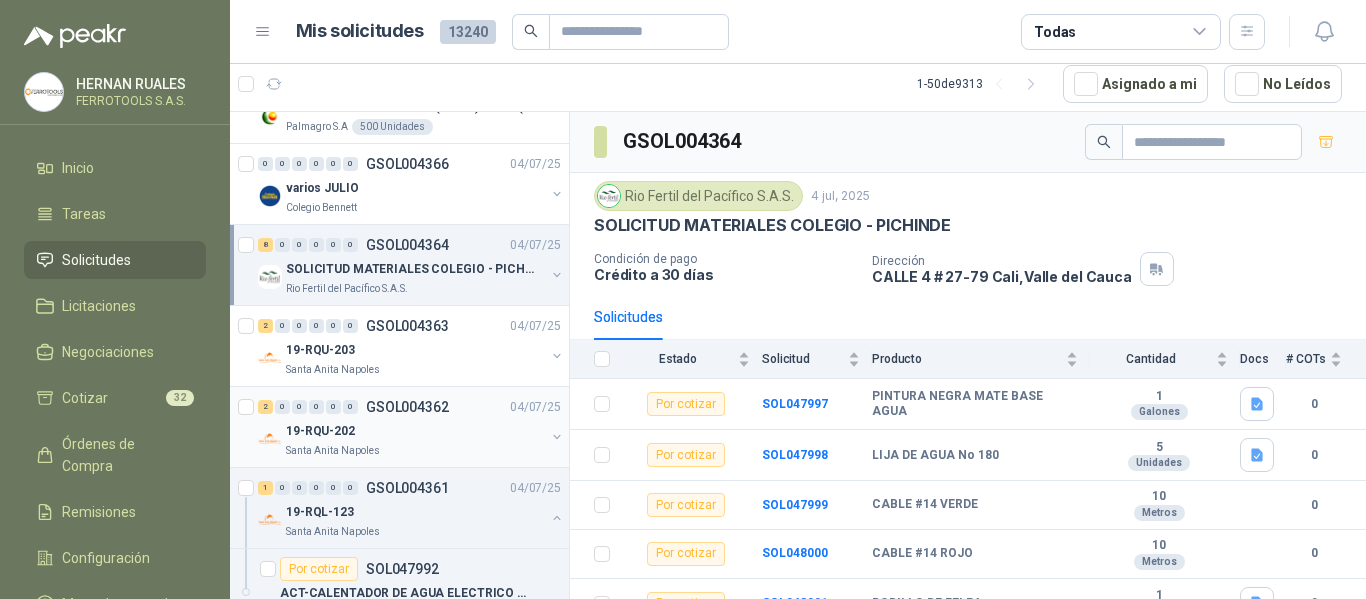 click on "19-RQU-202" at bounding box center (415, 431) 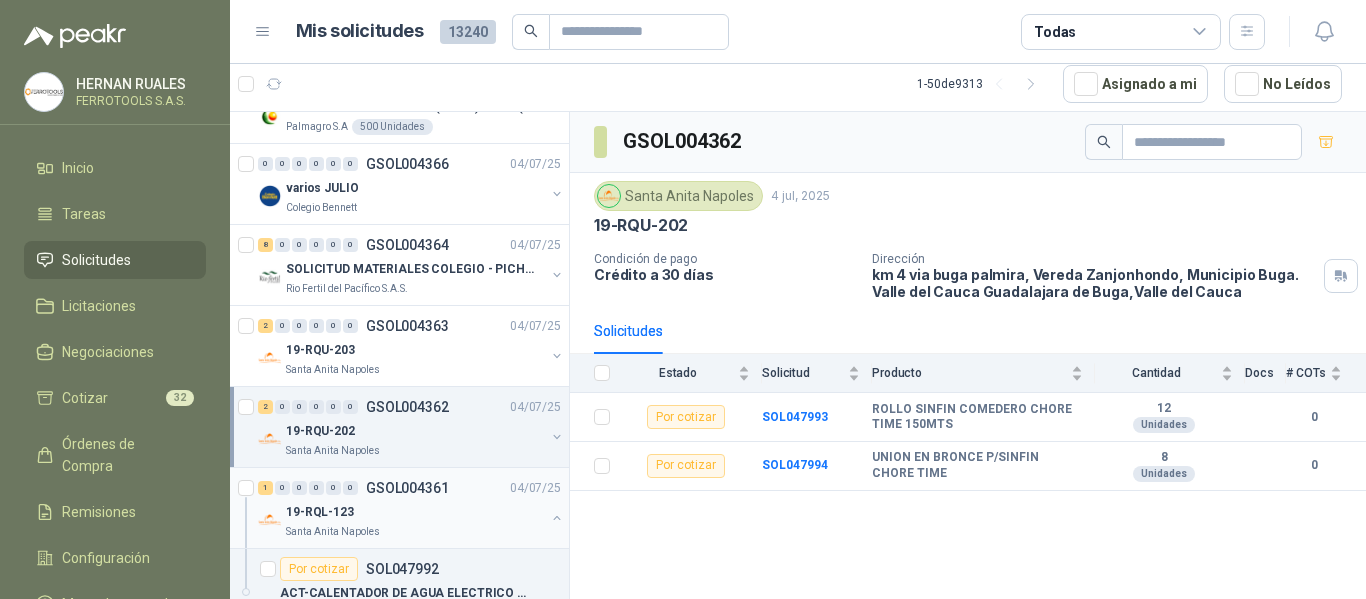 click on "GSOL004361" at bounding box center (407, 488) 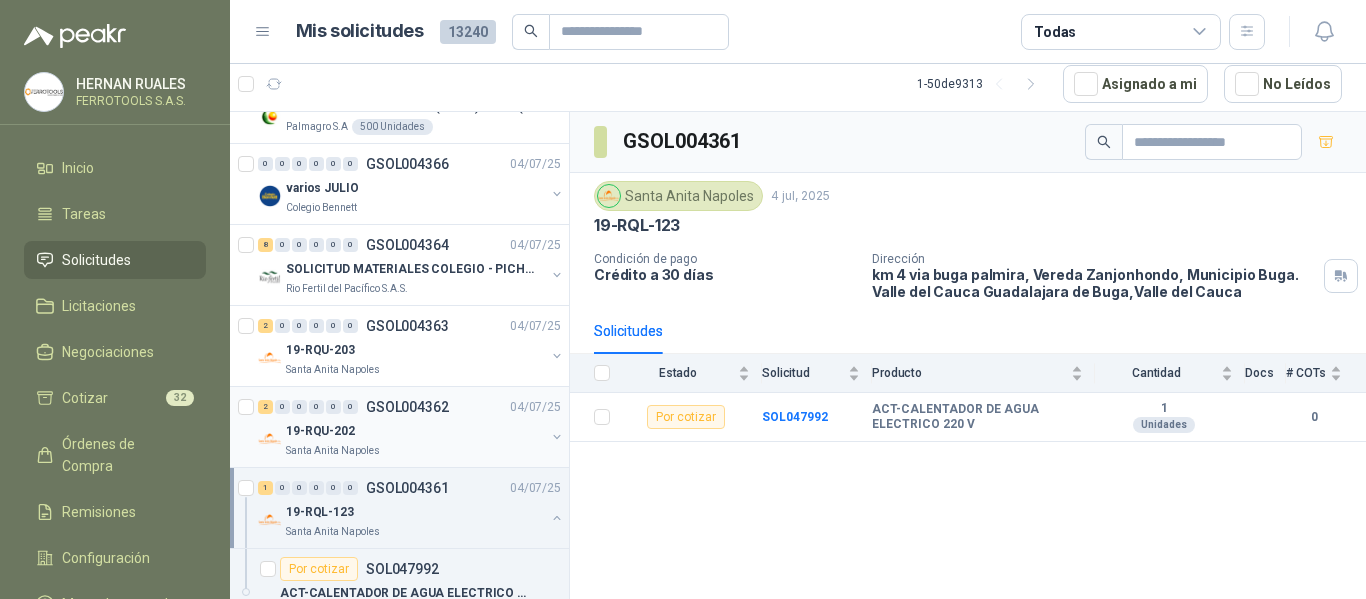 click on "19-RQU-202" at bounding box center (415, 431) 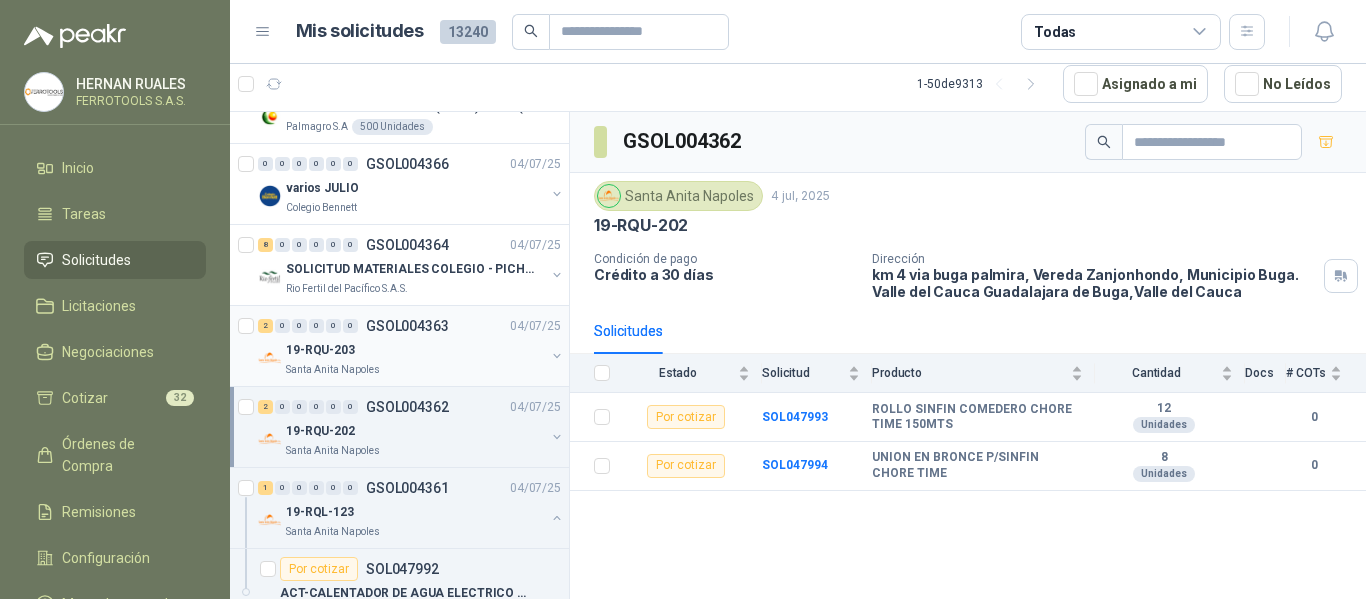 click on "19-RQU-203" at bounding box center (415, 350) 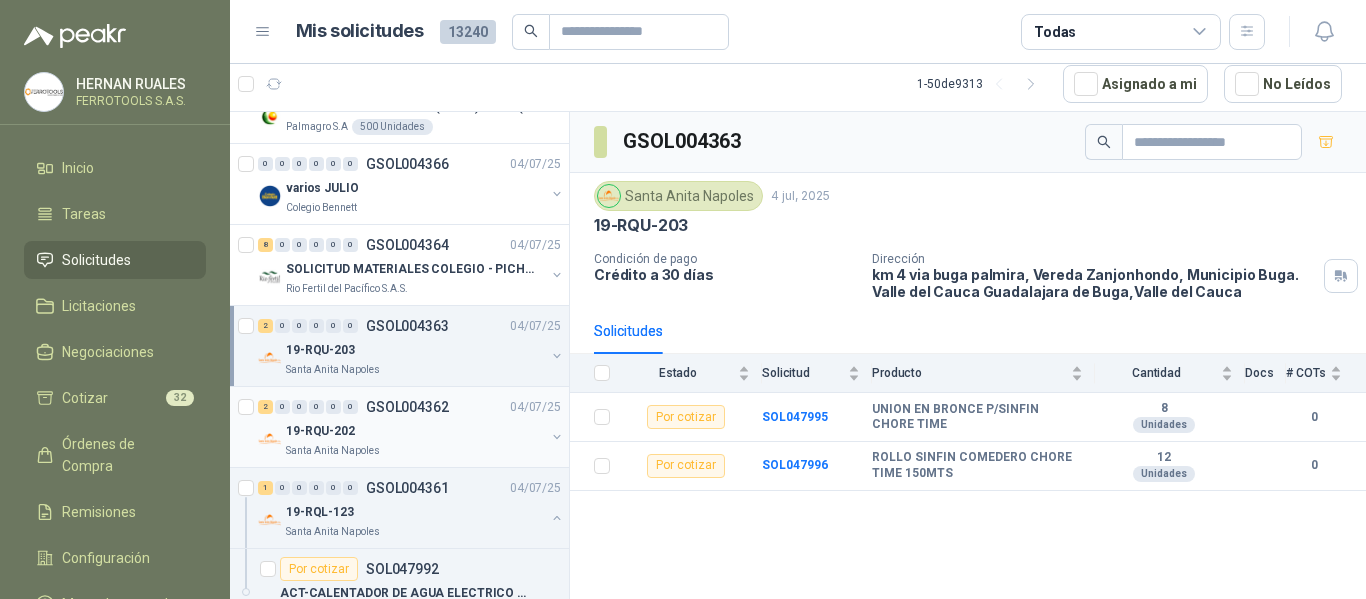 click on "GSOL004362" at bounding box center (407, 407) 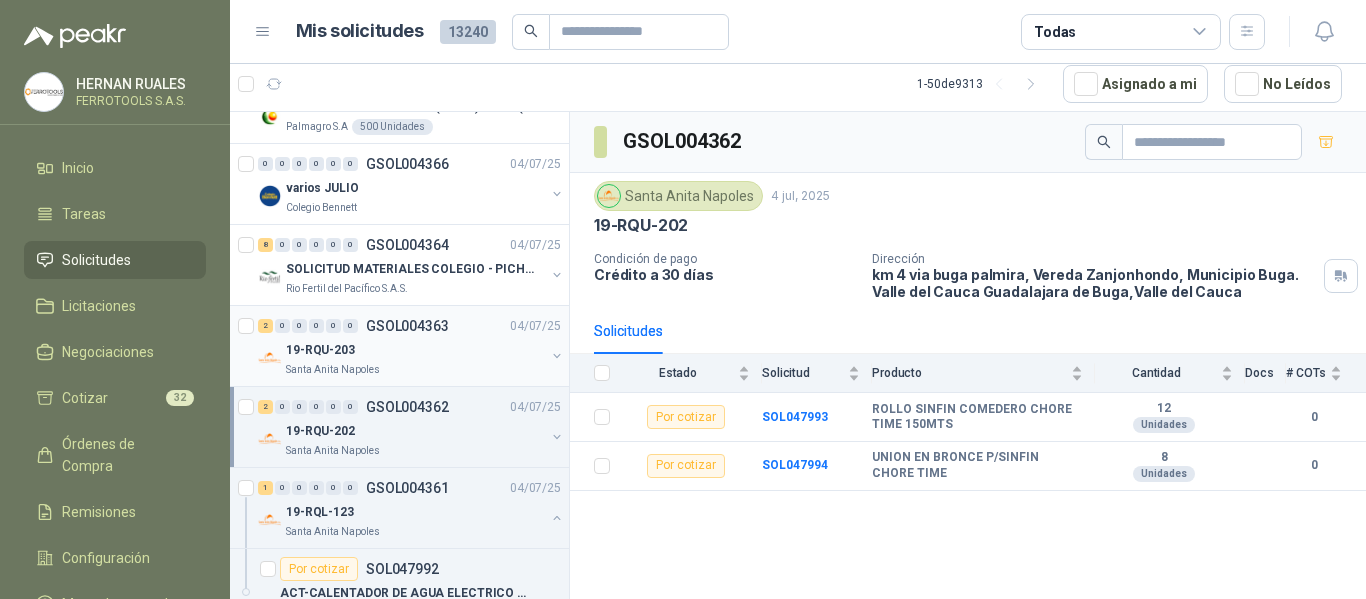 click on "19-RQU-203" at bounding box center [415, 350] 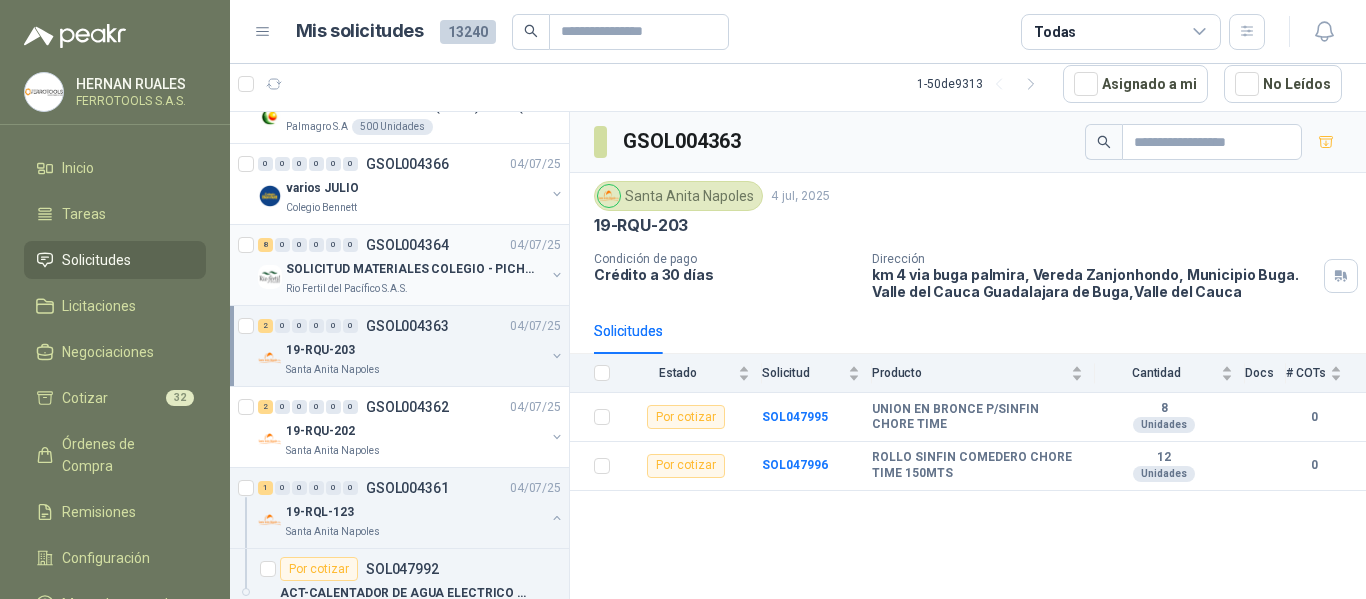 click on "8   0   0   0   0   0   GSOL004364 04/07/25" at bounding box center (411, 245) 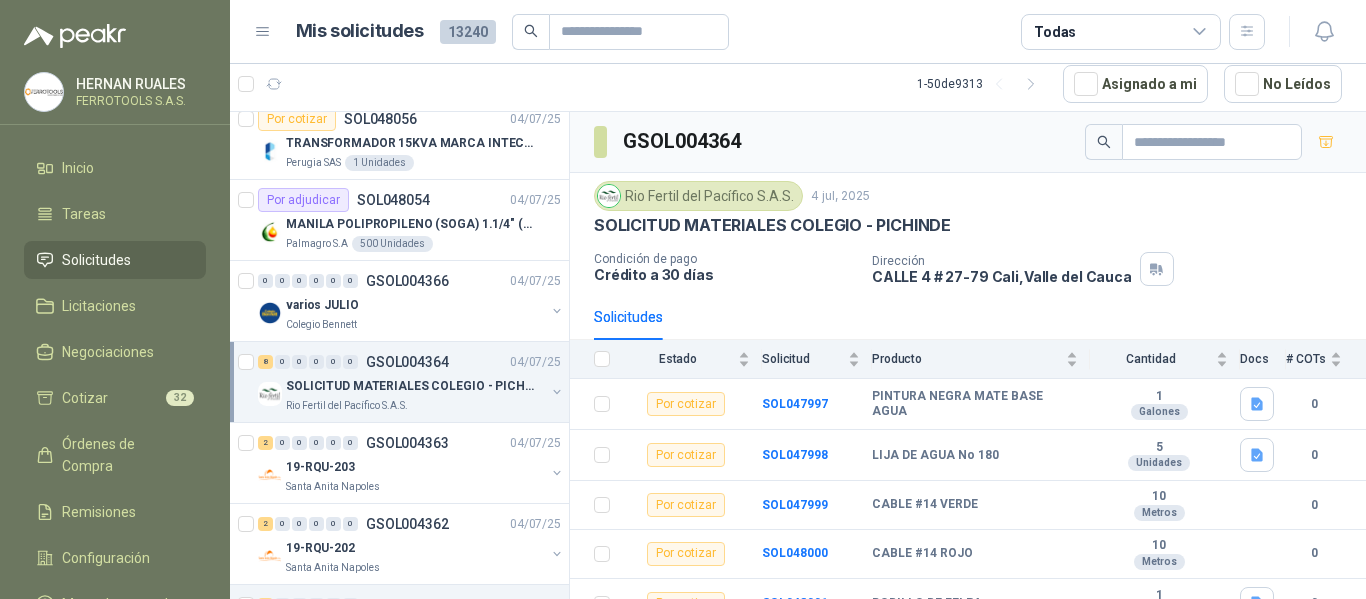scroll, scrollTop: 1307, scrollLeft: 0, axis: vertical 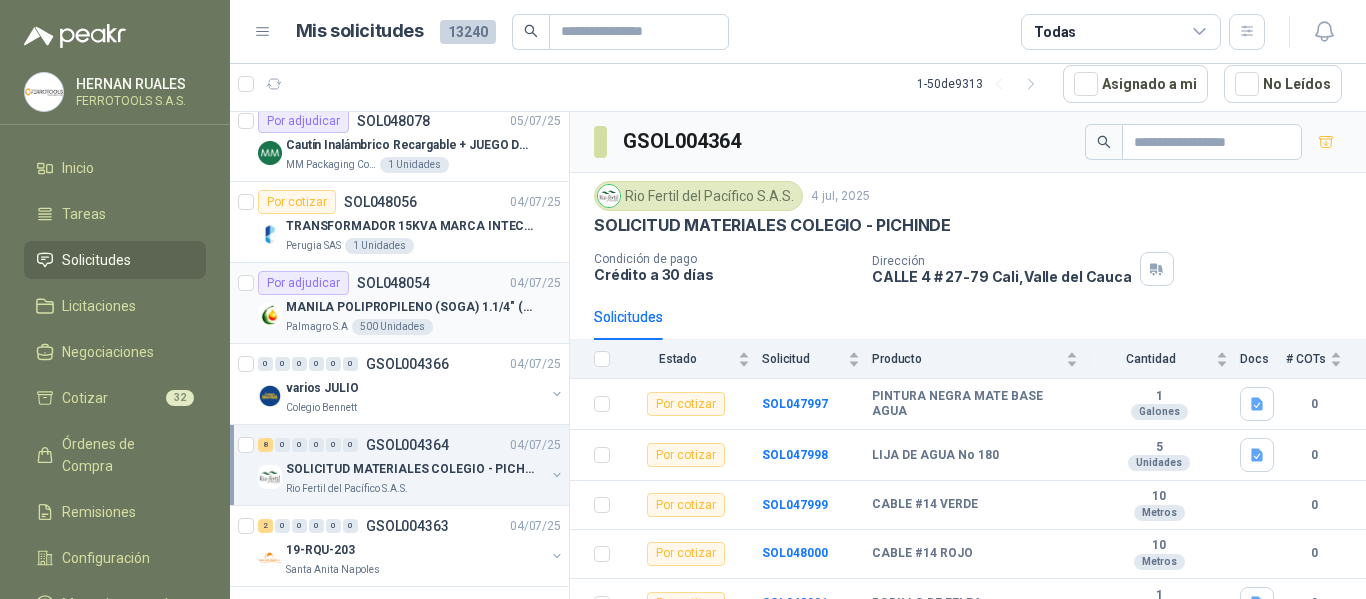 click on "MANILA POLIPROPILENO (SOGA) 1.1/4" (32MM) marca tesicol" at bounding box center (423, 307) 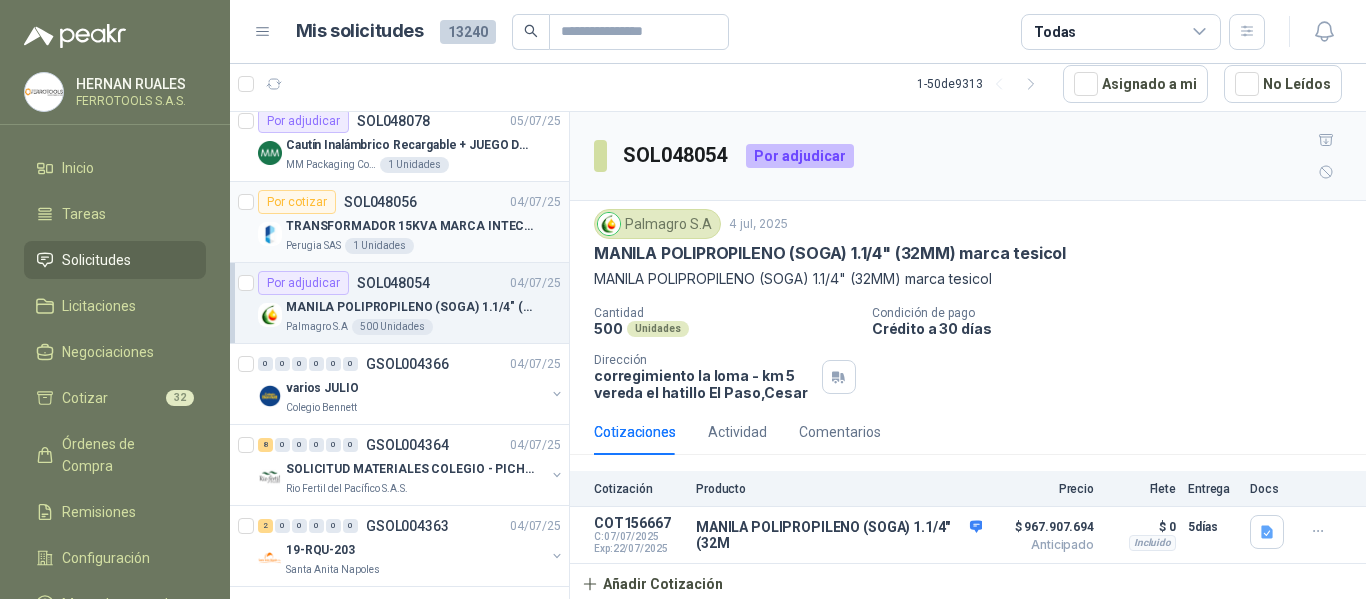 click on "Perugia SAS 1   Unidades" at bounding box center (423, 246) 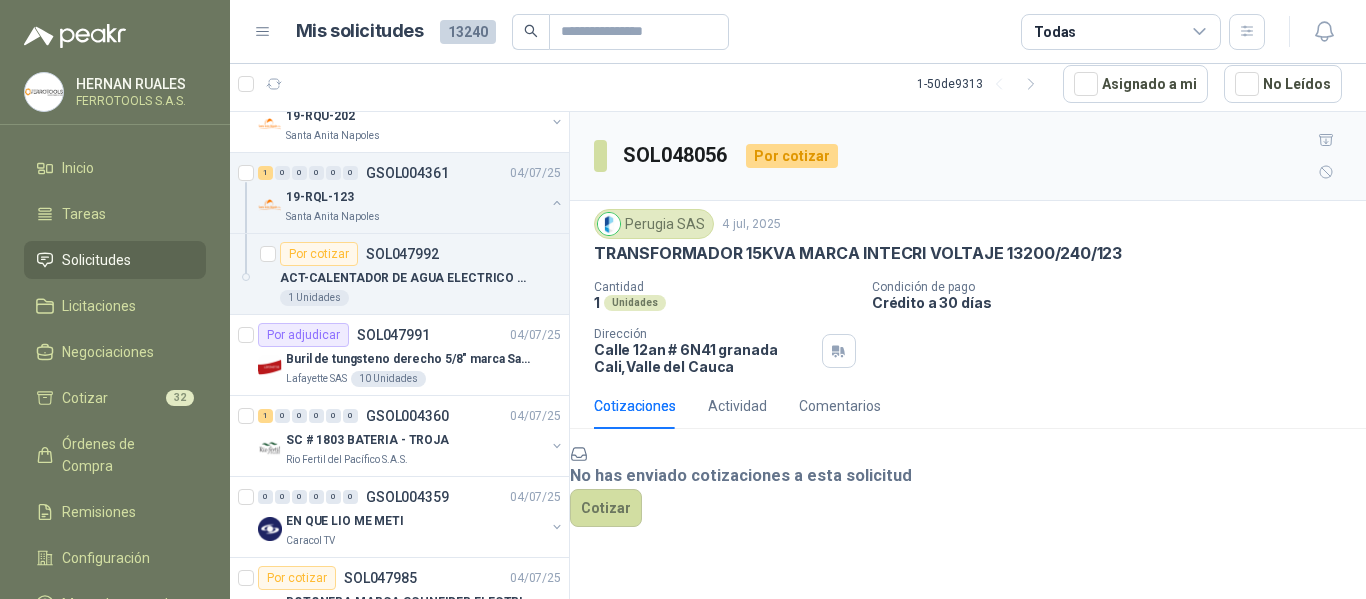 scroll, scrollTop: 1907, scrollLeft: 0, axis: vertical 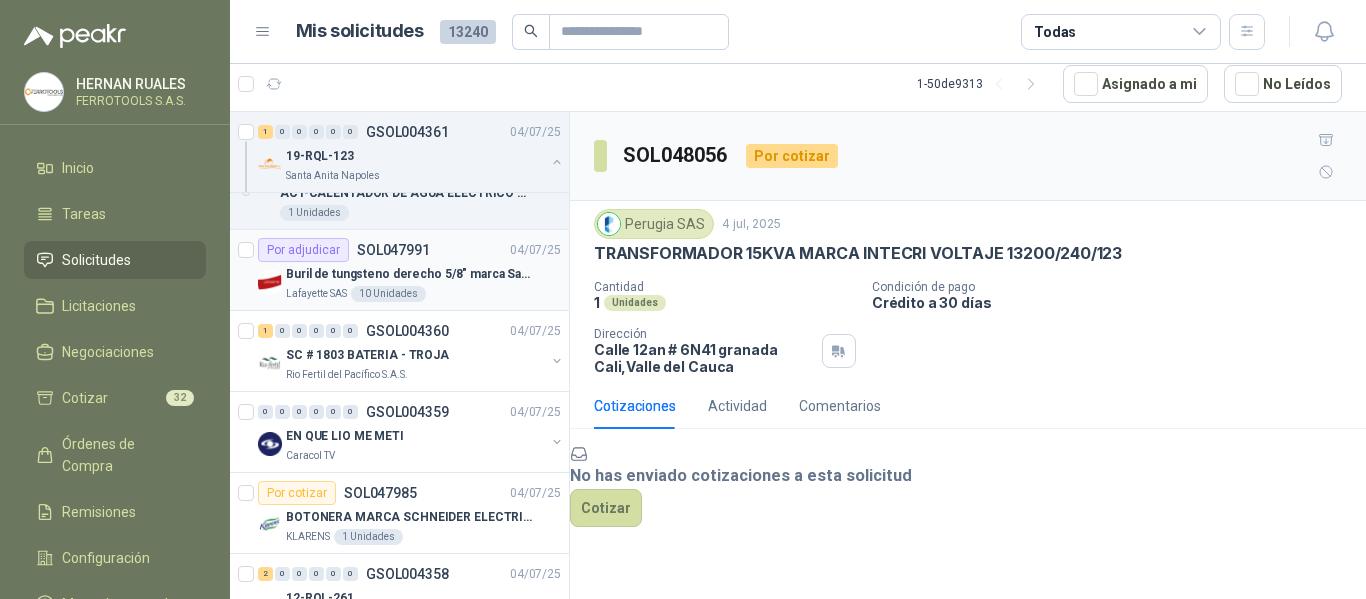 click on "Buril de tungsteno derecho 5/8" marca Sandvik" at bounding box center (410, 274) 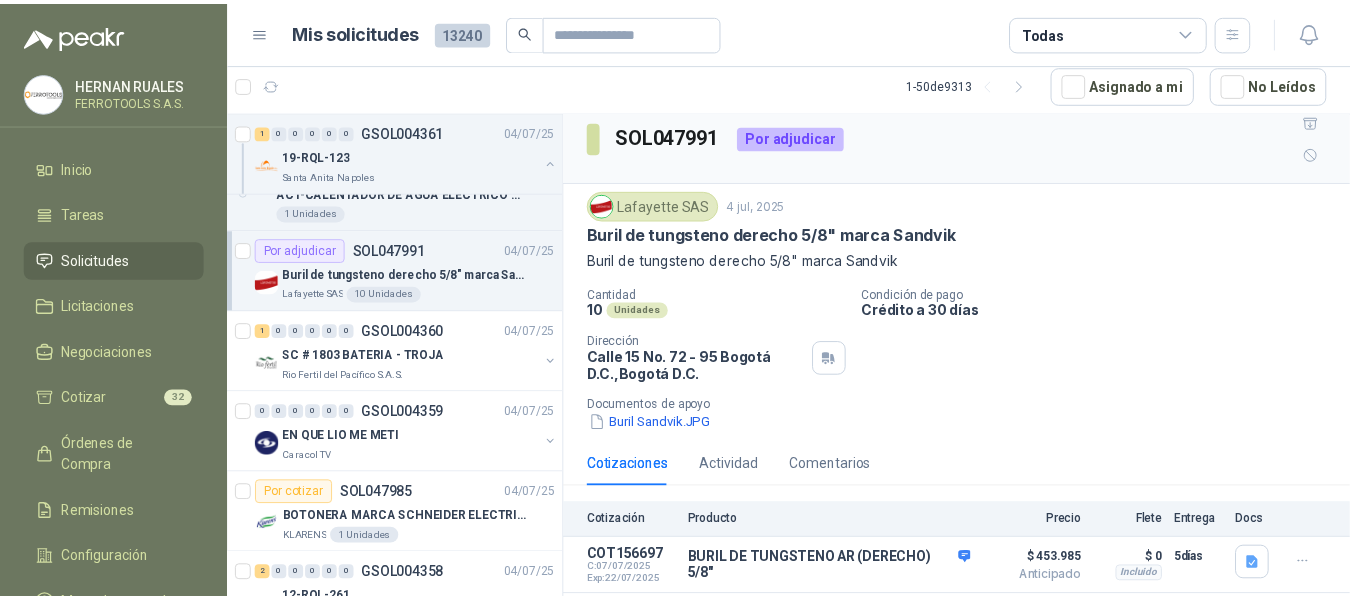 scroll, scrollTop: 24, scrollLeft: 0, axis: vertical 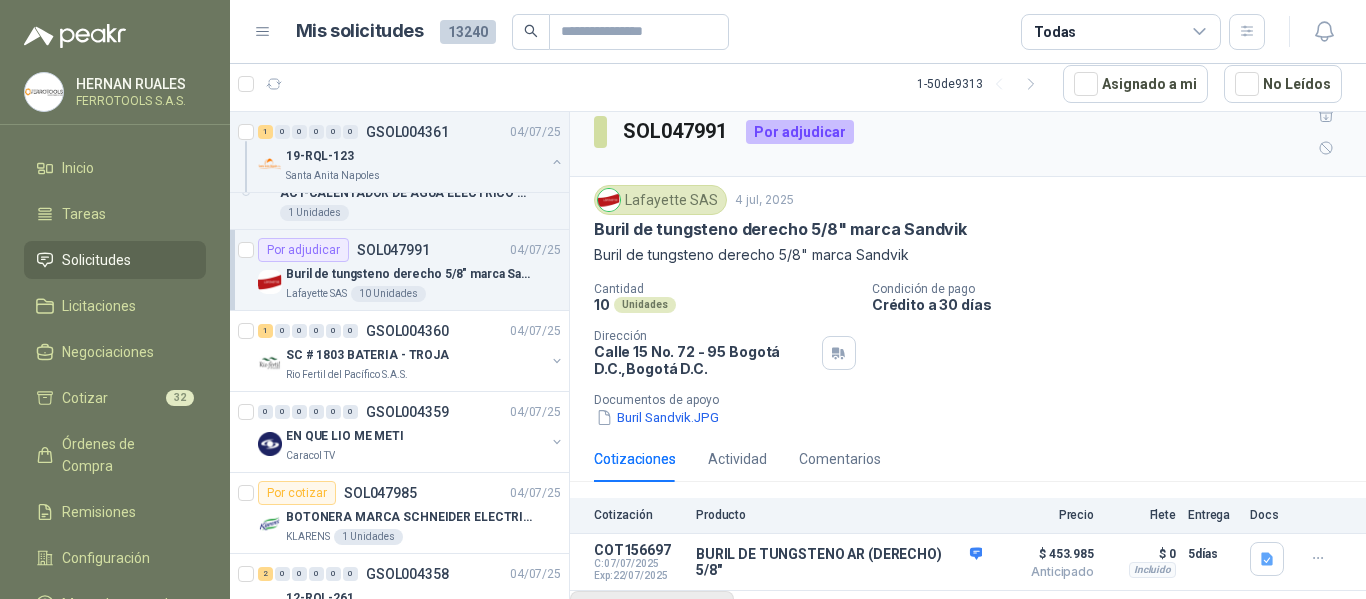click on "Añadir Cotización" at bounding box center (652, 611) 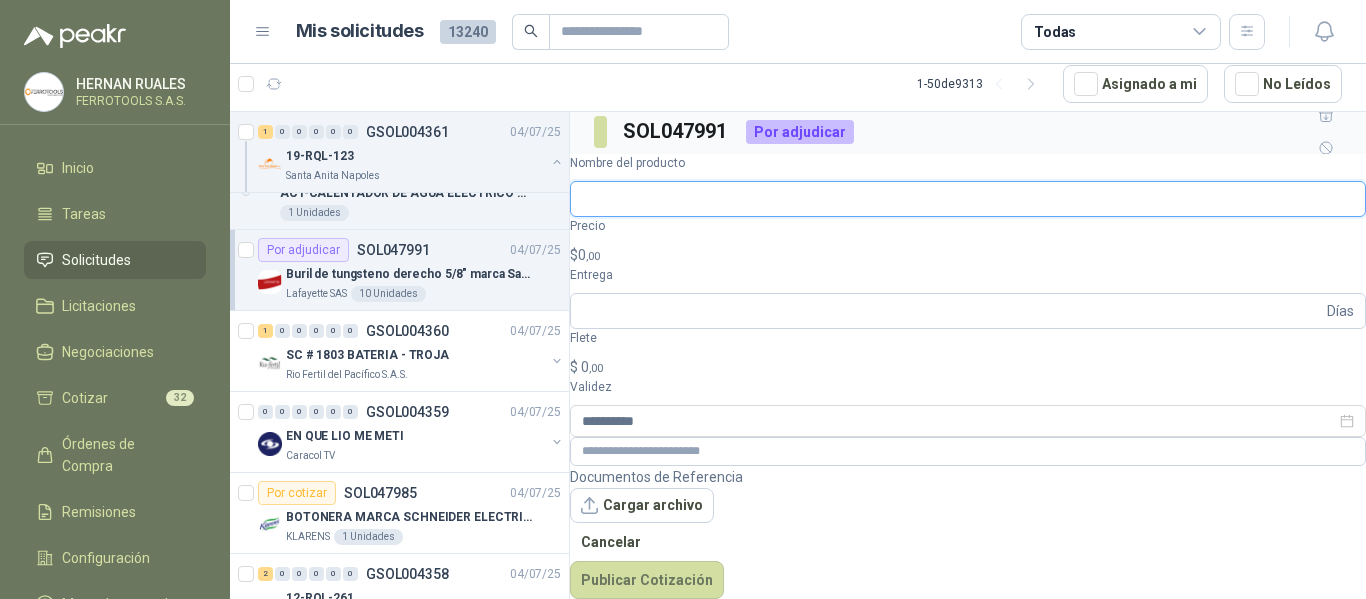 click on "Nombre del producto" at bounding box center [968, 199] 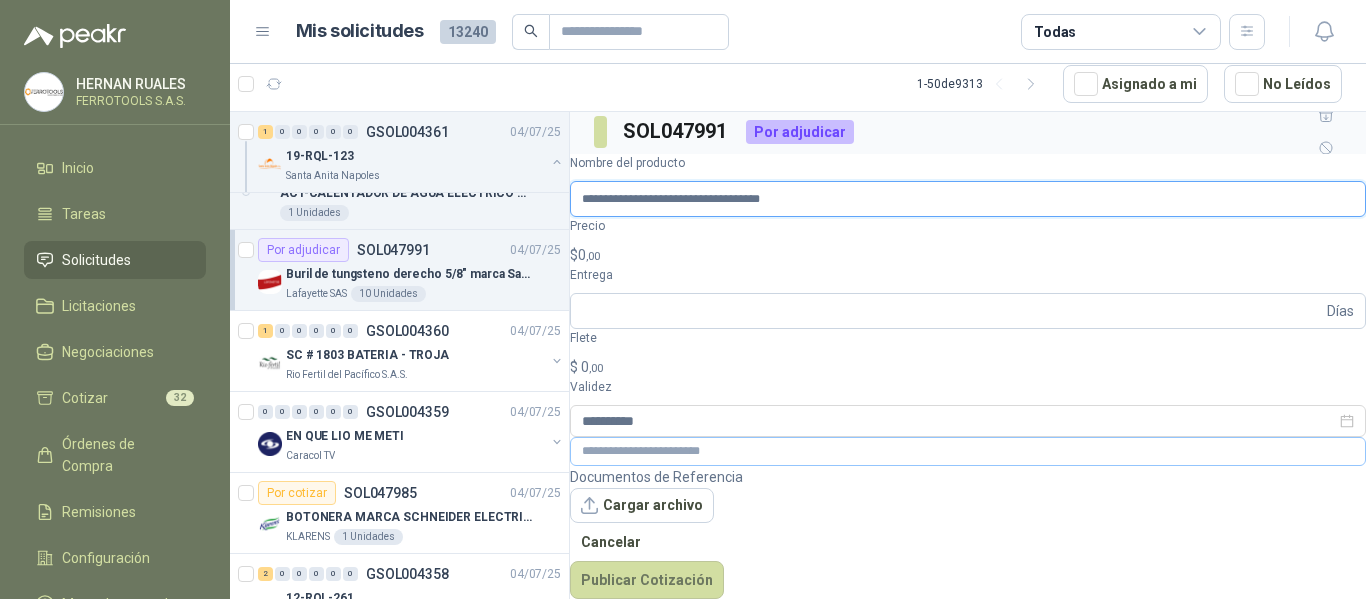 type on "**********" 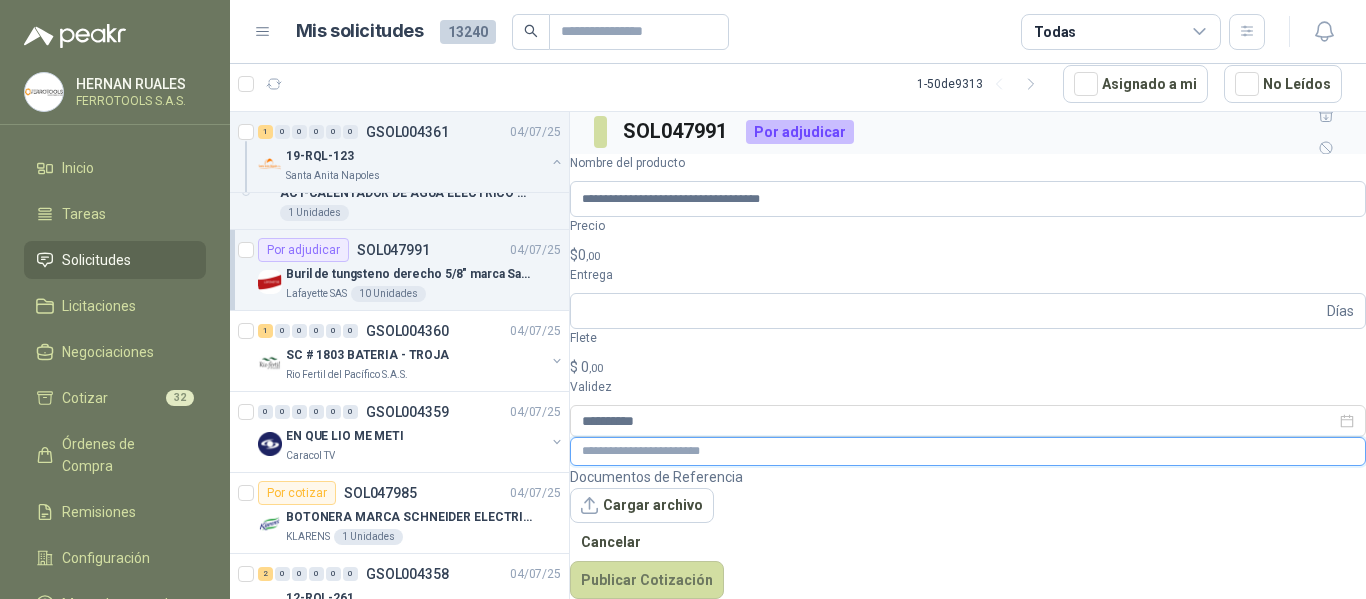 click at bounding box center [968, 451] 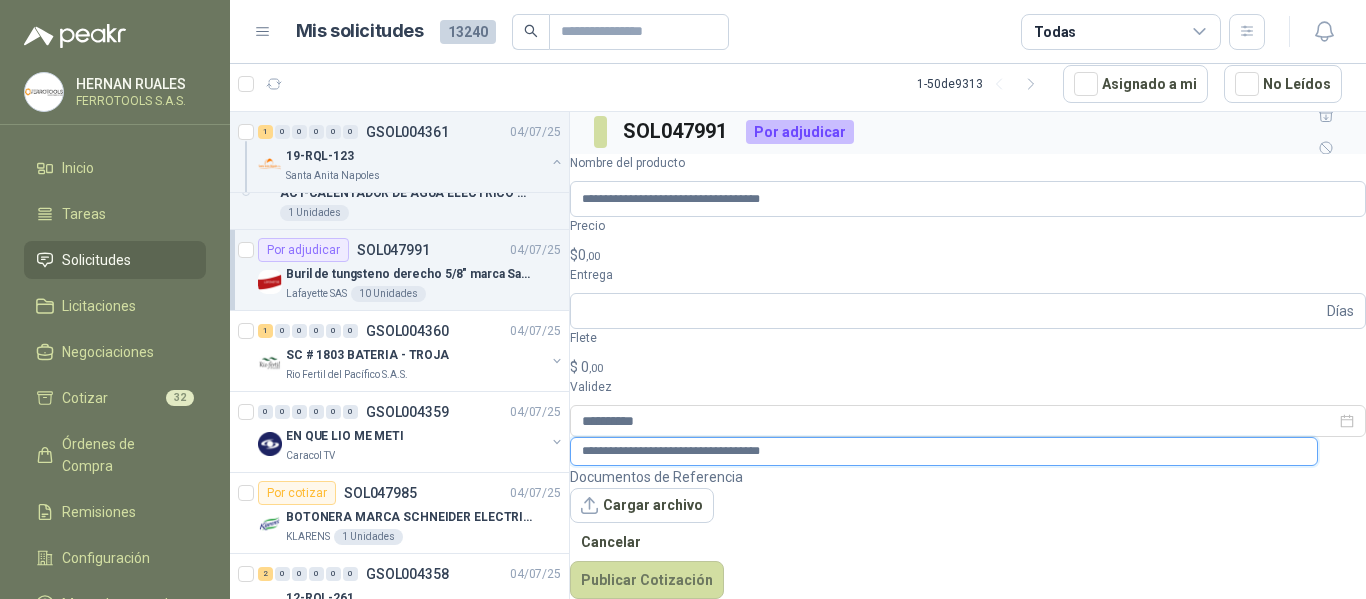 type on "**********" 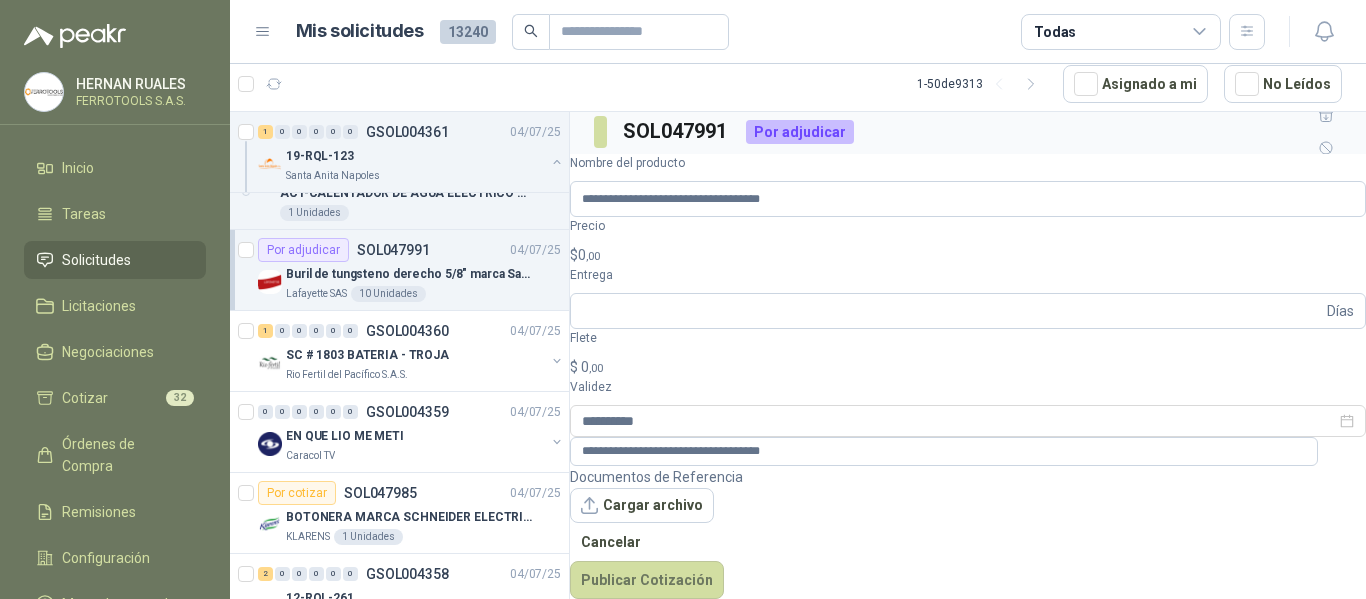 click on "HERNAN   RUALES FERROTOOLS S.A.S.   Inicio   Tareas   Solicitudes   Licitaciones   Negociaciones   Cotizar 32   Órdenes de Compra   Remisiones   Configuración   Manuales y ayuda Mis solicitudes 13240 Todas 1 - 50  de  9313 Asignado a mi No Leídos 3   0   0   0   0   0   GSOL004397 07/07/25   LLANTAS CAMPERO ISTALADAS Rio Fertil del Pacífico S.A.S.   0   0   0   0   0   0   GSOL004396 07/07/25   GUANTE Y THINNER Almatec   2   0   0   0   0   0   GSOL004392 07/07/25   01-RQL-2886 Santa Anita Napoles   35   0   0   0   0   0   GSOL004390 07/07/25   SOLICITUD DE COMPRA 2114 Panela El Trébol   Por adjudicar SOL048110 07/07/25   WINCHE DE 500KG Lafayette SAS 1   Unidades Por cotizar SOL048109 07/07/25   CAJA TIZA JUMBO OLIVO  Lafayette SAS 5   Cajas Por cotizar SOL048105 07/07/25   Silicona Acética Sin Fungicida 300 ml Zoologico De Cali  1   Unidades 5   0   0   0   0   0   GSOL004389 07/07/25   cancha techada Colegio Bennett   Por cotizar SOL048099 07/07/25   TUBO LED T5 PARA RIELl 30 CM 110-220 V Almatec 6" at bounding box center [683, 299] 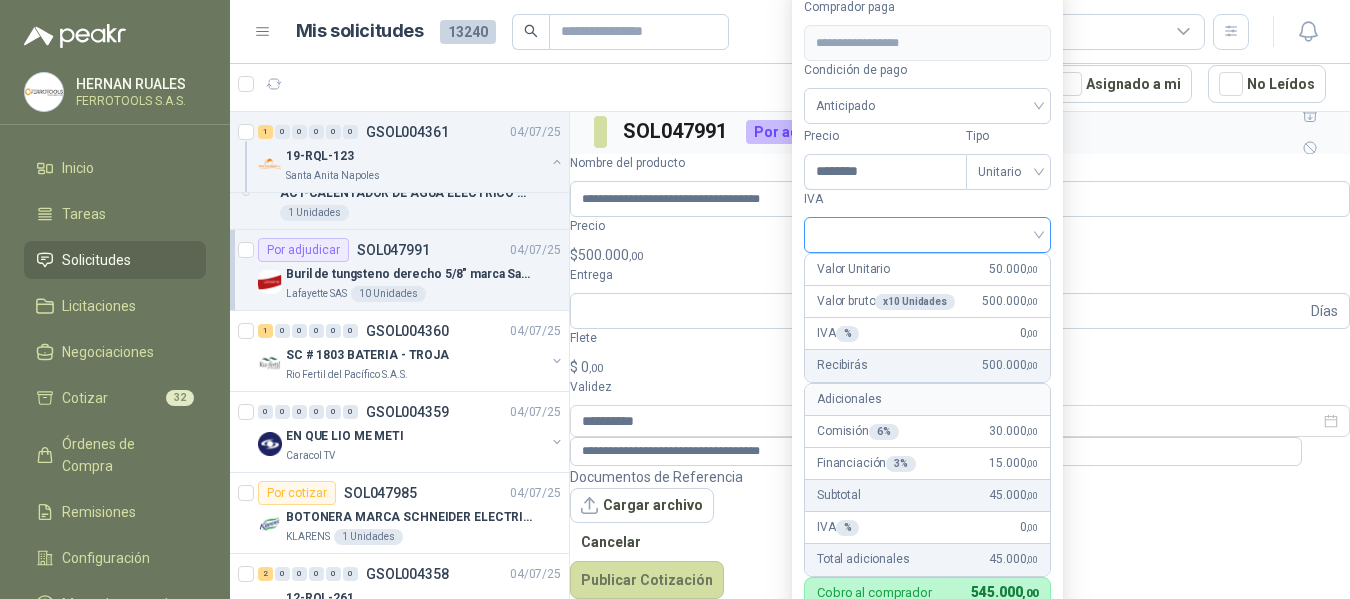 type on "********" 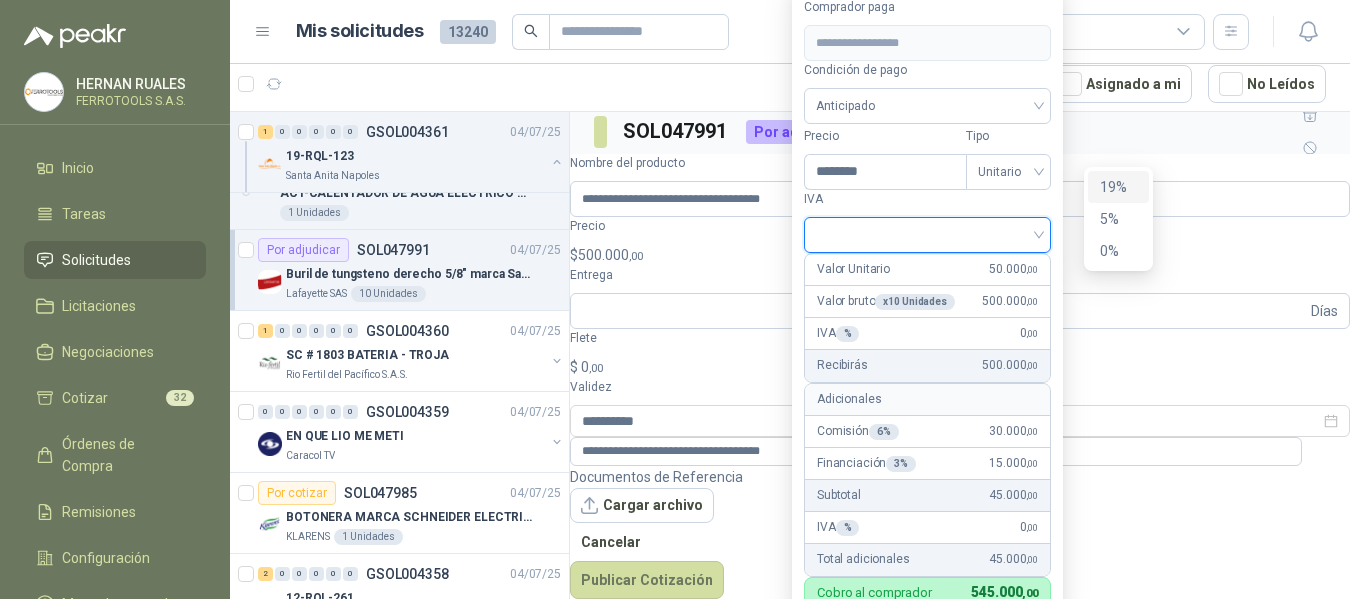 click on "19%" at bounding box center (1118, 187) 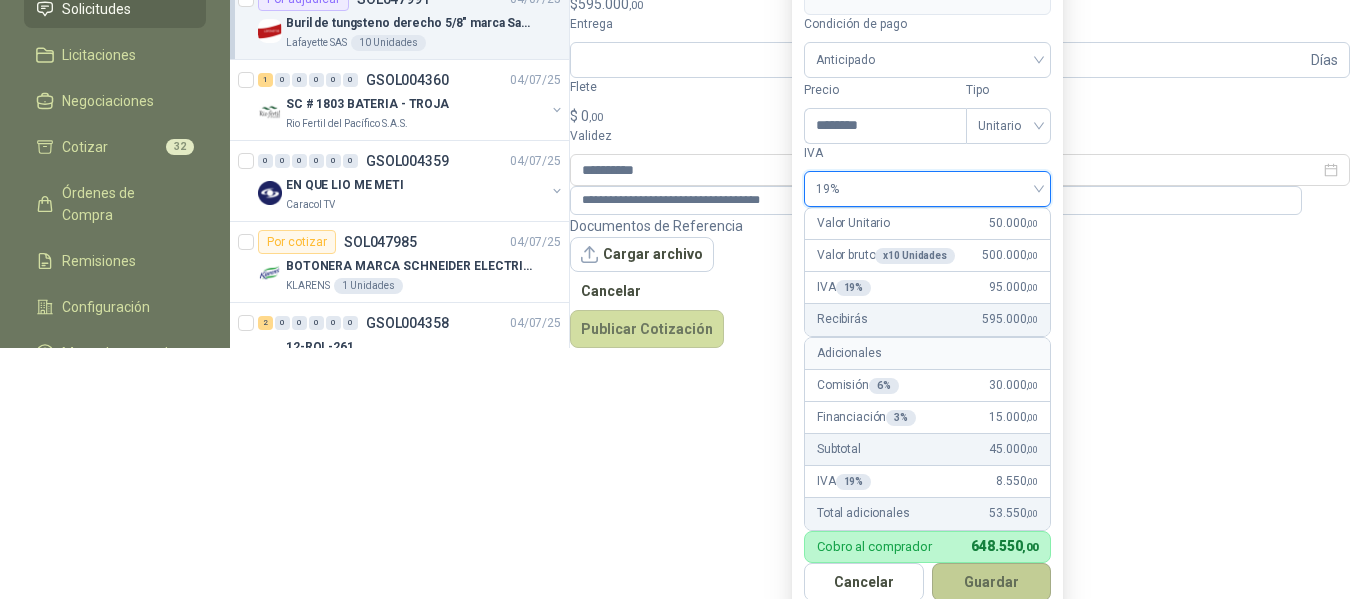 click on "Guardar" at bounding box center [992, 582] 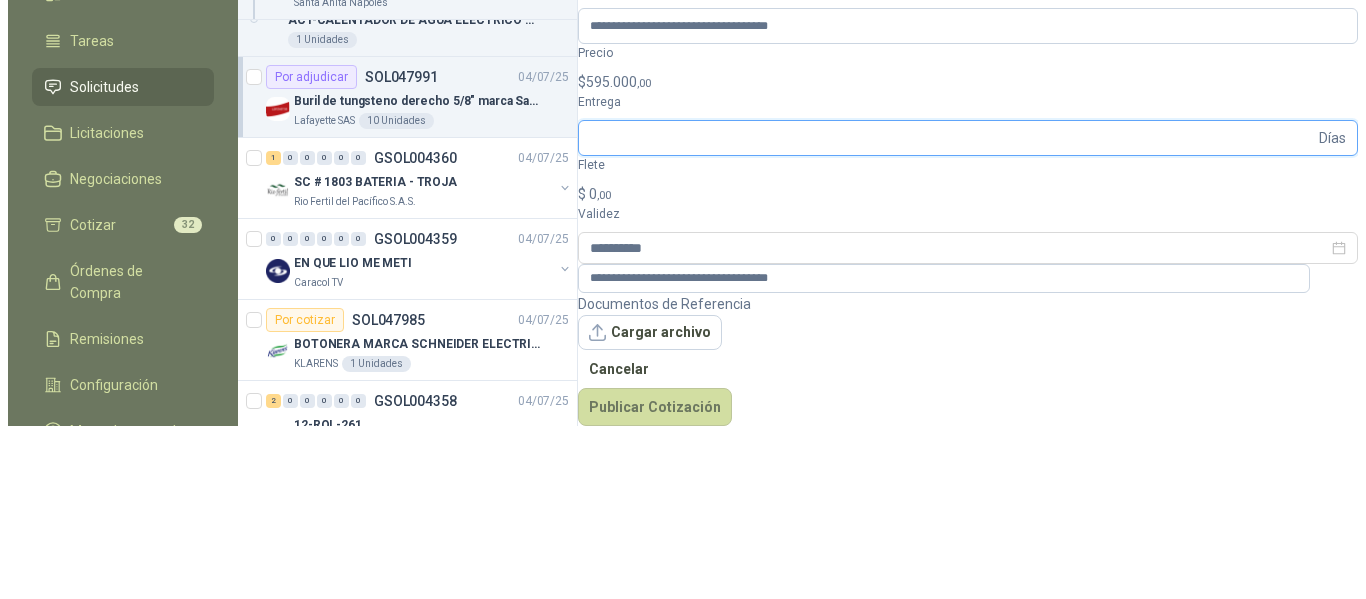 scroll, scrollTop: 0, scrollLeft: 0, axis: both 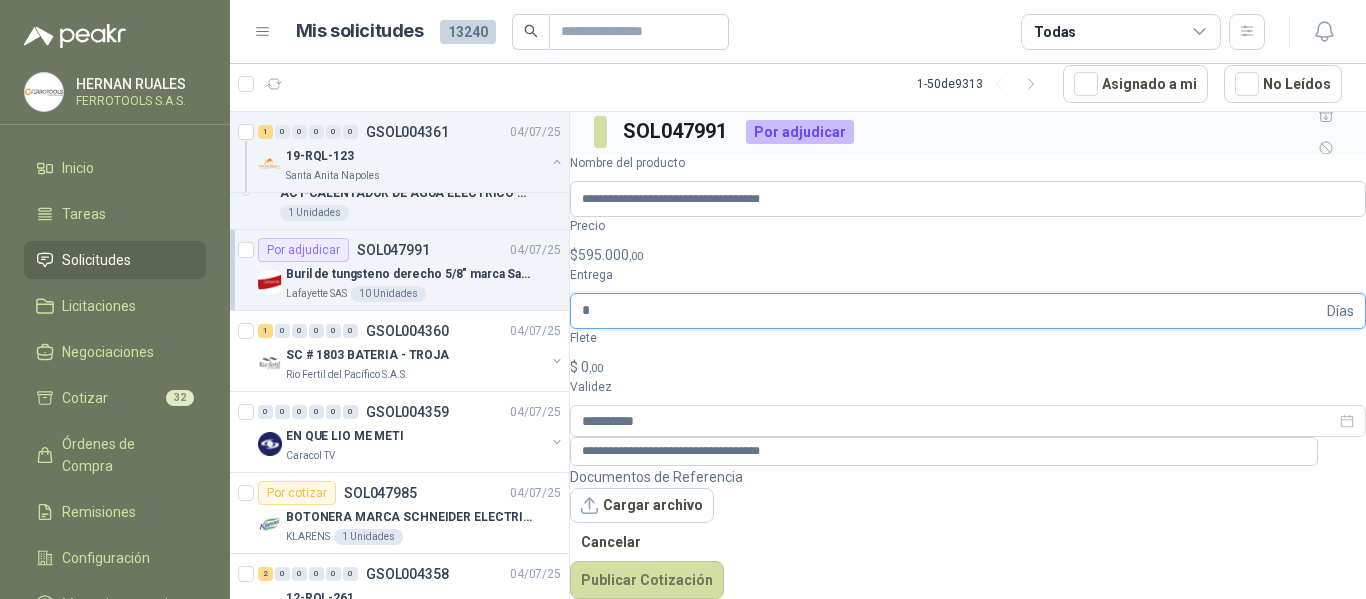 type on "*" 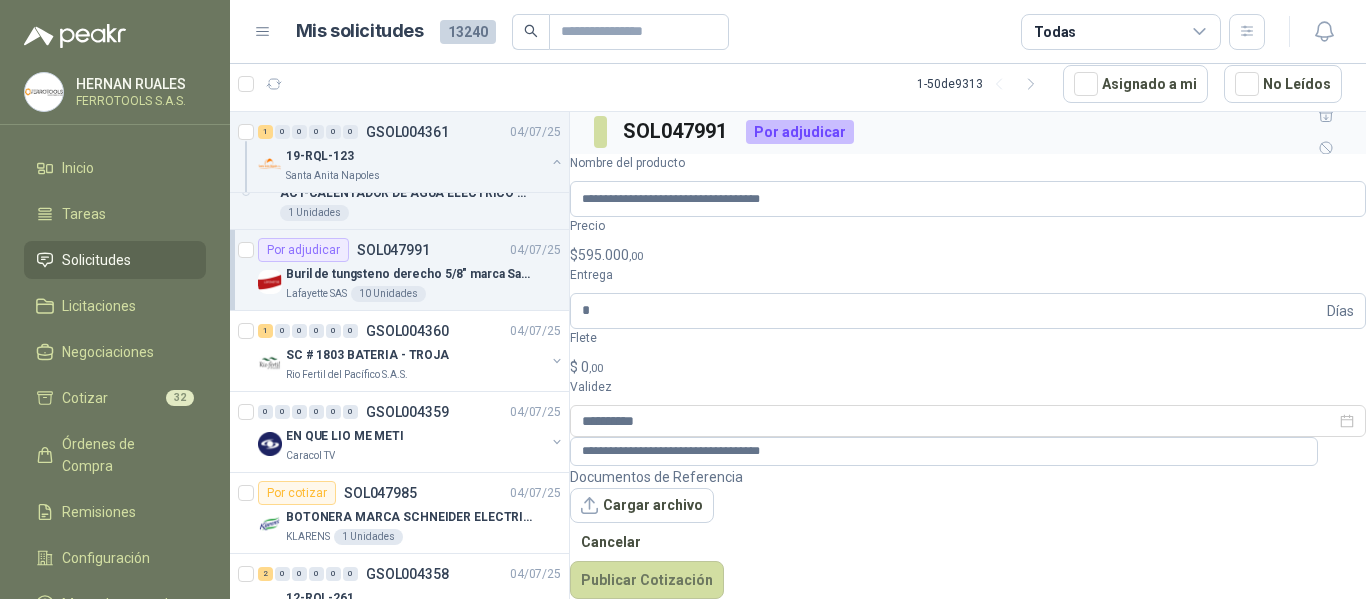 click on "**********" at bounding box center [968, 376] 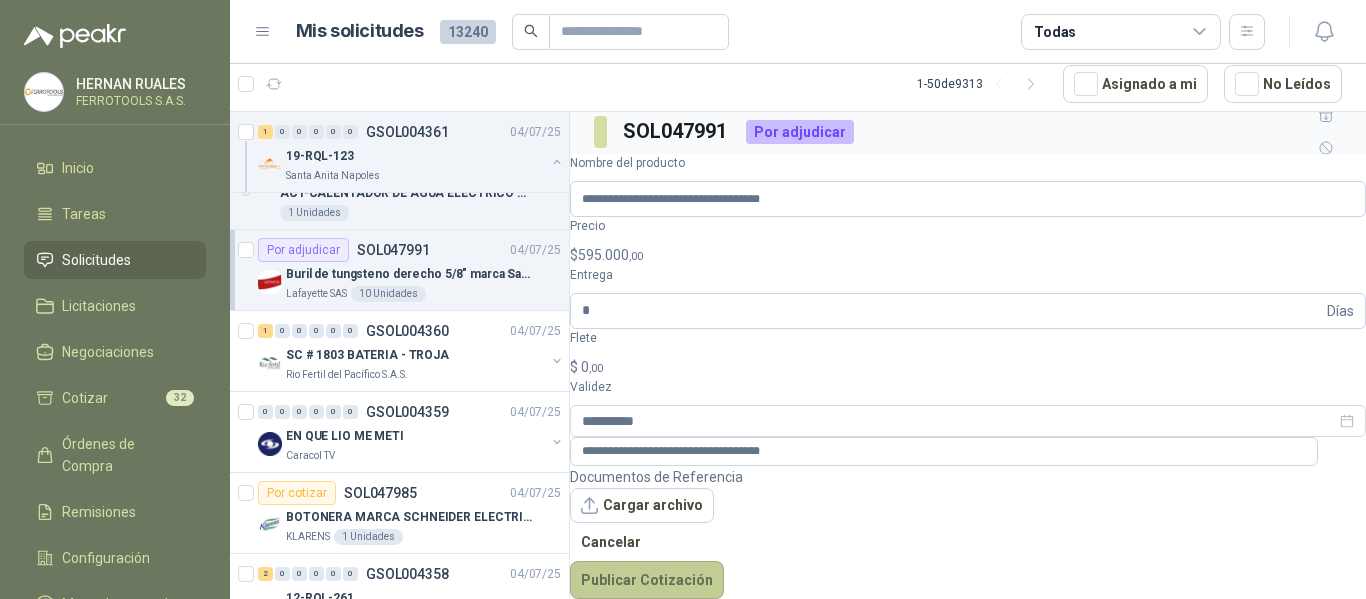 click on "Publicar Cotización" at bounding box center (647, 580) 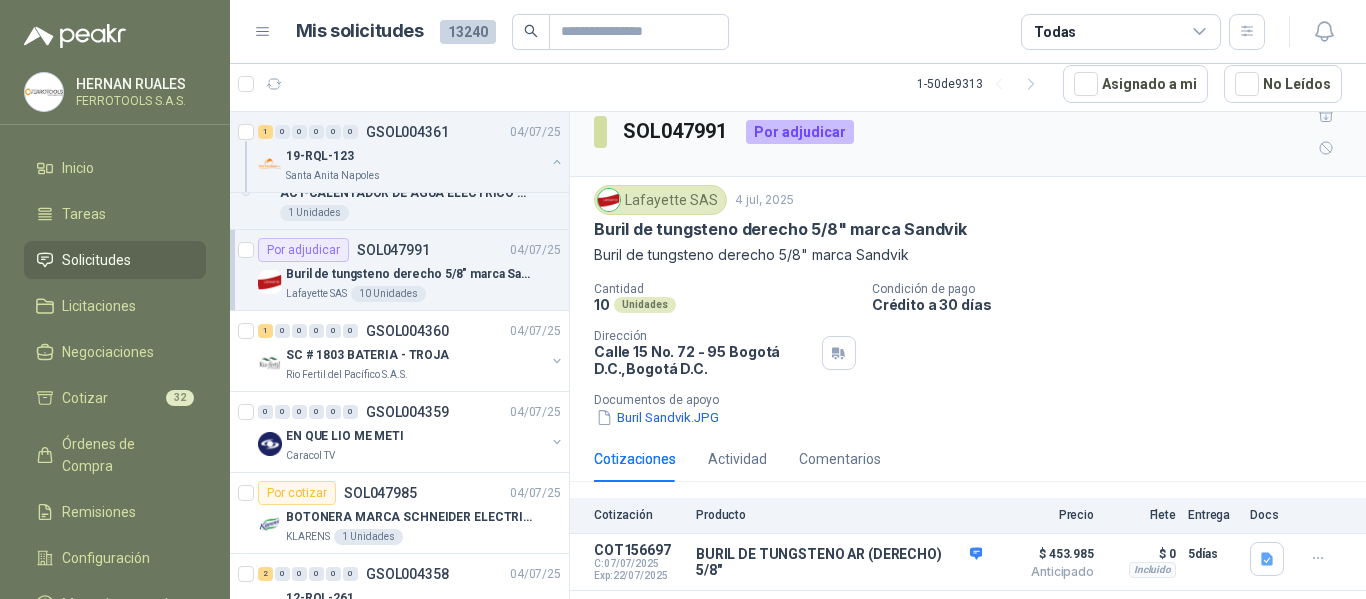 scroll, scrollTop: 82, scrollLeft: 0, axis: vertical 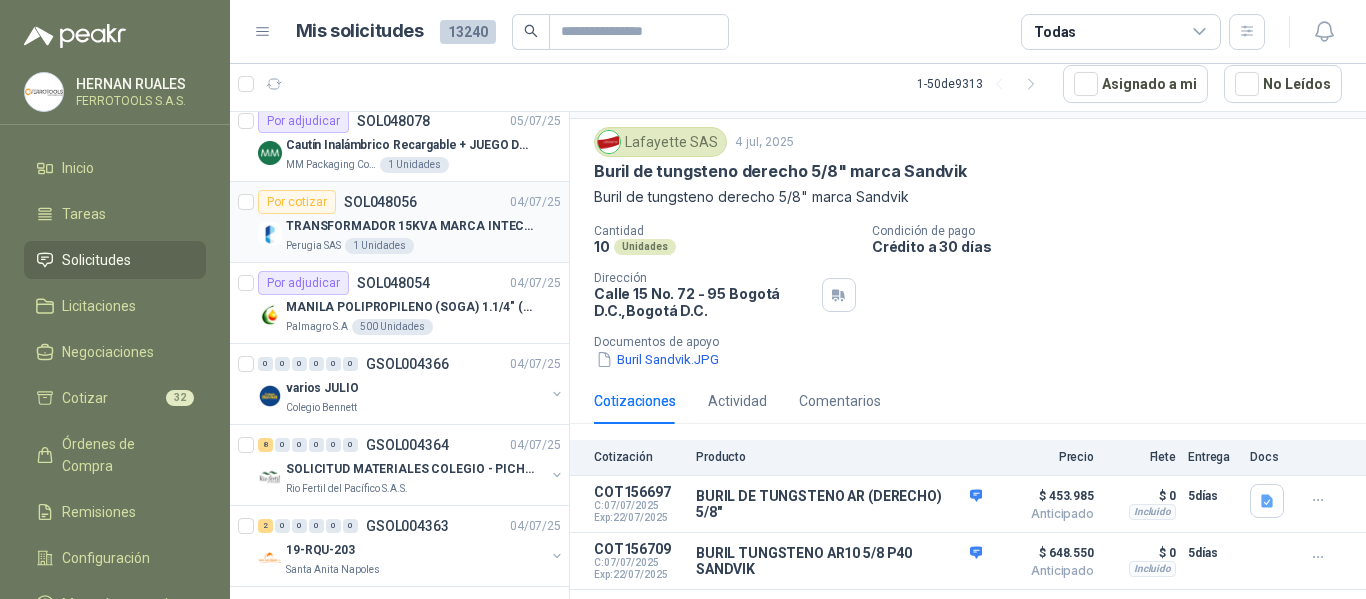 click on "TRANSFORMADOR 15KVA MARCA INTECRI VOLTAJE 13200/240/123" at bounding box center [423, 226] 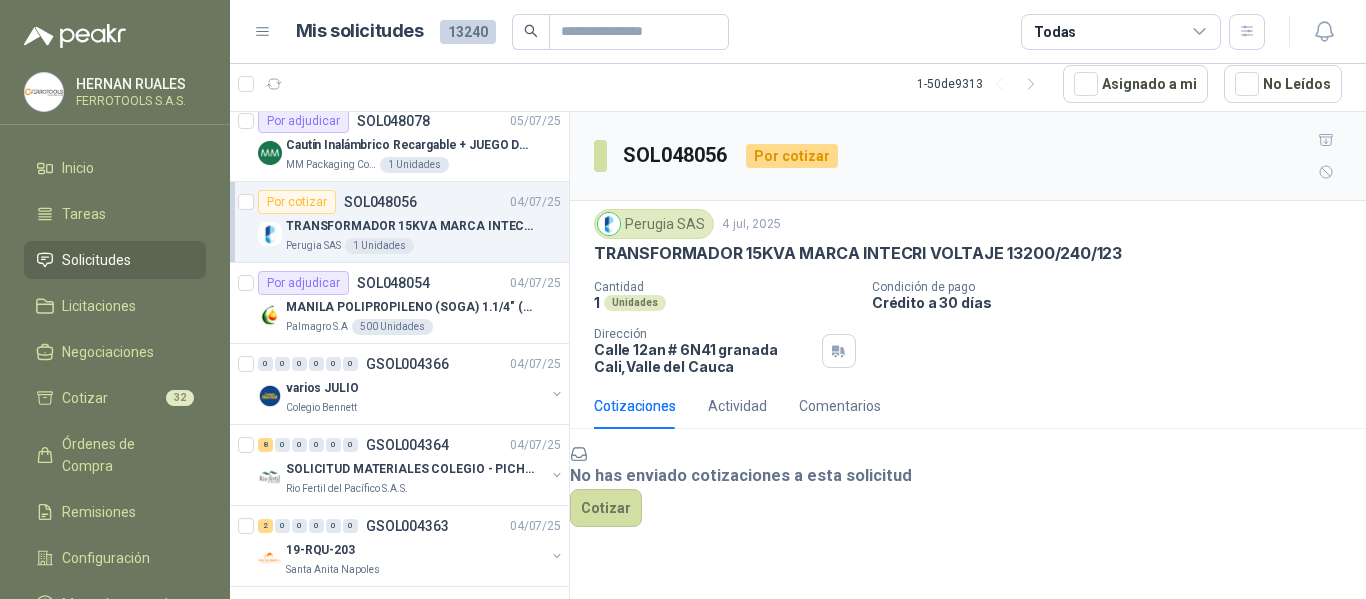 scroll, scrollTop: 70, scrollLeft: 0, axis: vertical 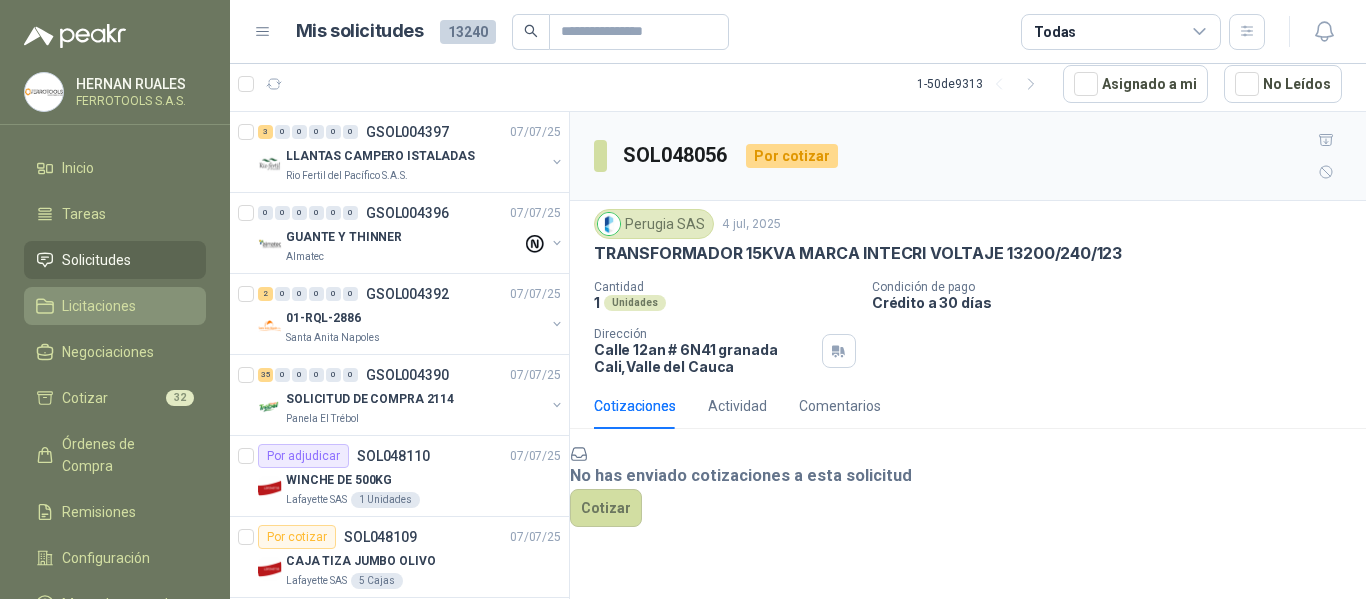 click on "Licitaciones" at bounding box center (99, 306) 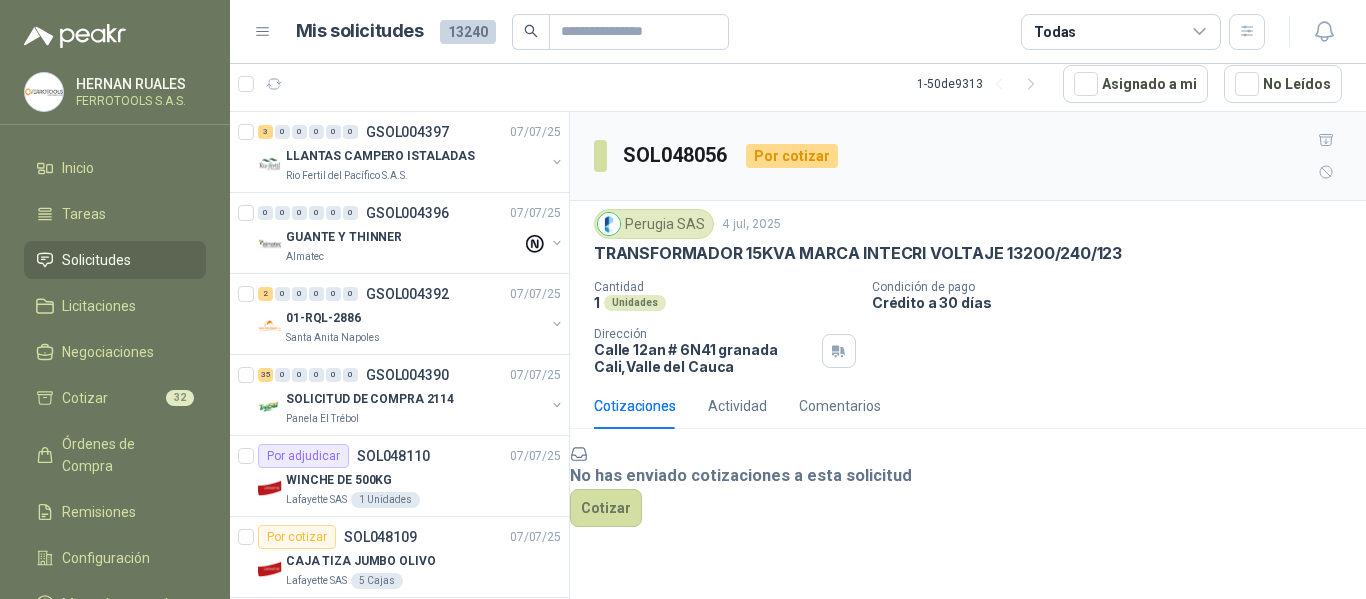click on "Solicitudes" at bounding box center [96, 260] 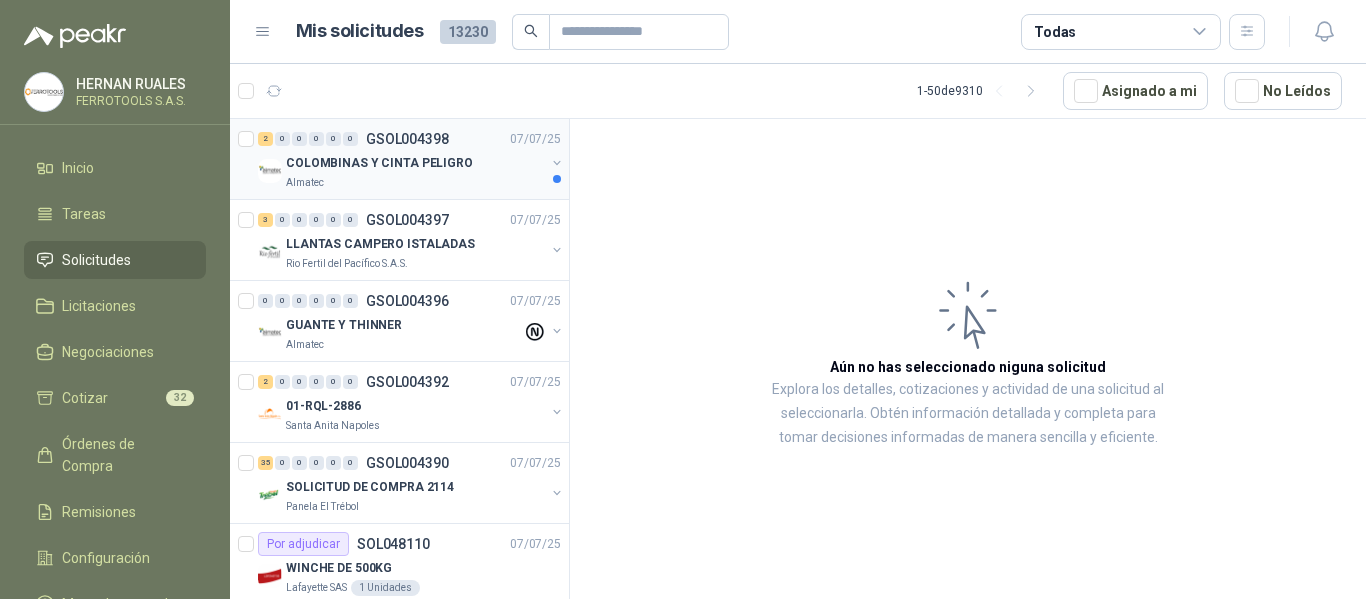click on "Almatec" at bounding box center [415, 183] 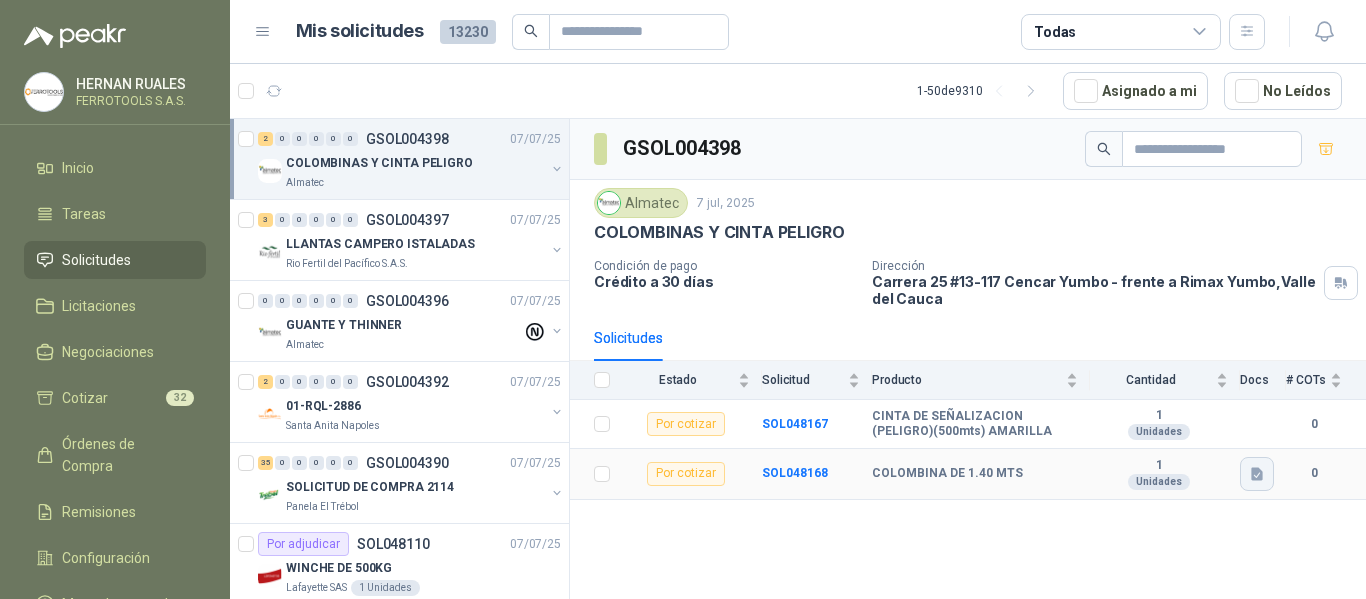click at bounding box center (1257, 473) 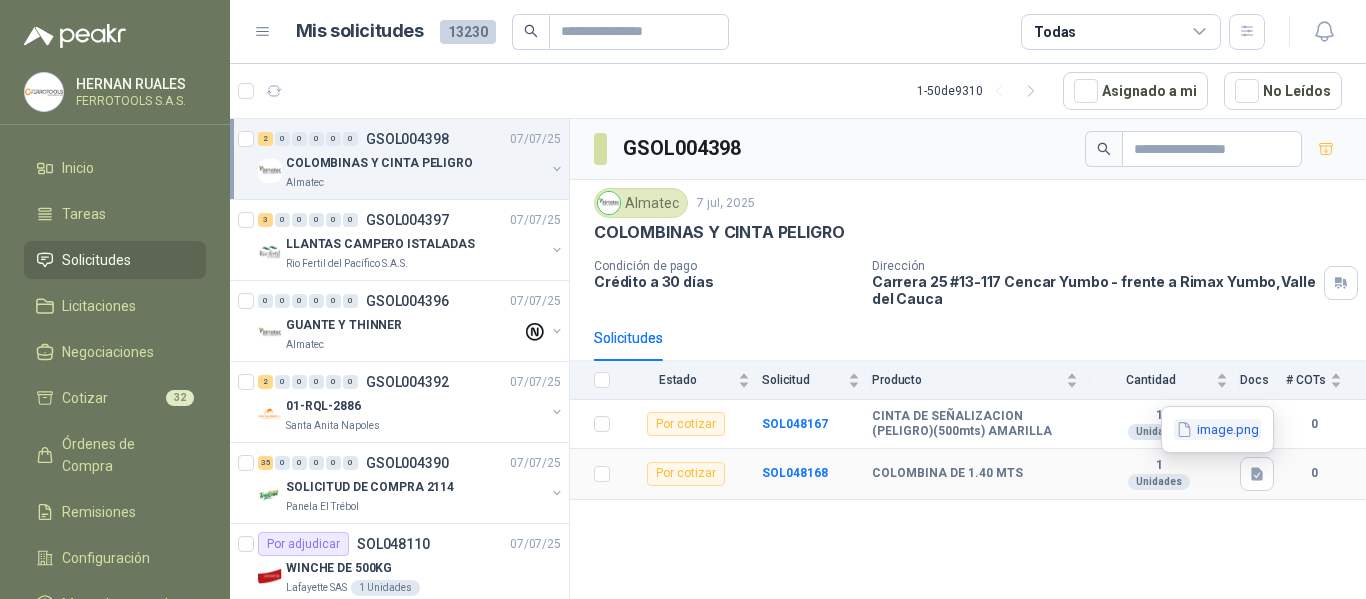 click on "image.png" at bounding box center (1217, 429) 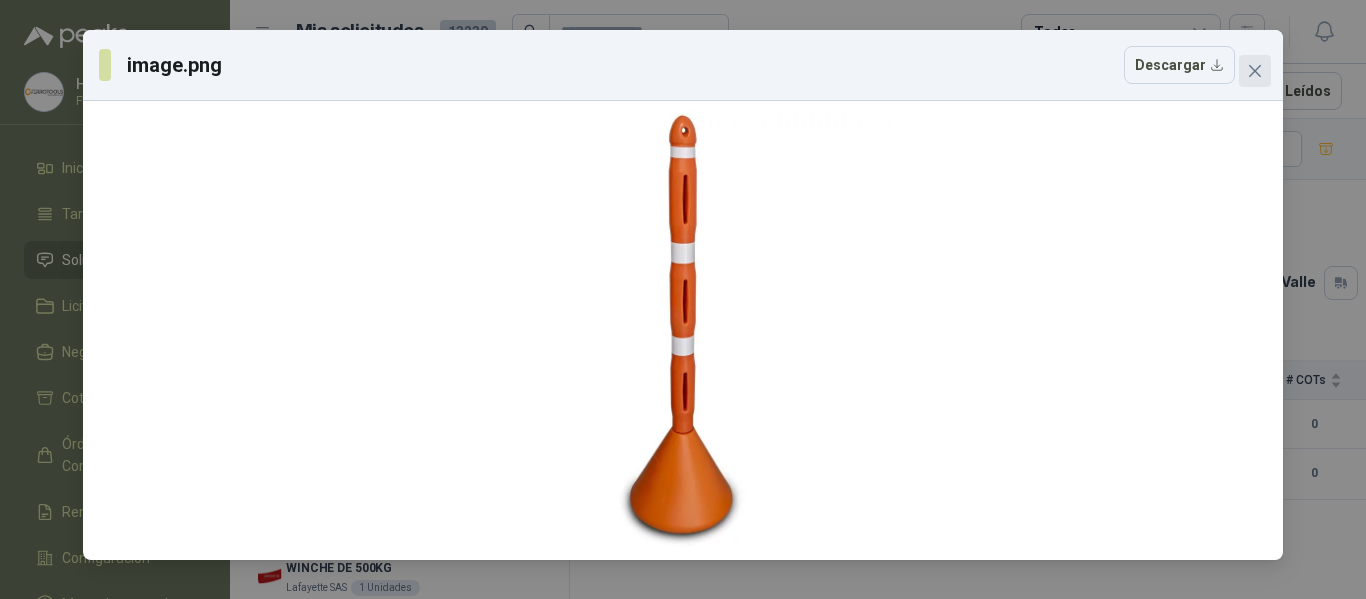 click at bounding box center (1255, 71) 